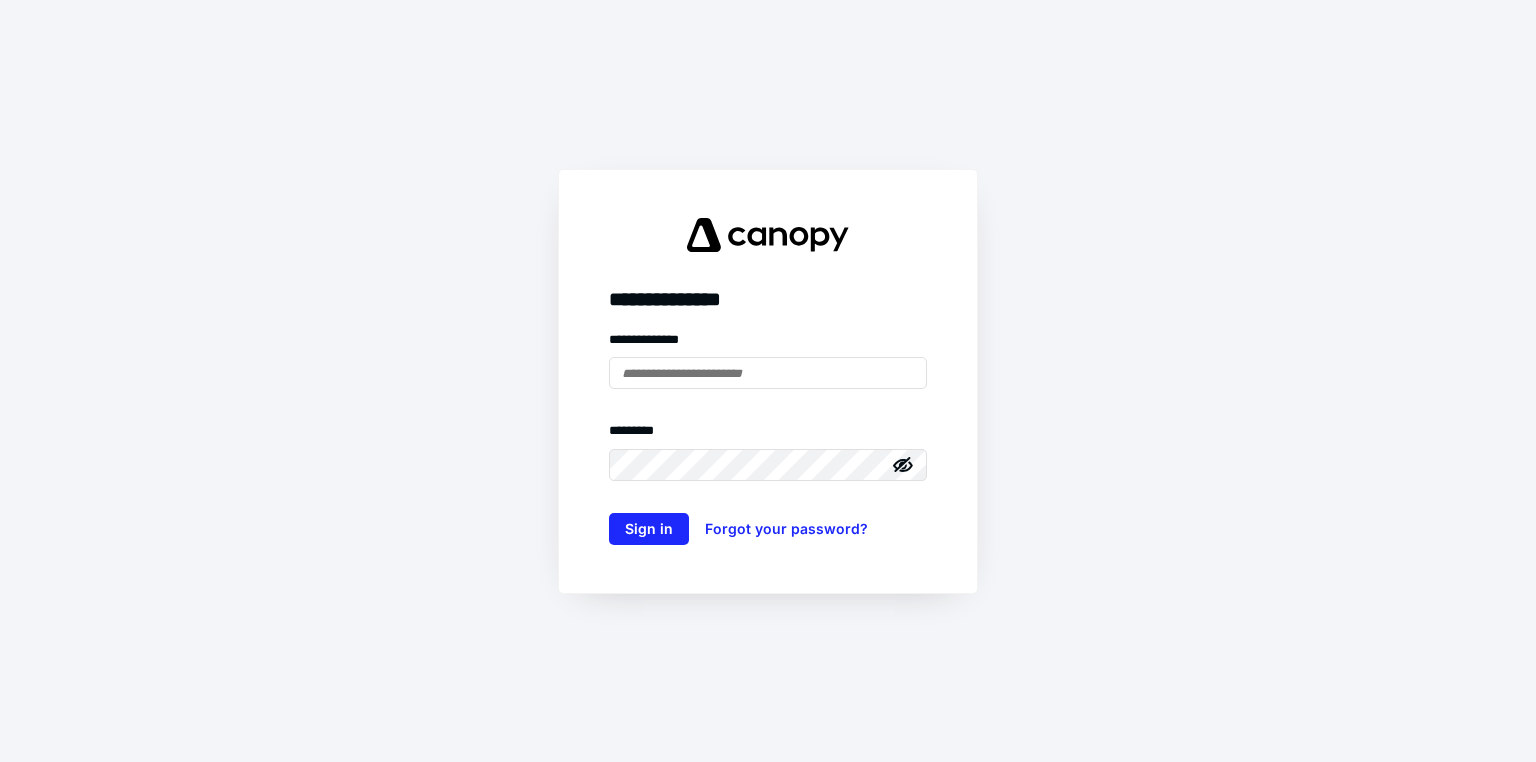 scroll, scrollTop: 0, scrollLeft: 0, axis: both 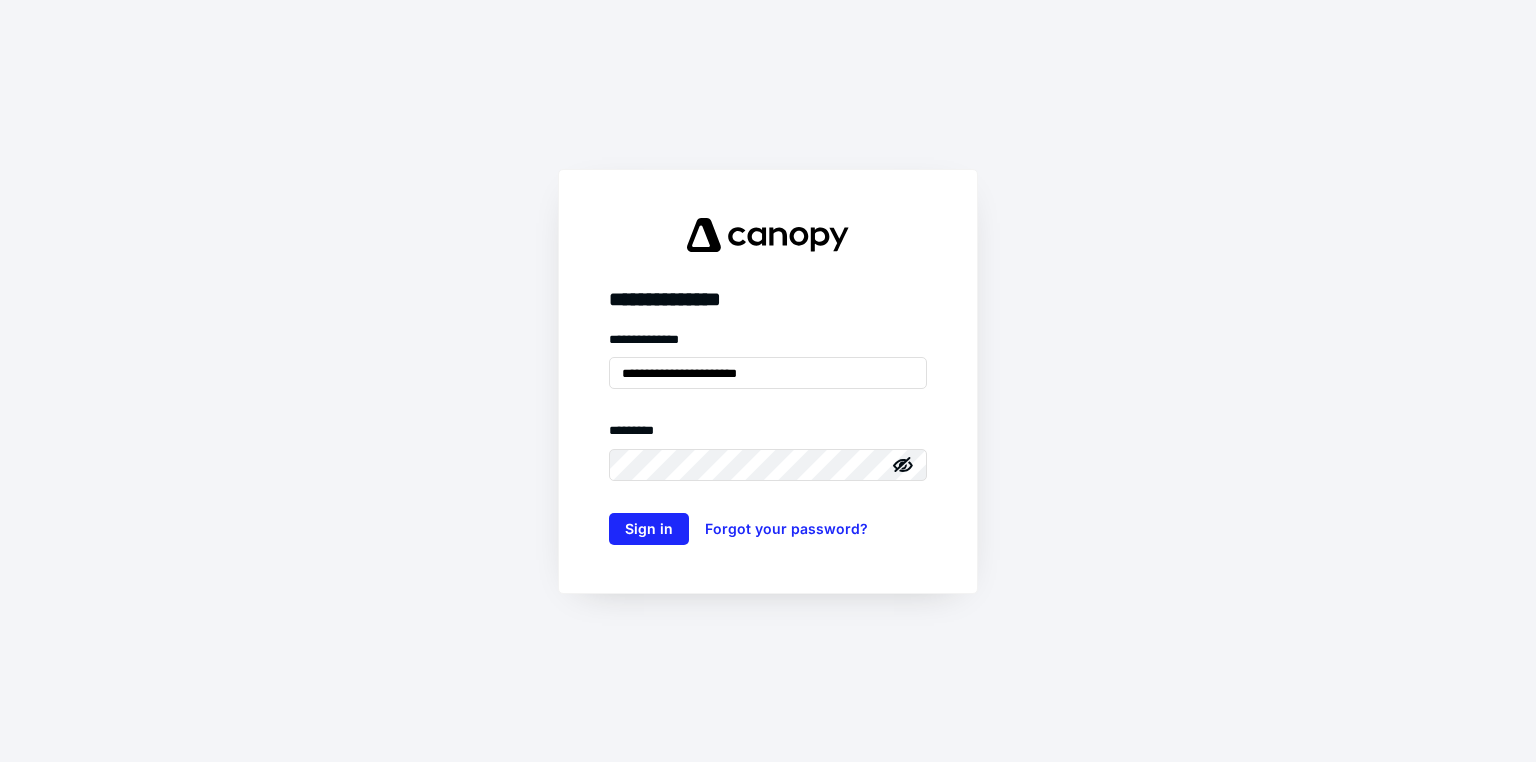 type on "**********" 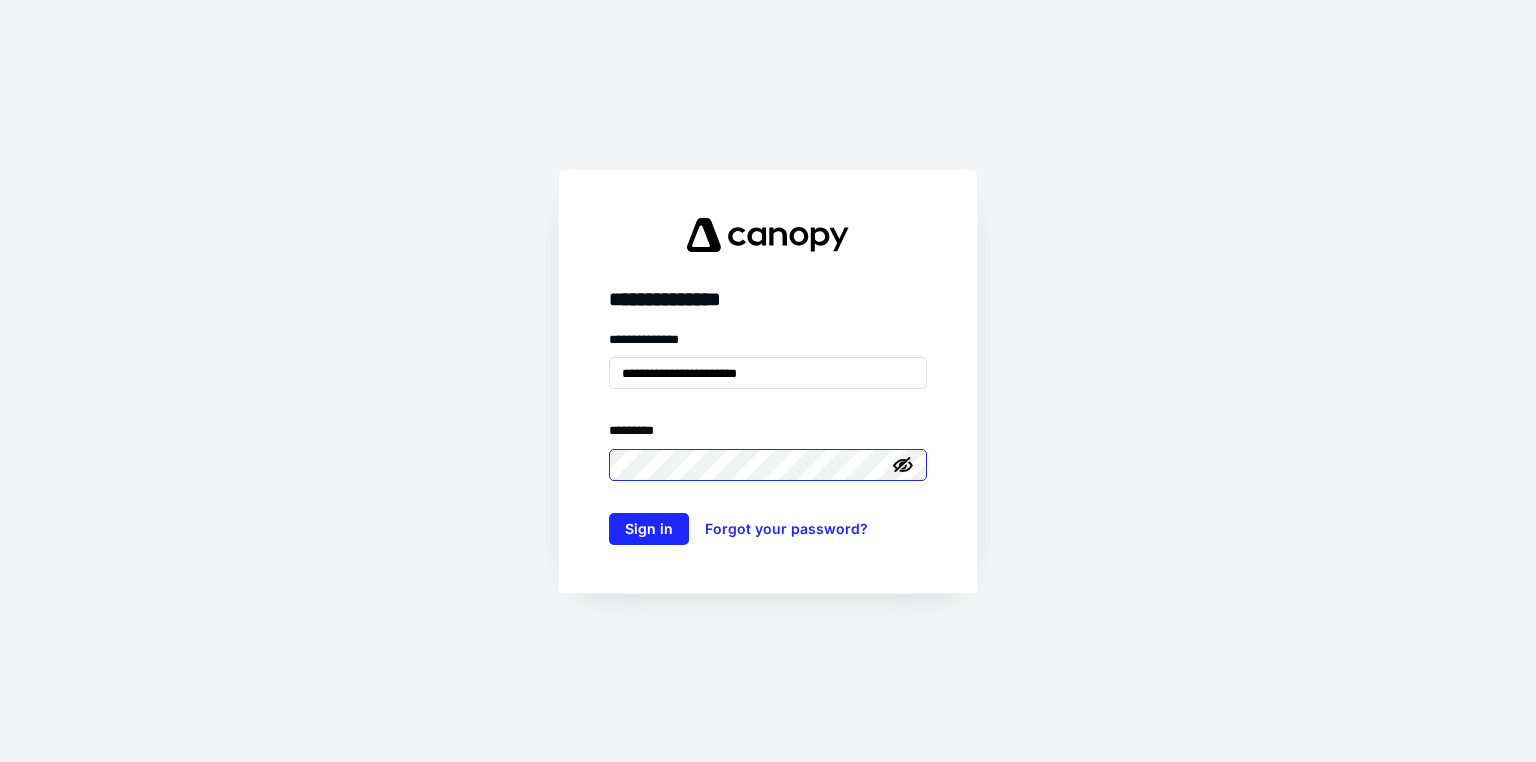 click on "Sign in" at bounding box center [649, 529] 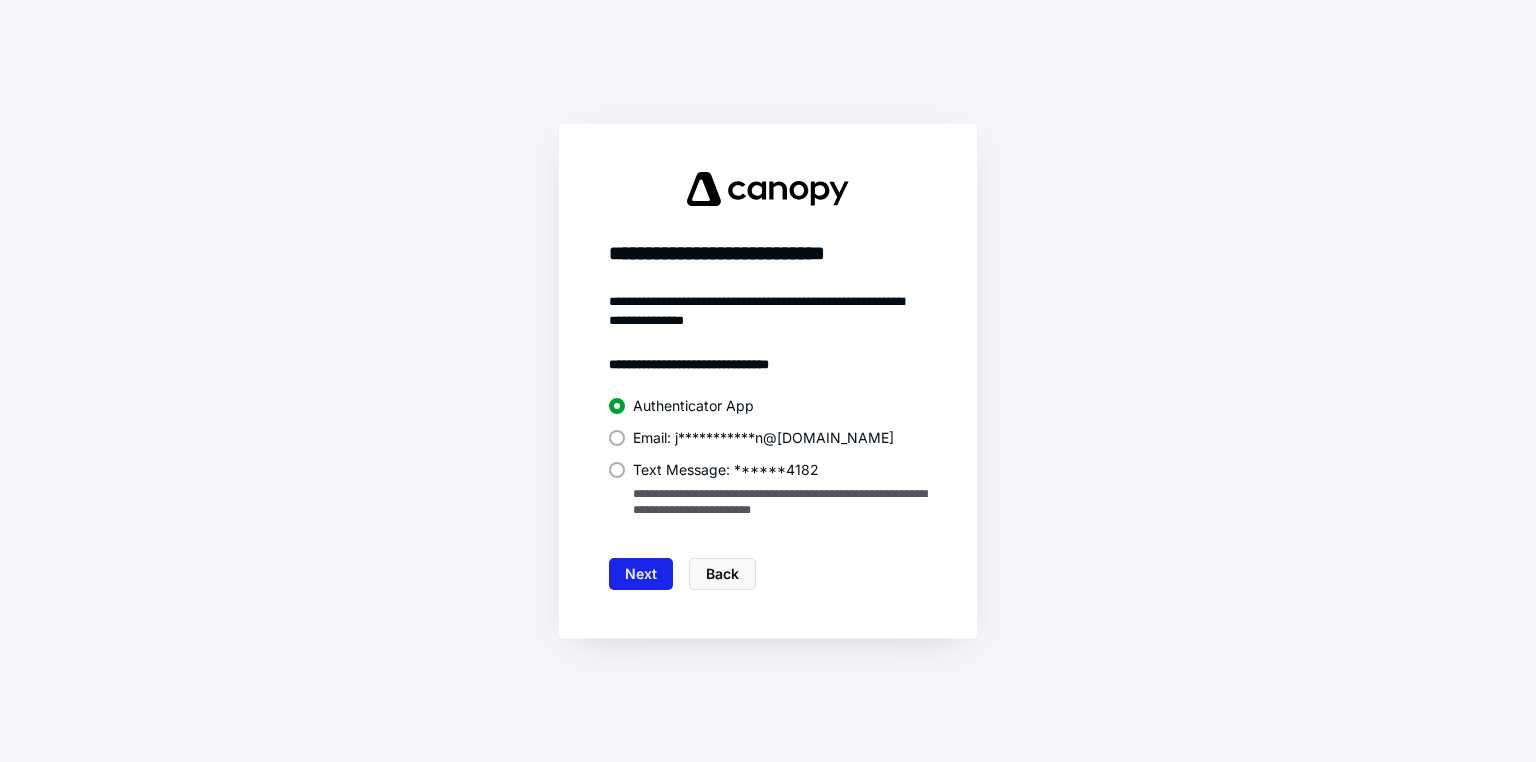 click on "Next" at bounding box center (641, 574) 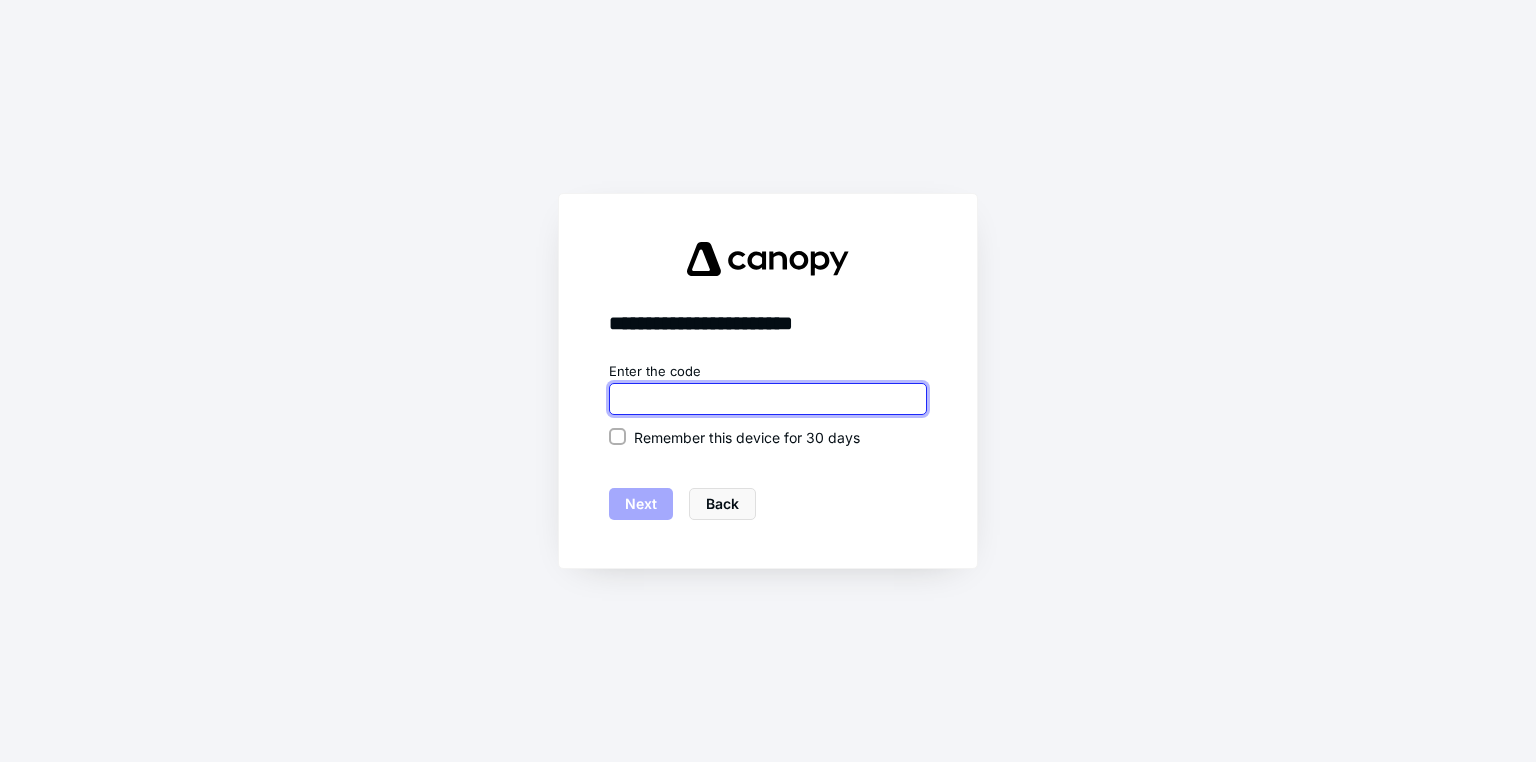 click at bounding box center [768, 399] 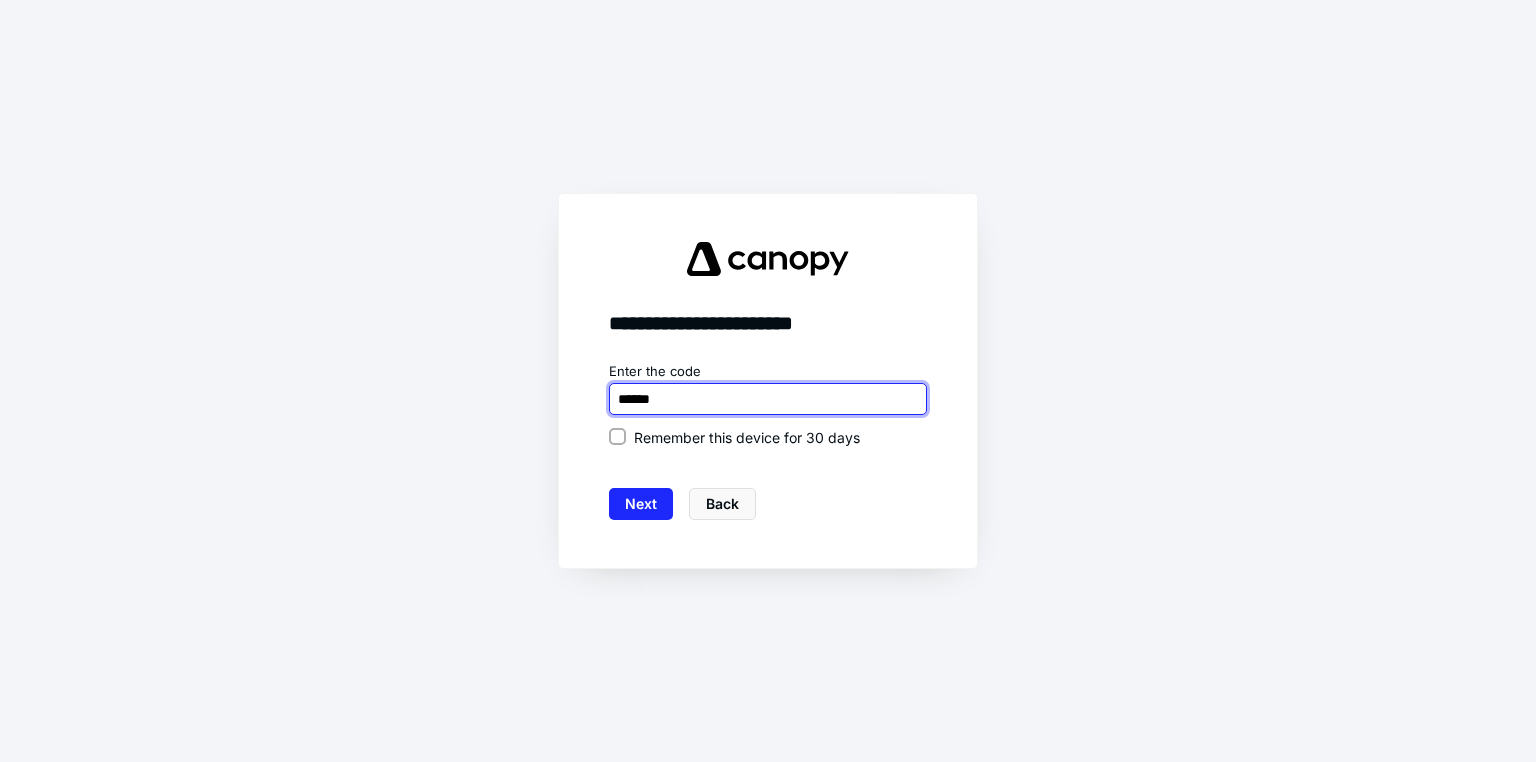 type on "******" 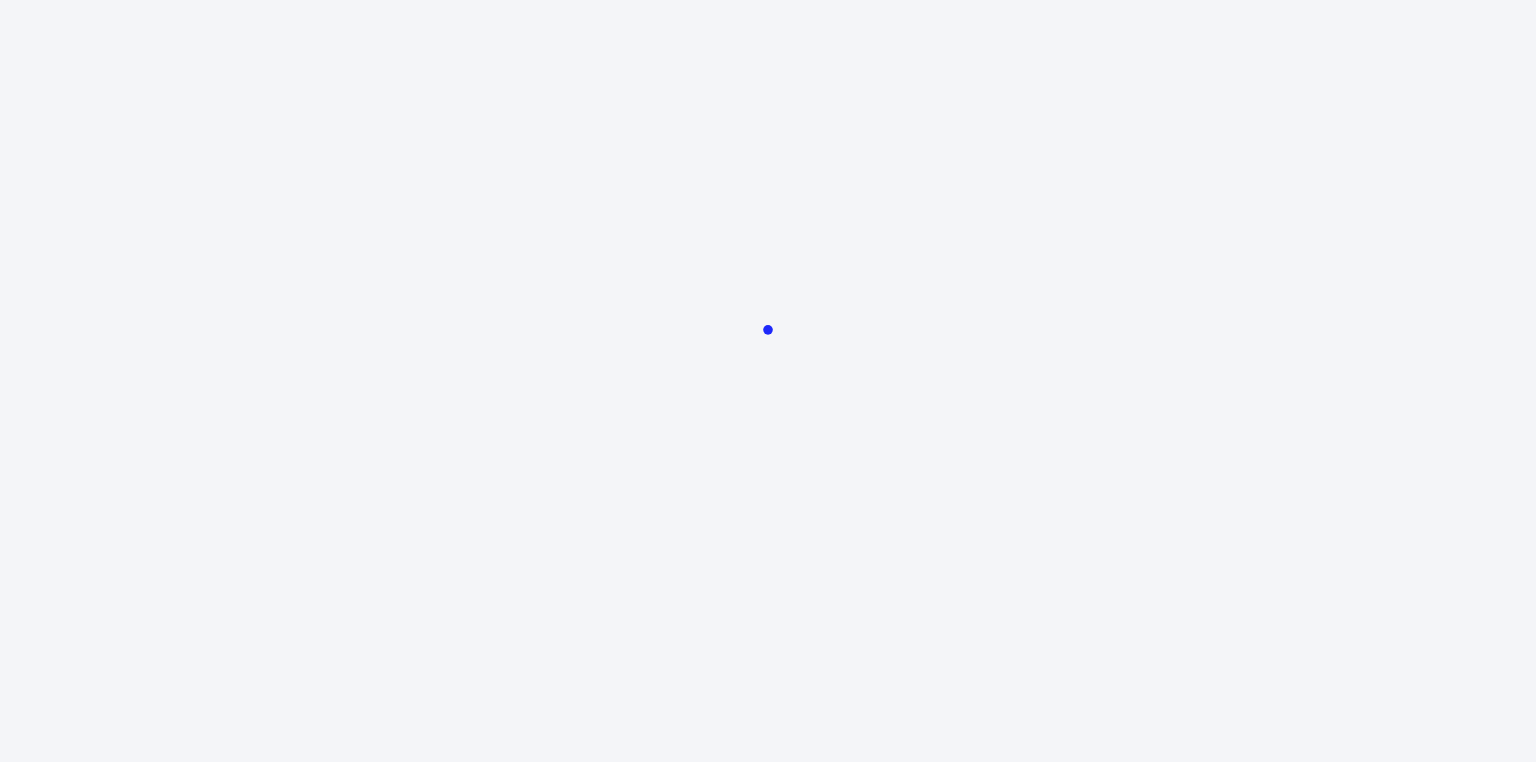scroll, scrollTop: 0, scrollLeft: 0, axis: both 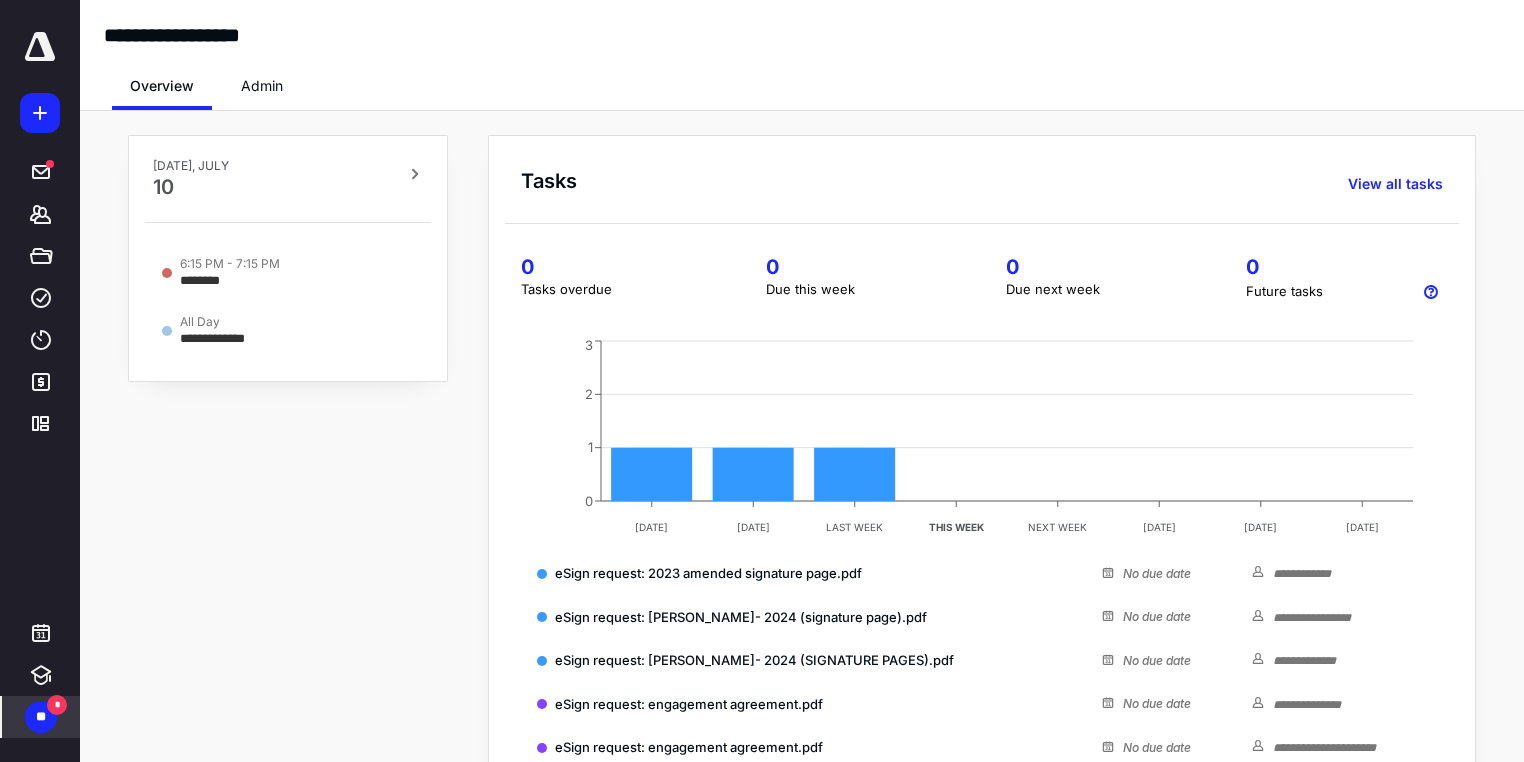click on "**" at bounding box center [41, 717] 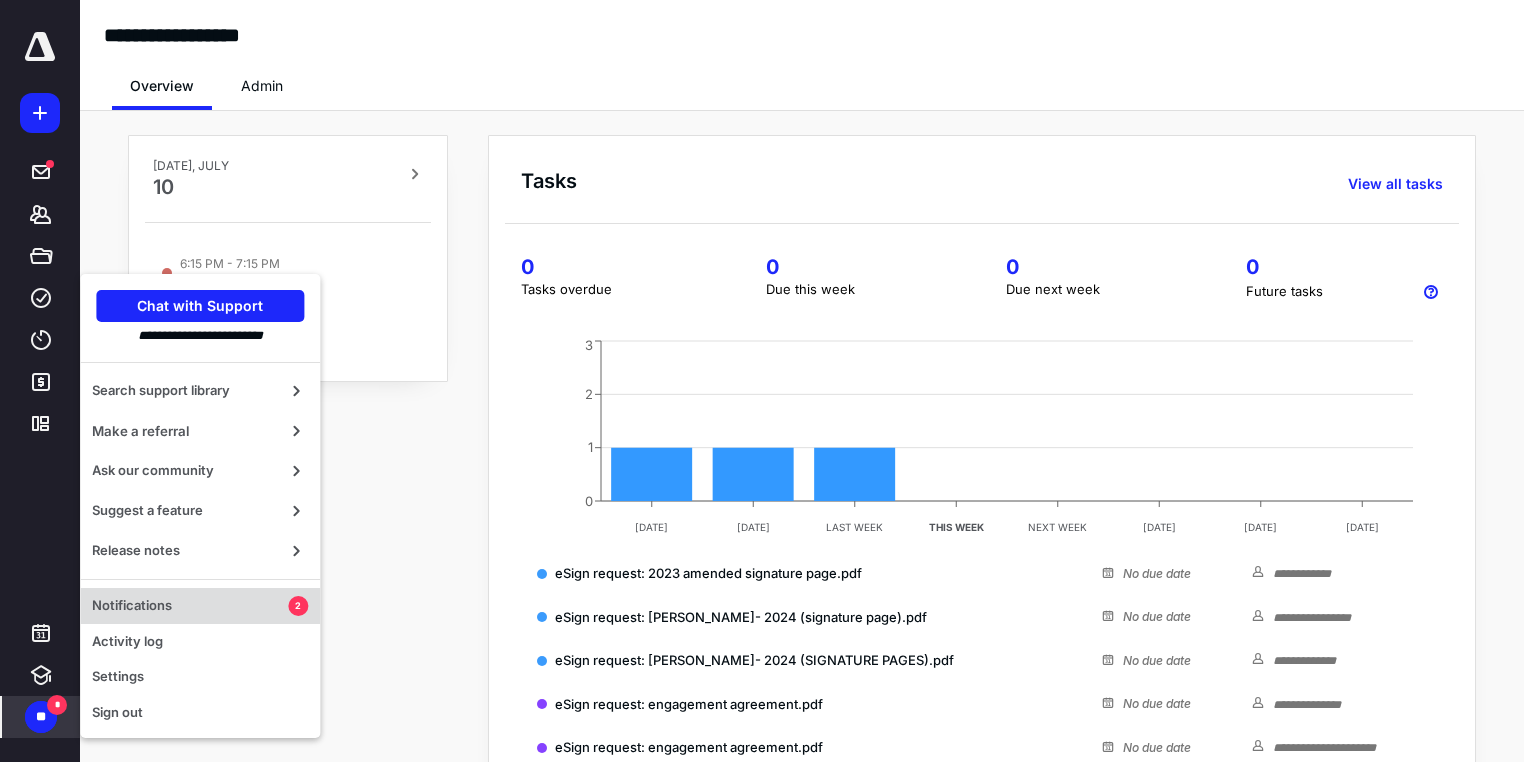 click on "Notifications" at bounding box center (190, 606) 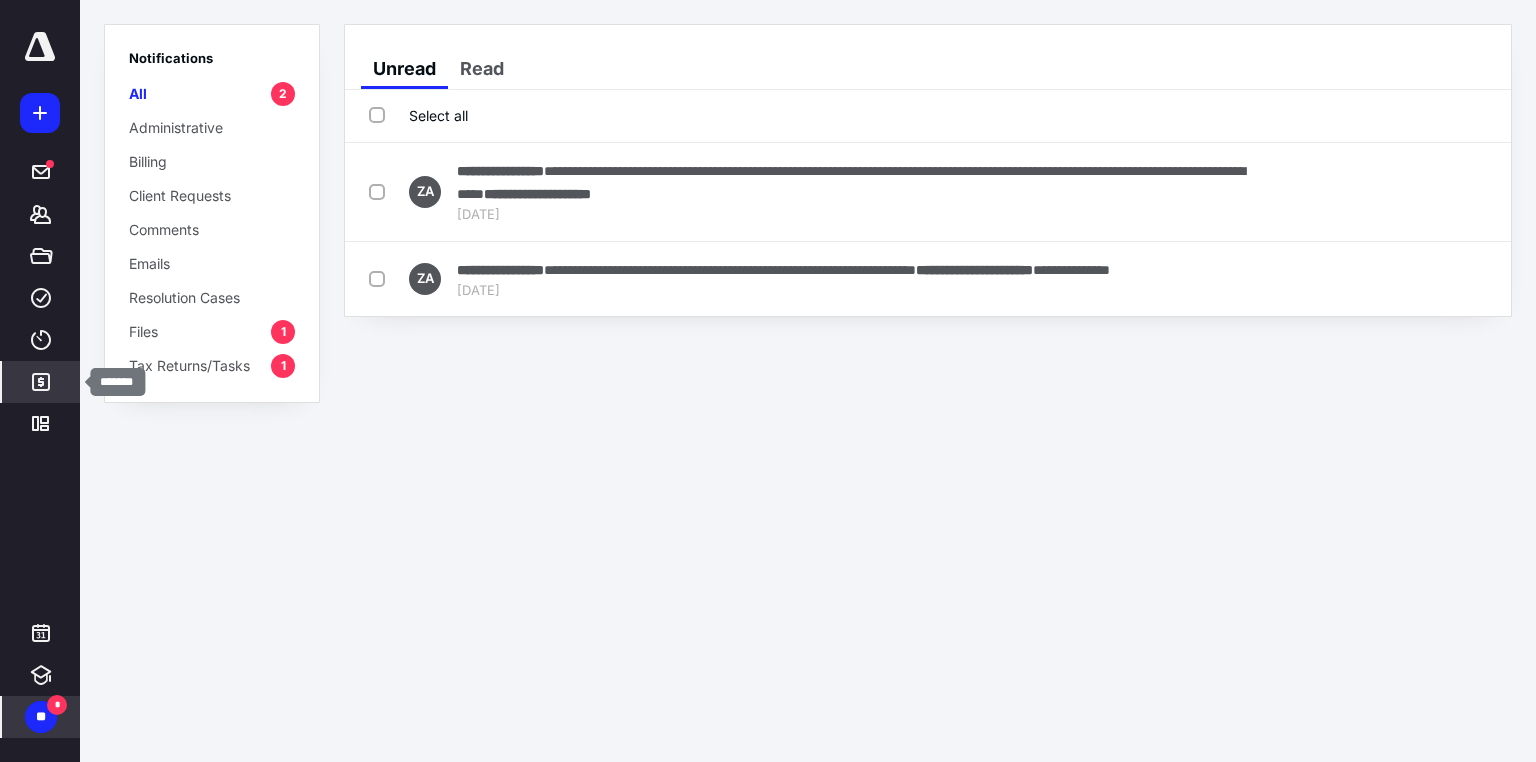 click 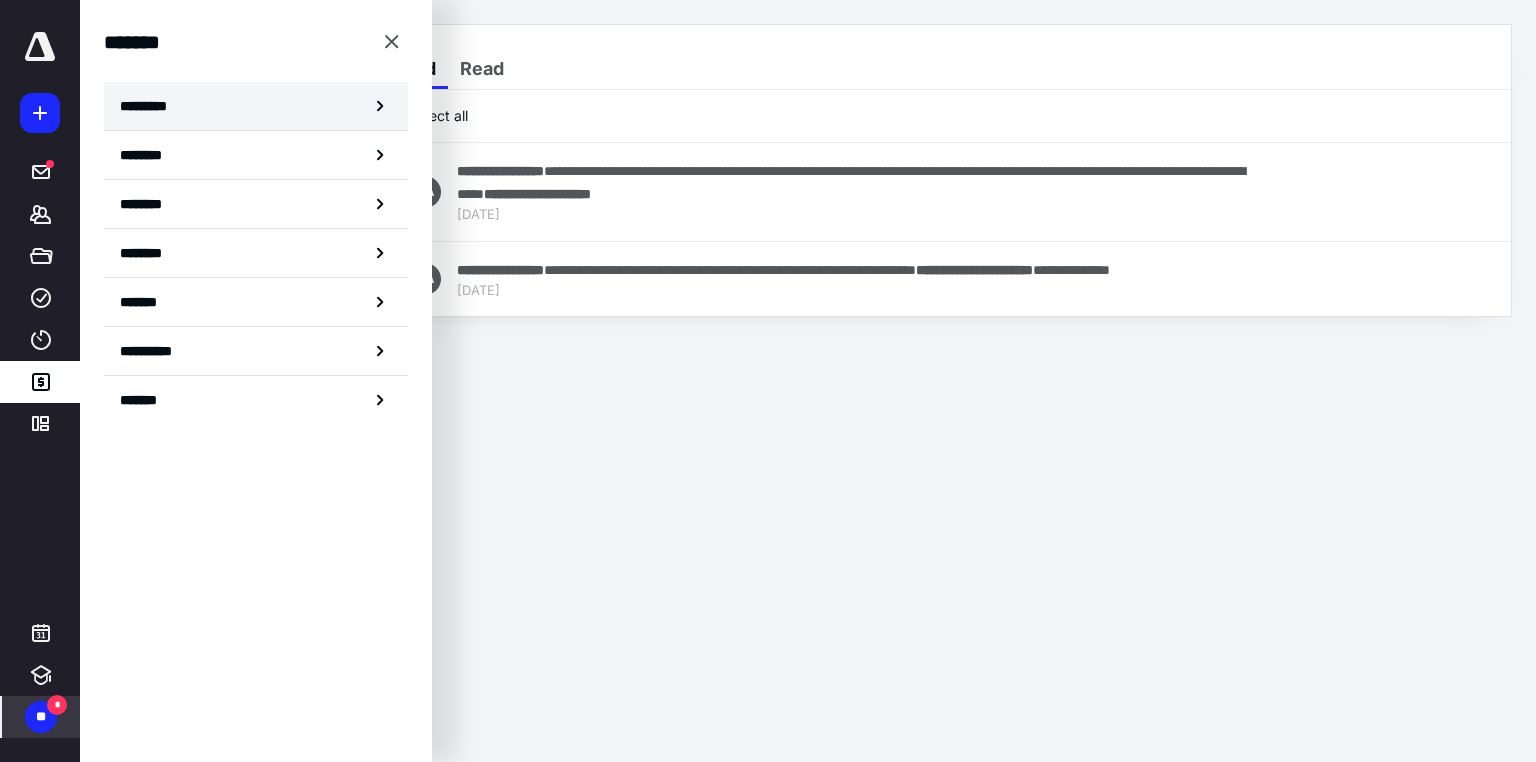 click on "*********" at bounding box center [157, 106] 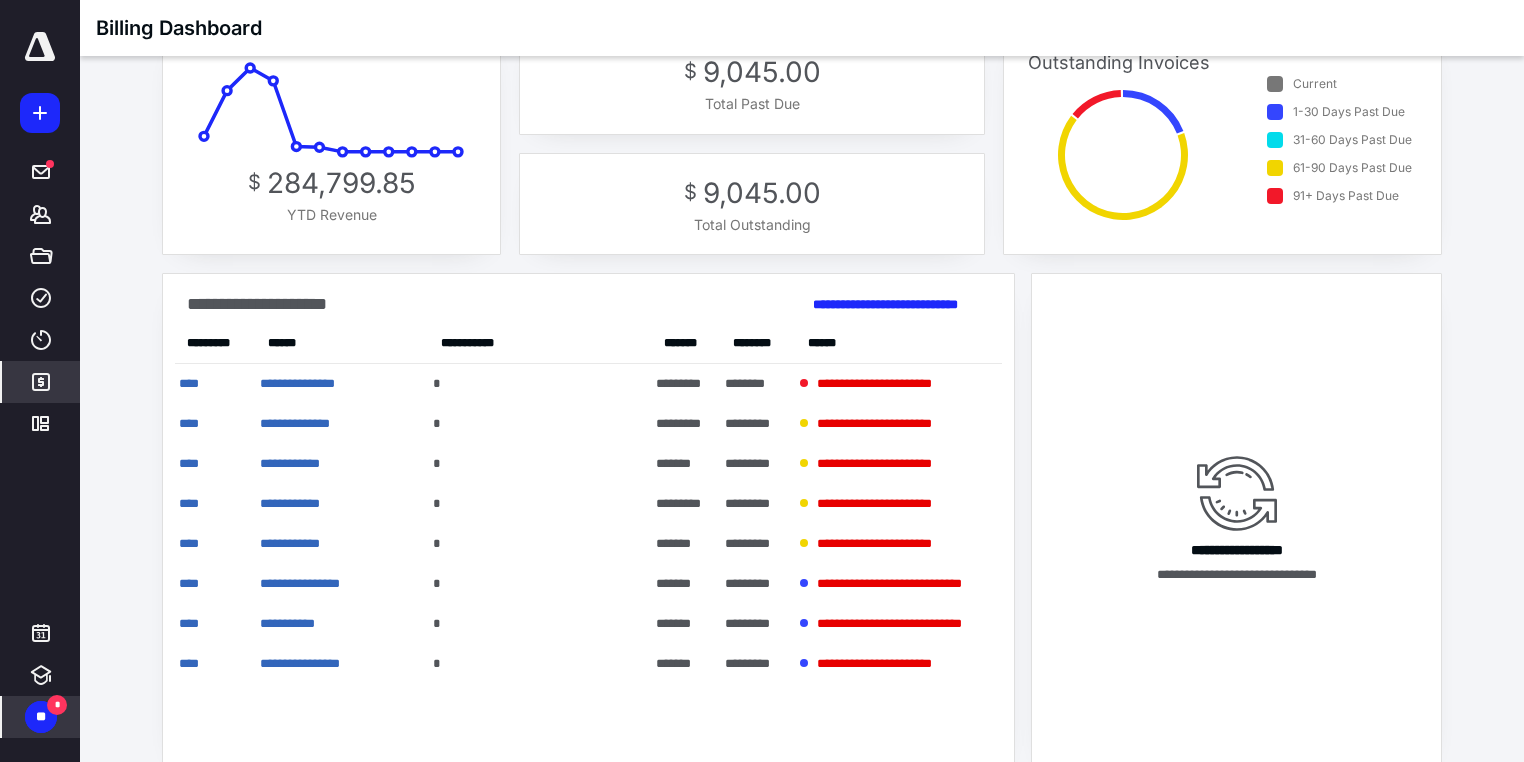 scroll, scrollTop: 73, scrollLeft: 0, axis: vertical 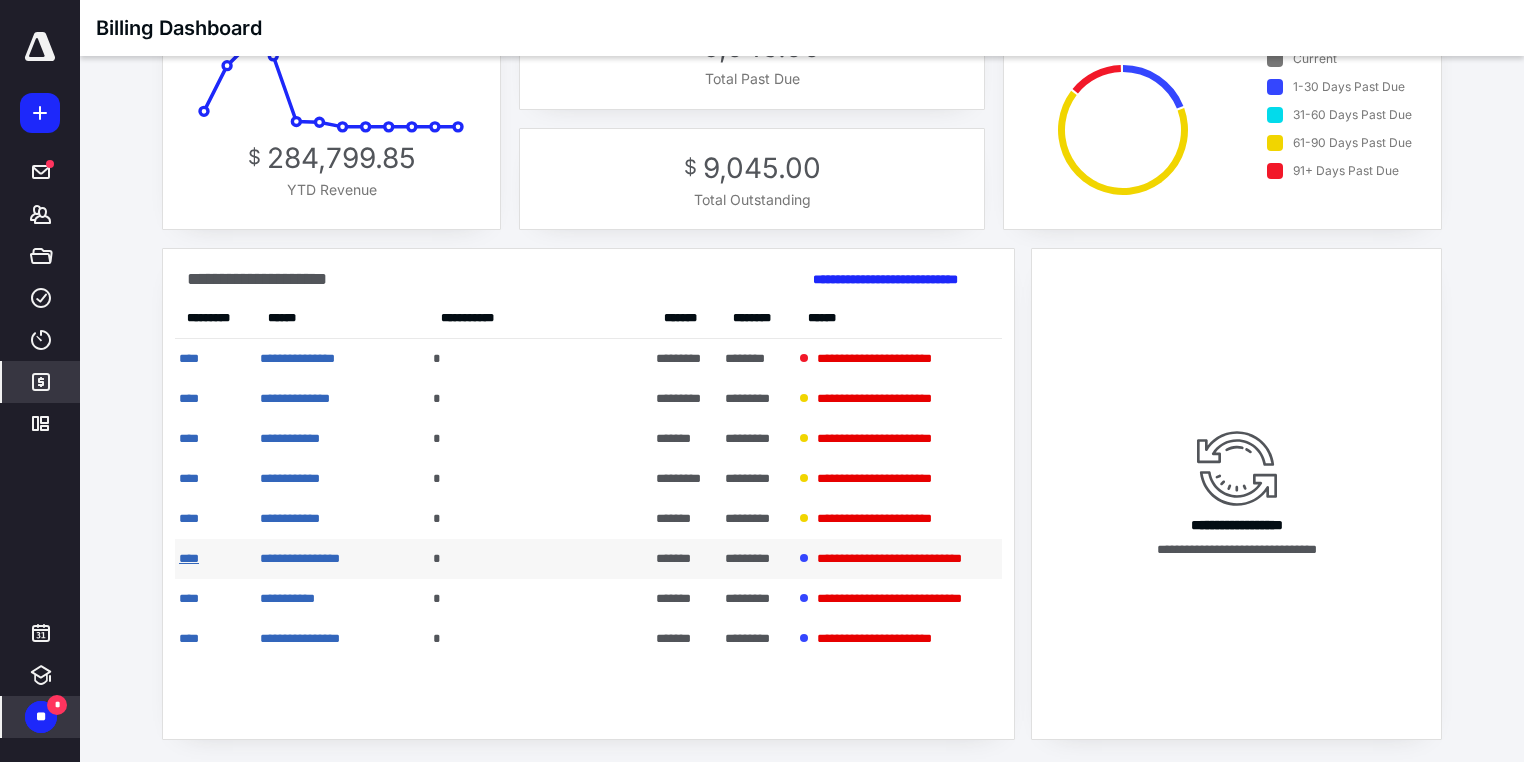 click on "****" at bounding box center (189, 558) 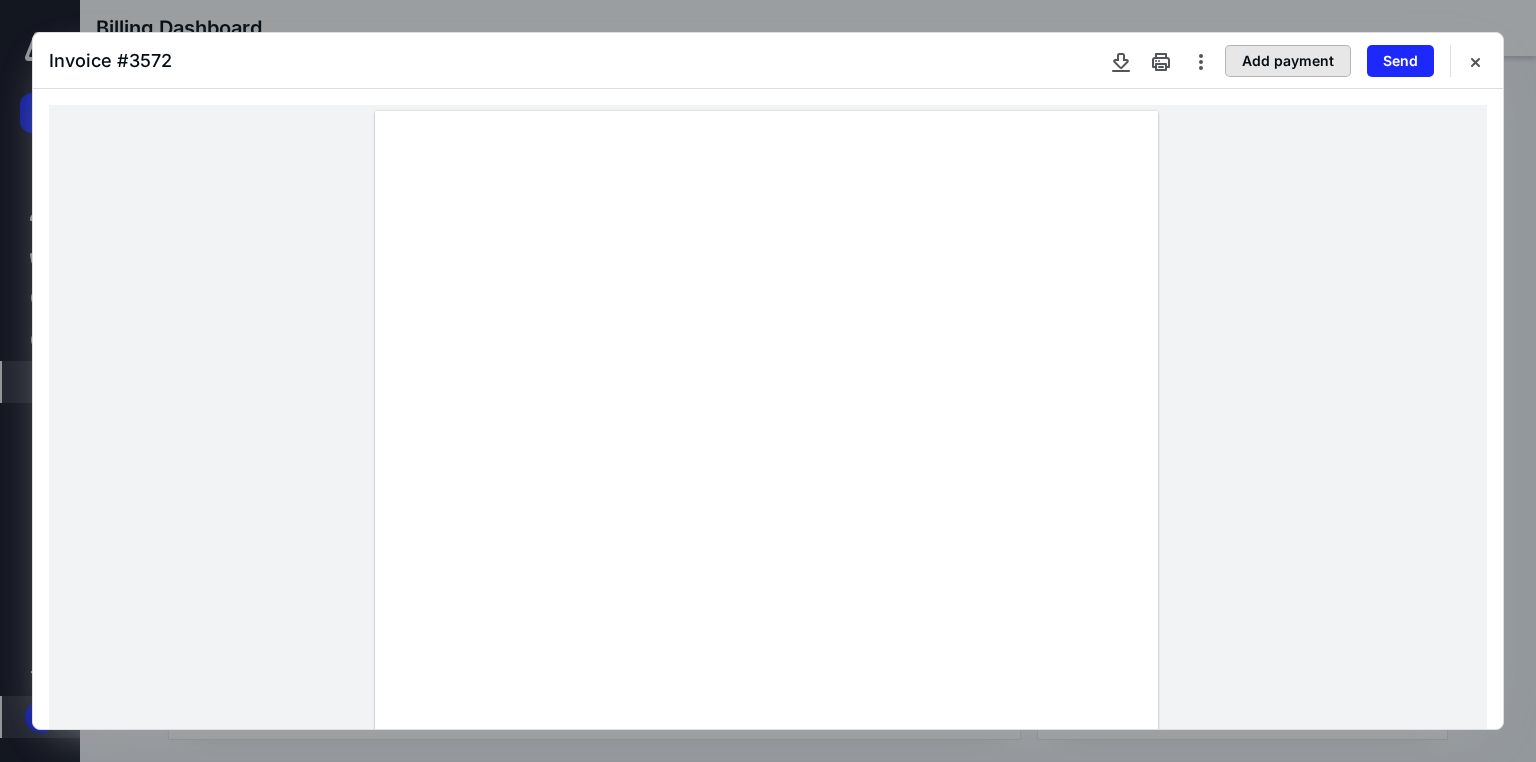 click on "Add payment" at bounding box center (1288, 61) 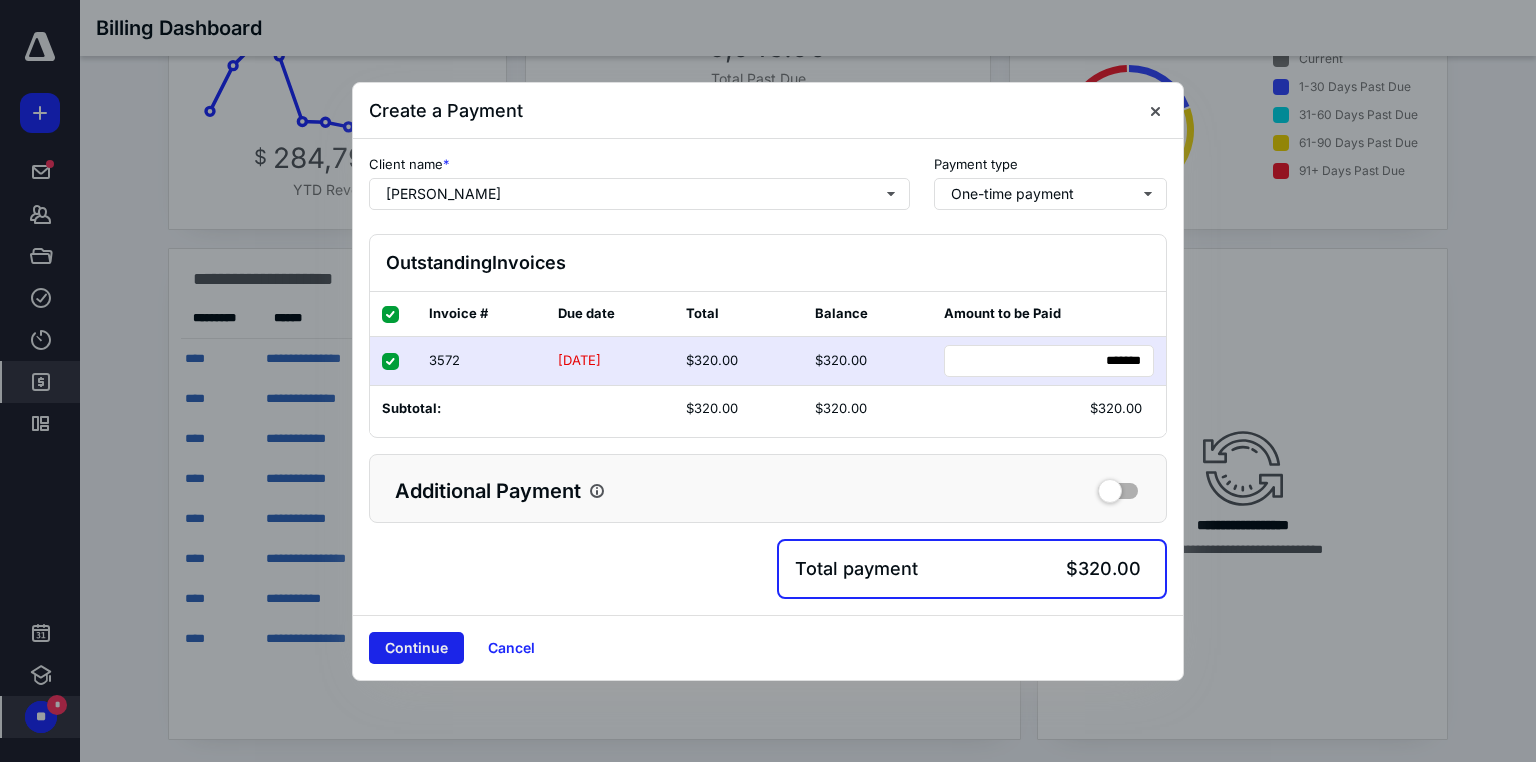 click on "Continue" at bounding box center (416, 648) 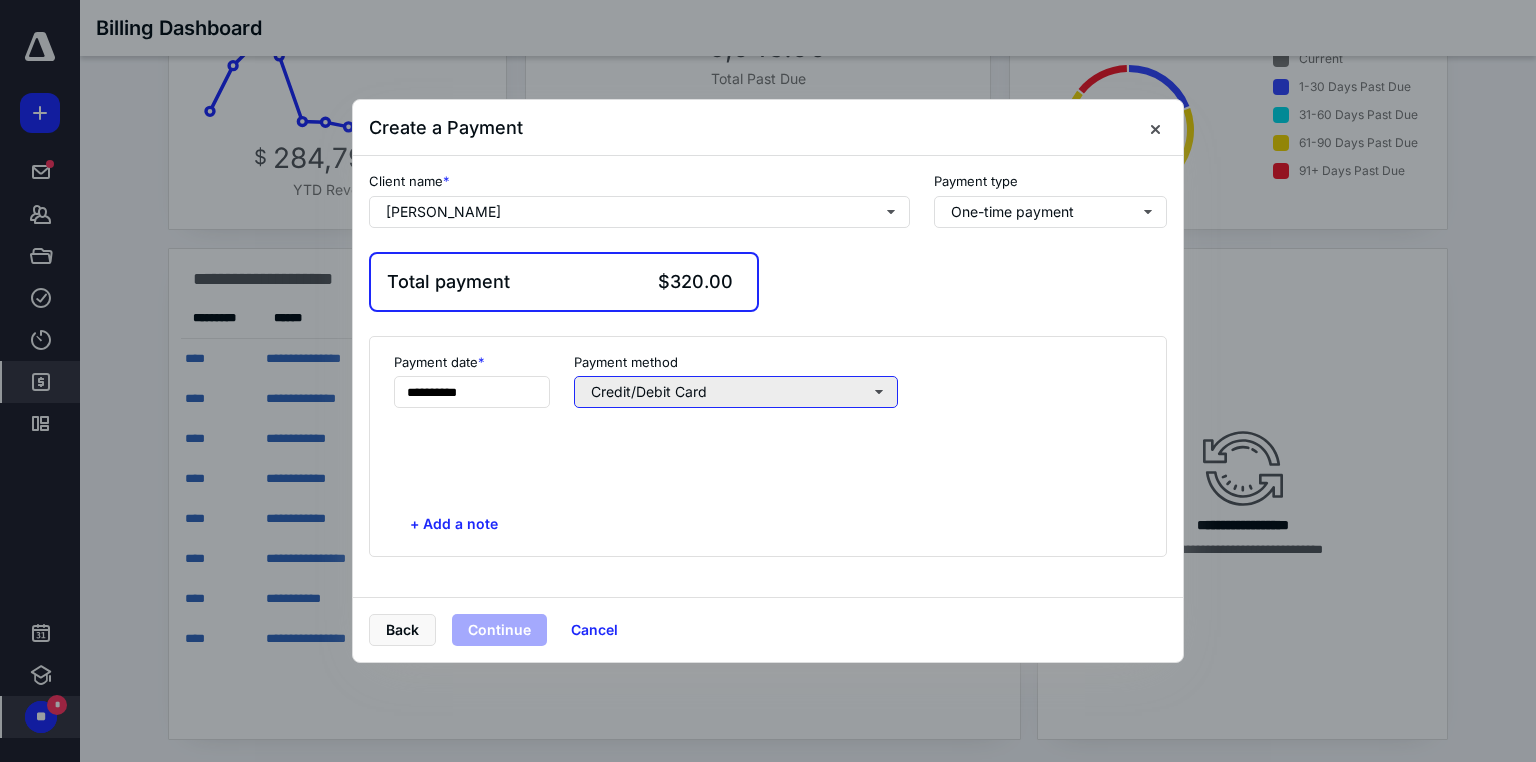 click on "Credit/Debit Card" at bounding box center [736, 392] 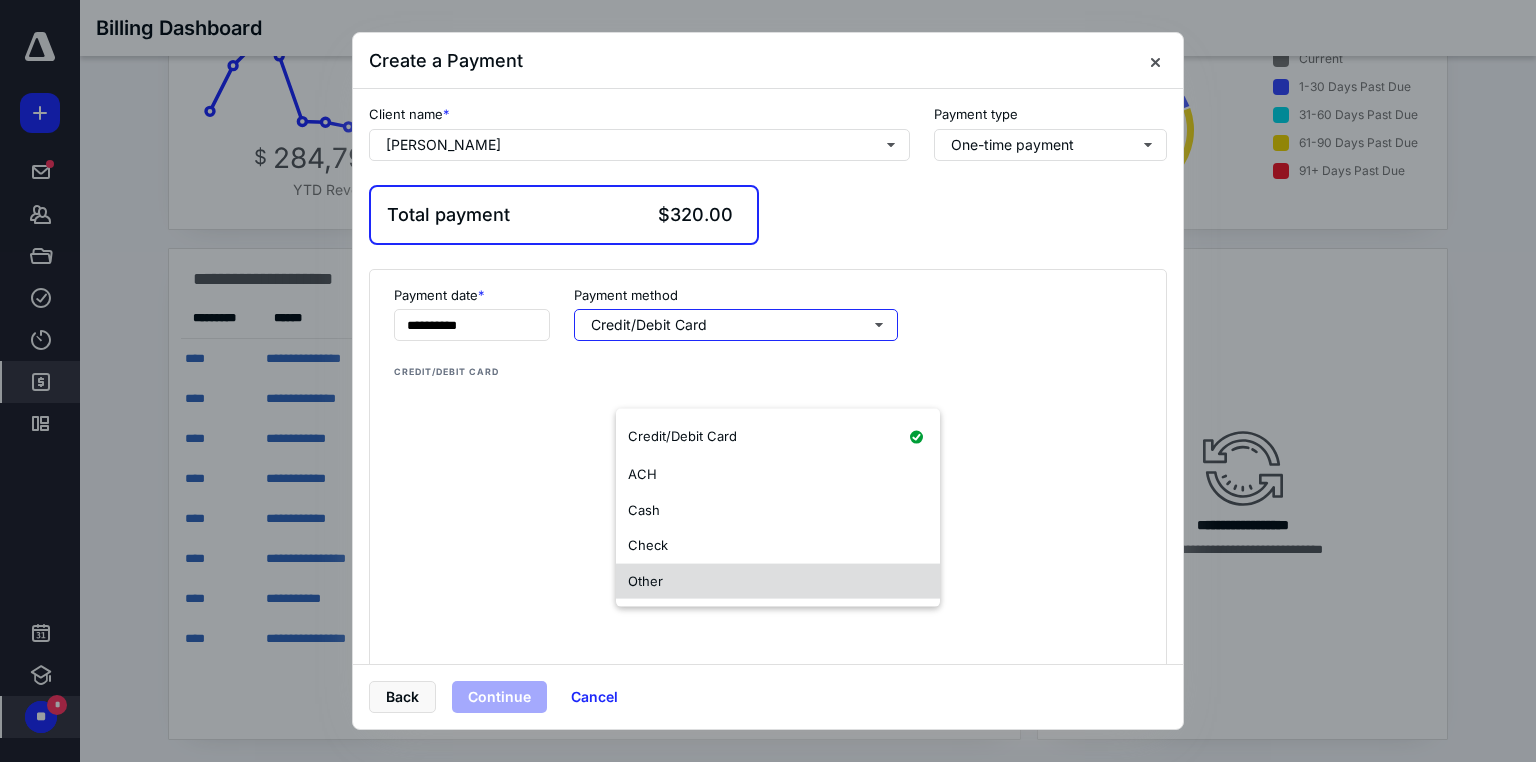 click on "Other" at bounding box center (778, 581) 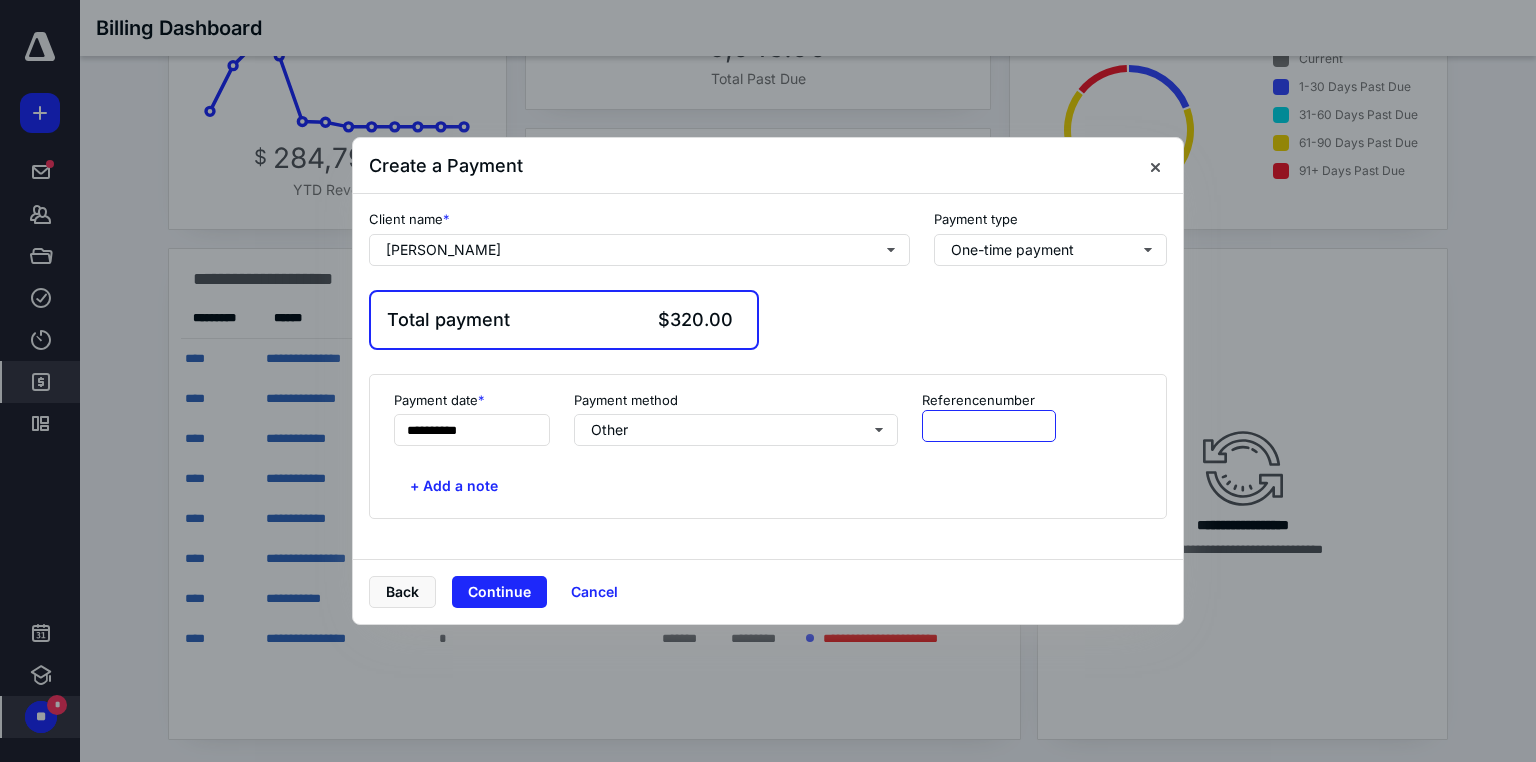 click at bounding box center (989, 426) 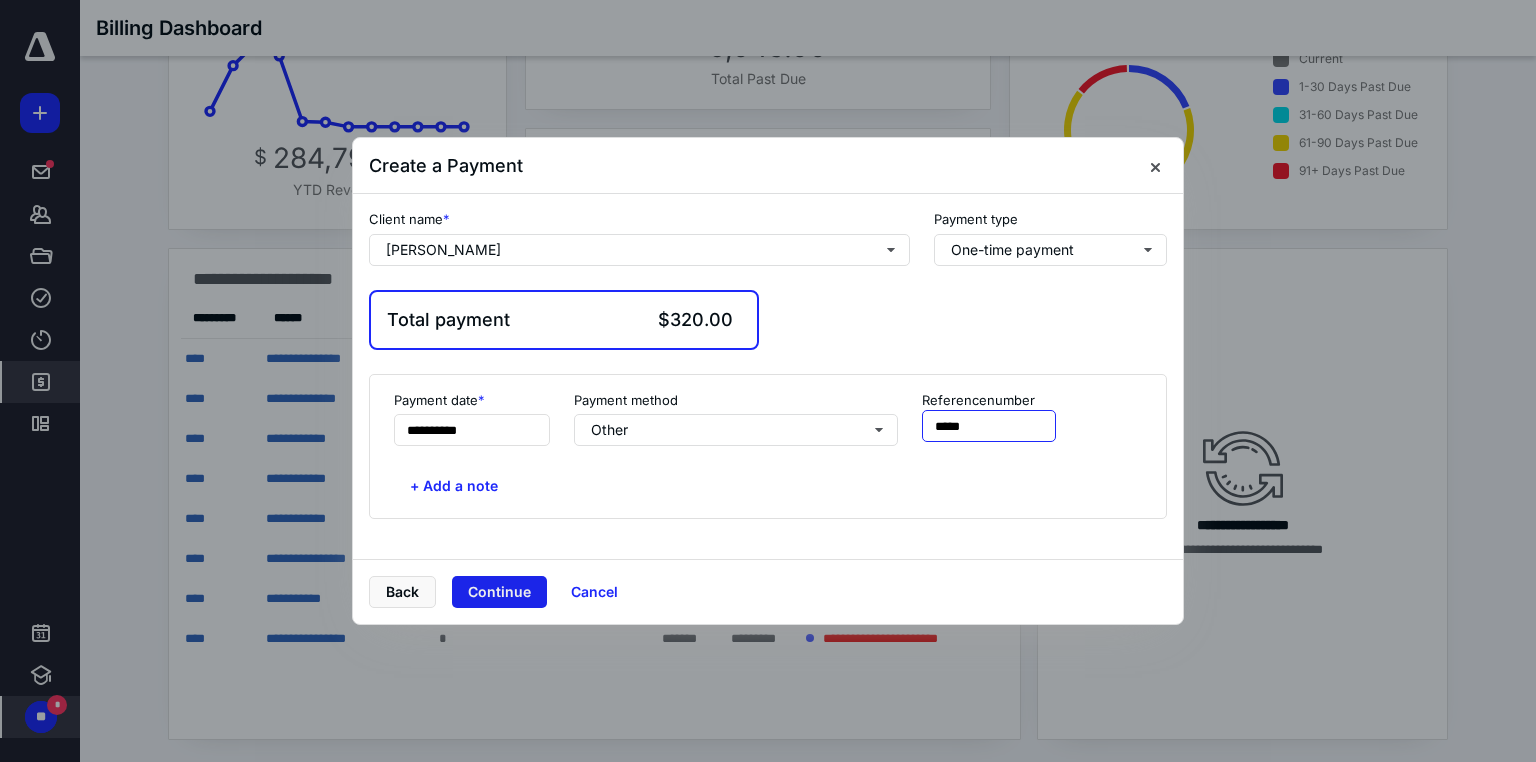 type on "*****" 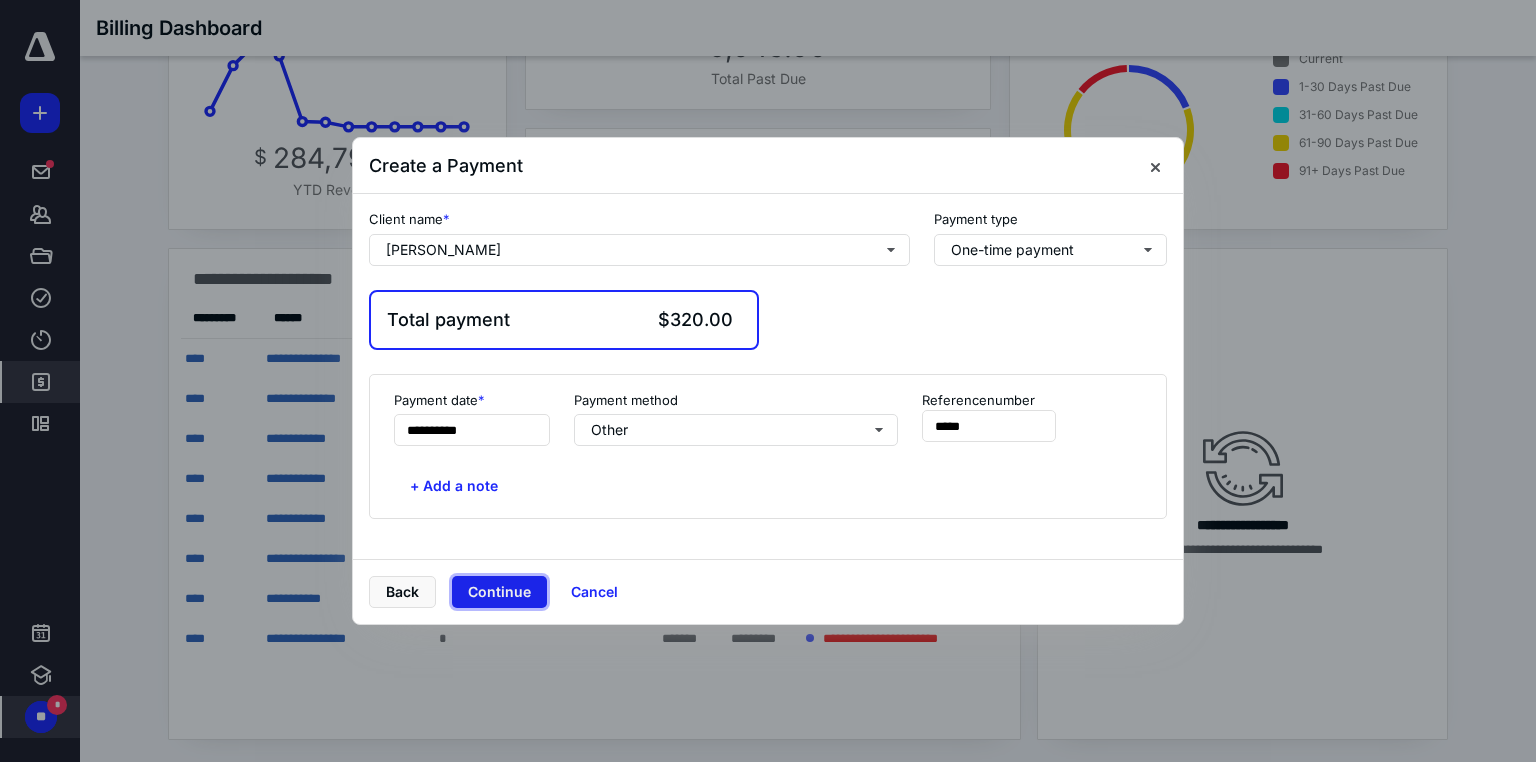click on "Continue" at bounding box center [499, 592] 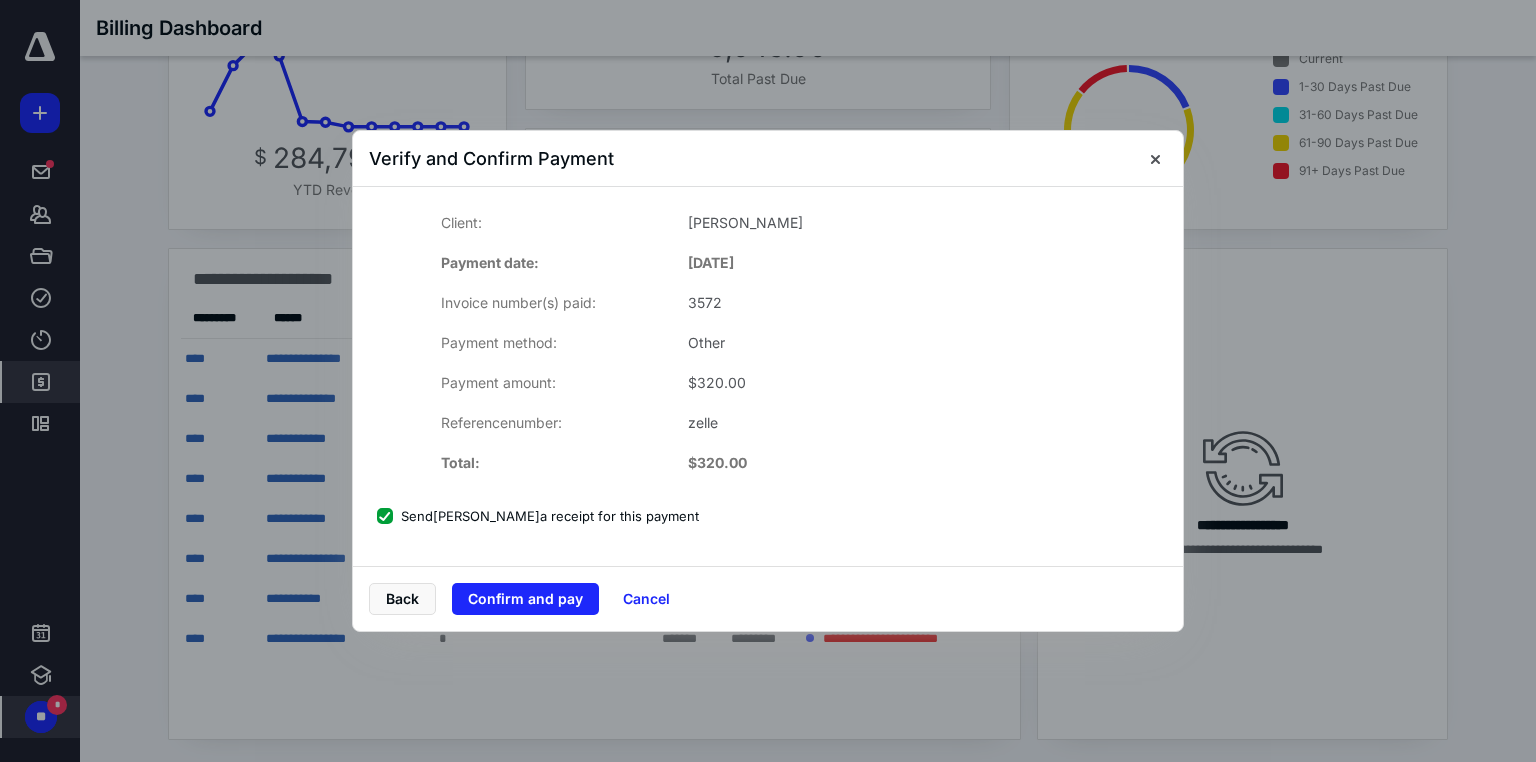 click on "Send  [PERSON_NAME]  a receipt for this payment" at bounding box center [538, 516] 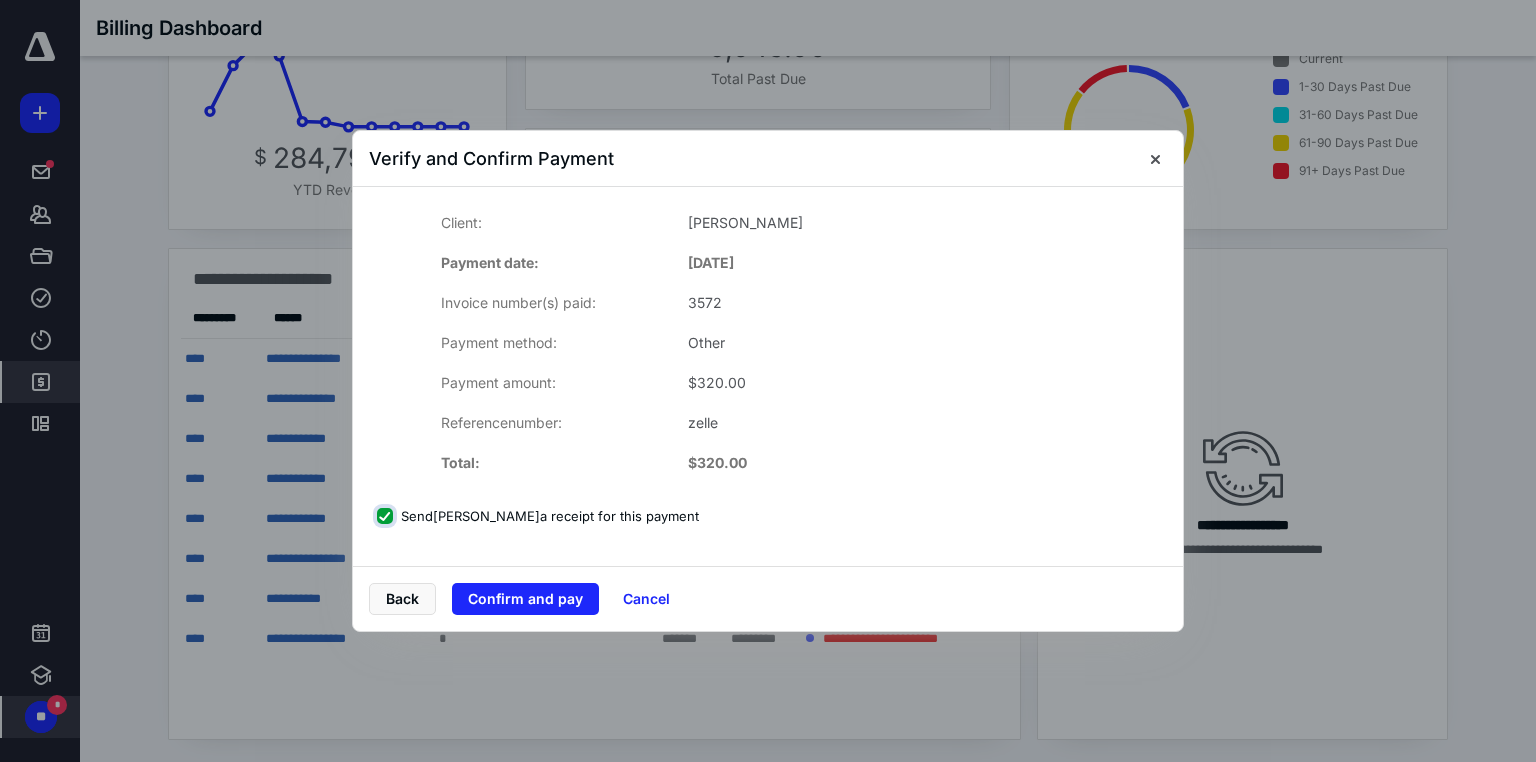 checkbox on "false" 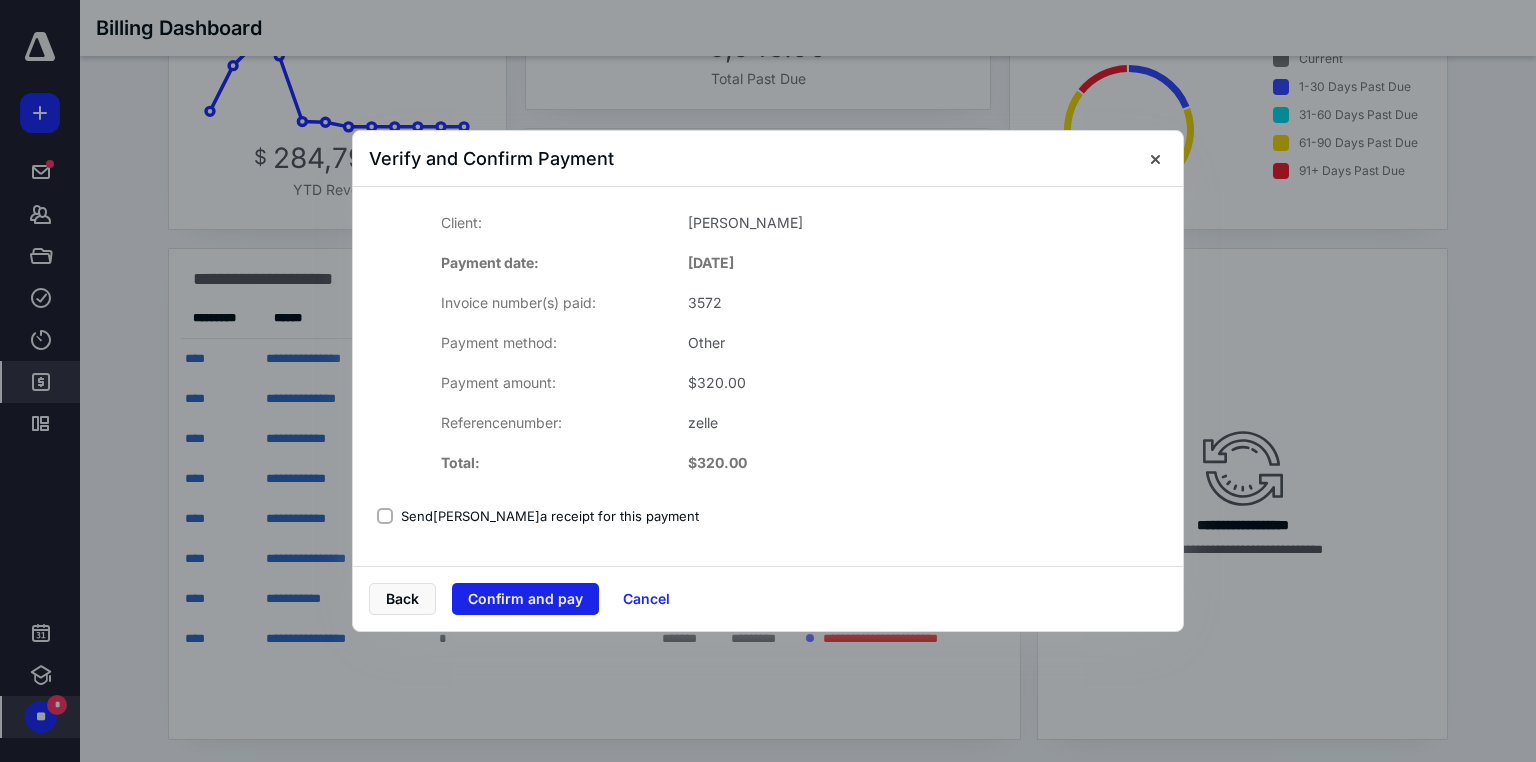 click on "Confirm and pay" at bounding box center (525, 599) 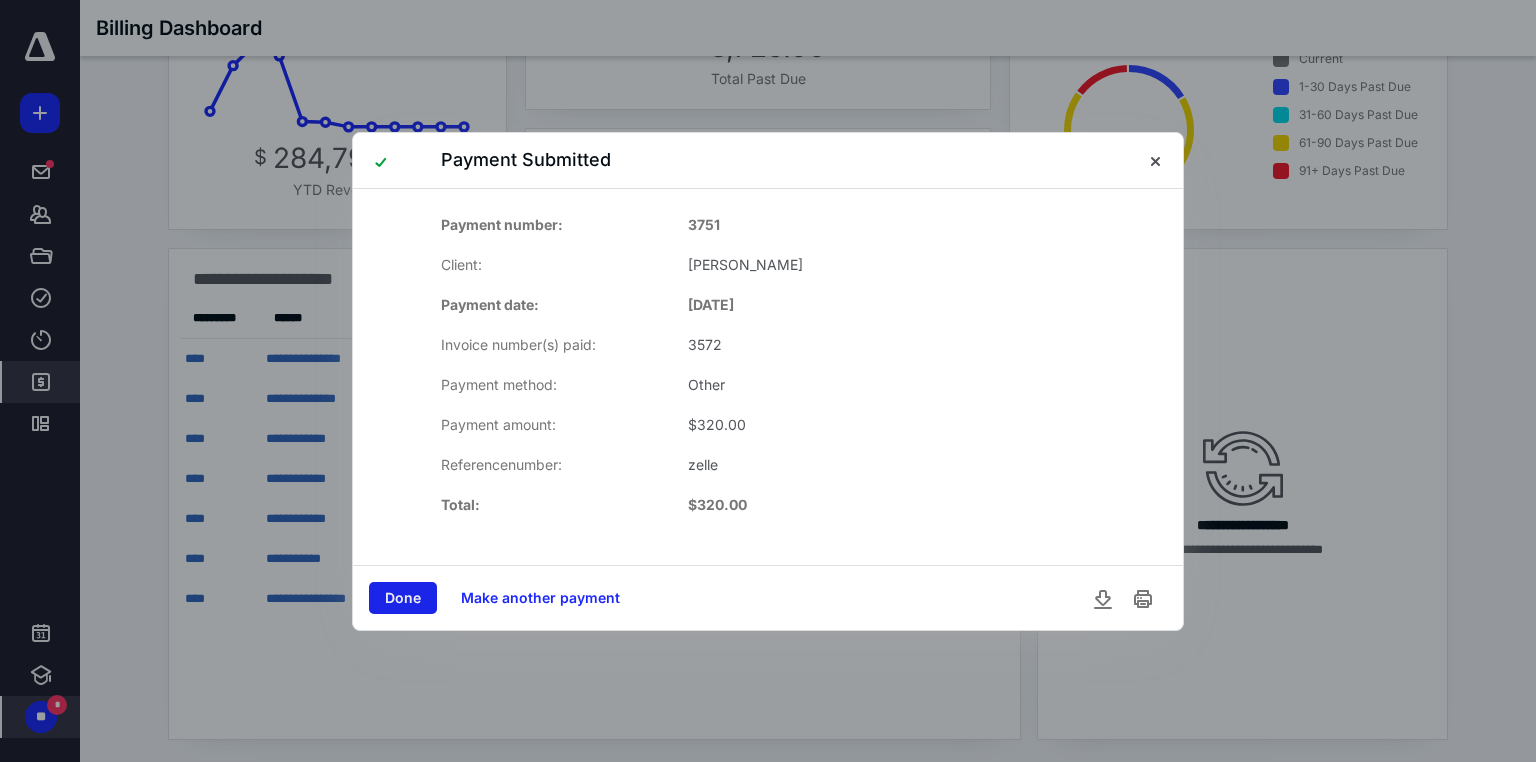 click on "Done" at bounding box center [403, 598] 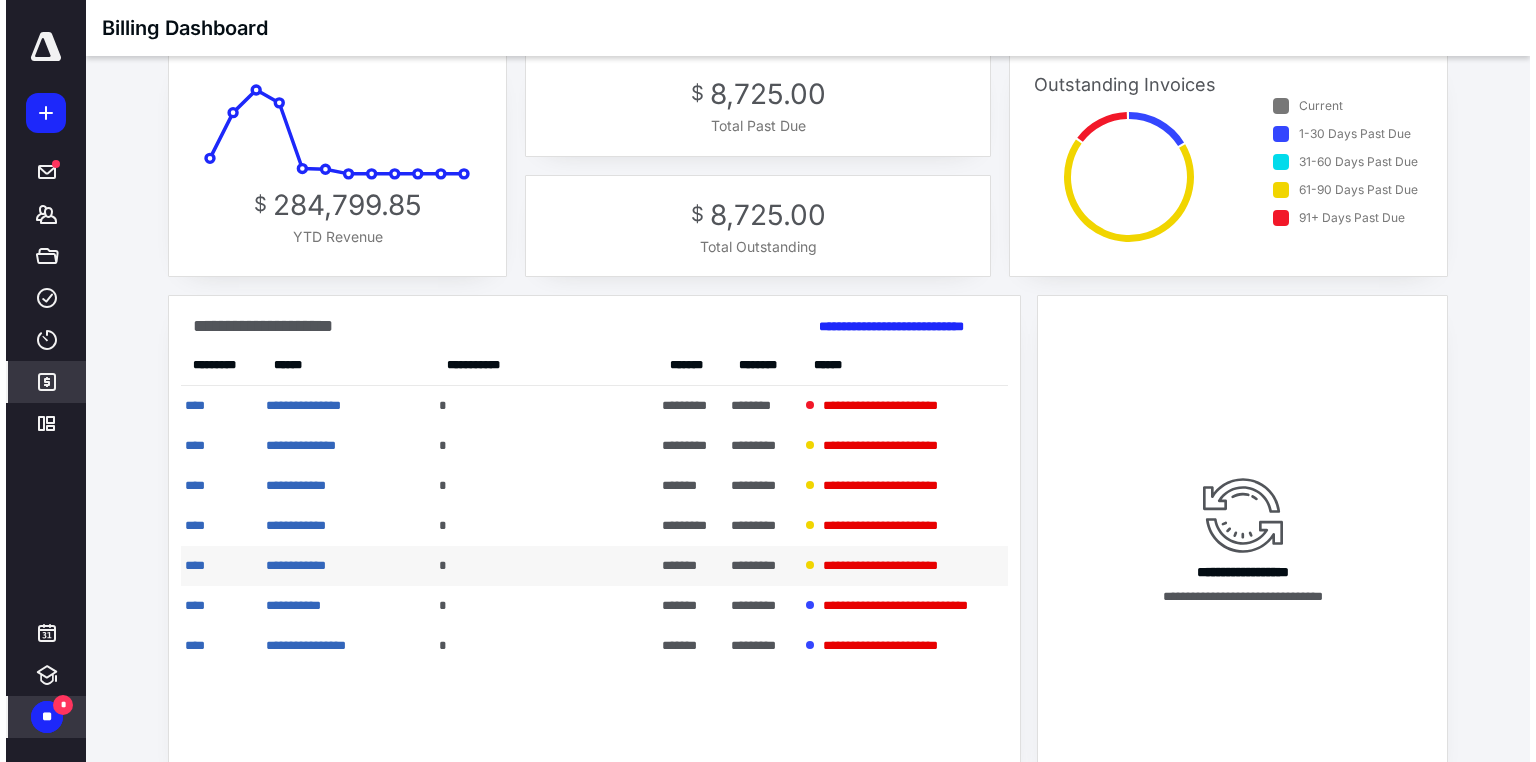 scroll, scrollTop: 0, scrollLeft: 0, axis: both 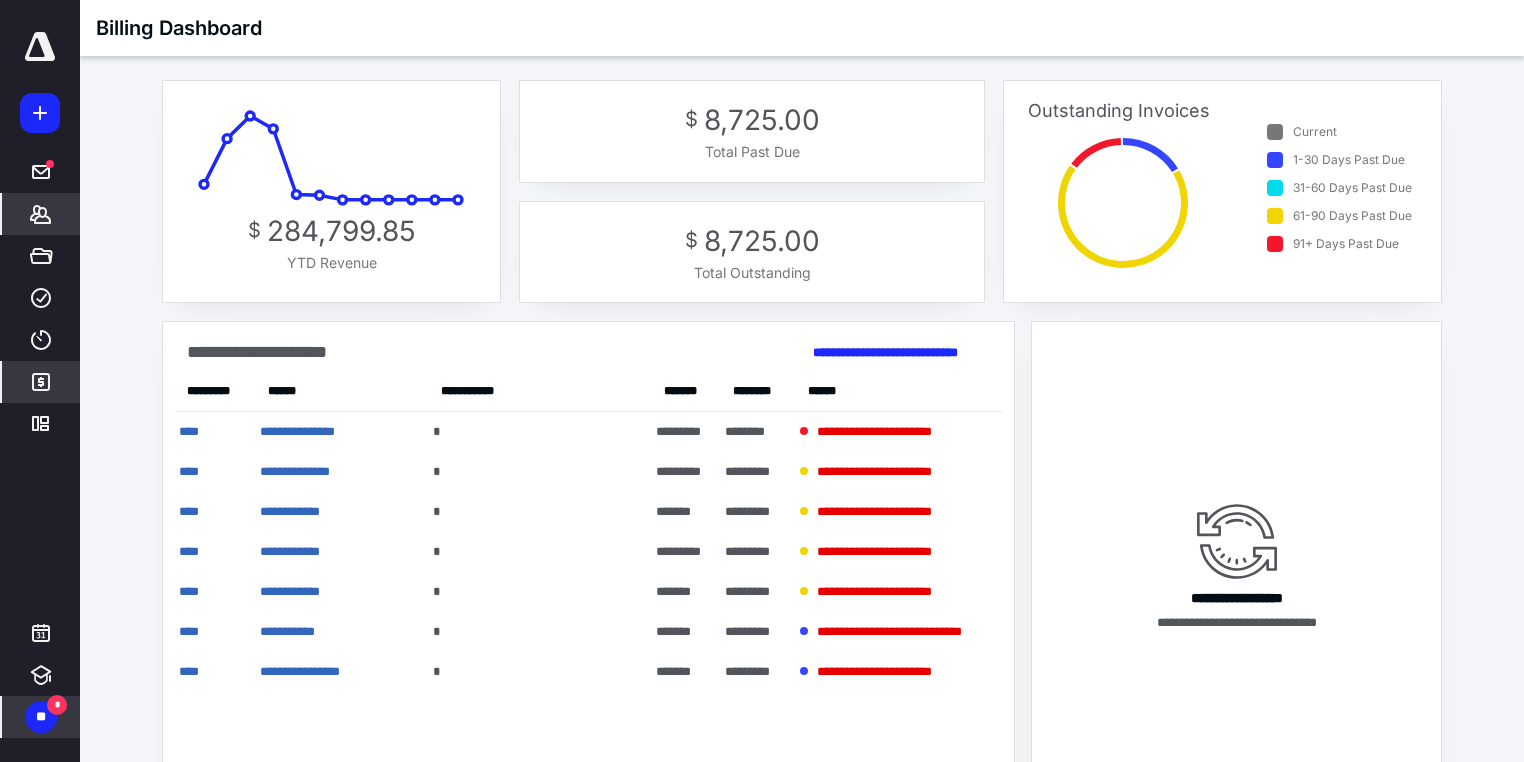 click on "*******" at bounding box center [41, 214] 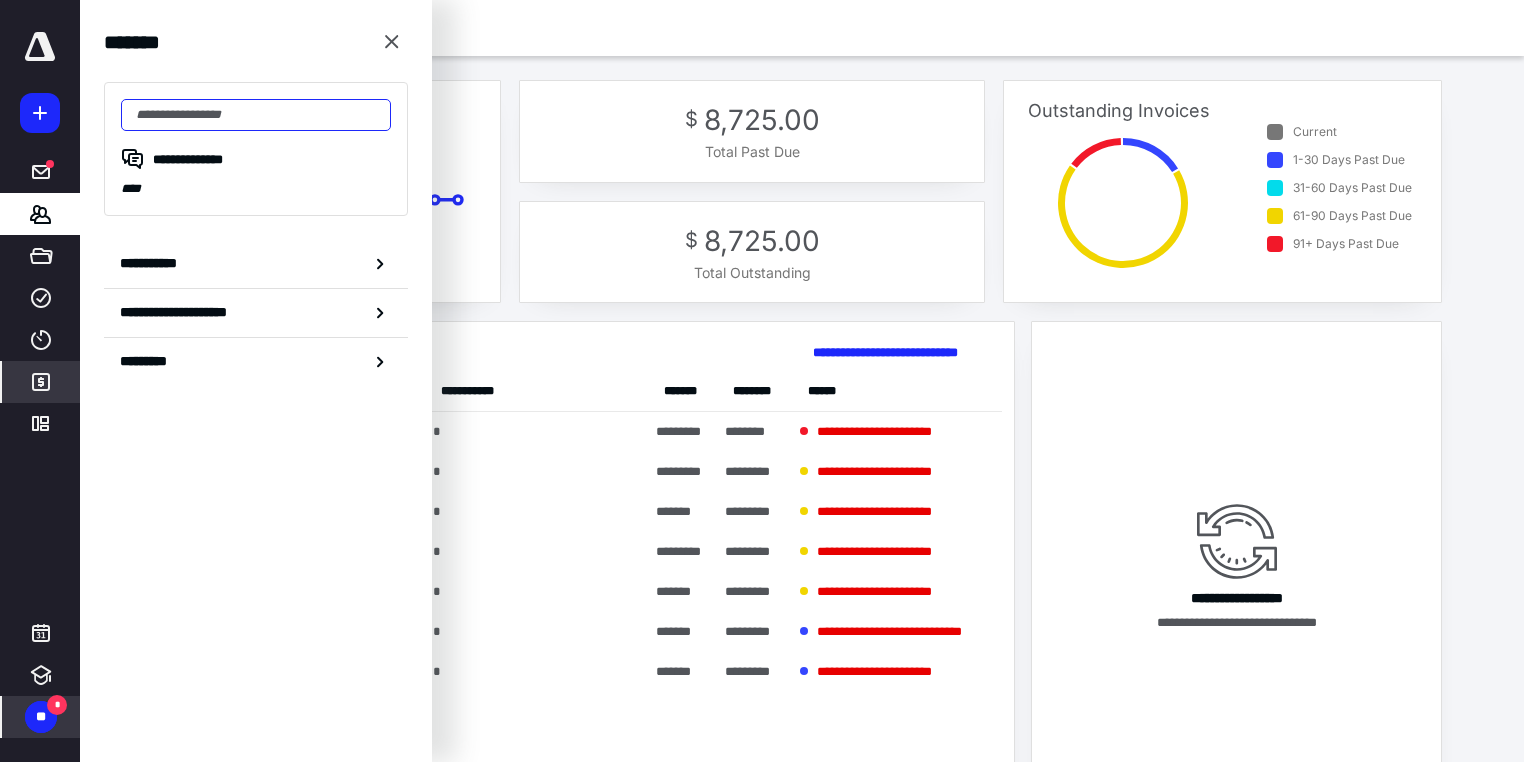 click at bounding box center (256, 115) 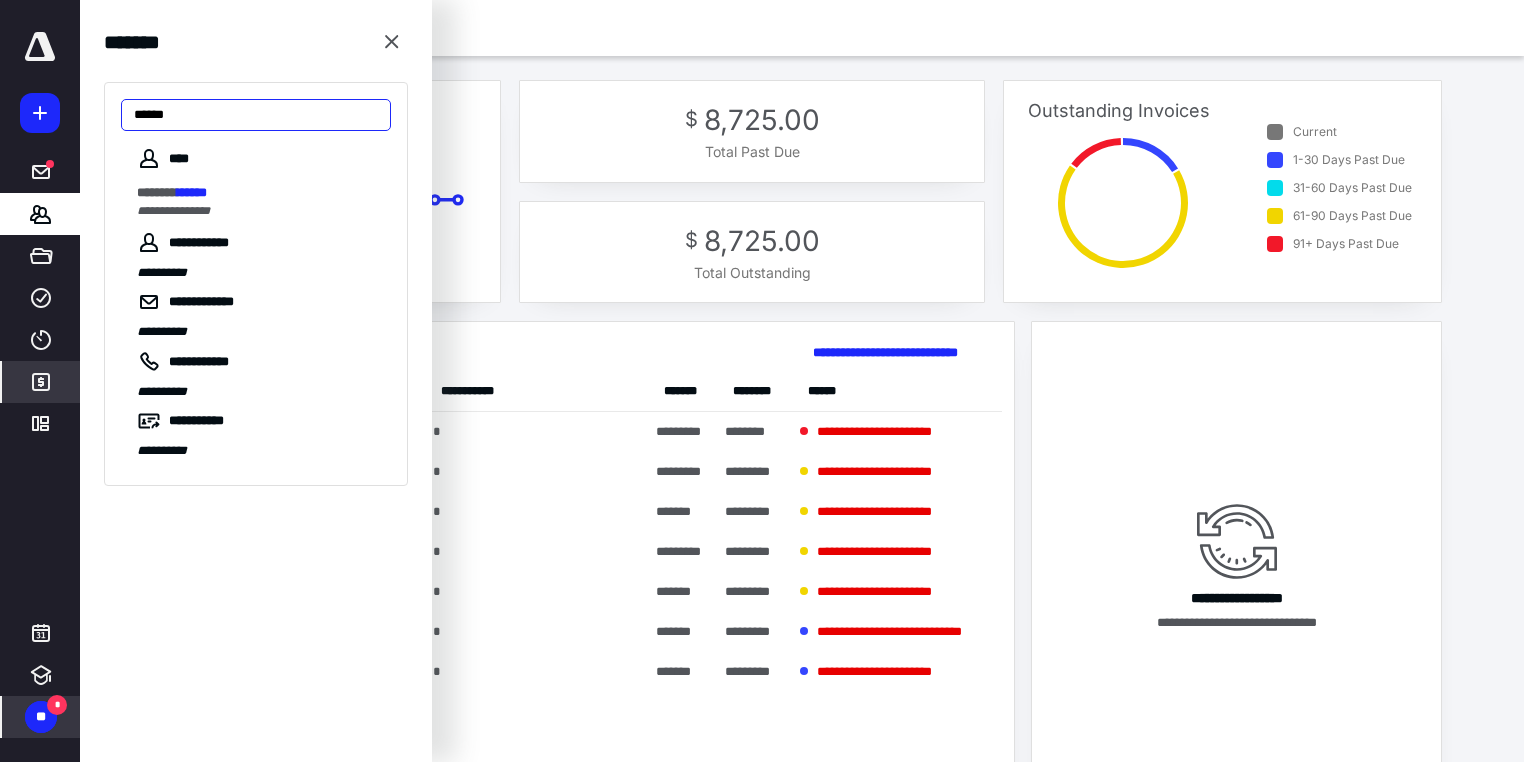 type on "******" 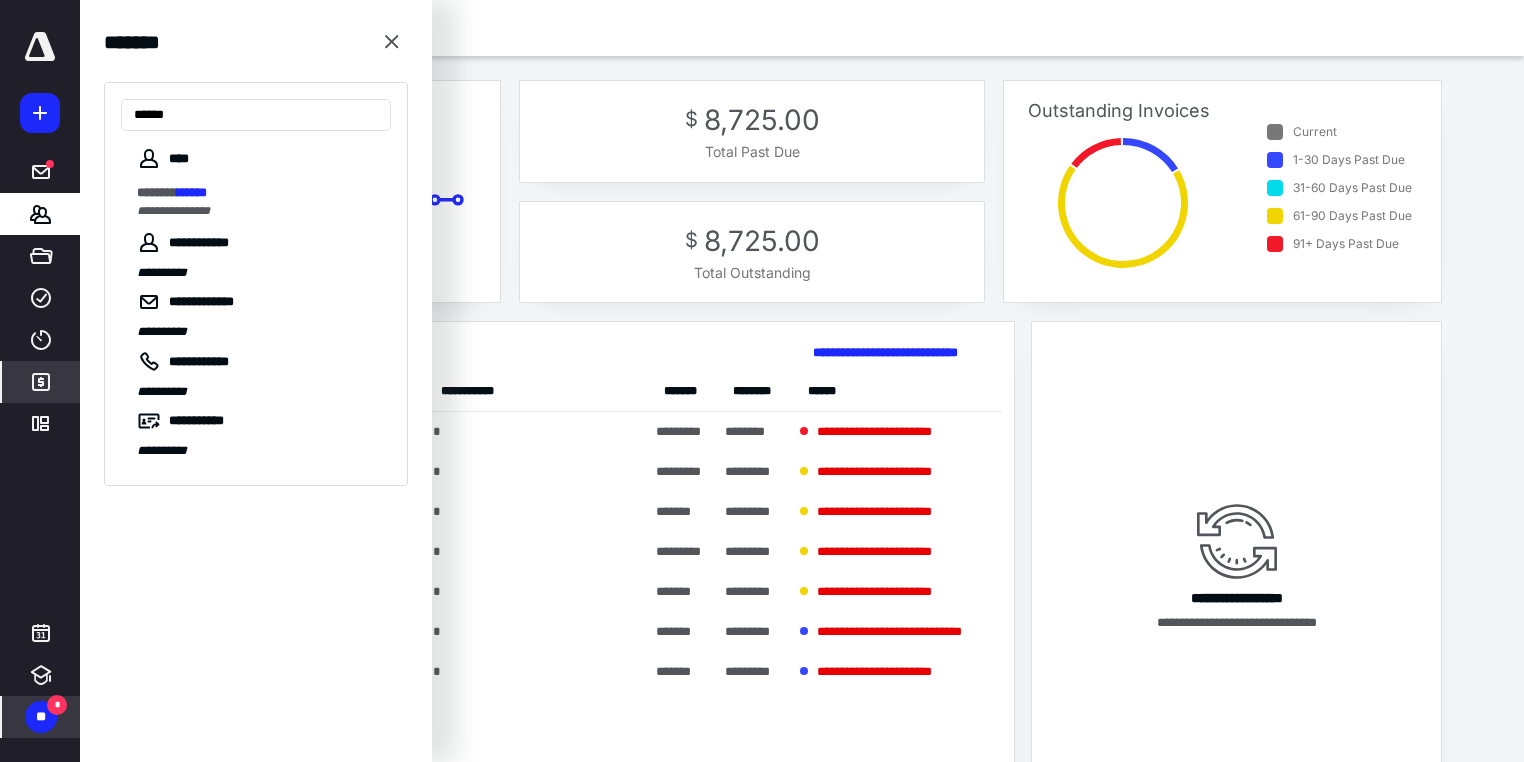 click on "*******" at bounding box center (157, 192) 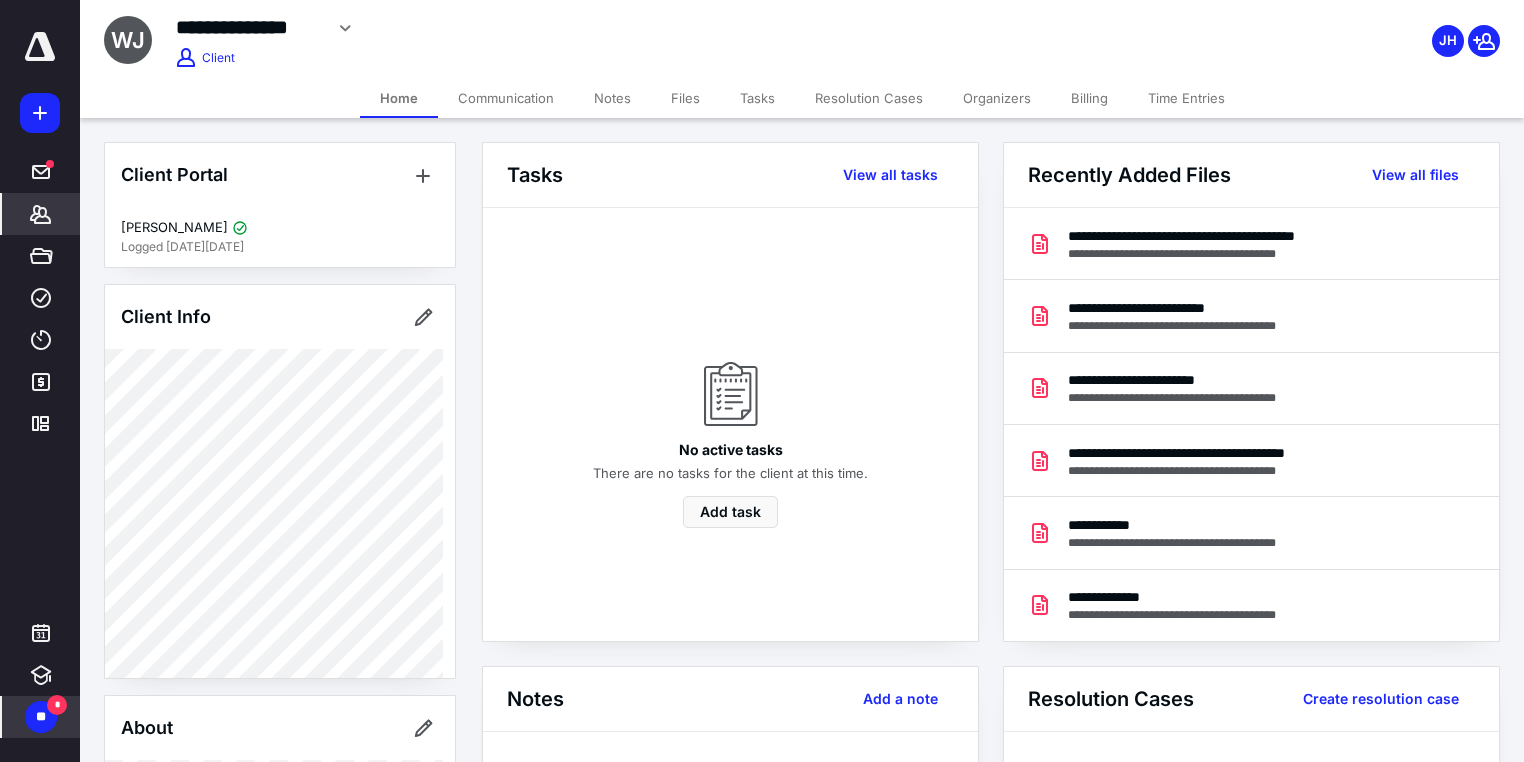 click on "Billing" at bounding box center [1089, 98] 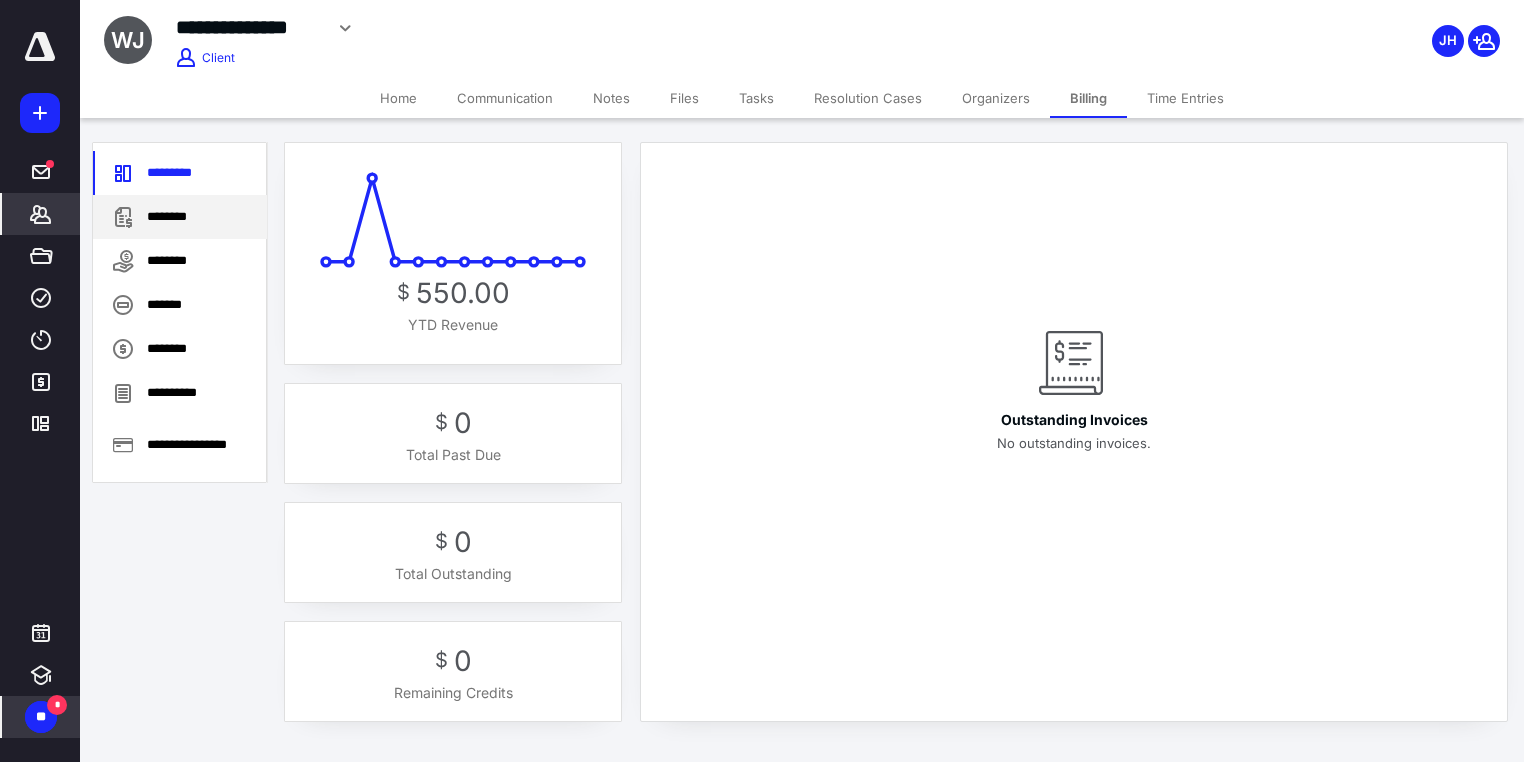 click on "********" at bounding box center [180, 217] 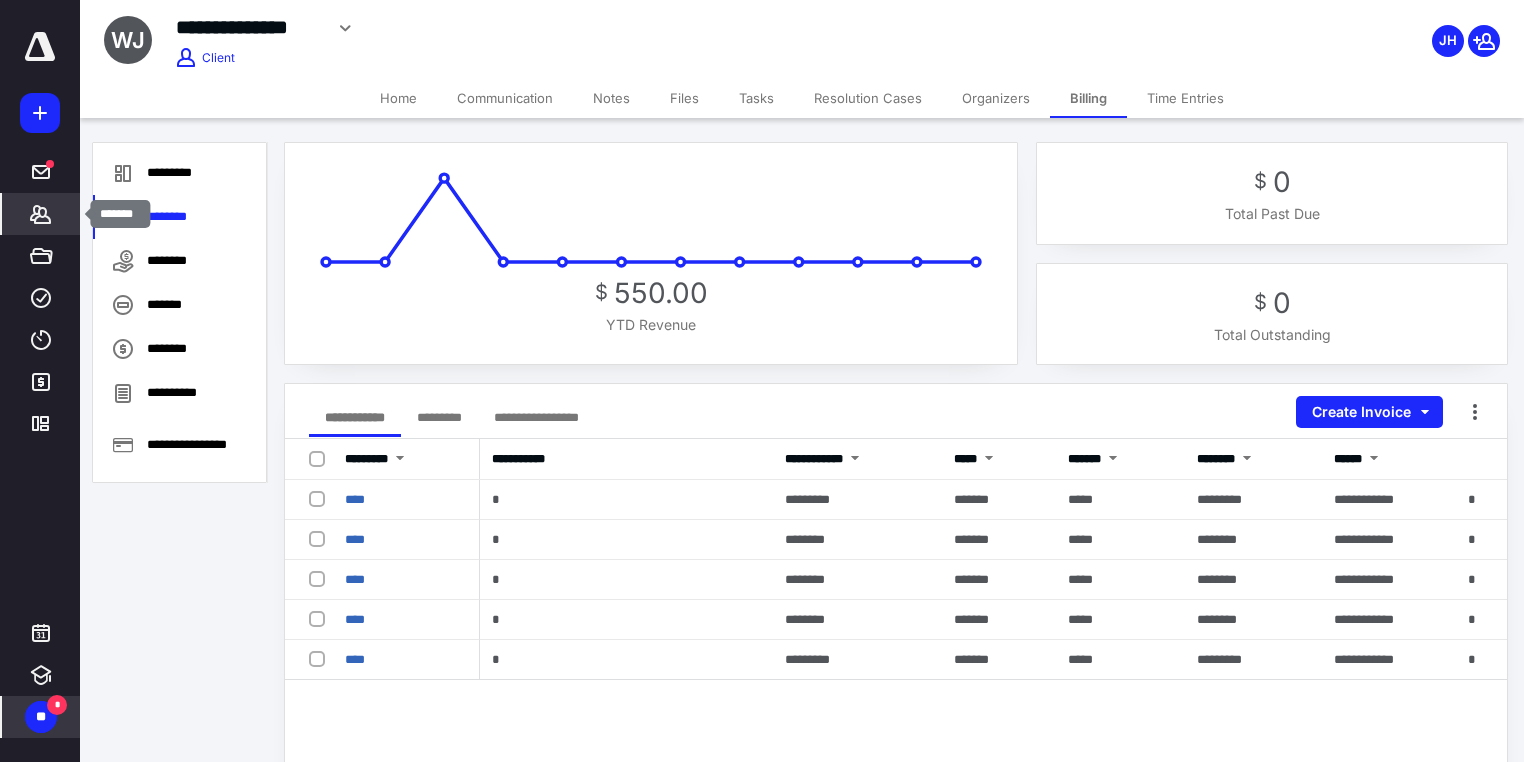 click on "*******" at bounding box center [41, 214] 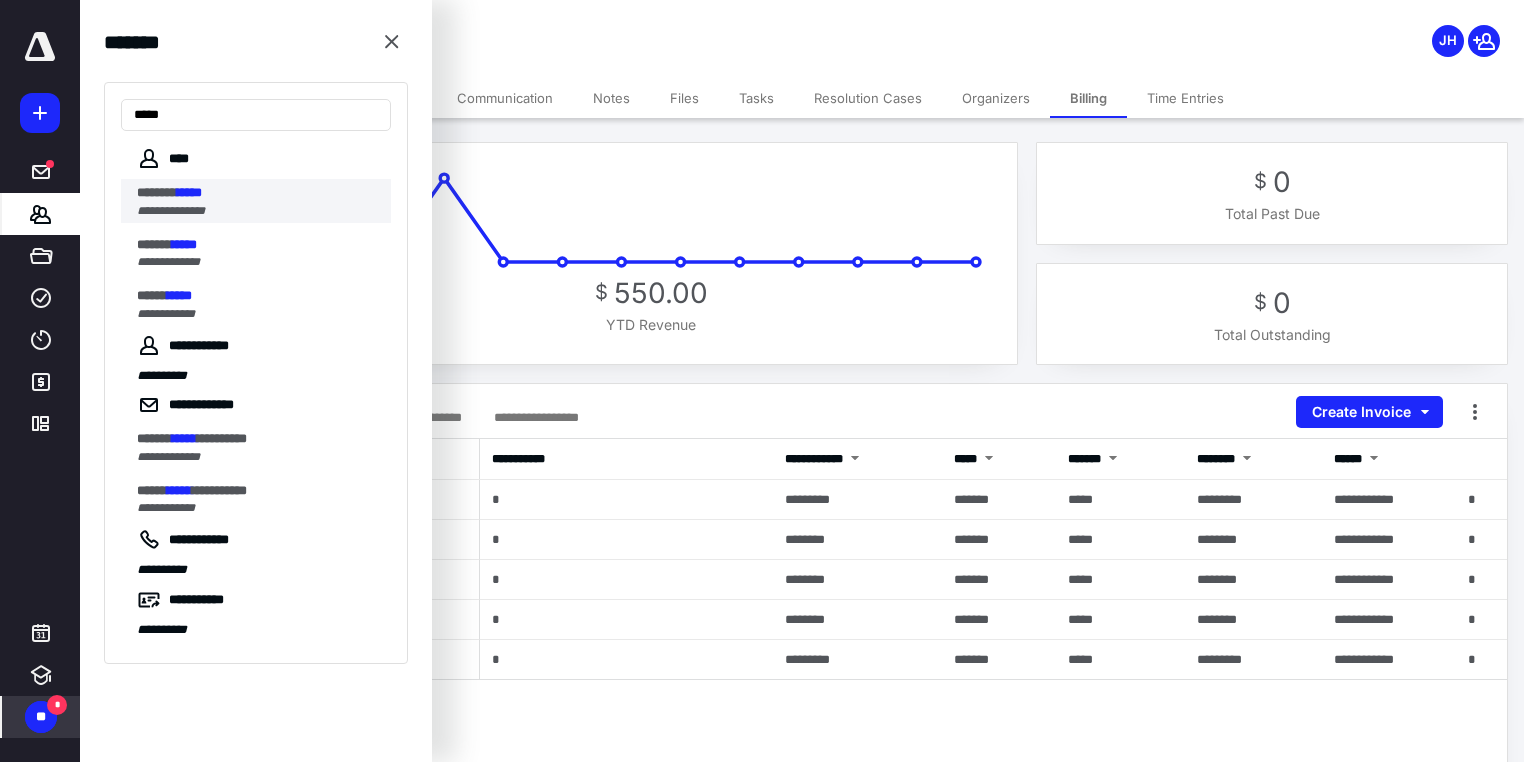 type on "*****" 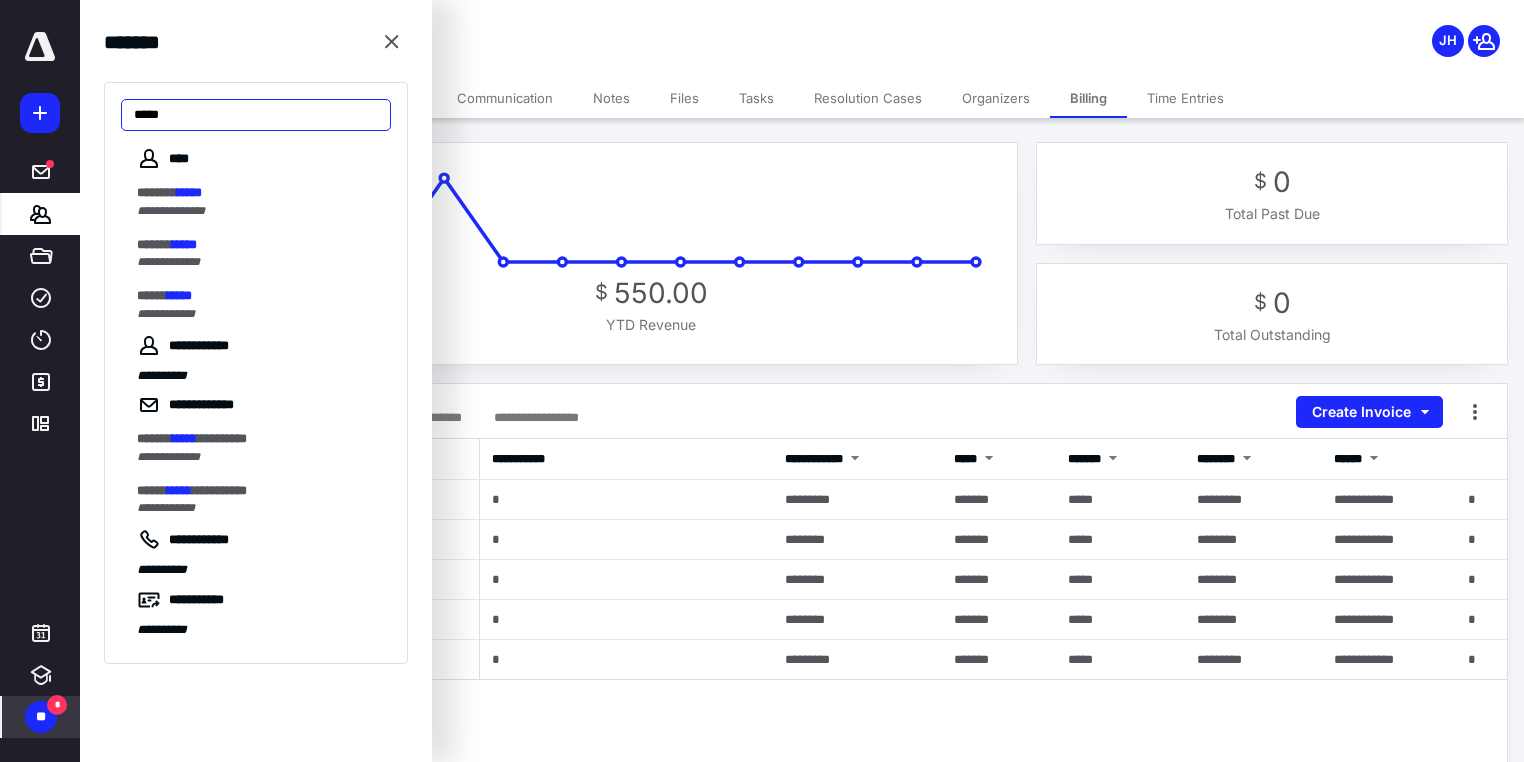 drag, startPoint x: 227, startPoint y: 111, endPoint x: 0, endPoint y: 104, distance: 227.10791 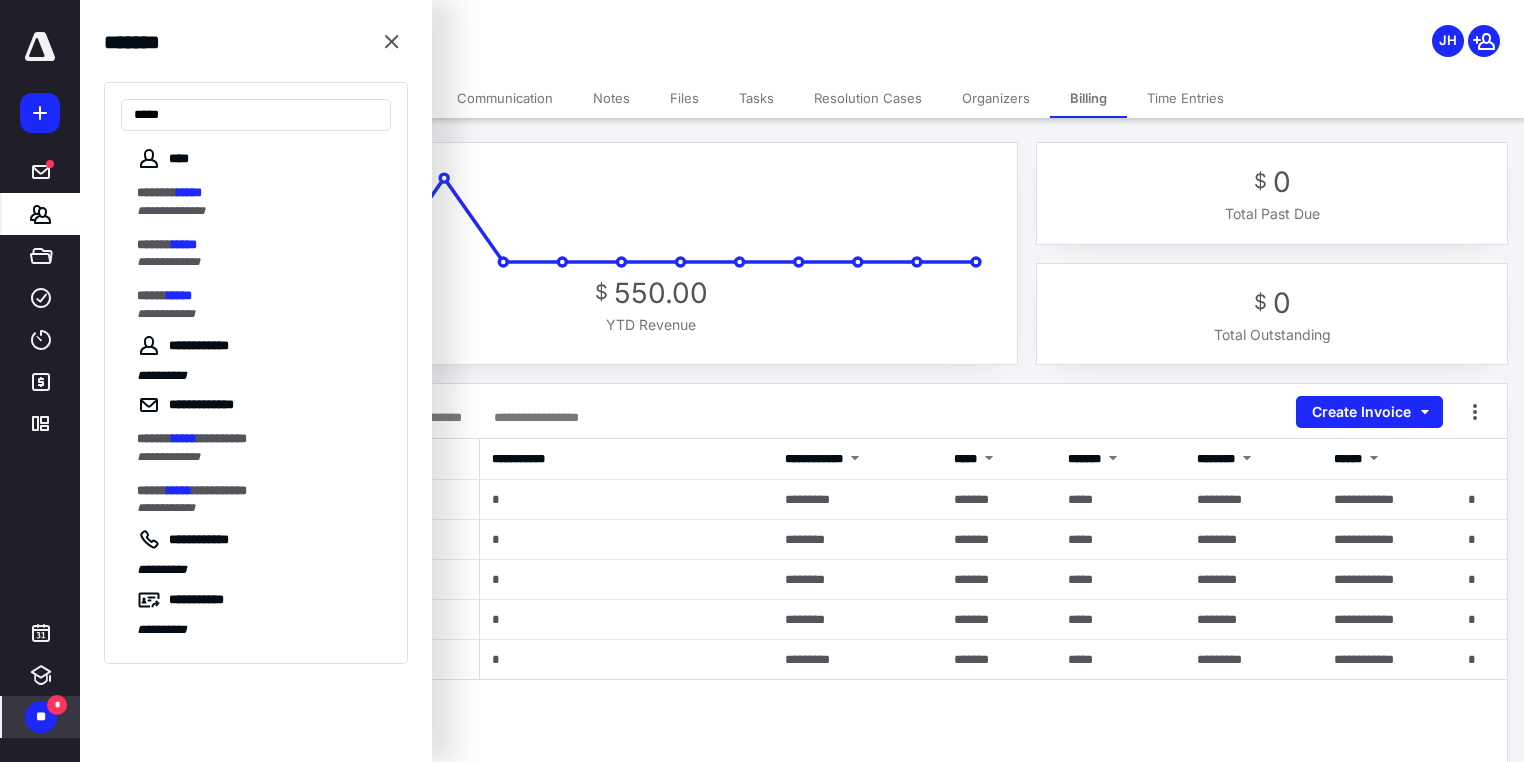 click on "**********" at bounding box center [762, 1264] 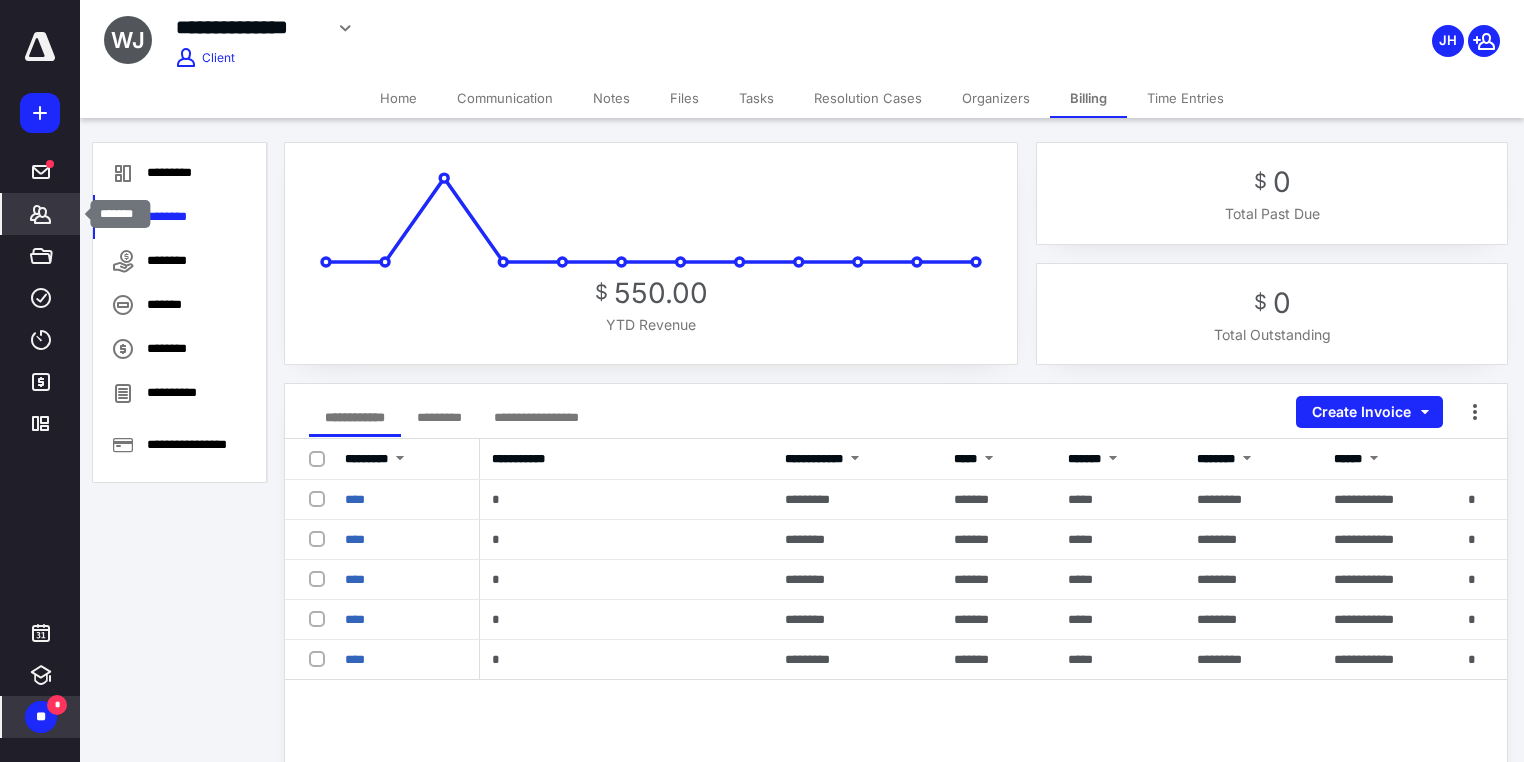 click 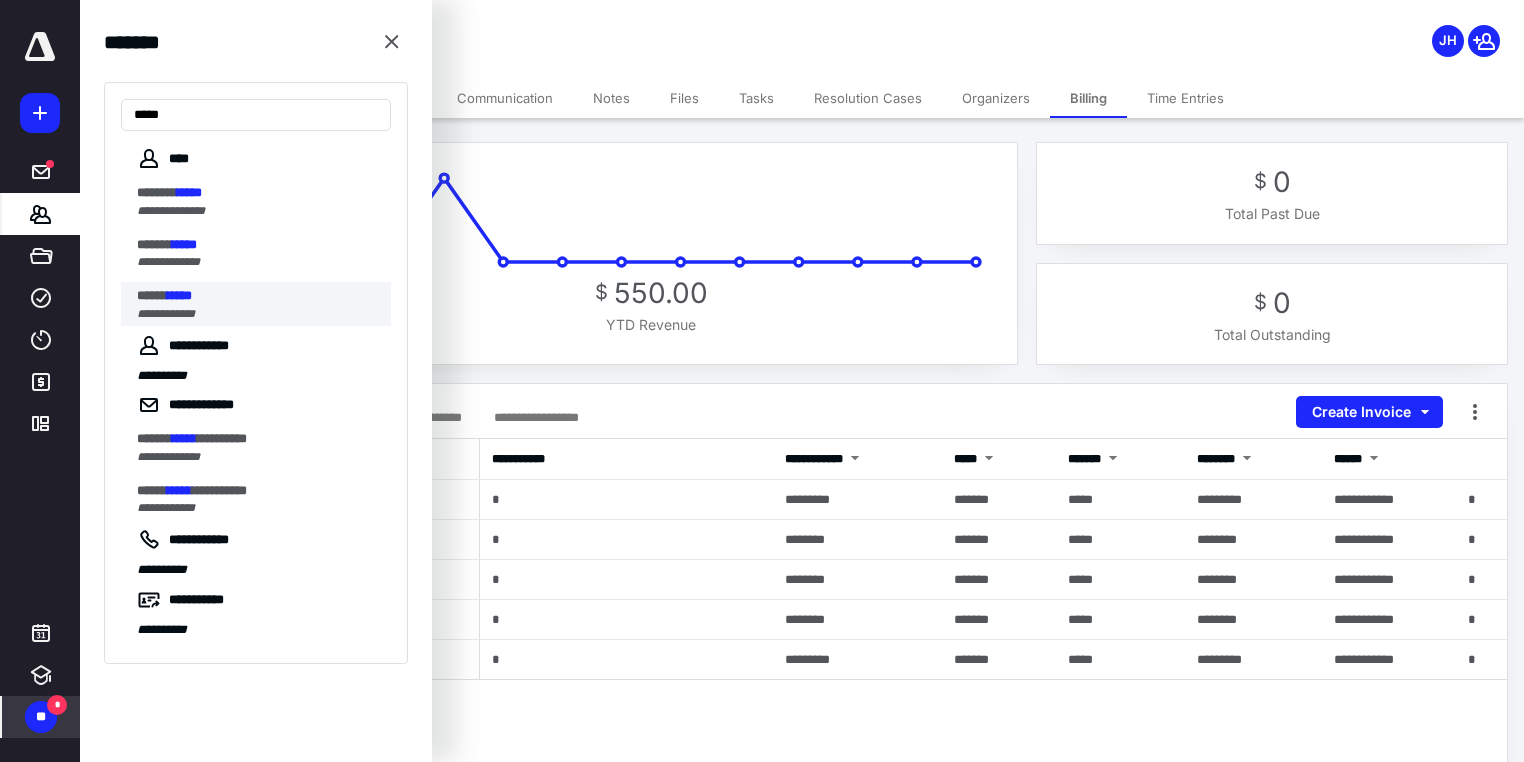 type on "*****" 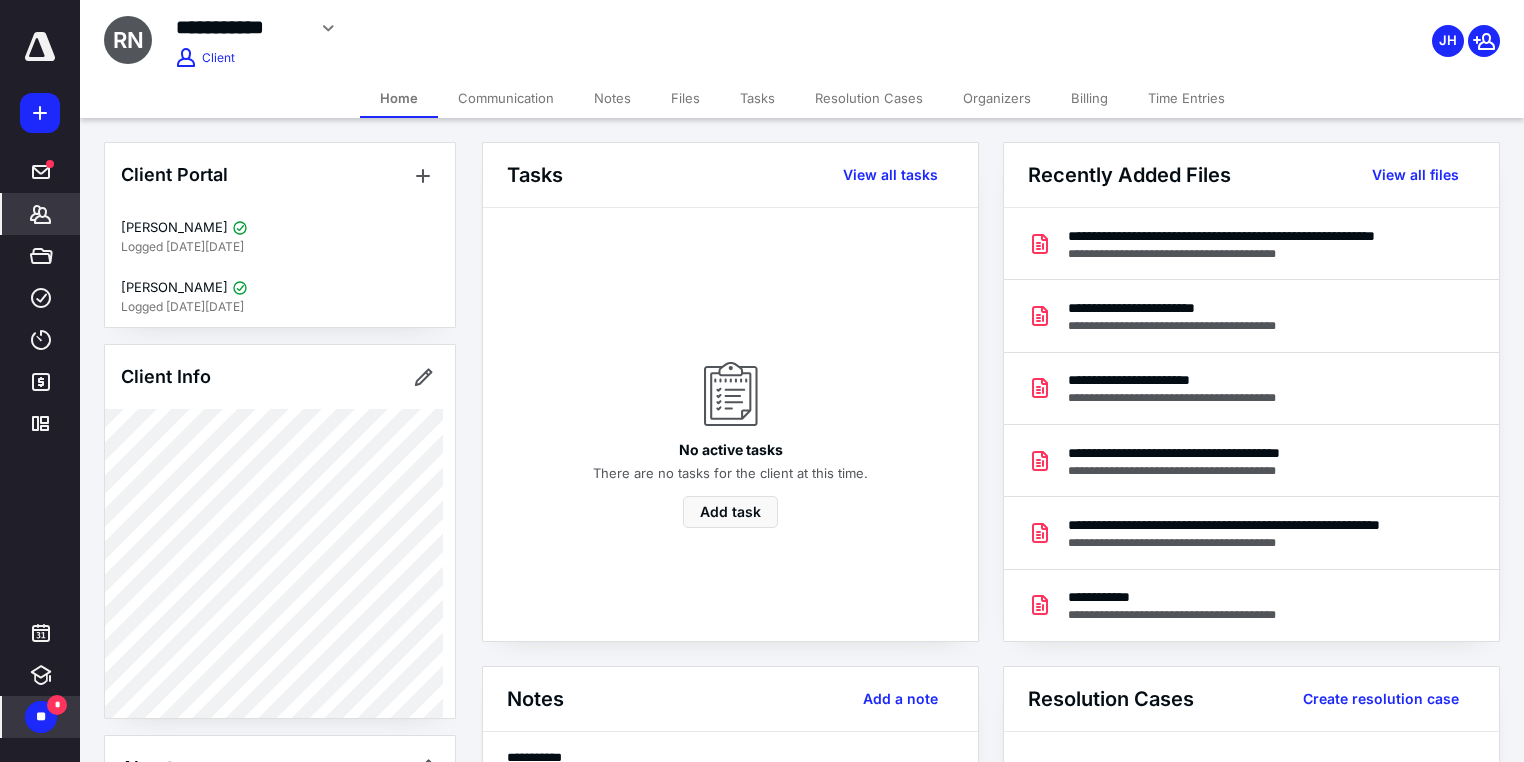click on "Billing" at bounding box center [1089, 98] 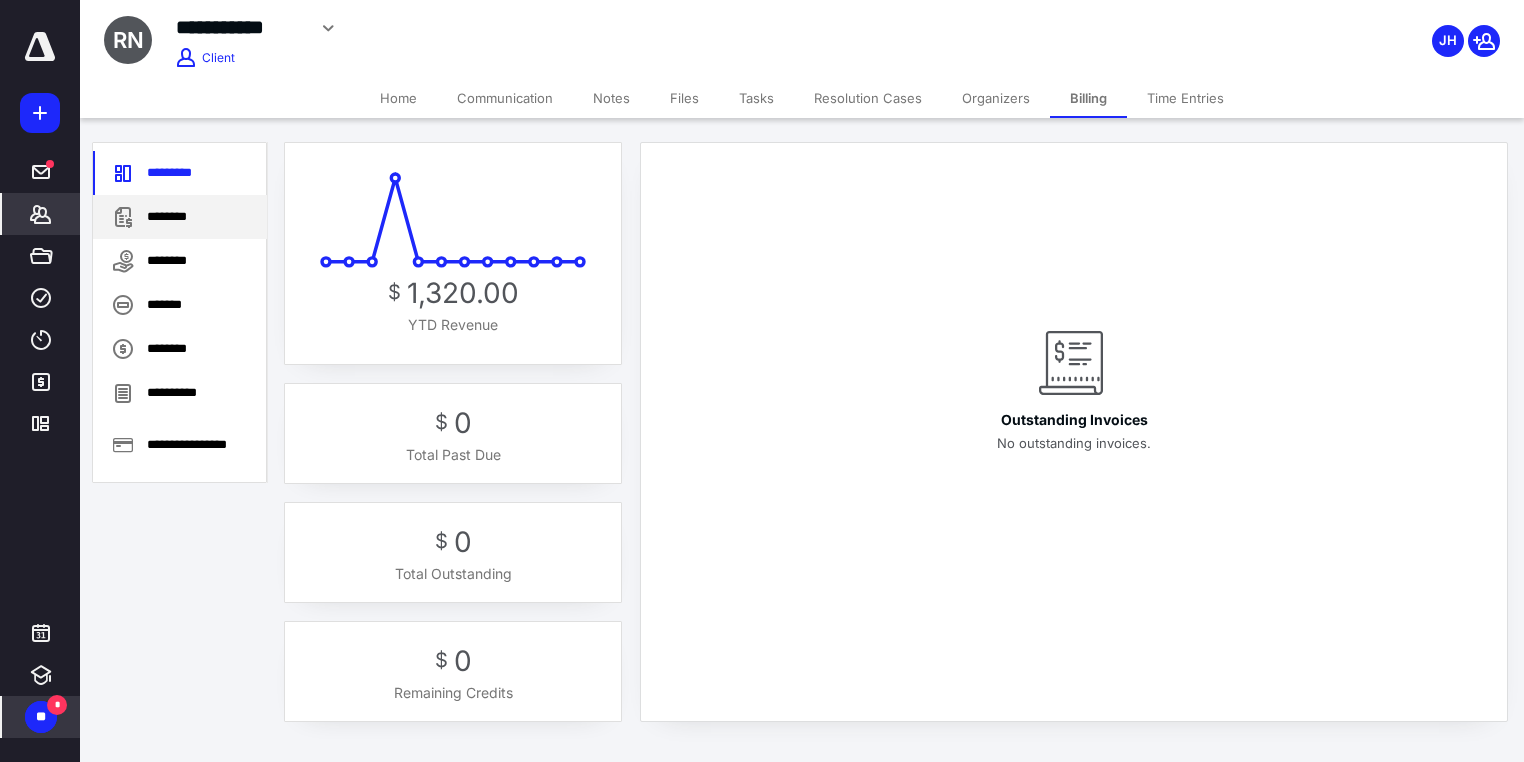 click on "********" at bounding box center [180, 217] 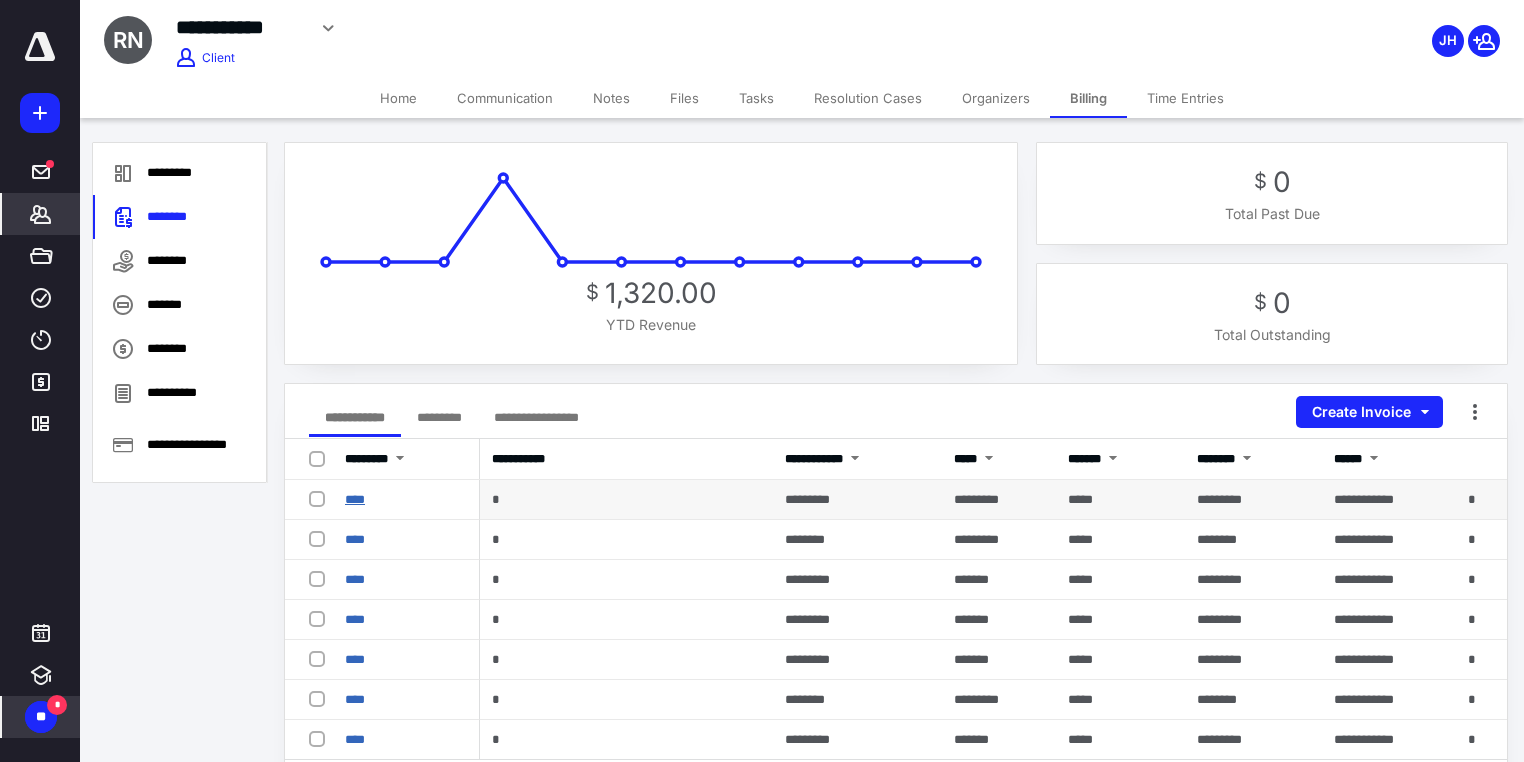 click on "****" at bounding box center [355, 499] 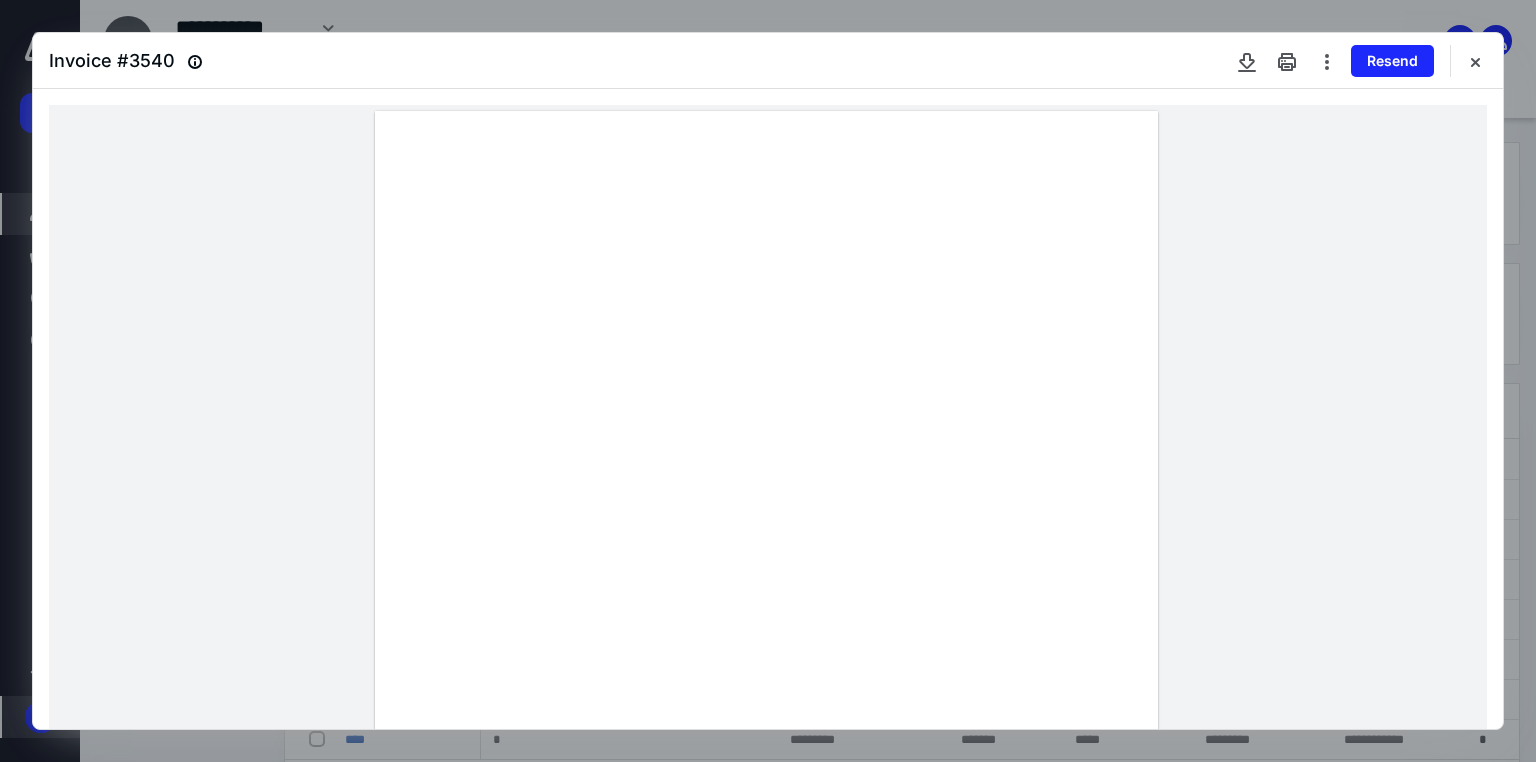 click on "Invoice # 3540 Resend" at bounding box center [768, 61] 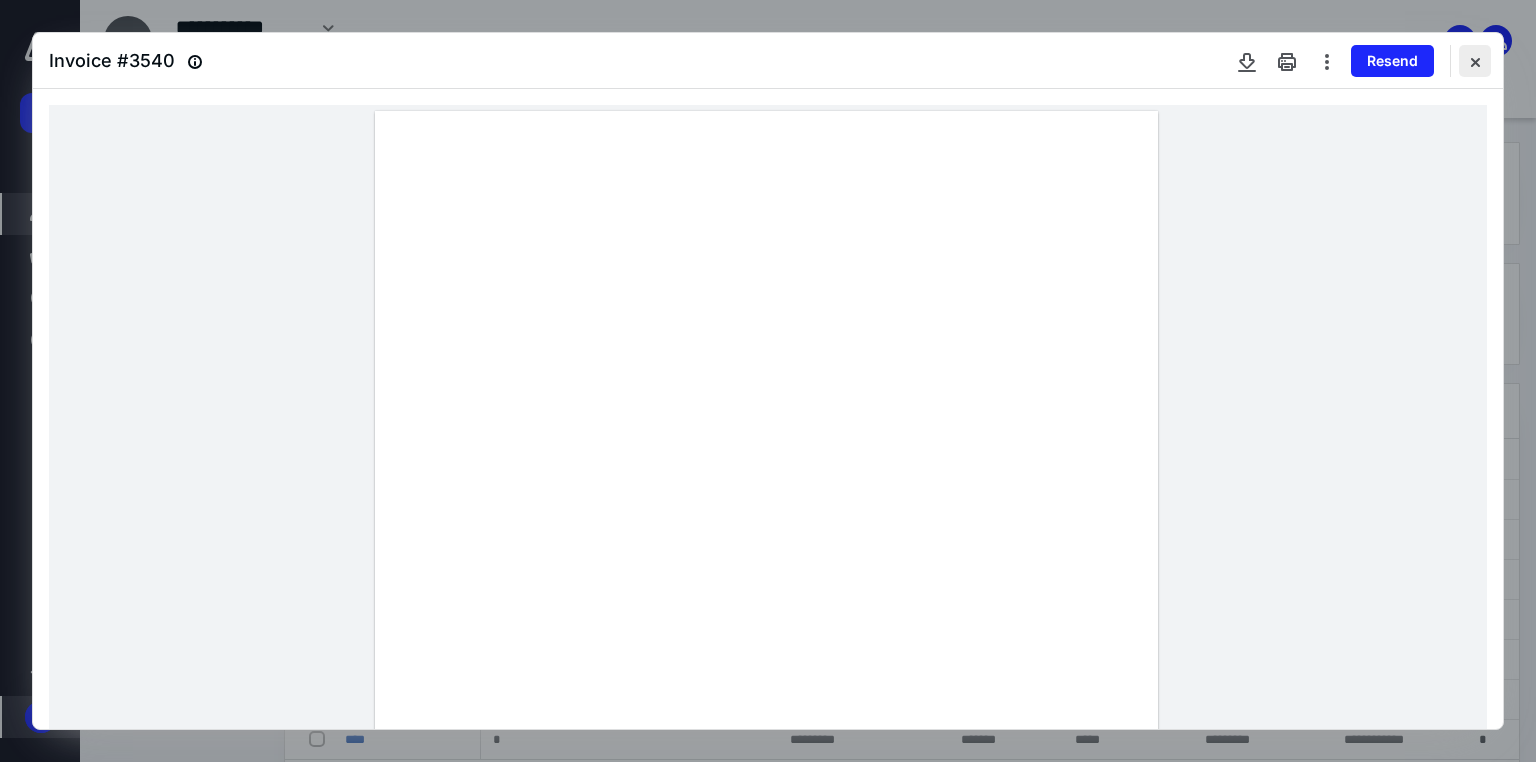 click at bounding box center [1475, 61] 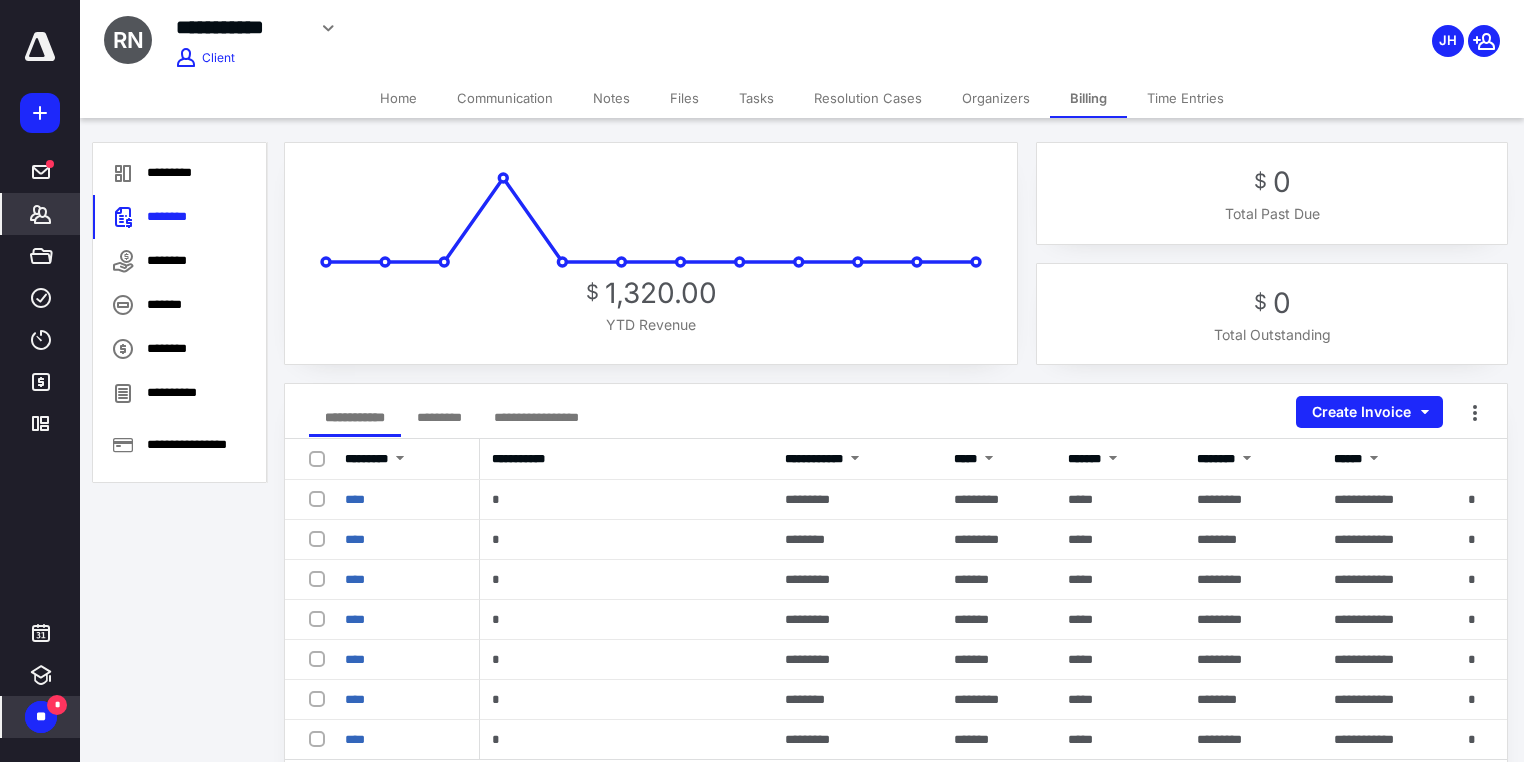 click 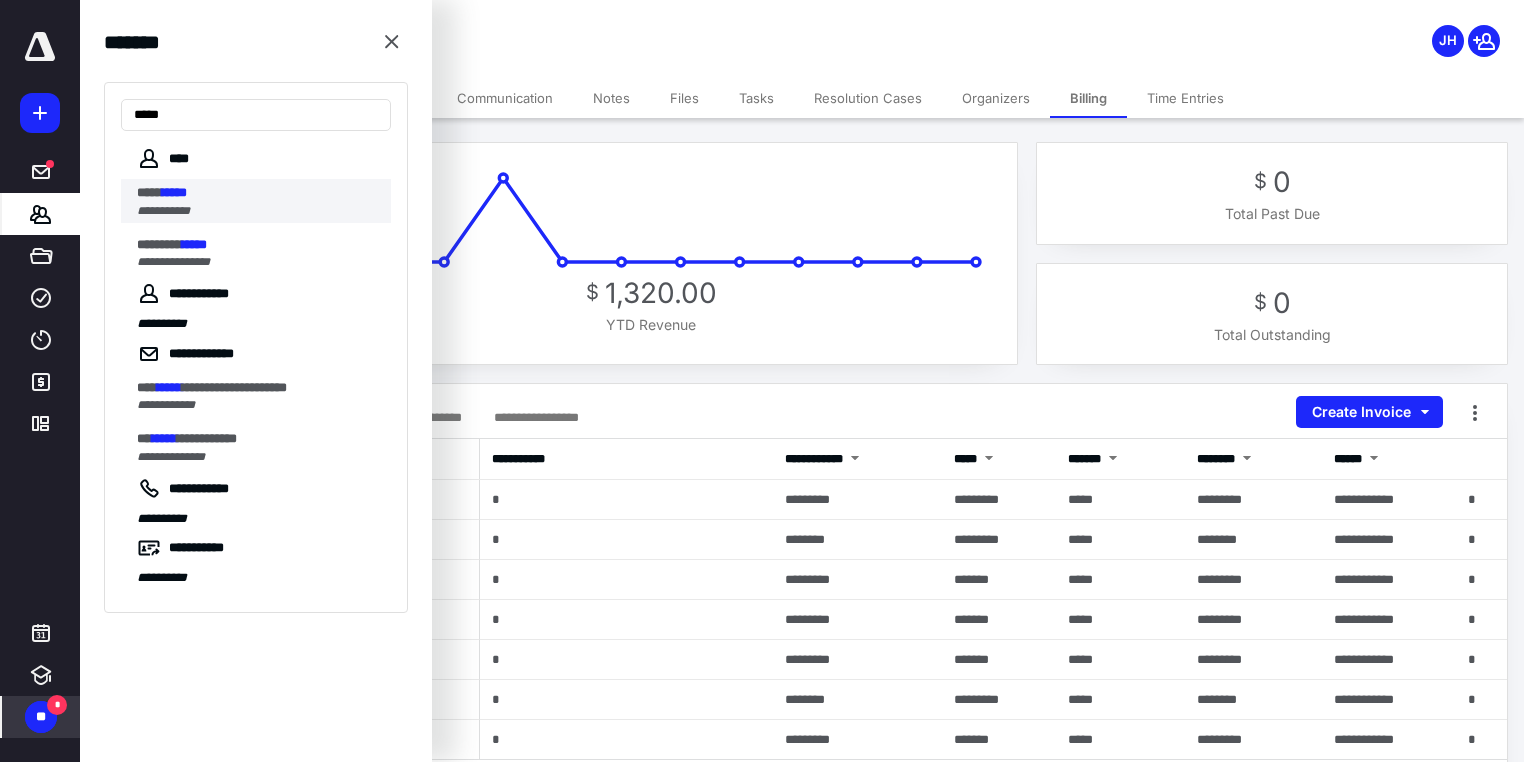 type on "*****" 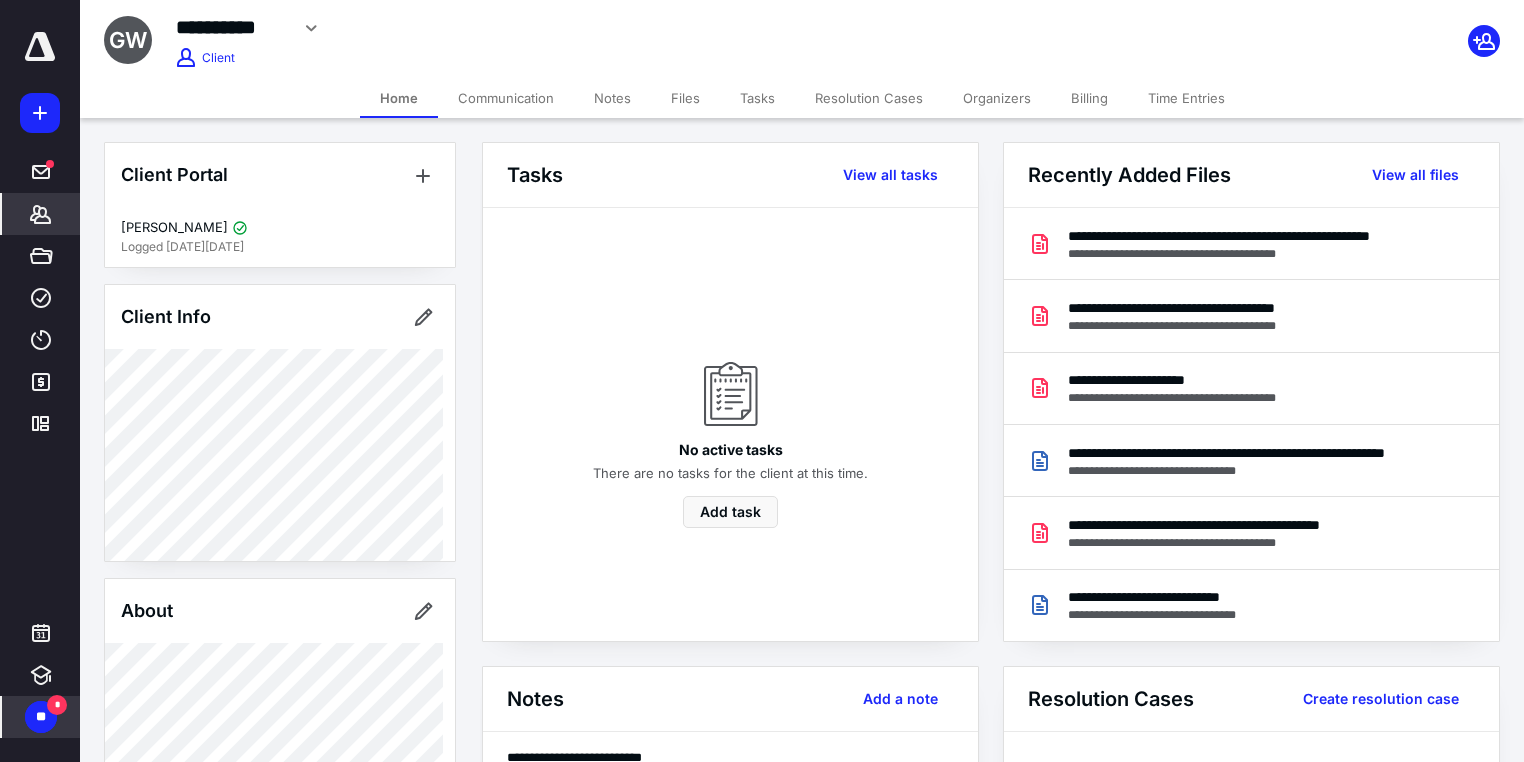 click on "Billing" at bounding box center [1089, 98] 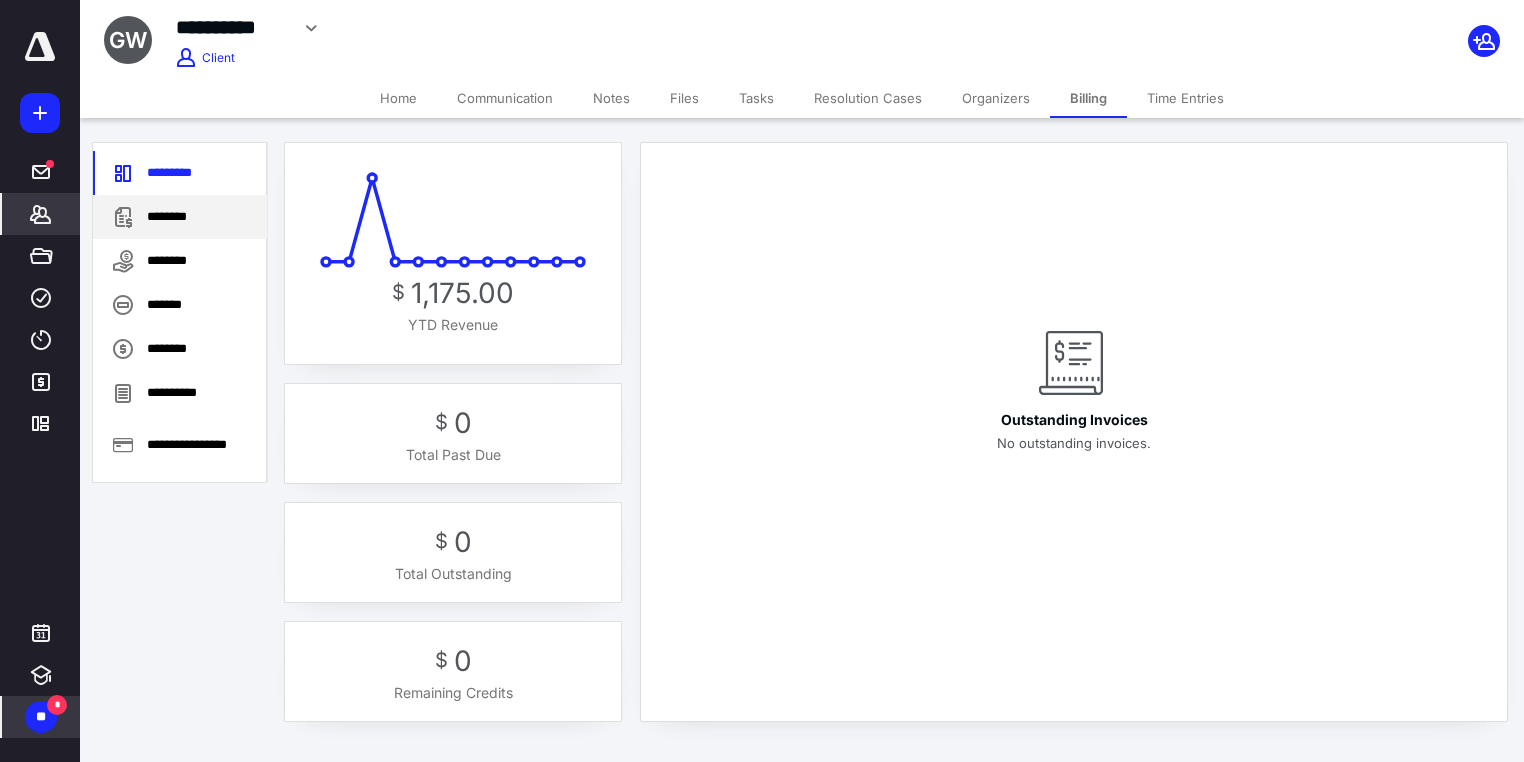 click on "********" at bounding box center (180, 217) 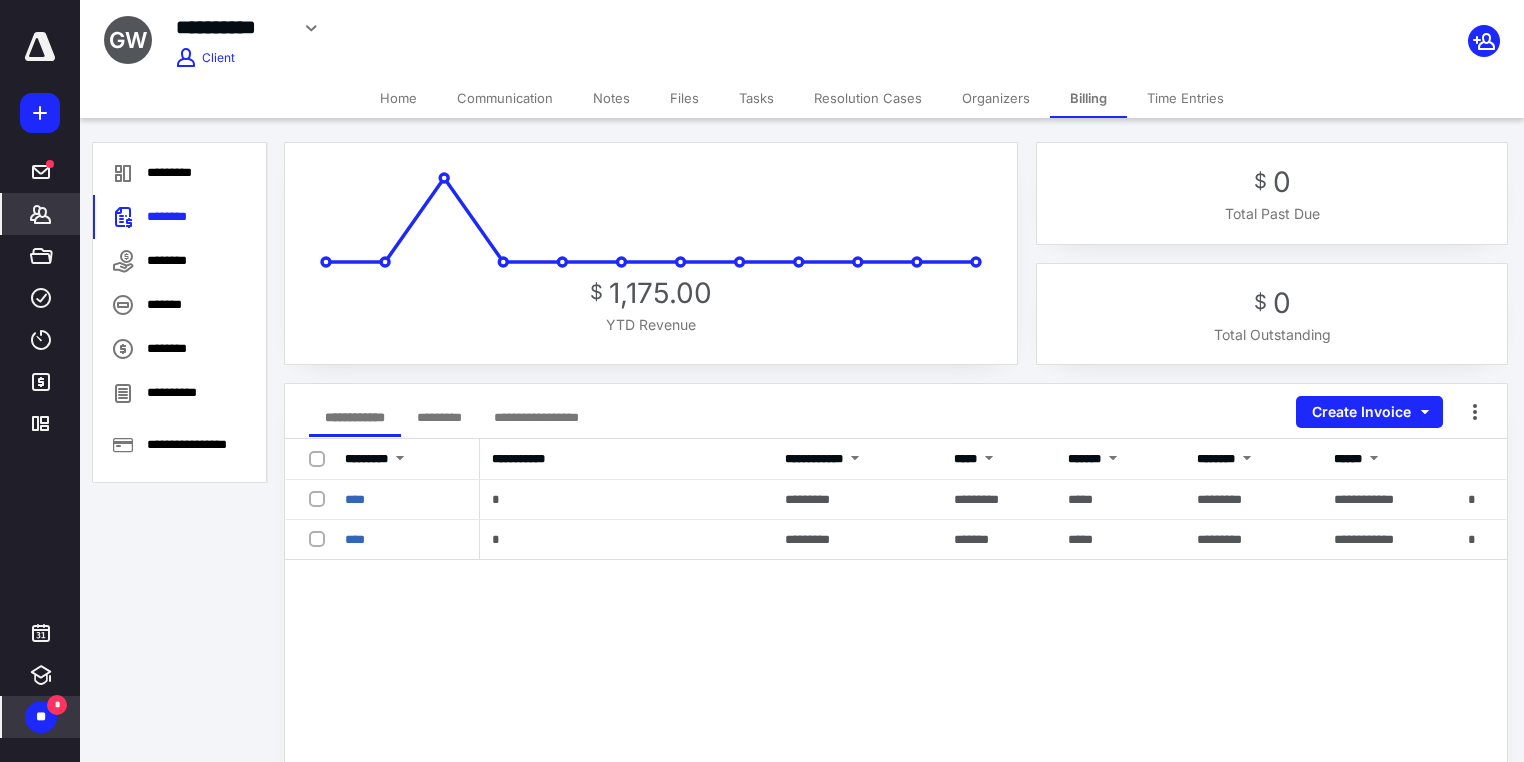 click on "*******" at bounding box center [41, 214] 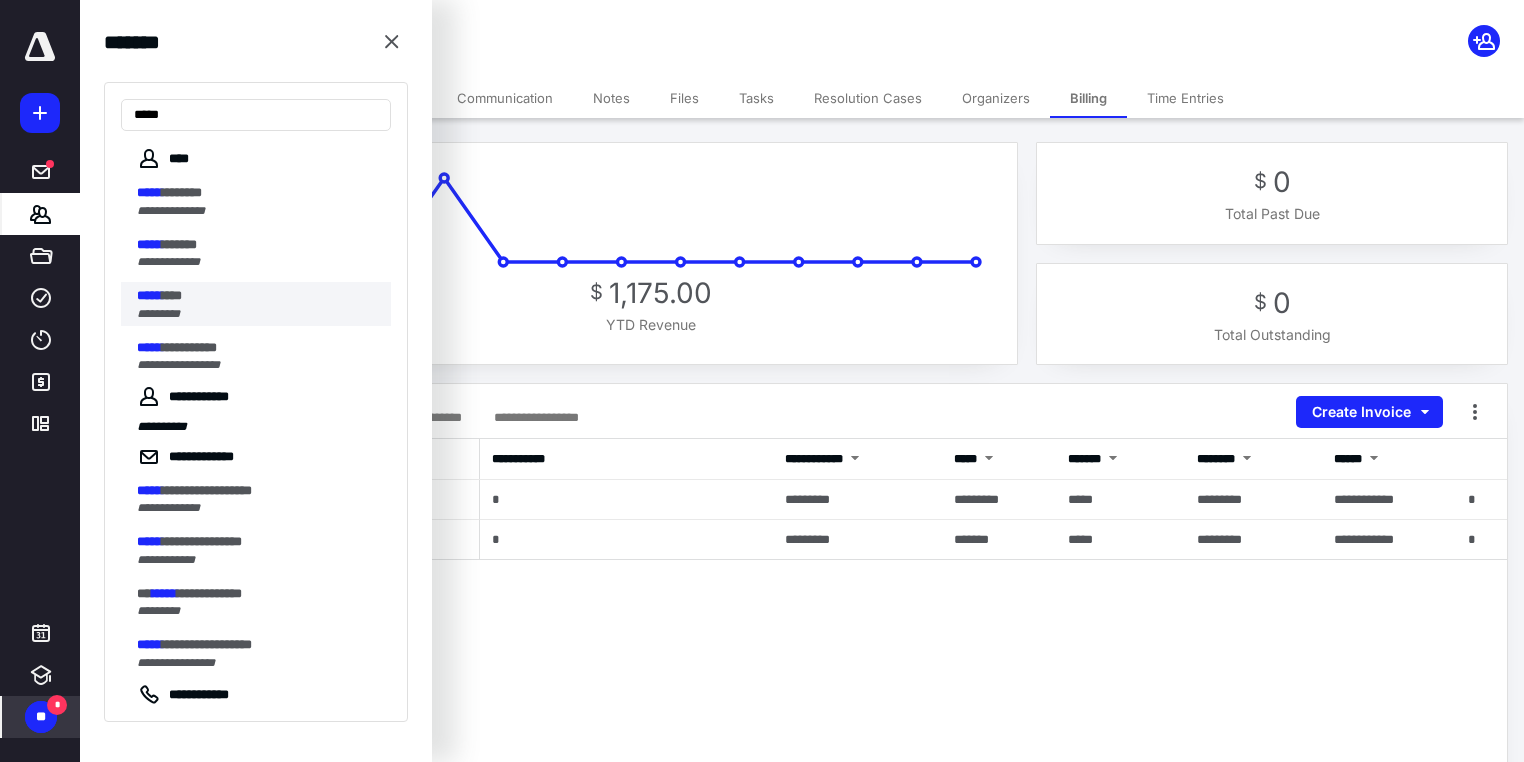 type on "*****" 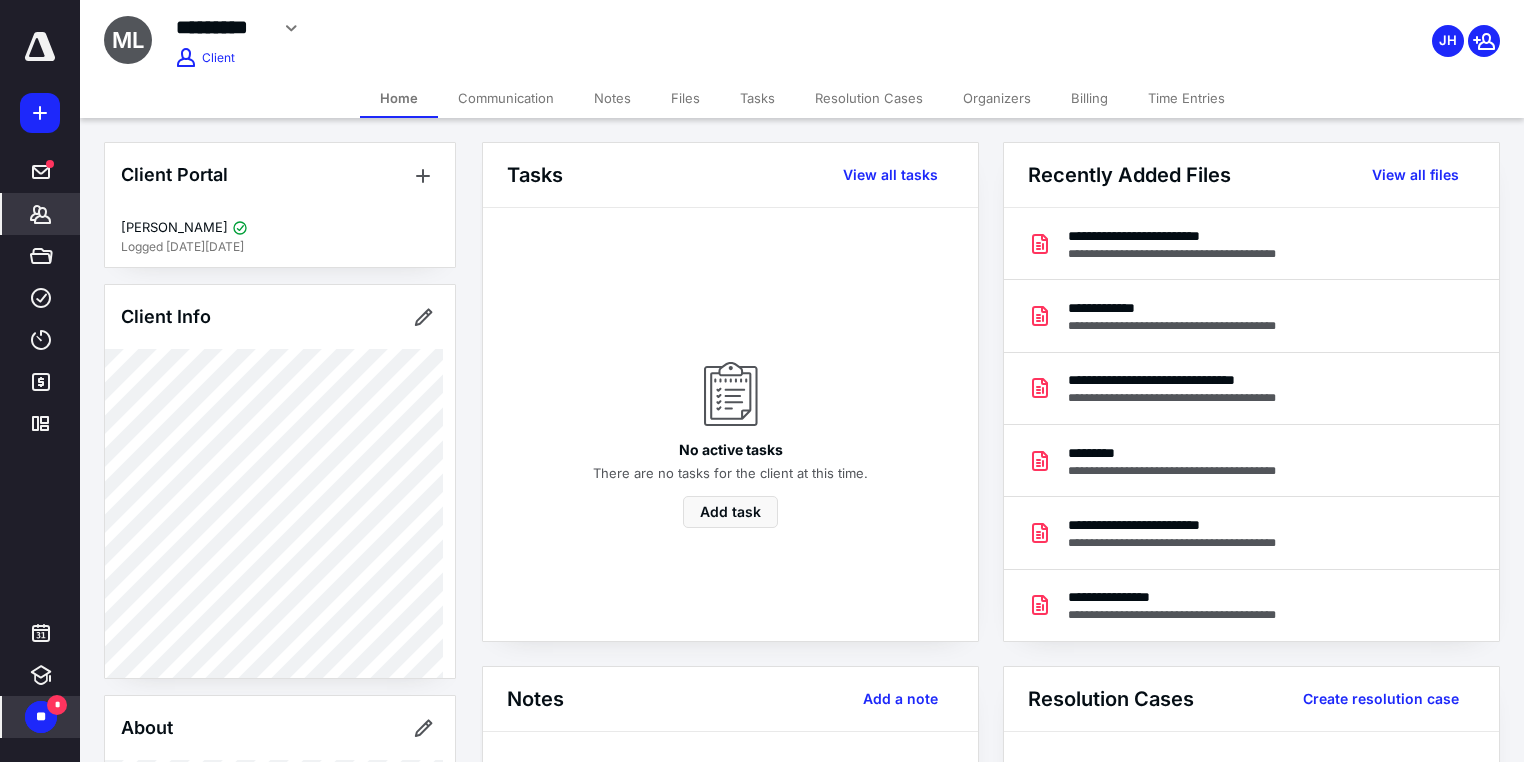 click on "Billing" at bounding box center [1089, 98] 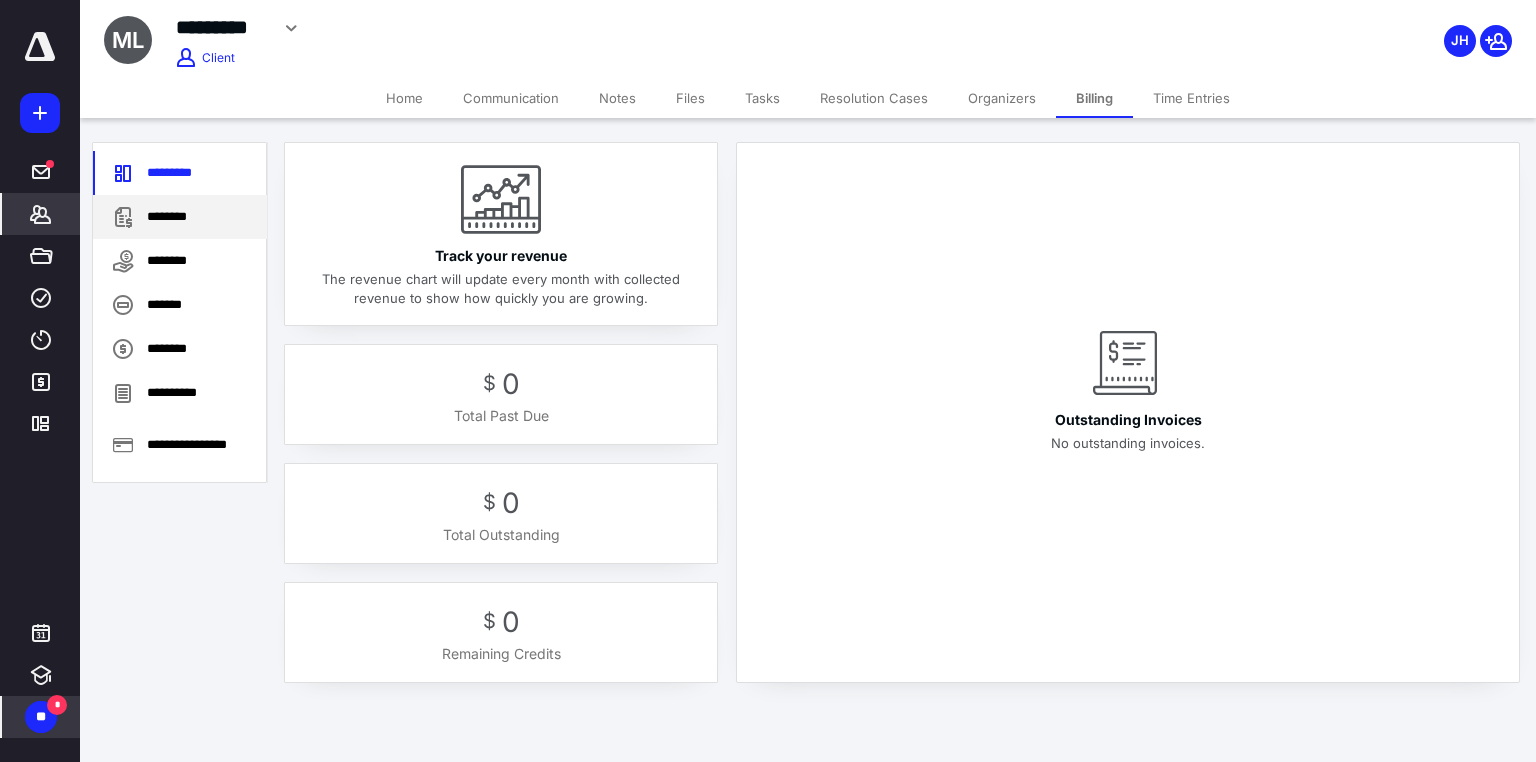 click on "********" at bounding box center [180, 217] 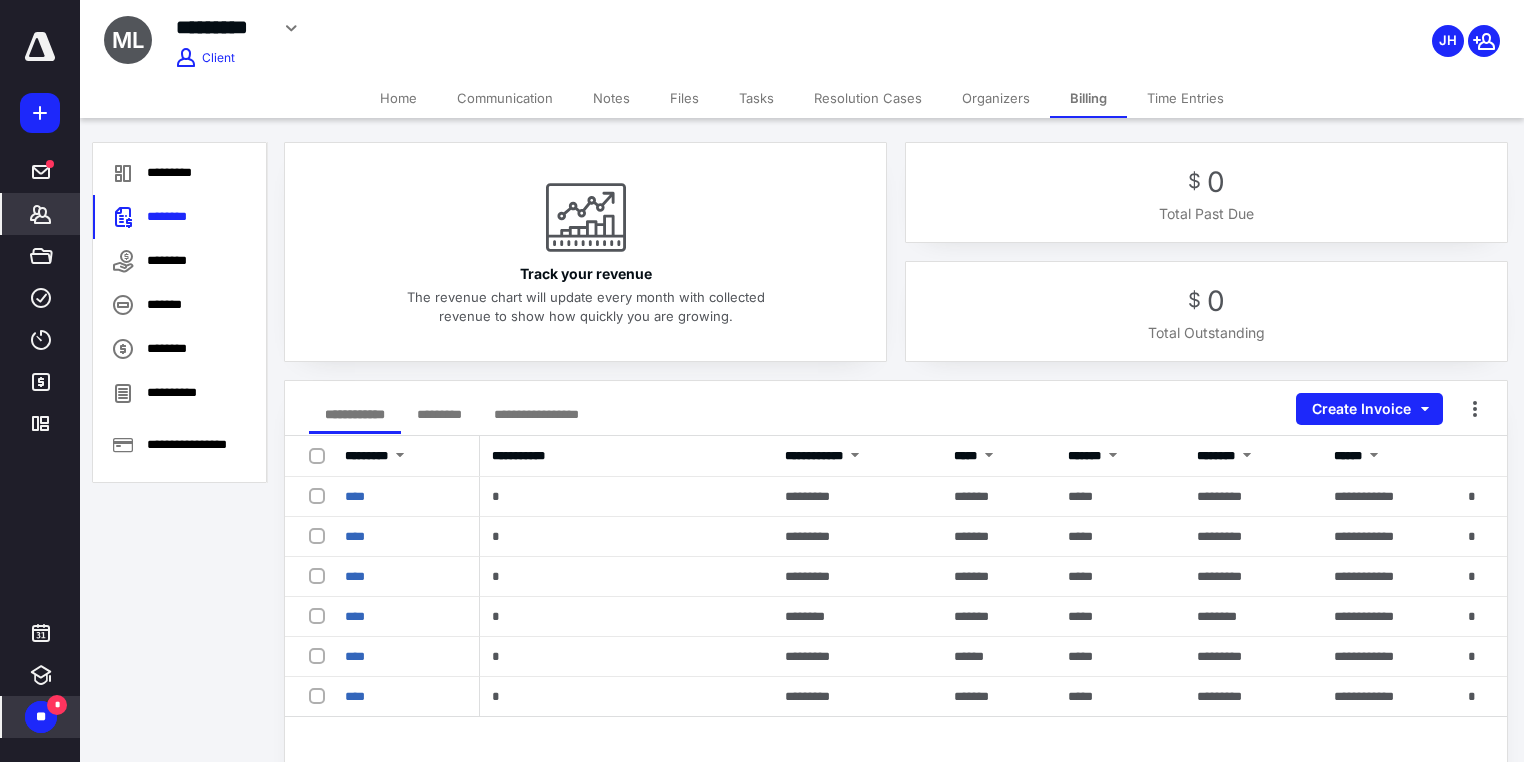 drag, startPoint x: 33, startPoint y: 212, endPoint x: 44, endPoint y: 207, distance: 12.083046 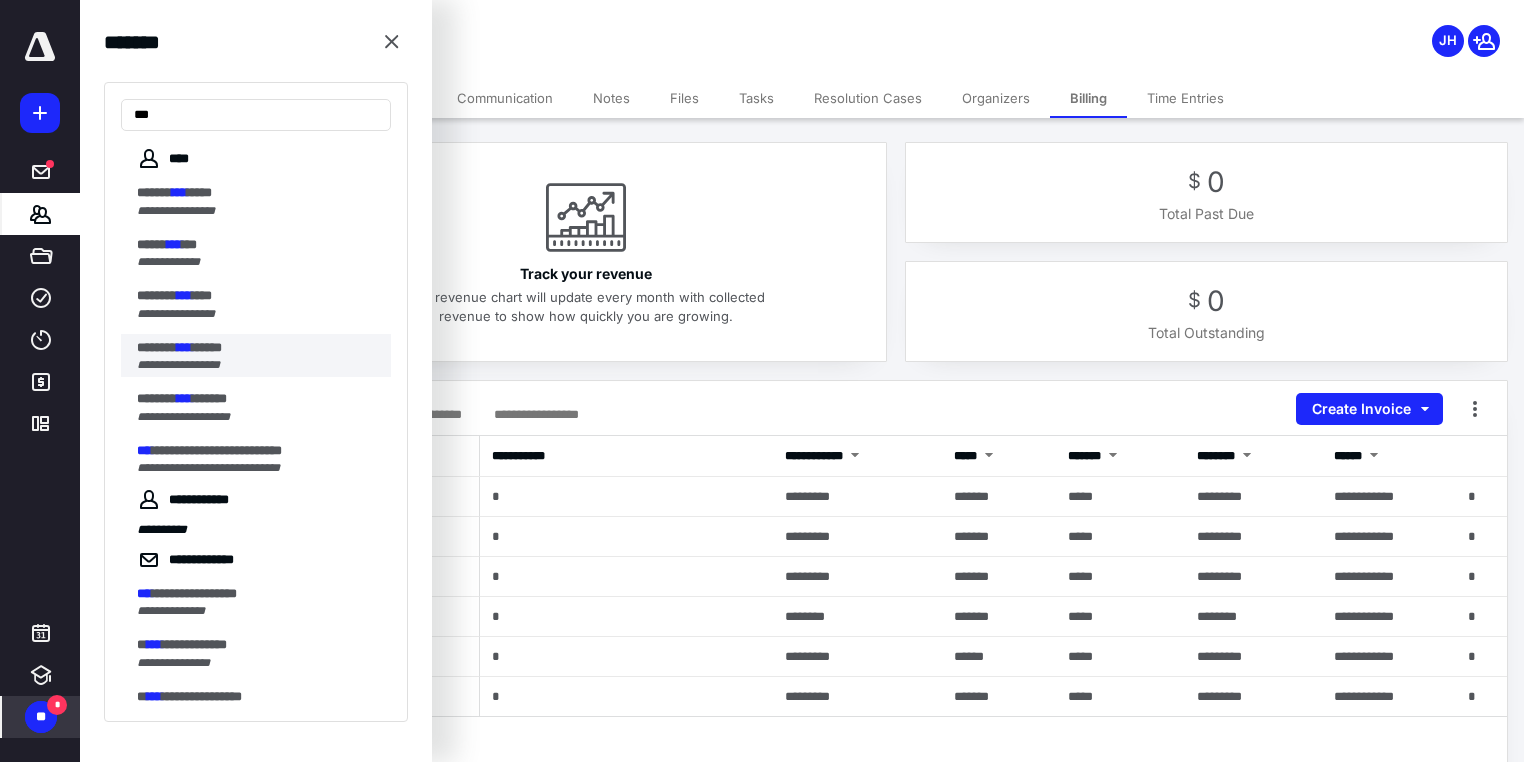 type on "***" 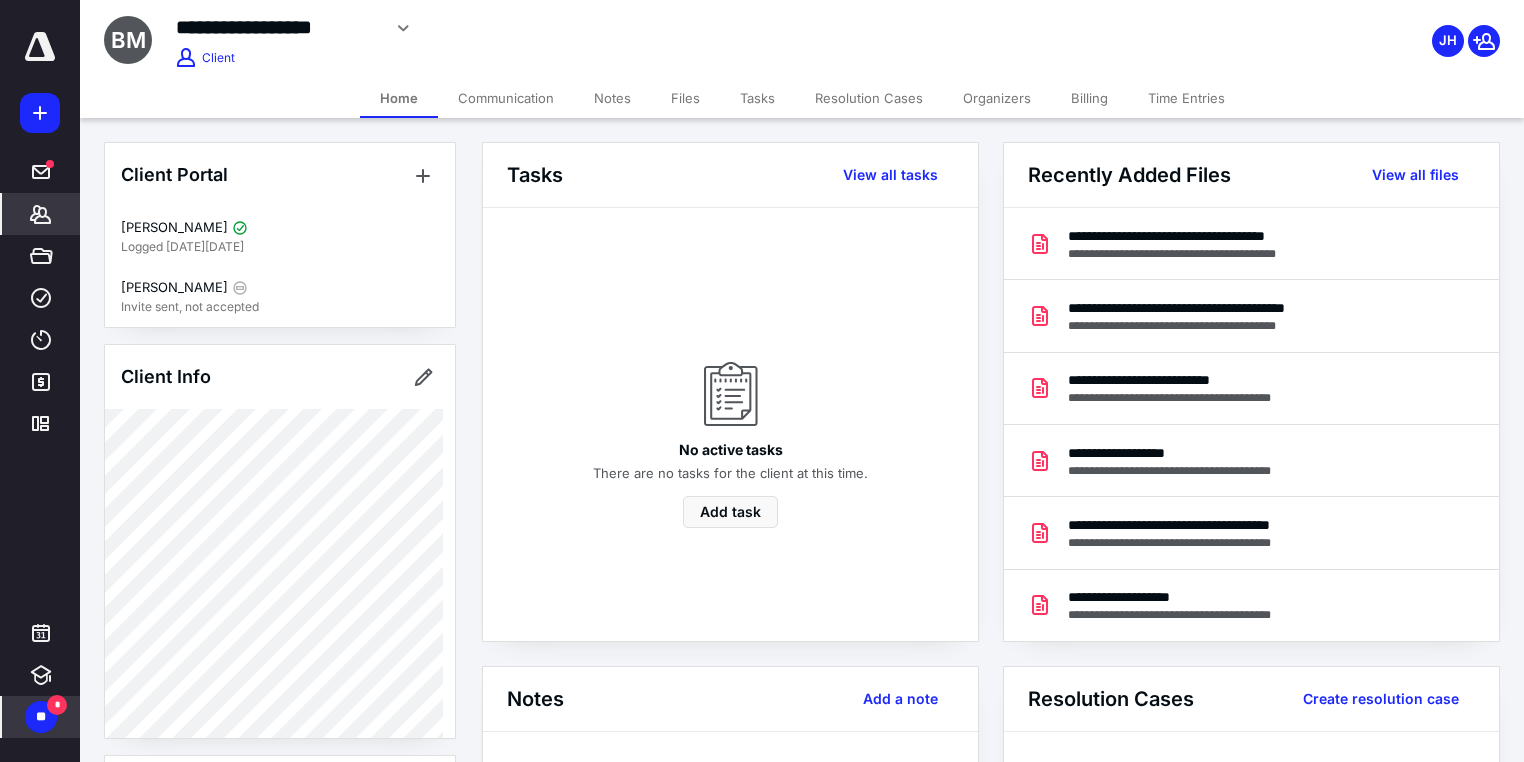 click on "Billing" at bounding box center [1089, 98] 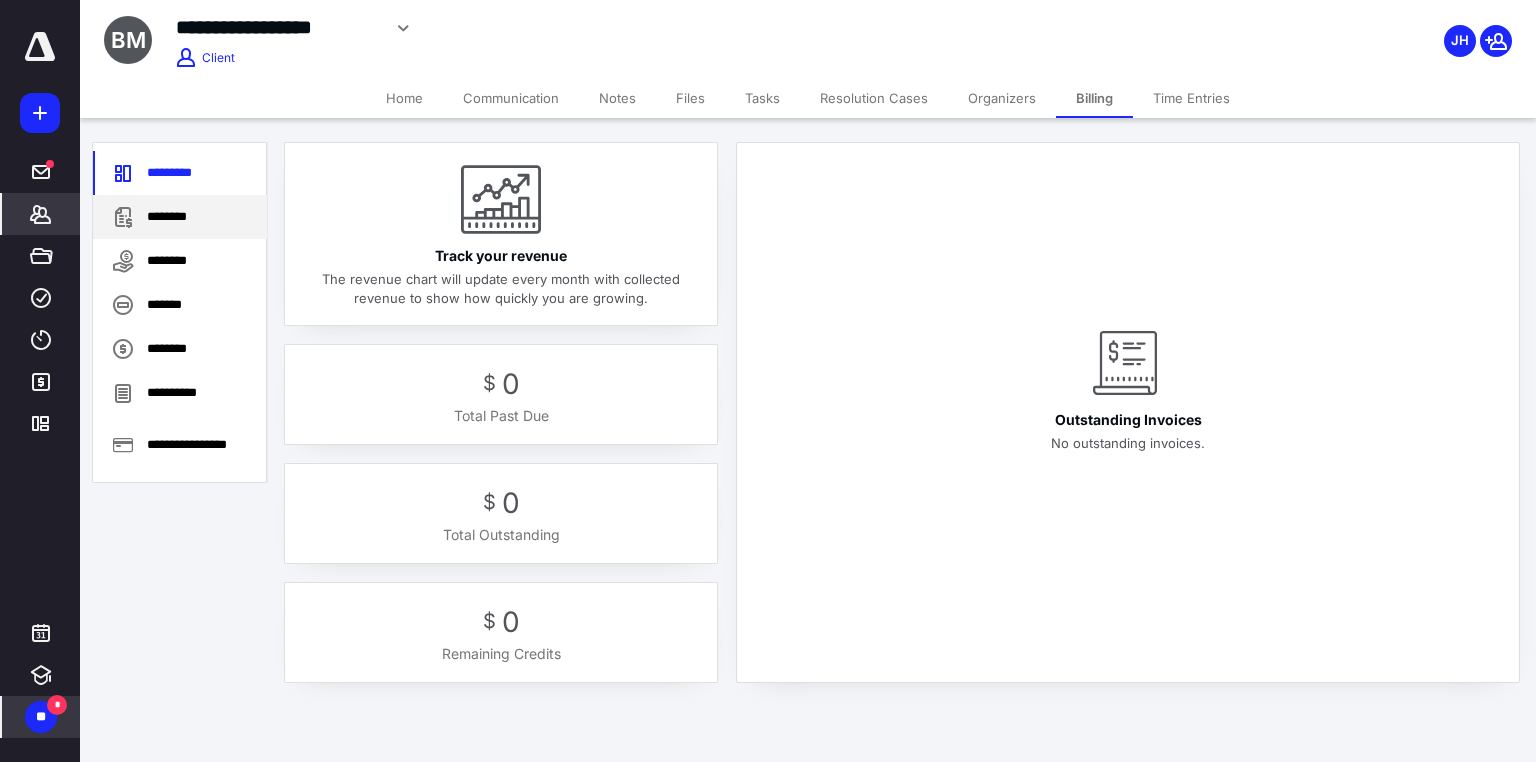 click 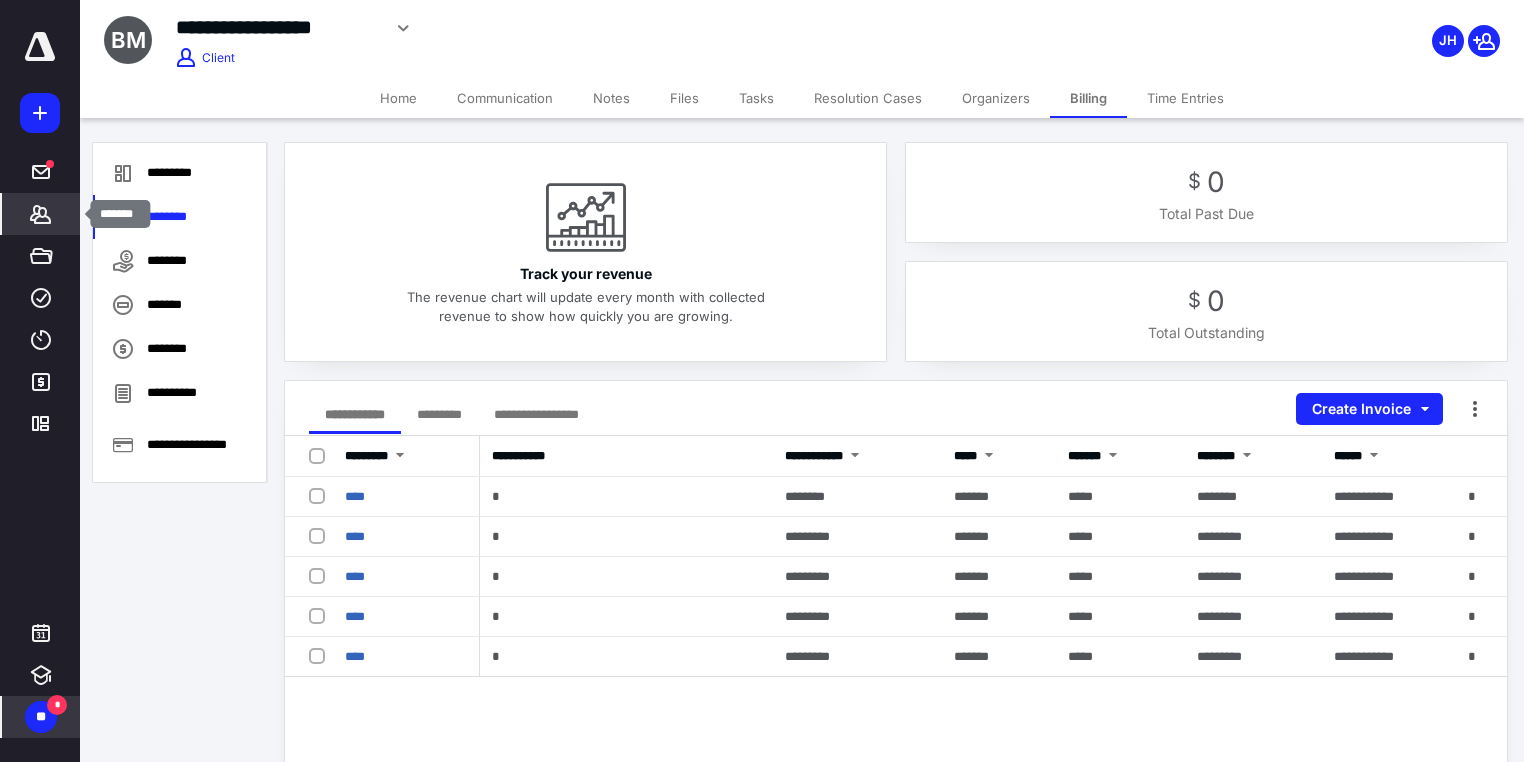 click 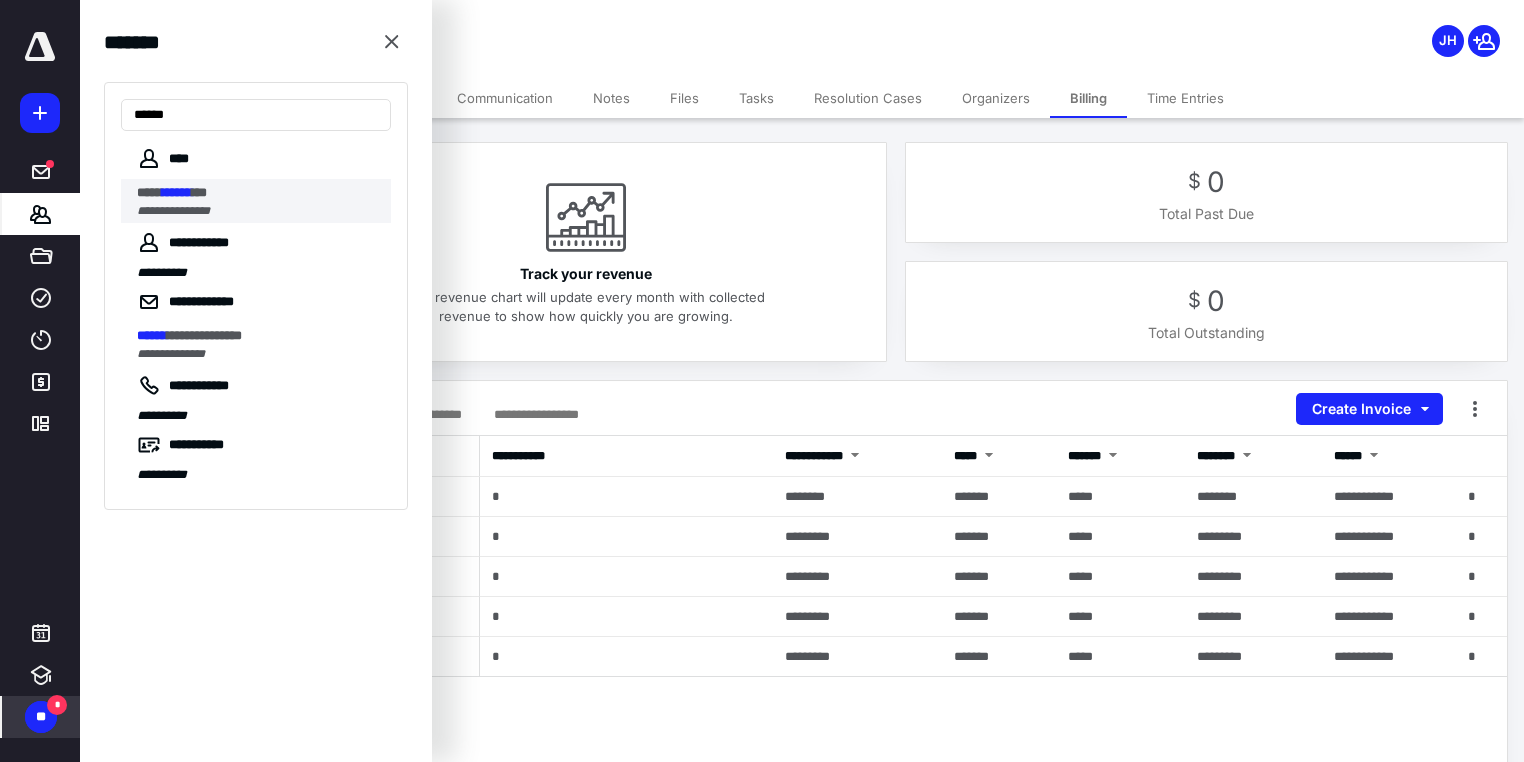 type on "******" 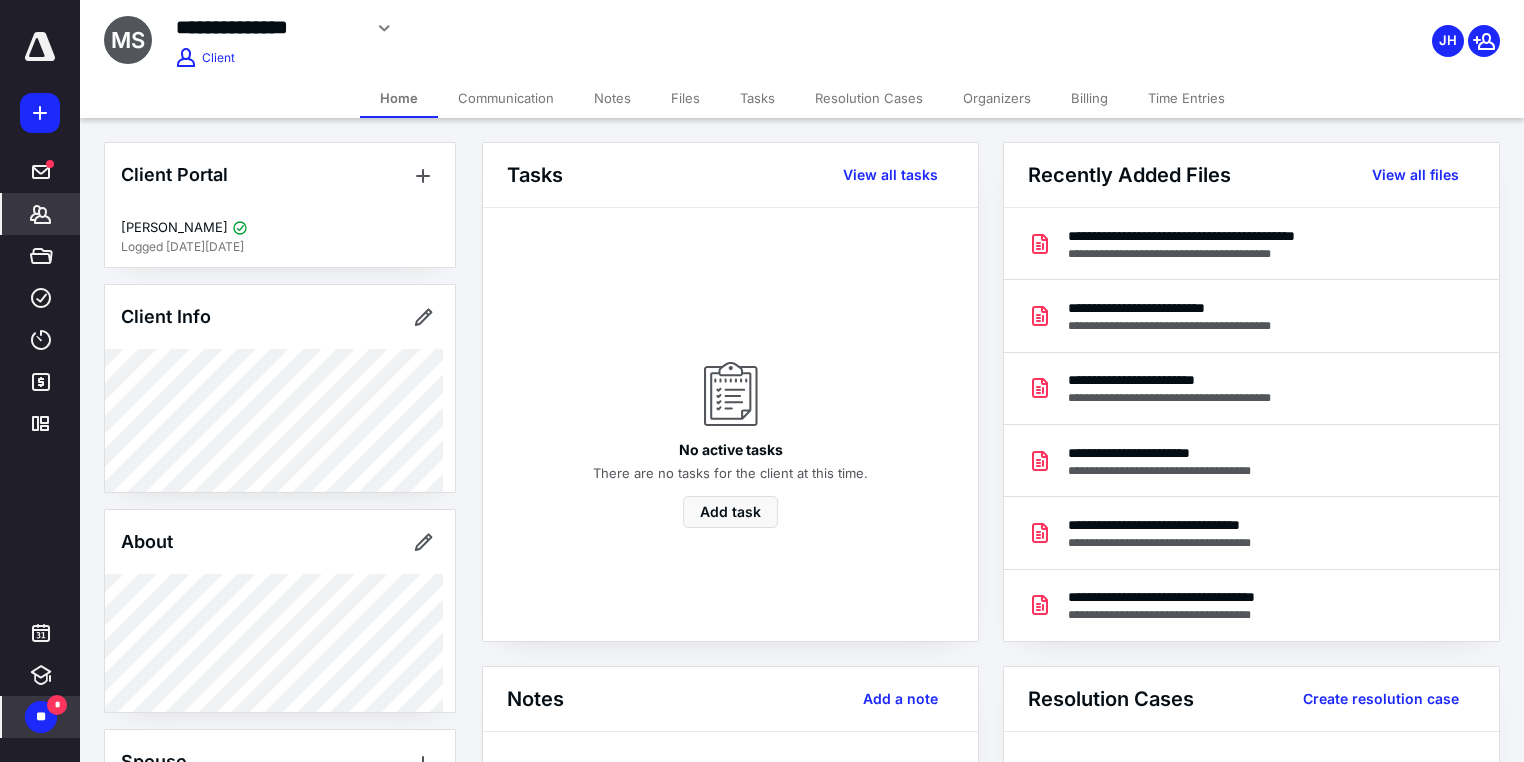 click on "Billing" at bounding box center [1089, 98] 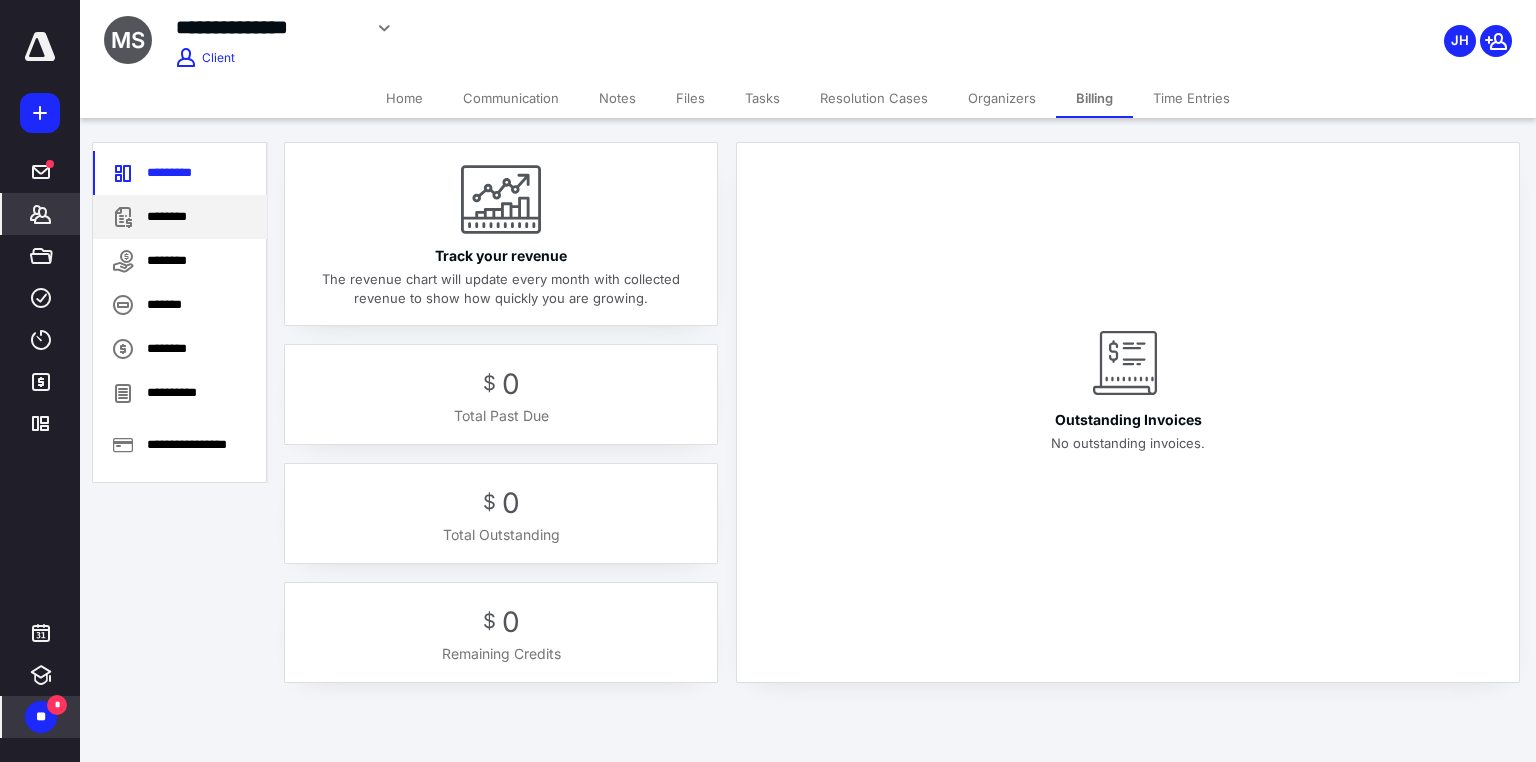 click on "********" at bounding box center (180, 217) 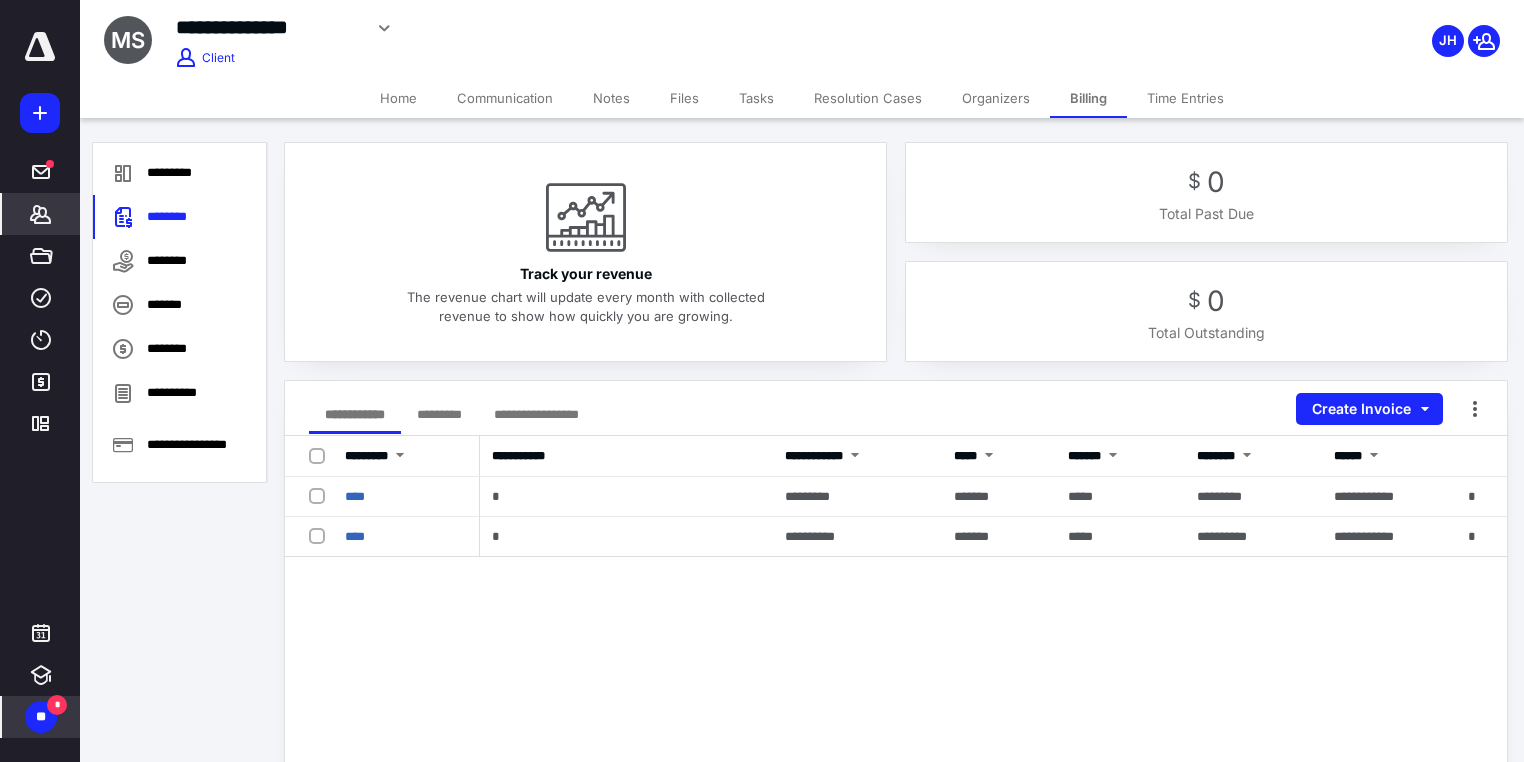 click on "Files" at bounding box center [684, 98] 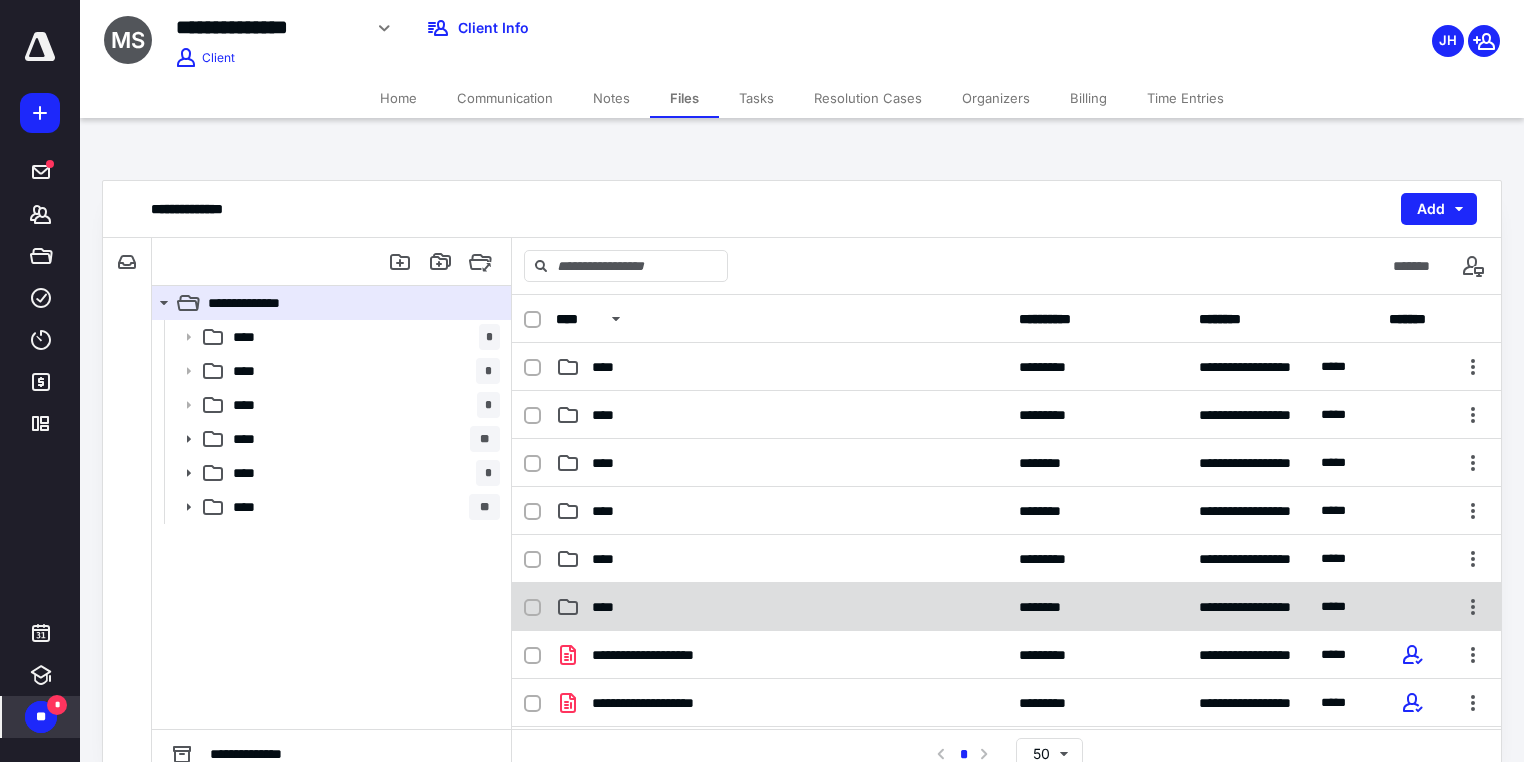 click on "****" at bounding box center (609, 607) 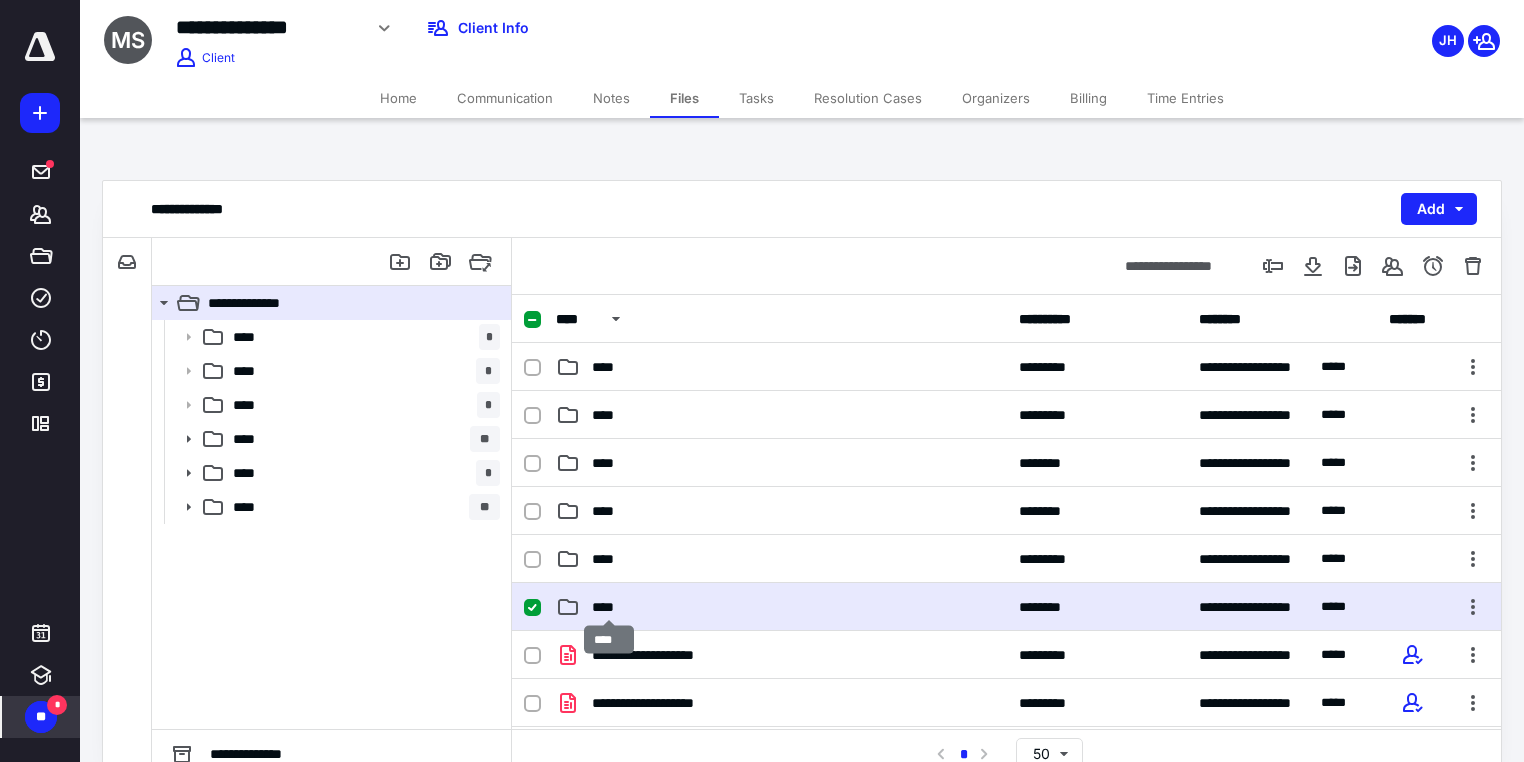 click on "****" at bounding box center [609, 607] 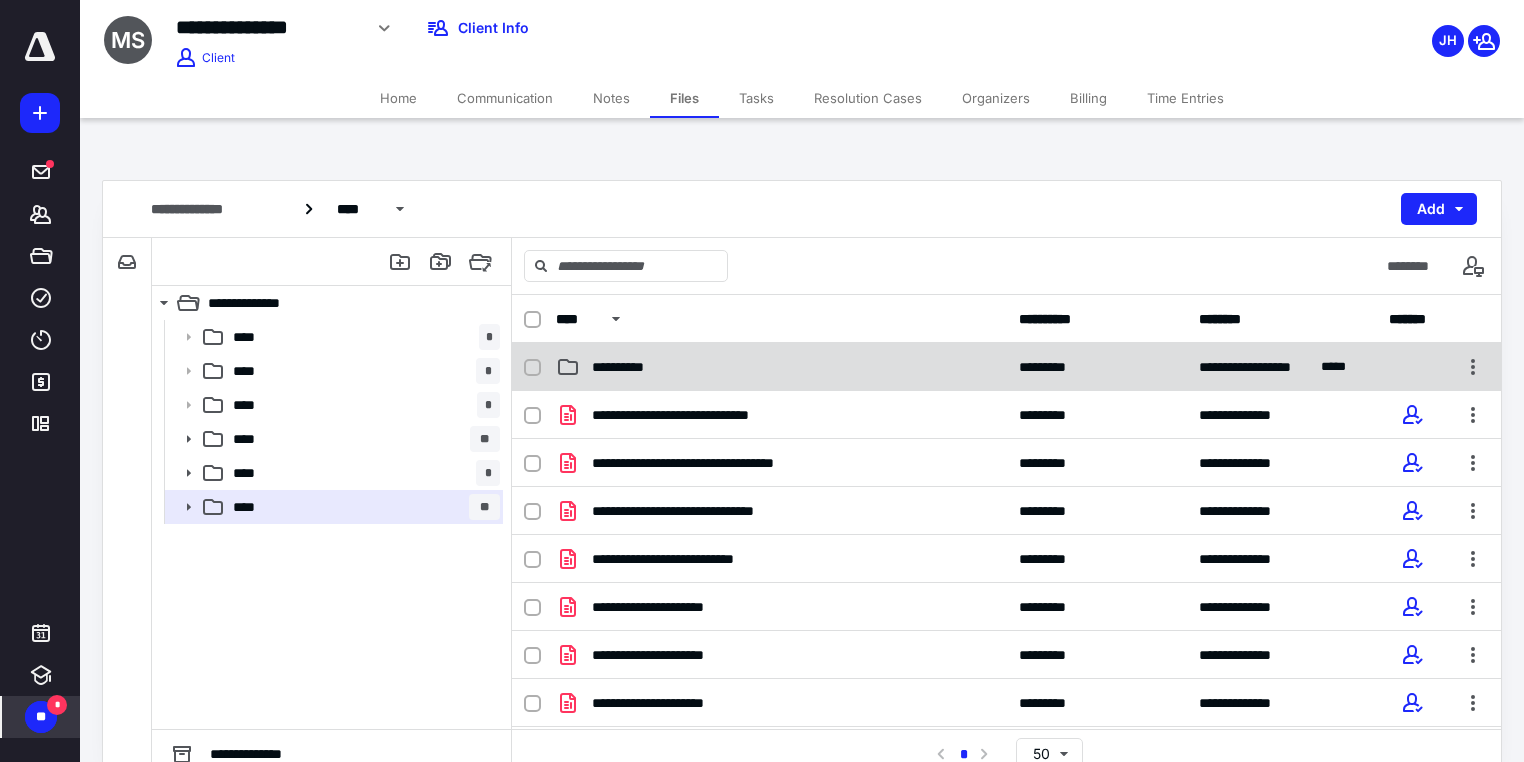 click on "**********" at bounding box center (624, 367) 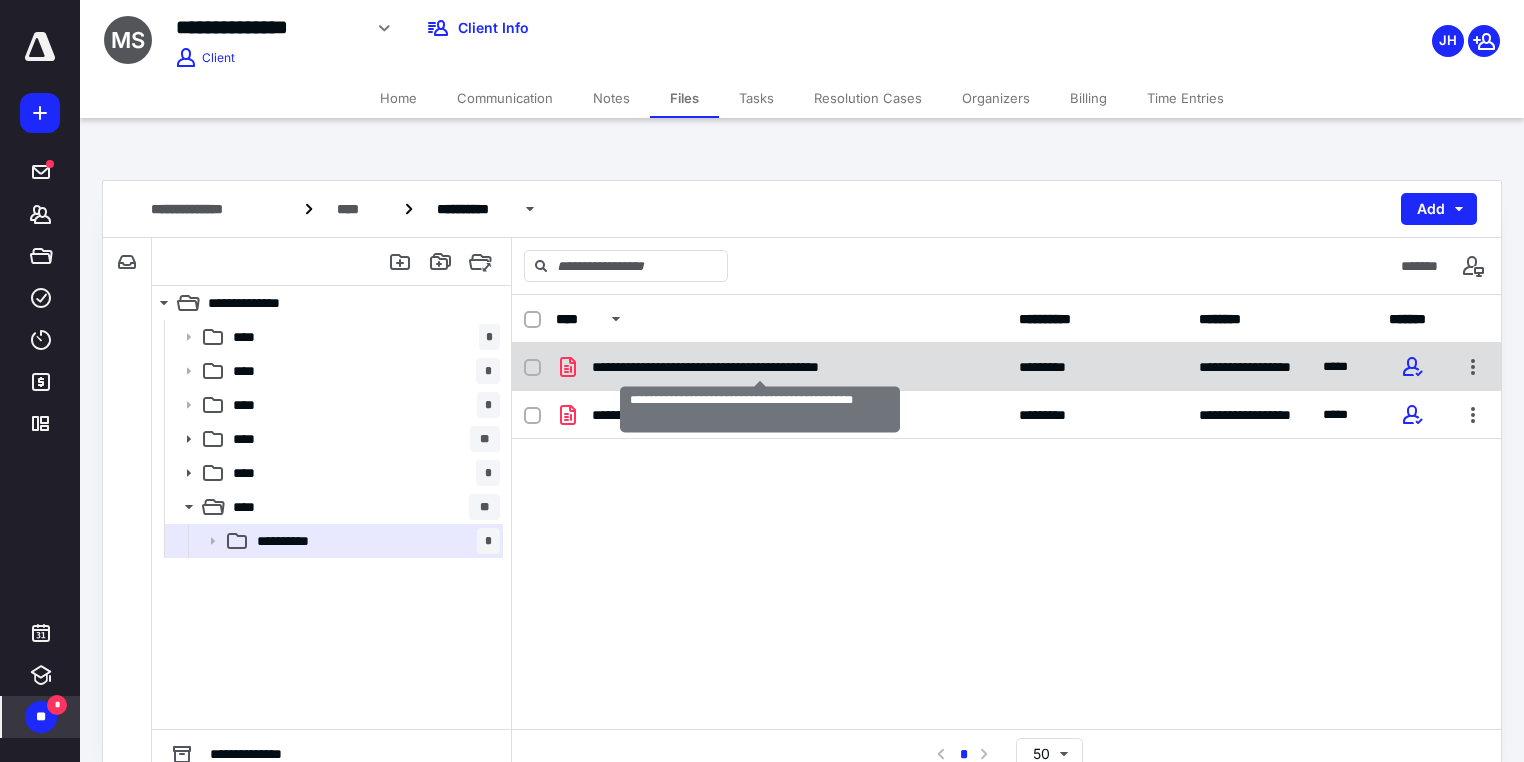 click on "**********" at bounding box center (760, 367) 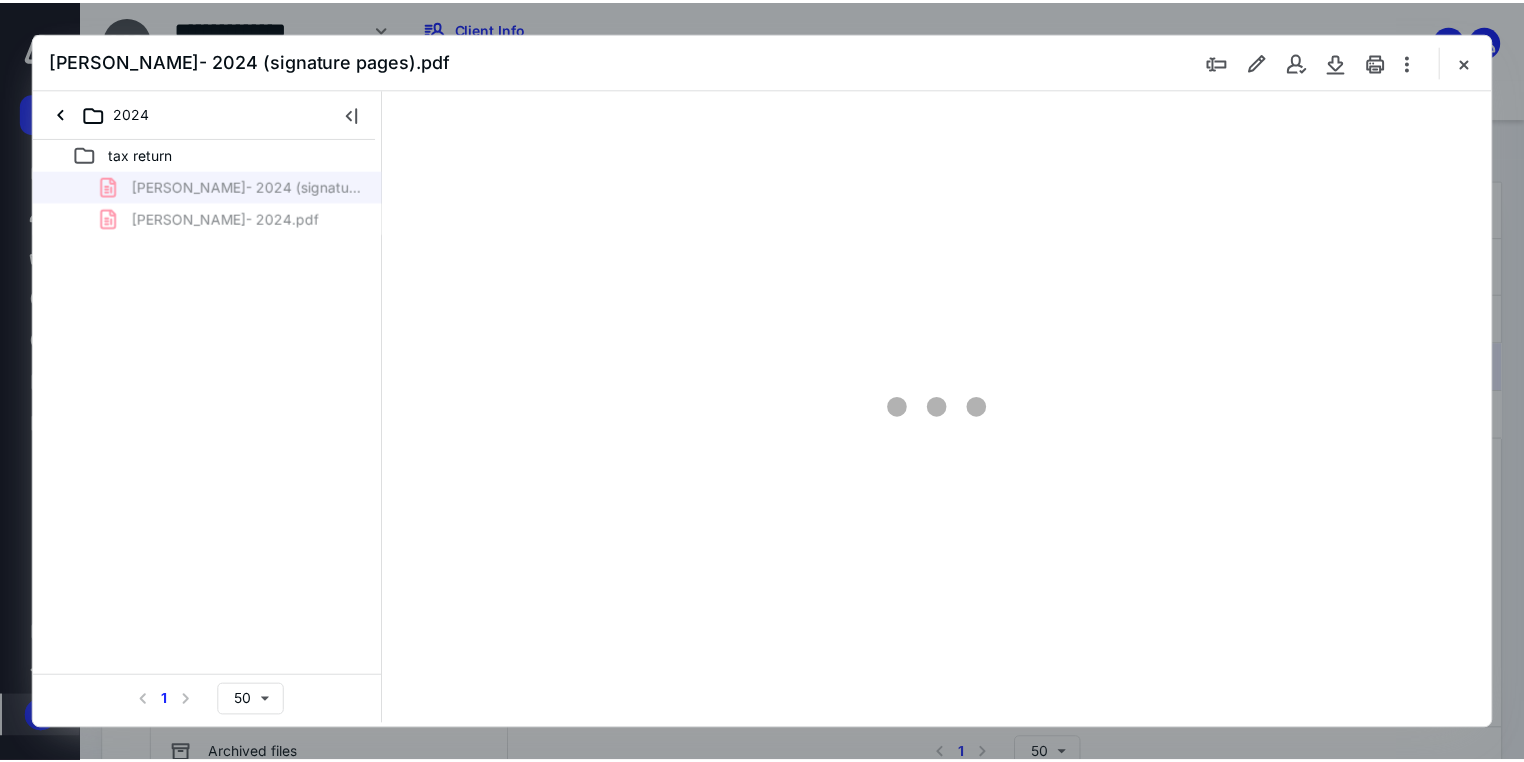 scroll, scrollTop: 0, scrollLeft: 0, axis: both 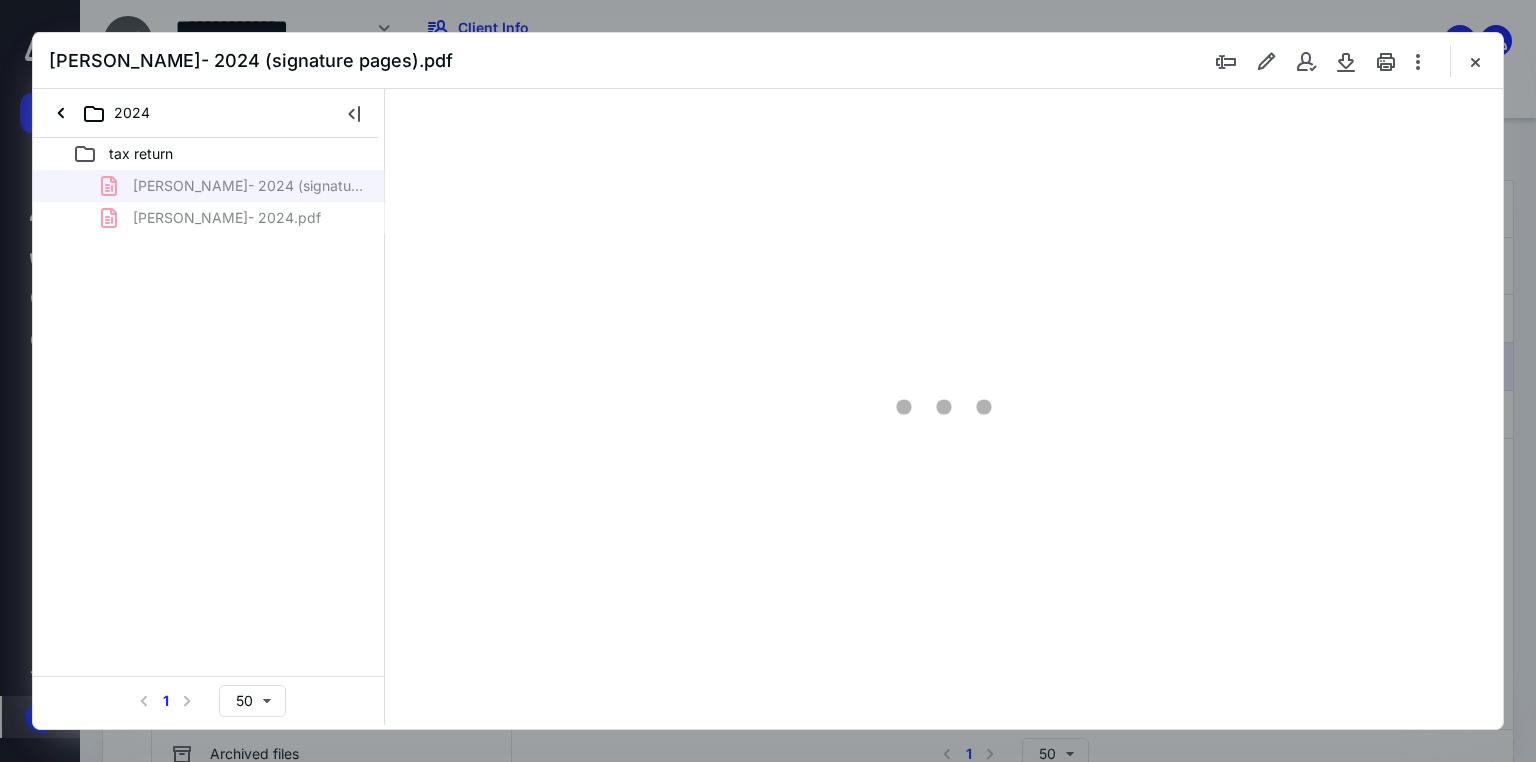 type on "71" 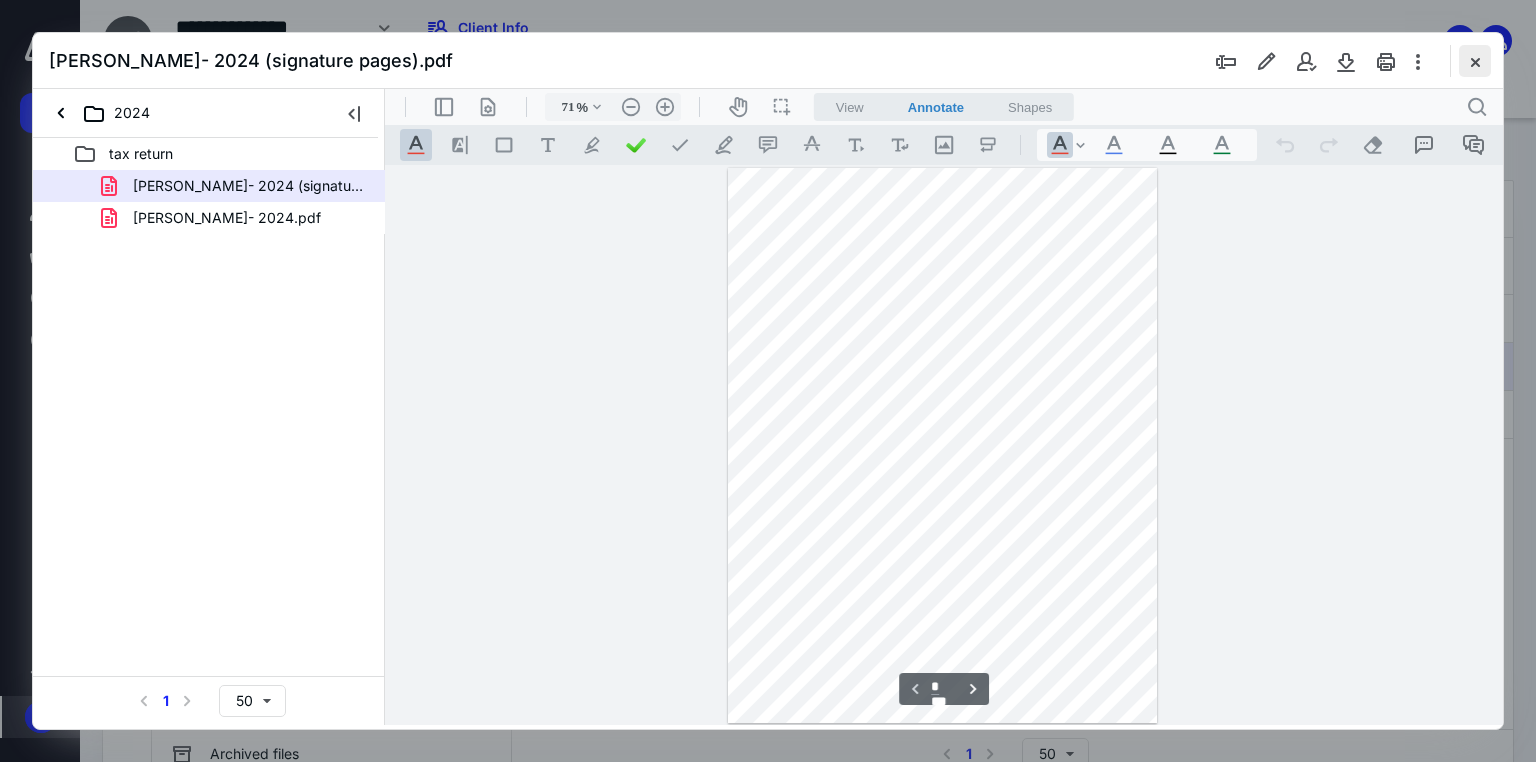 click at bounding box center [1475, 61] 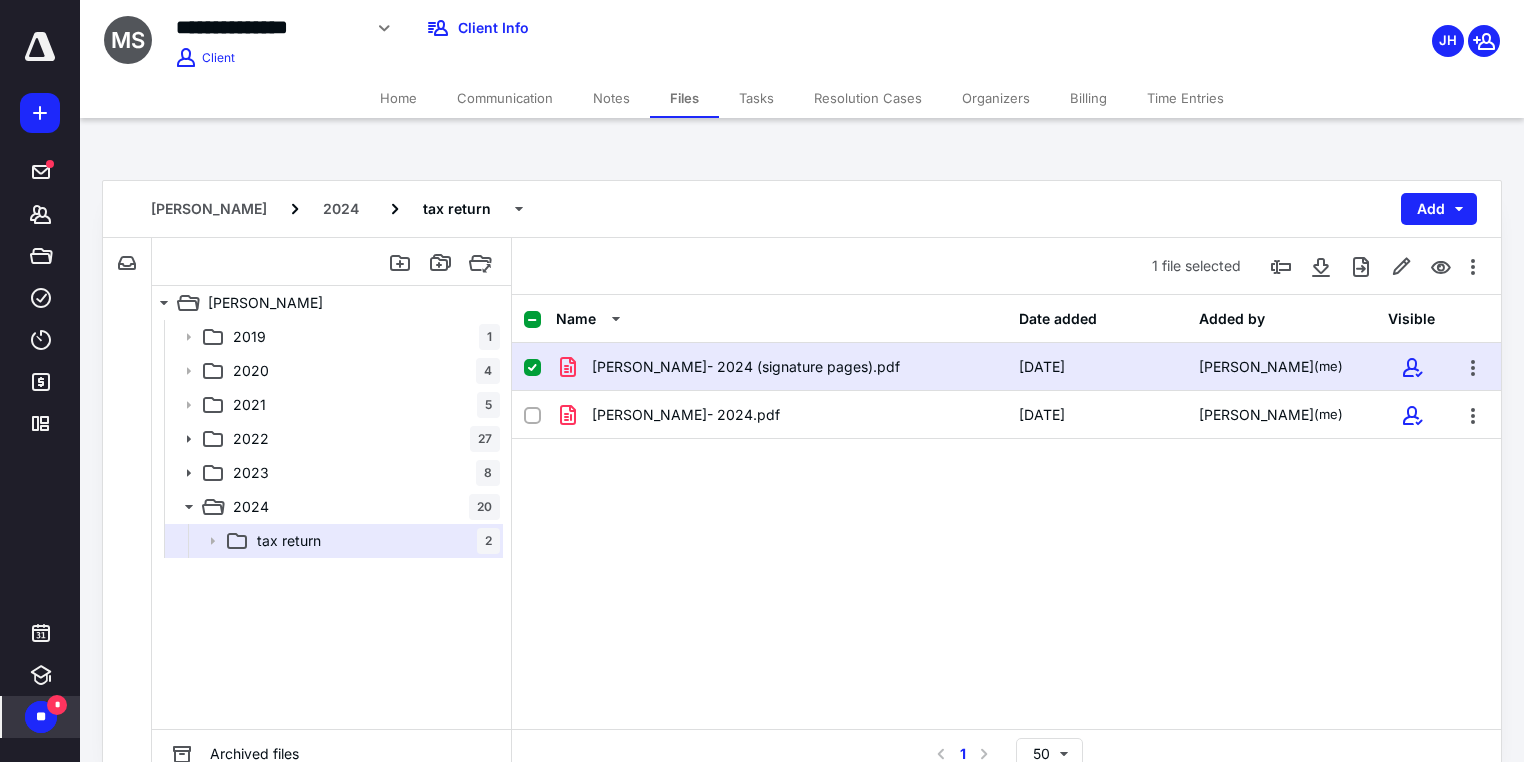 click on "Billing" at bounding box center [1088, 98] 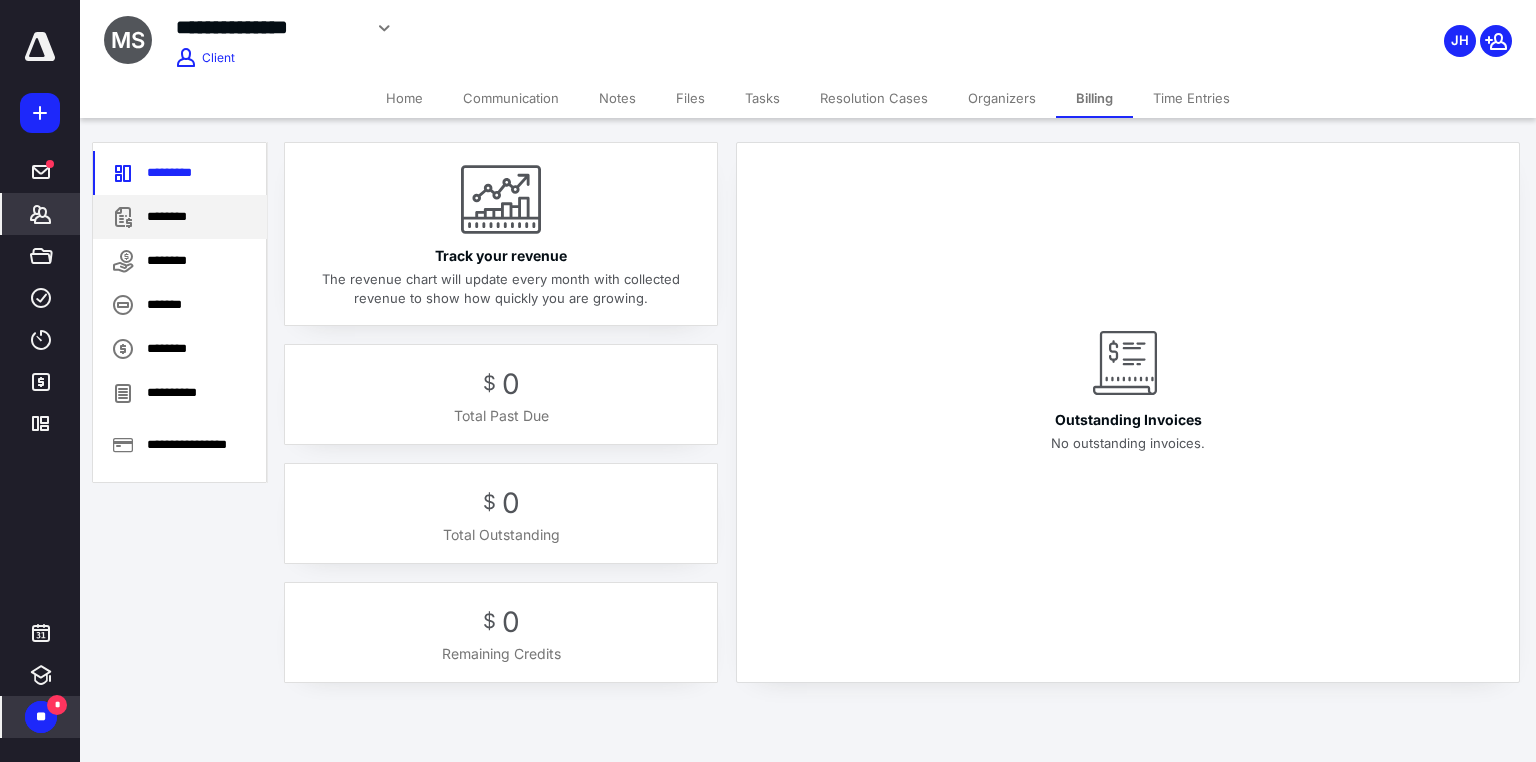 click on "********" at bounding box center (180, 217) 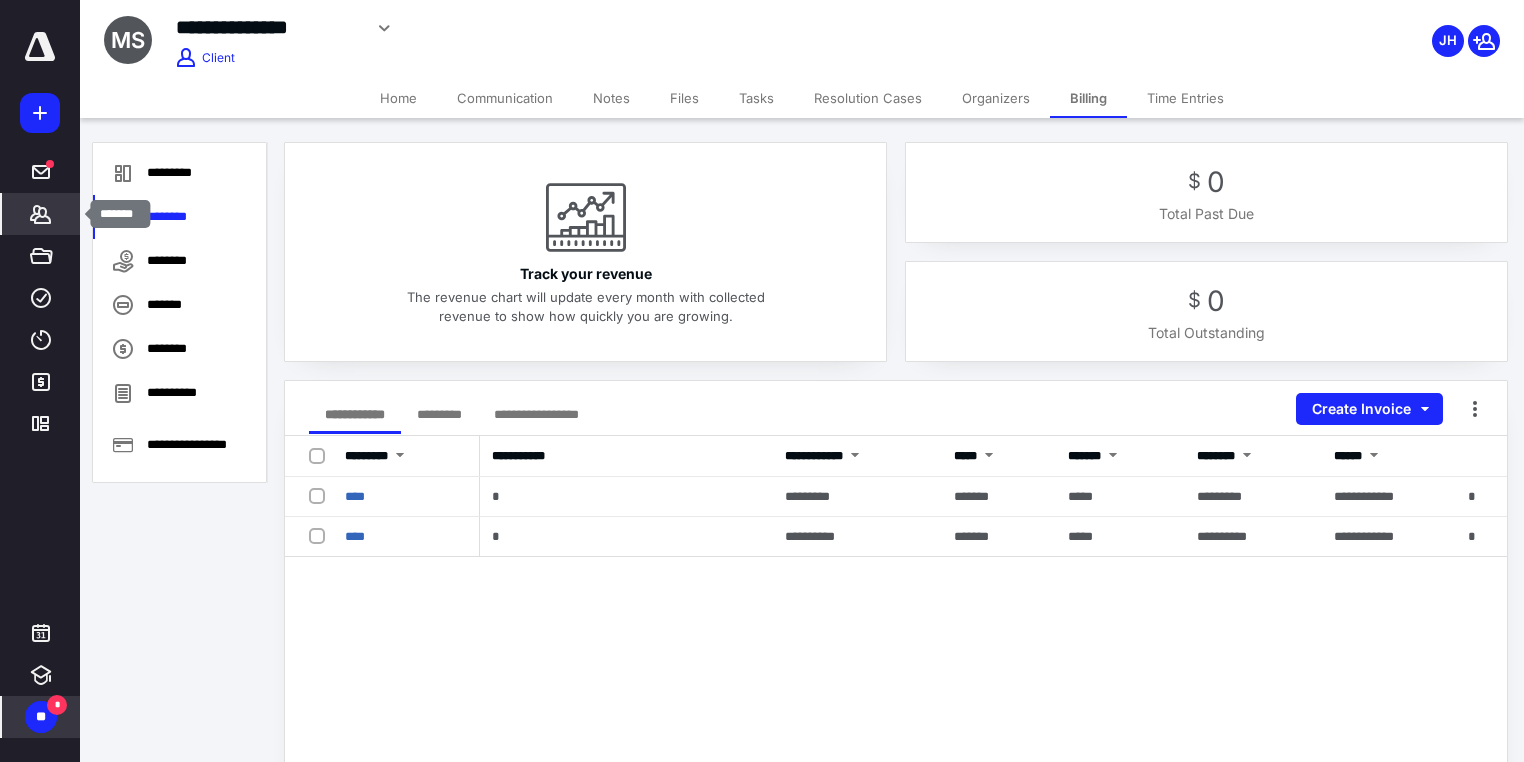 click 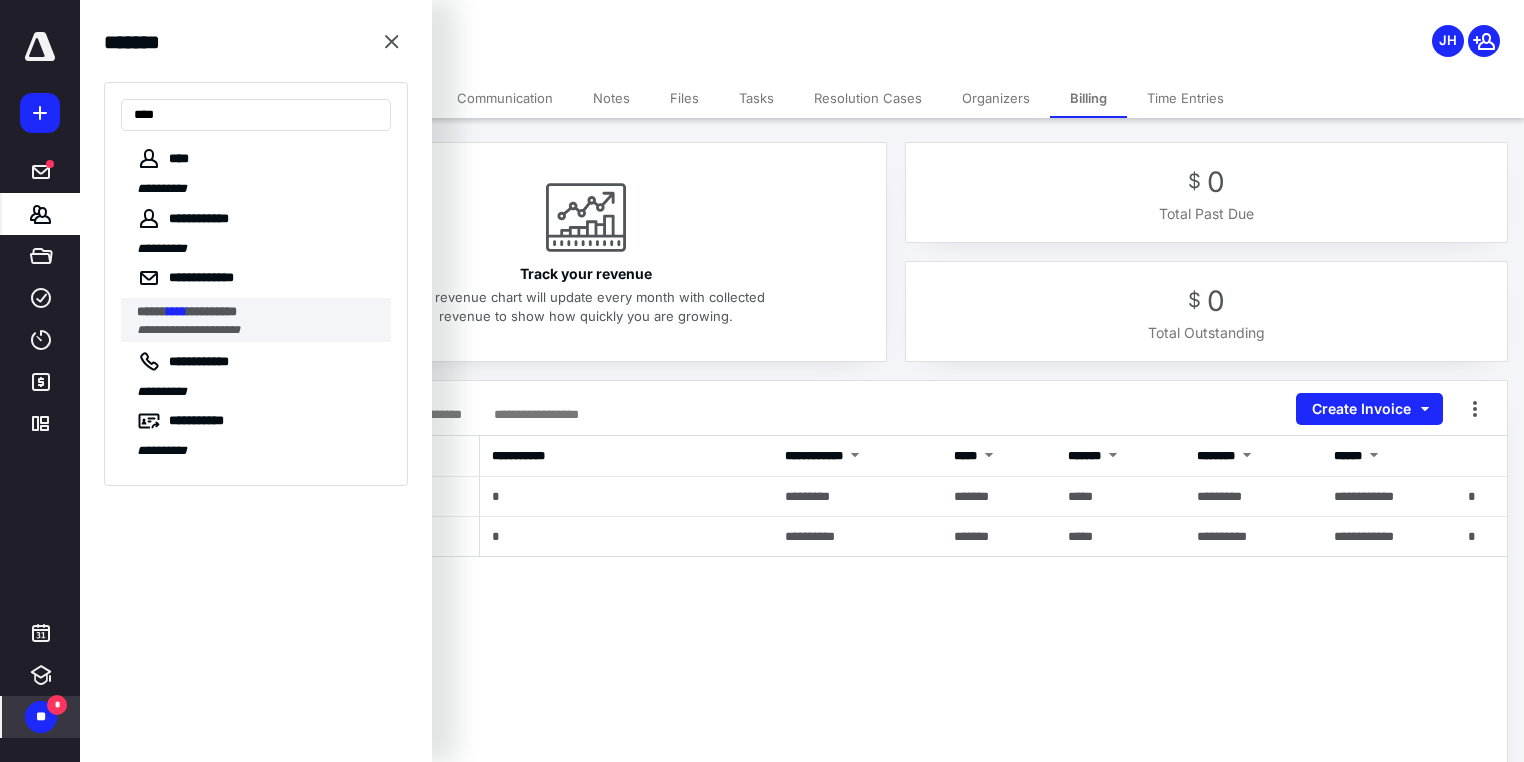 type on "****" 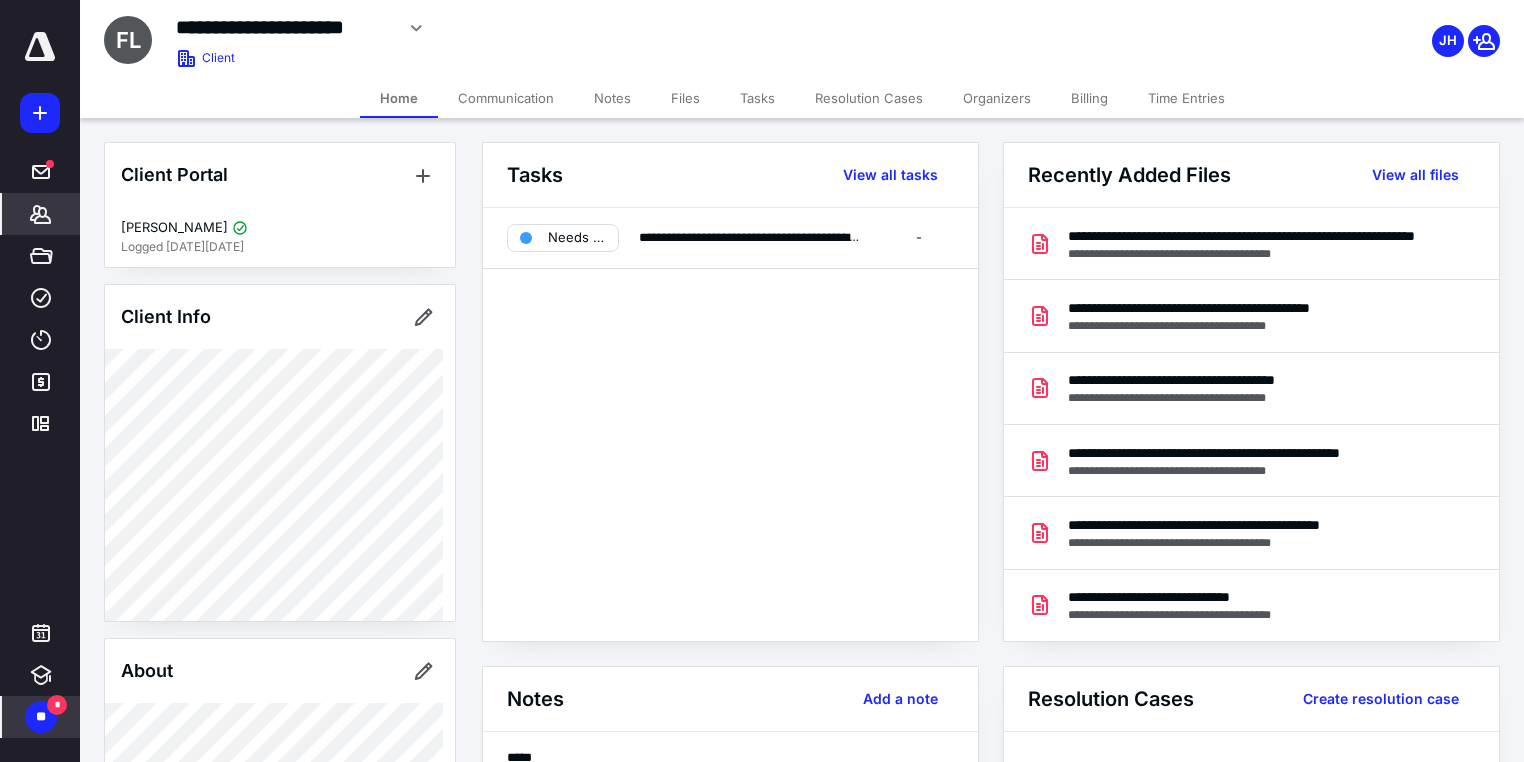 click on "Billing" at bounding box center [1089, 98] 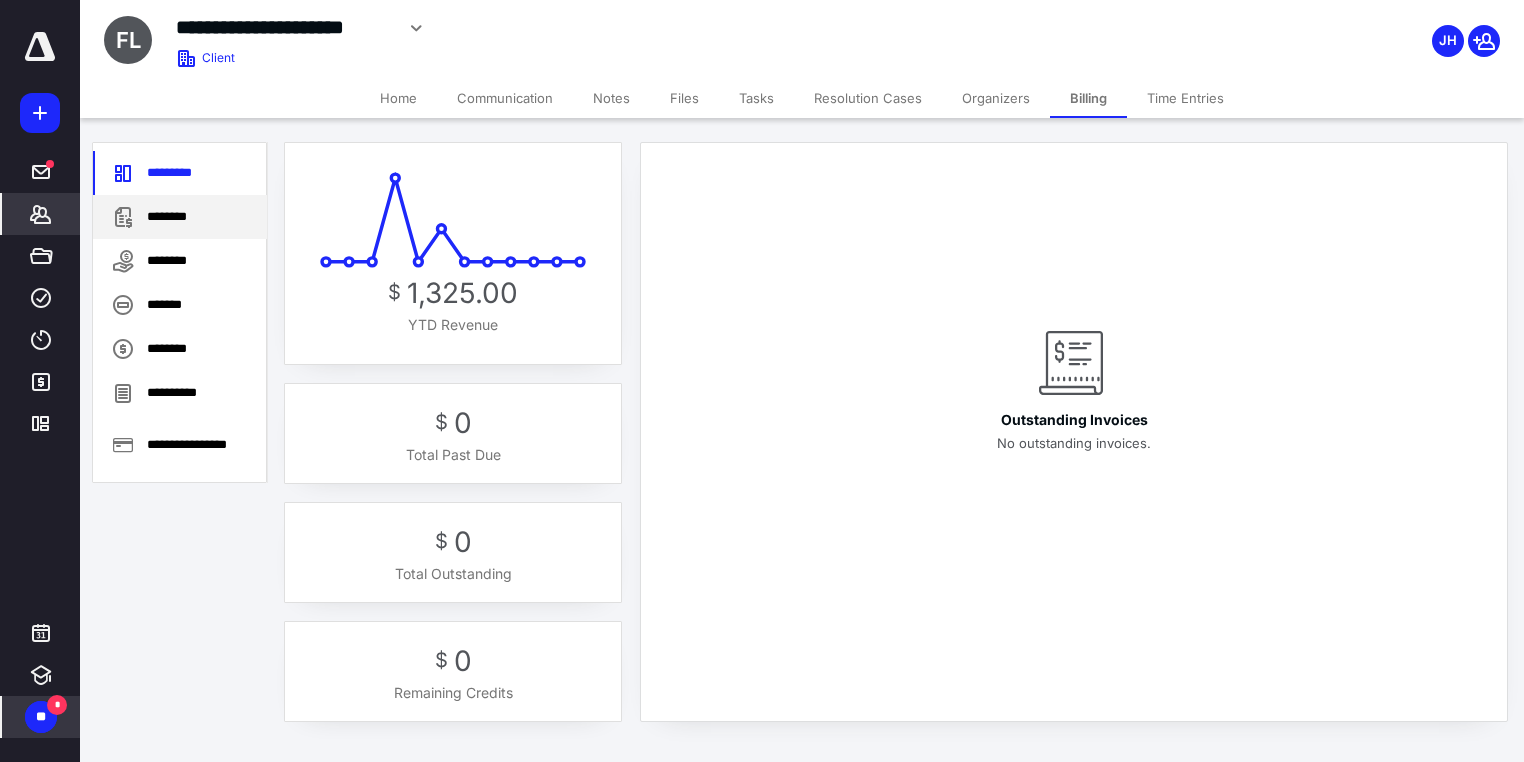 click on "********" at bounding box center [180, 217] 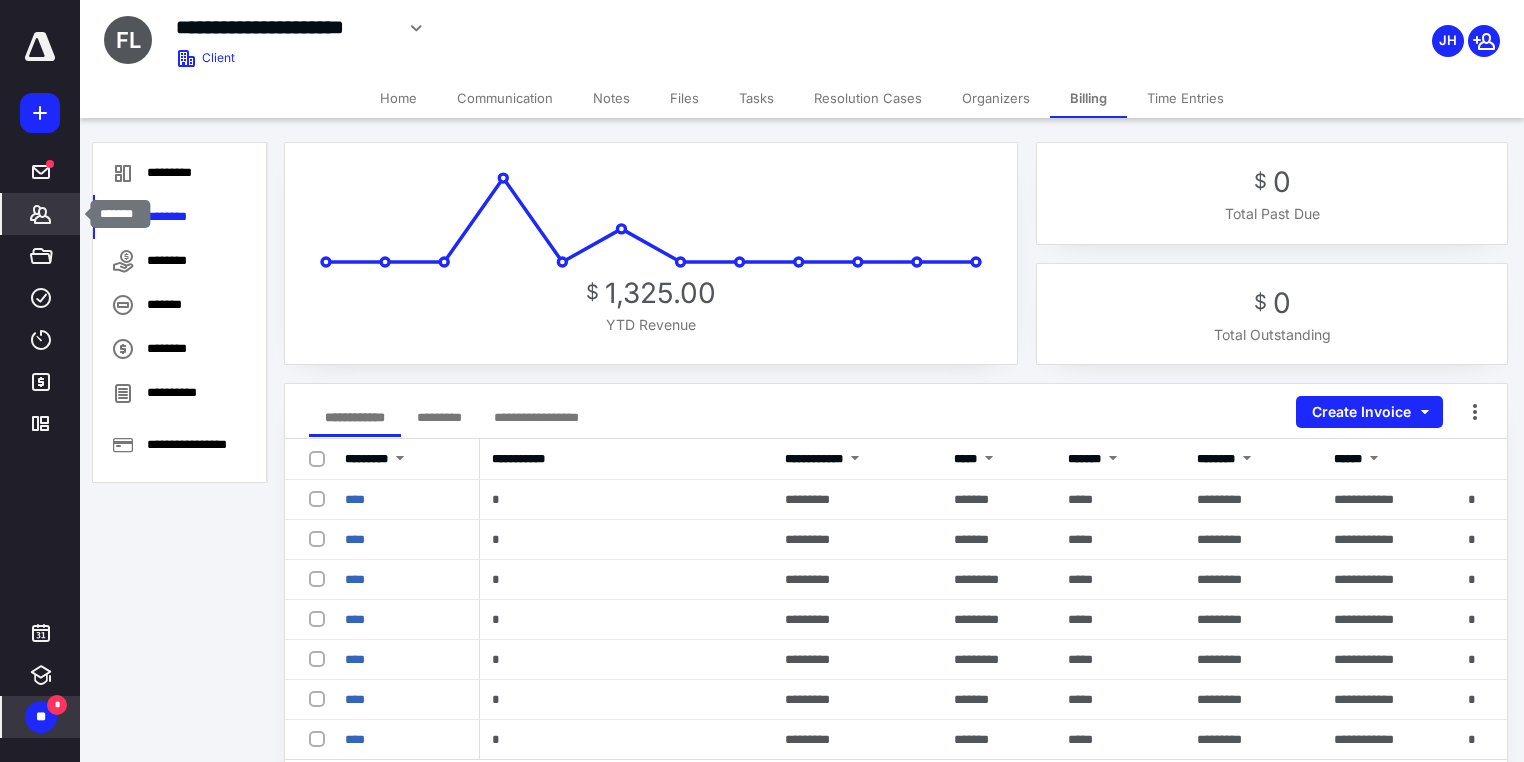 click 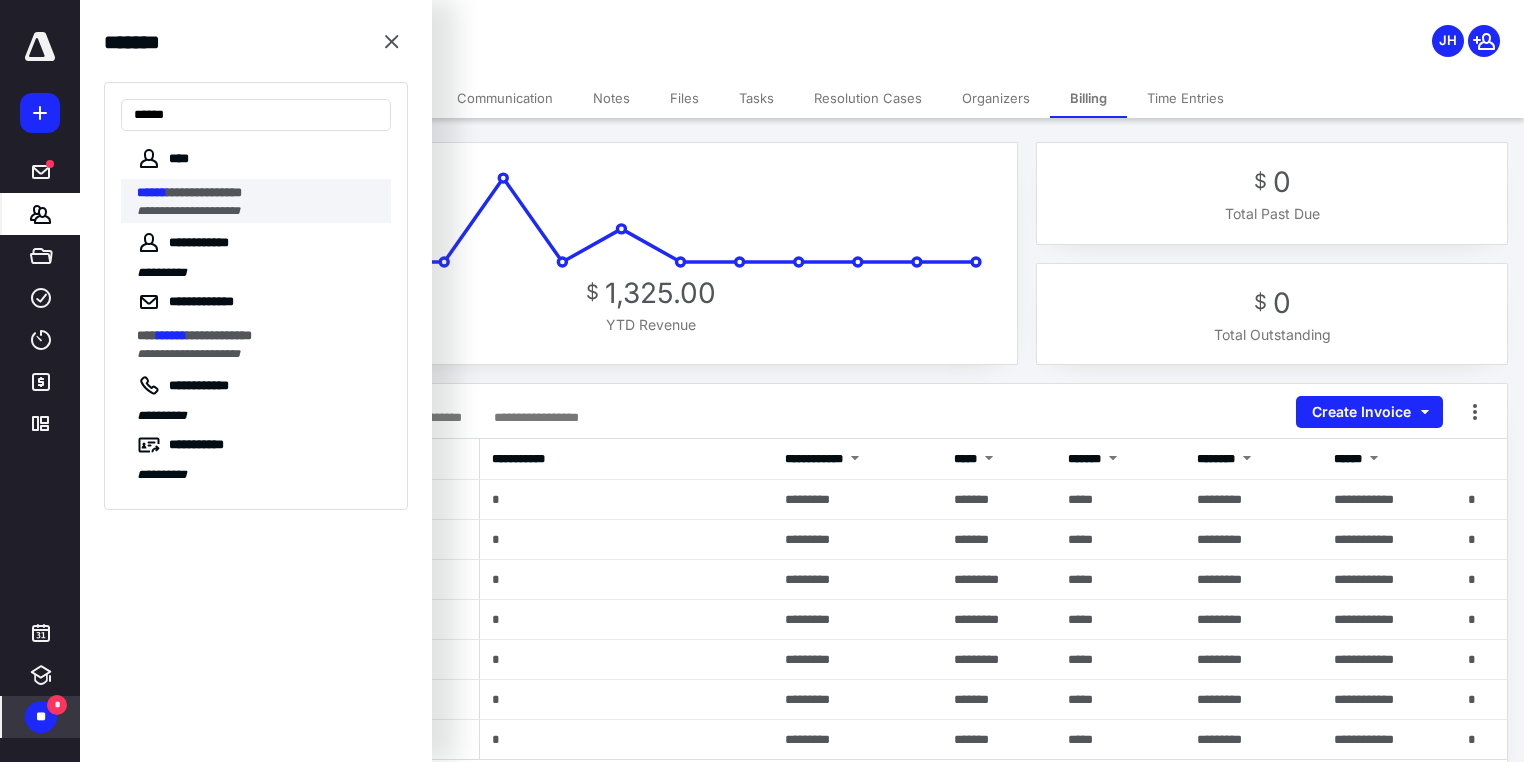 type on "******" 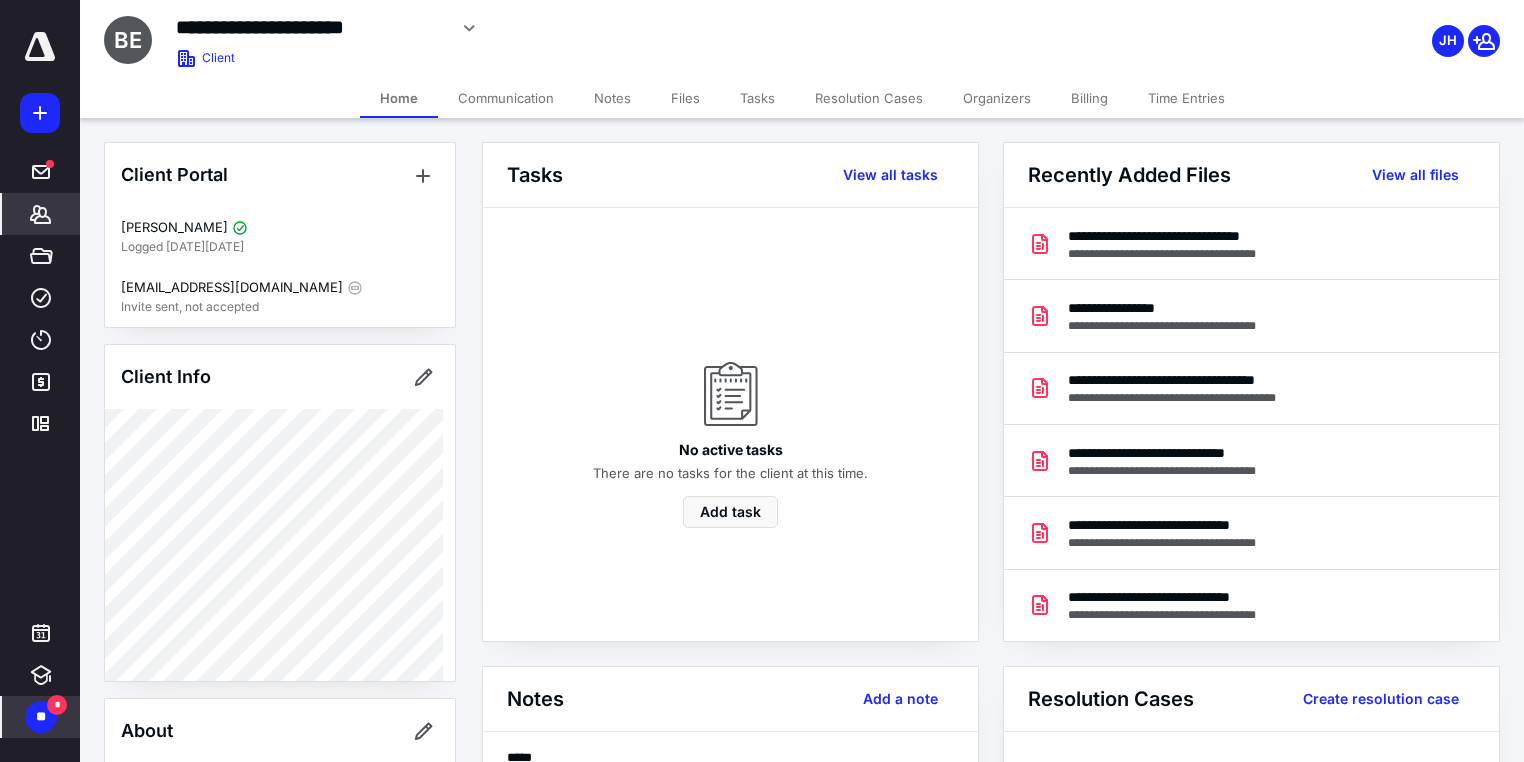 click on "Billing" at bounding box center (1089, 98) 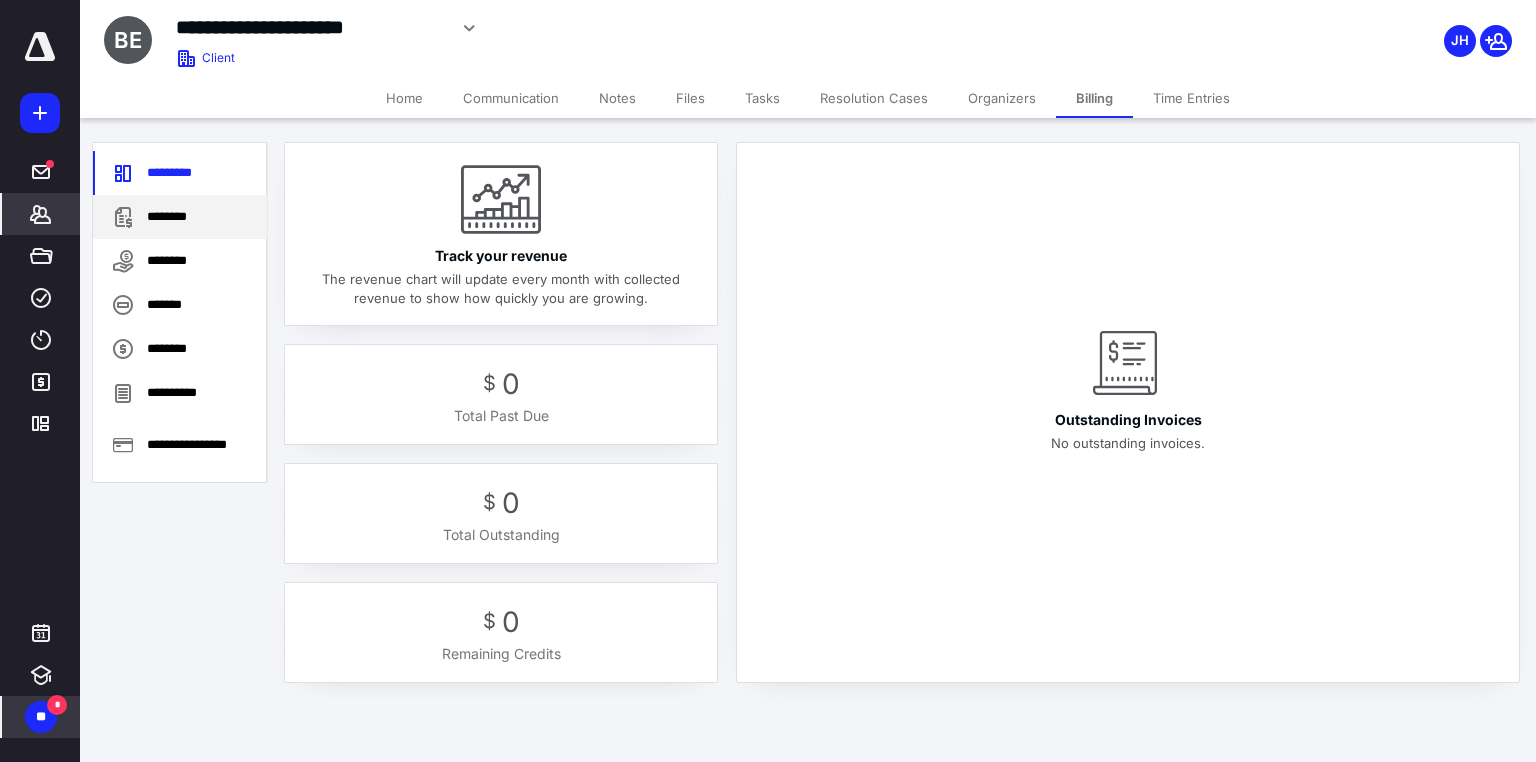 click on "********" at bounding box center (180, 217) 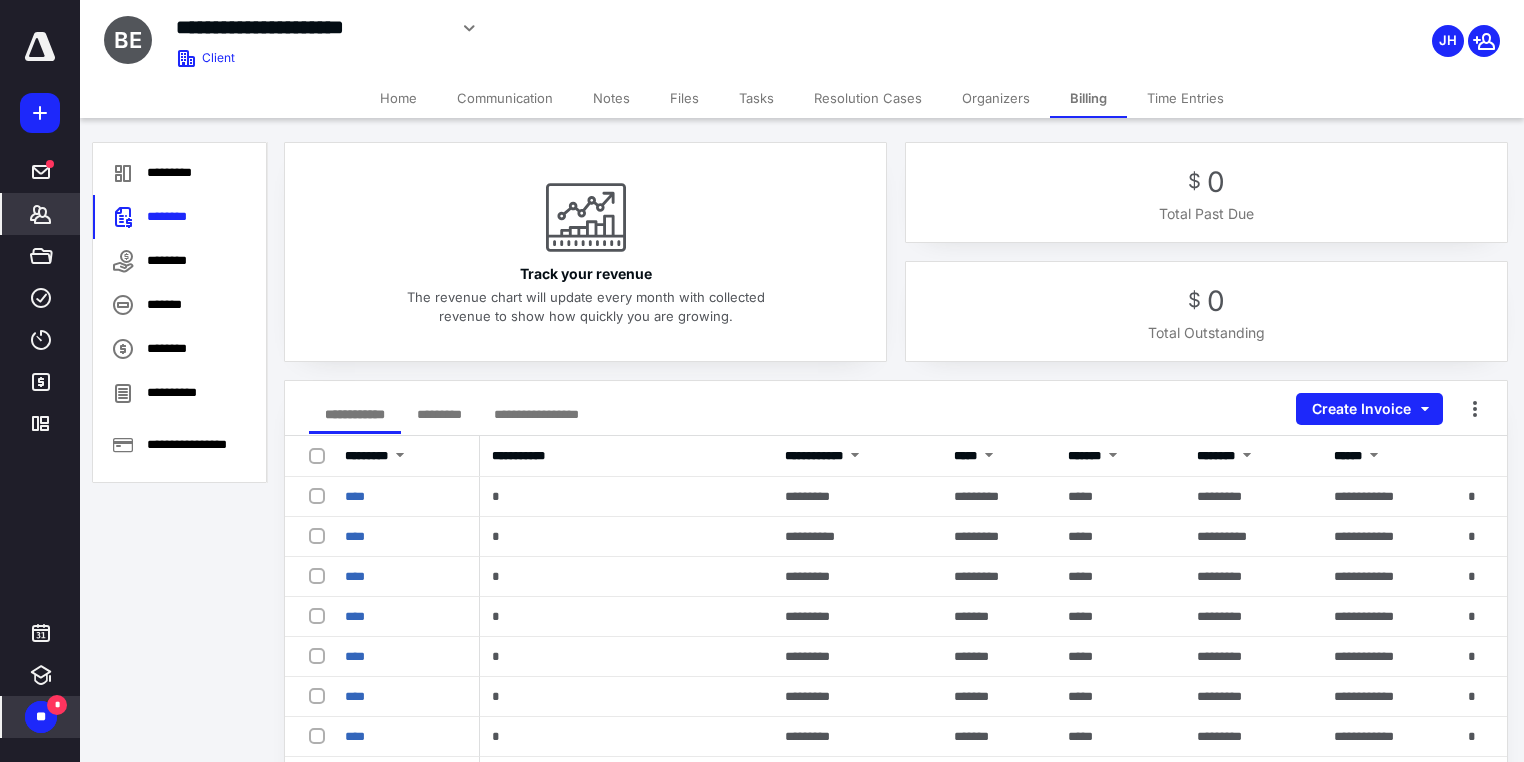 click on "*******" at bounding box center [40, 214] 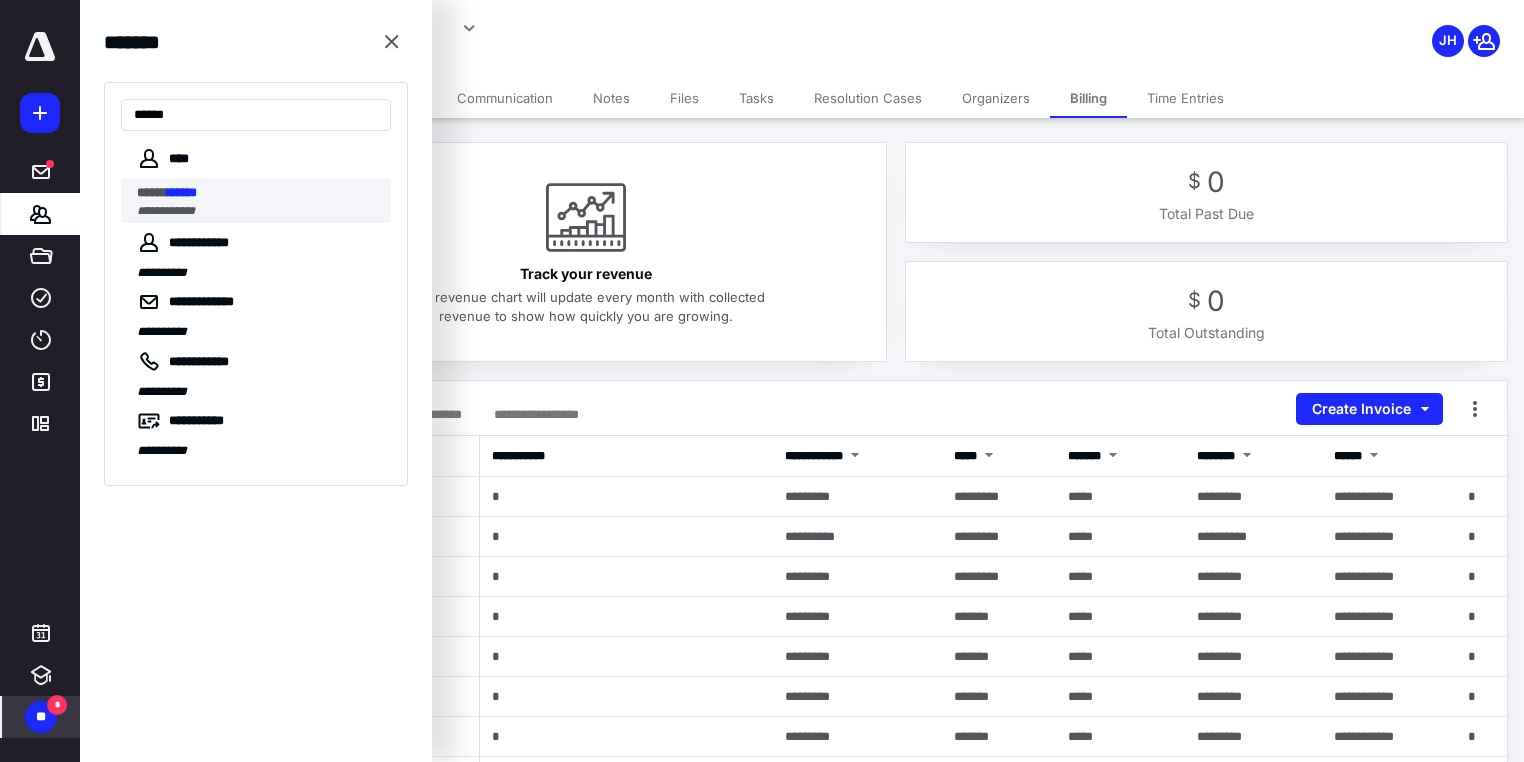 type on "******" 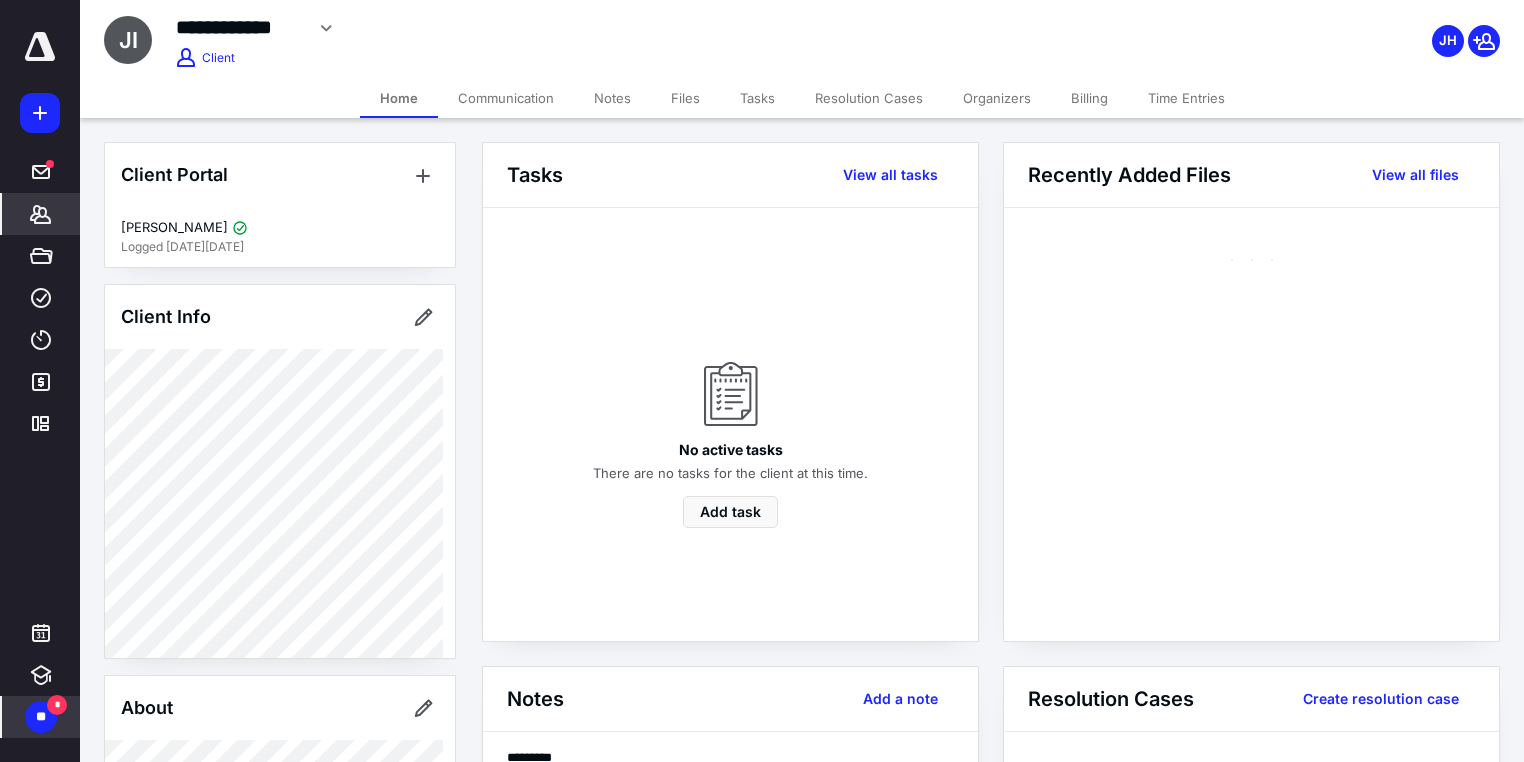 click on "Billing" at bounding box center (1089, 98) 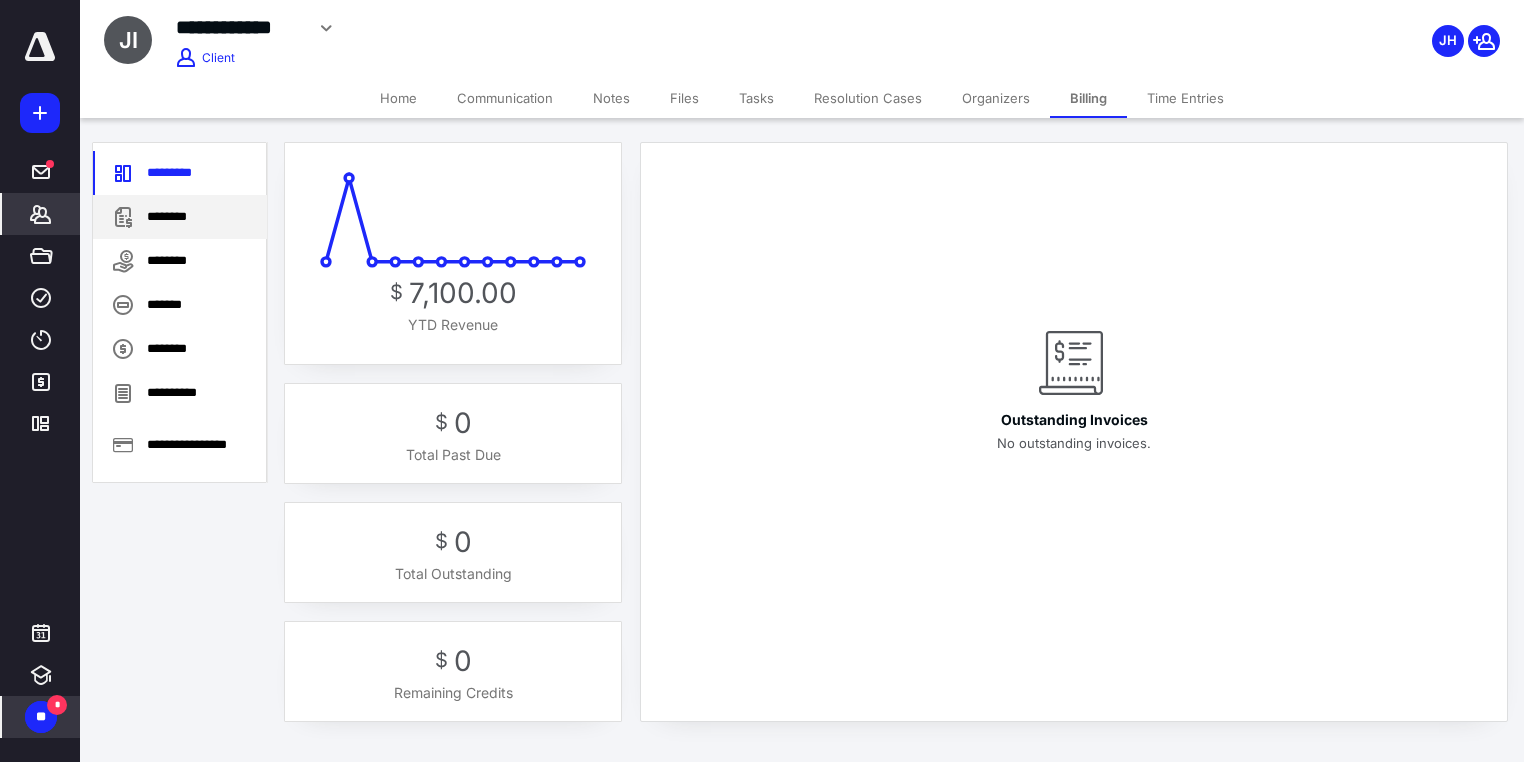 click on "********" at bounding box center [180, 217] 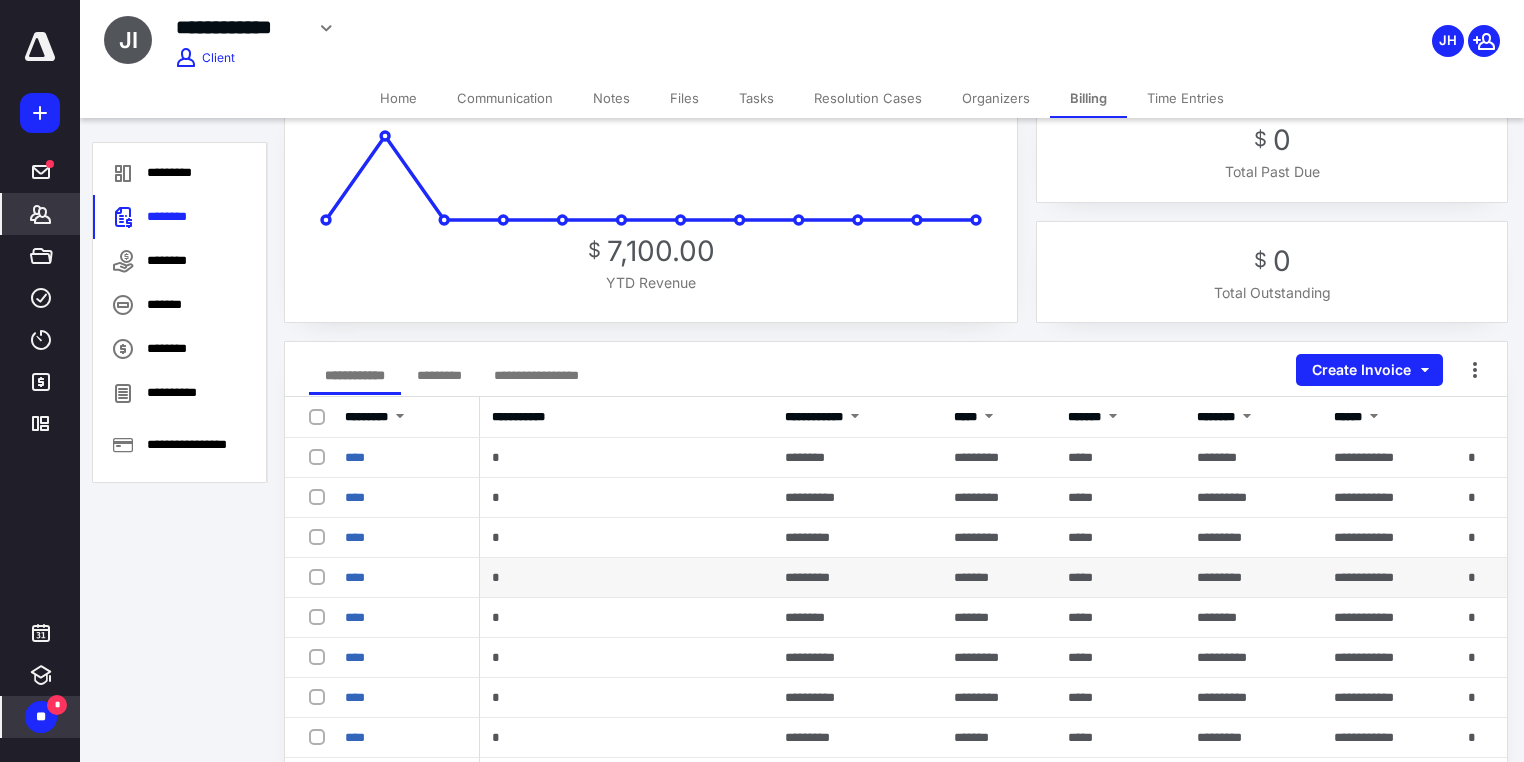 scroll, scrollTop: 80, scrollLeft: 0, axis: vertical 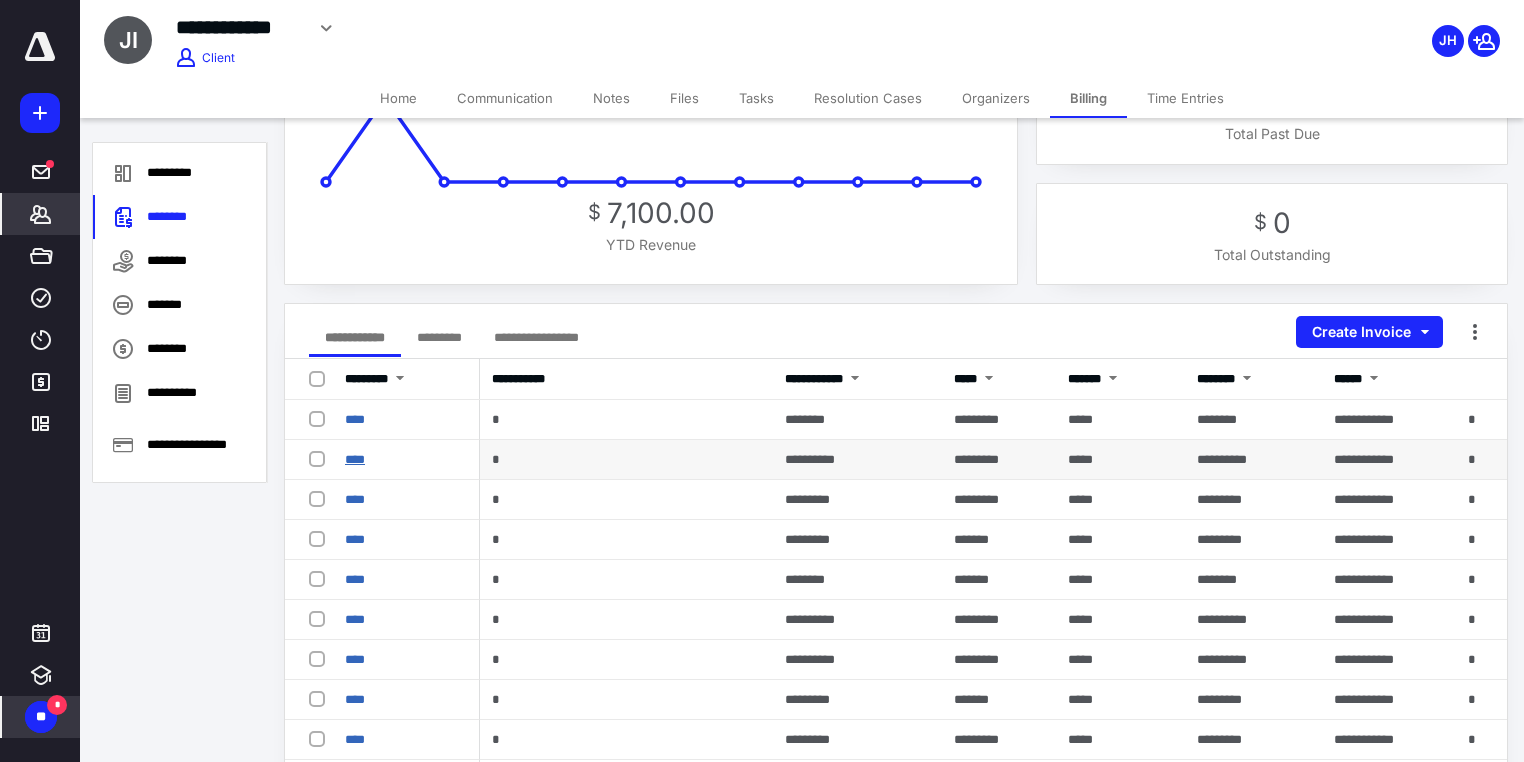 click on "****" at bounding box center [355, 459] 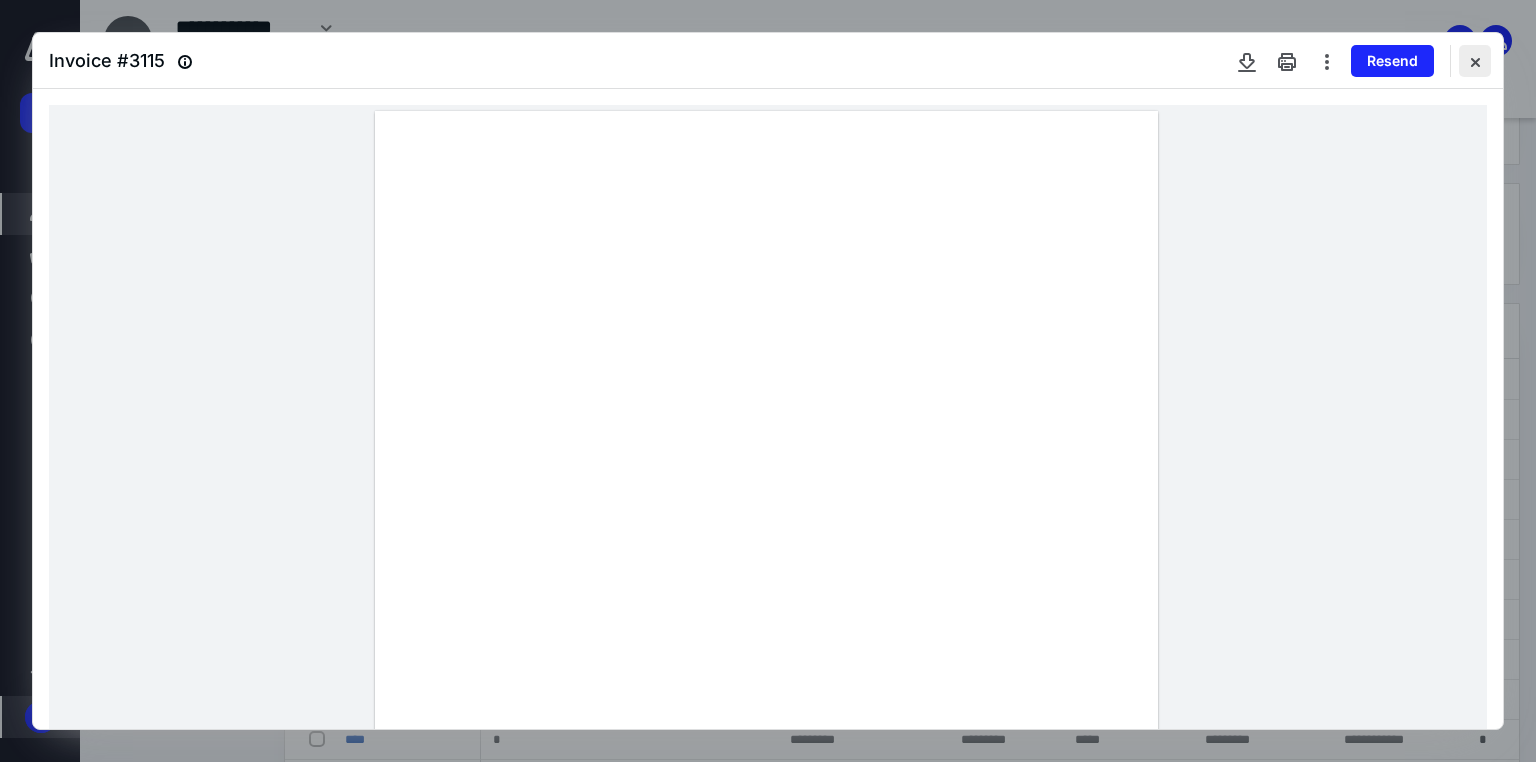 click at bounding box center [1475, 61] 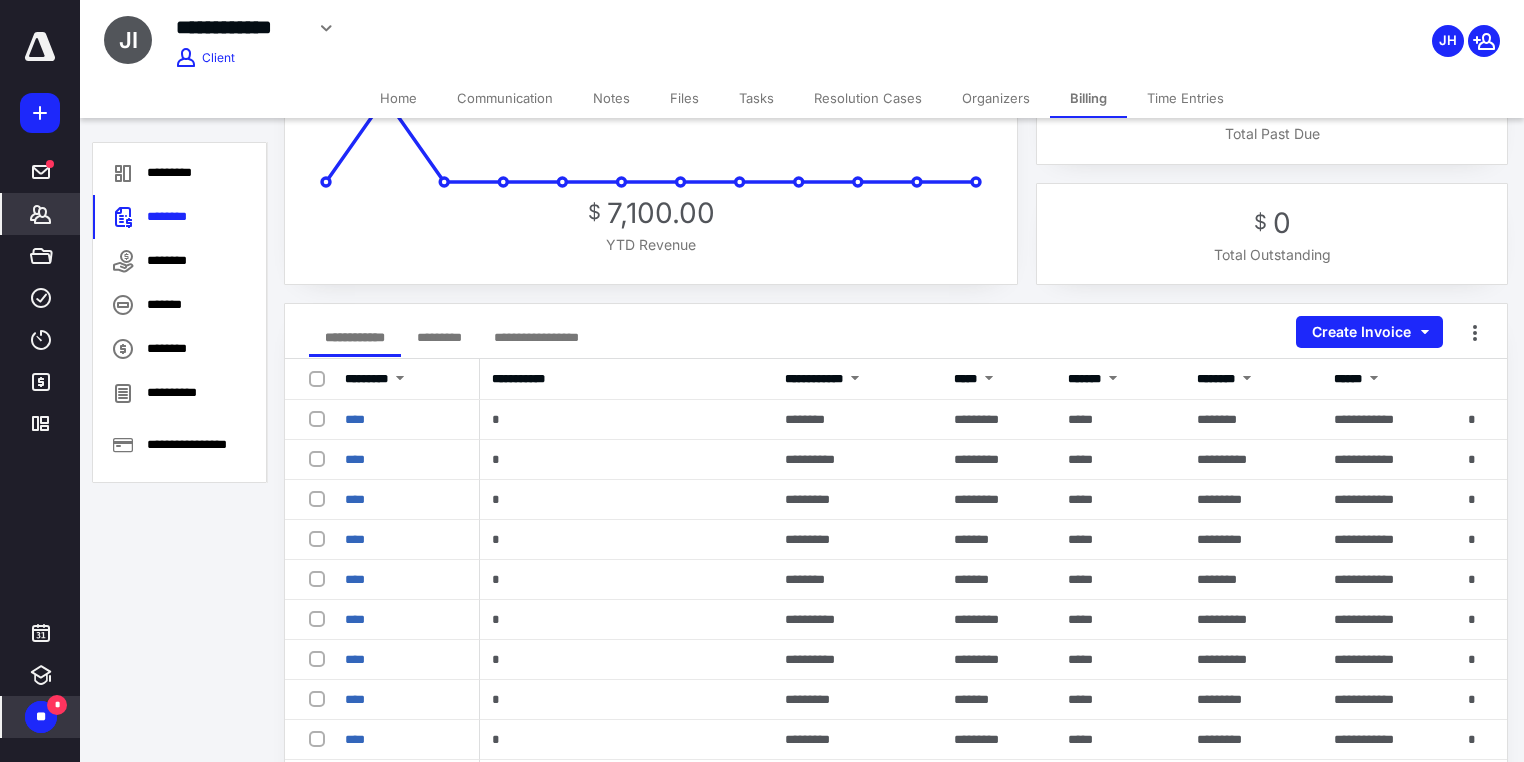 click on "*******" at bounding box center (41, 214) 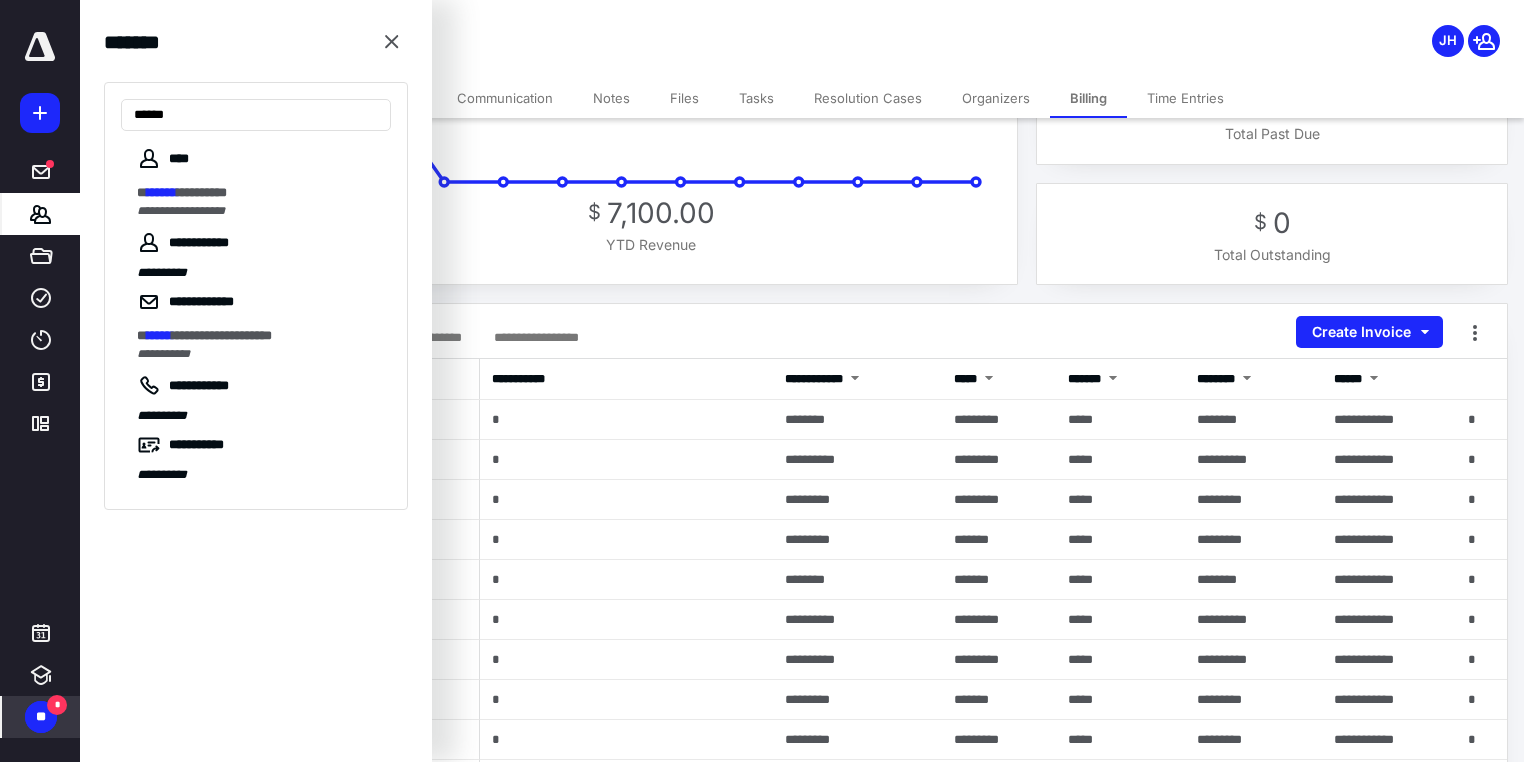 type on "******" 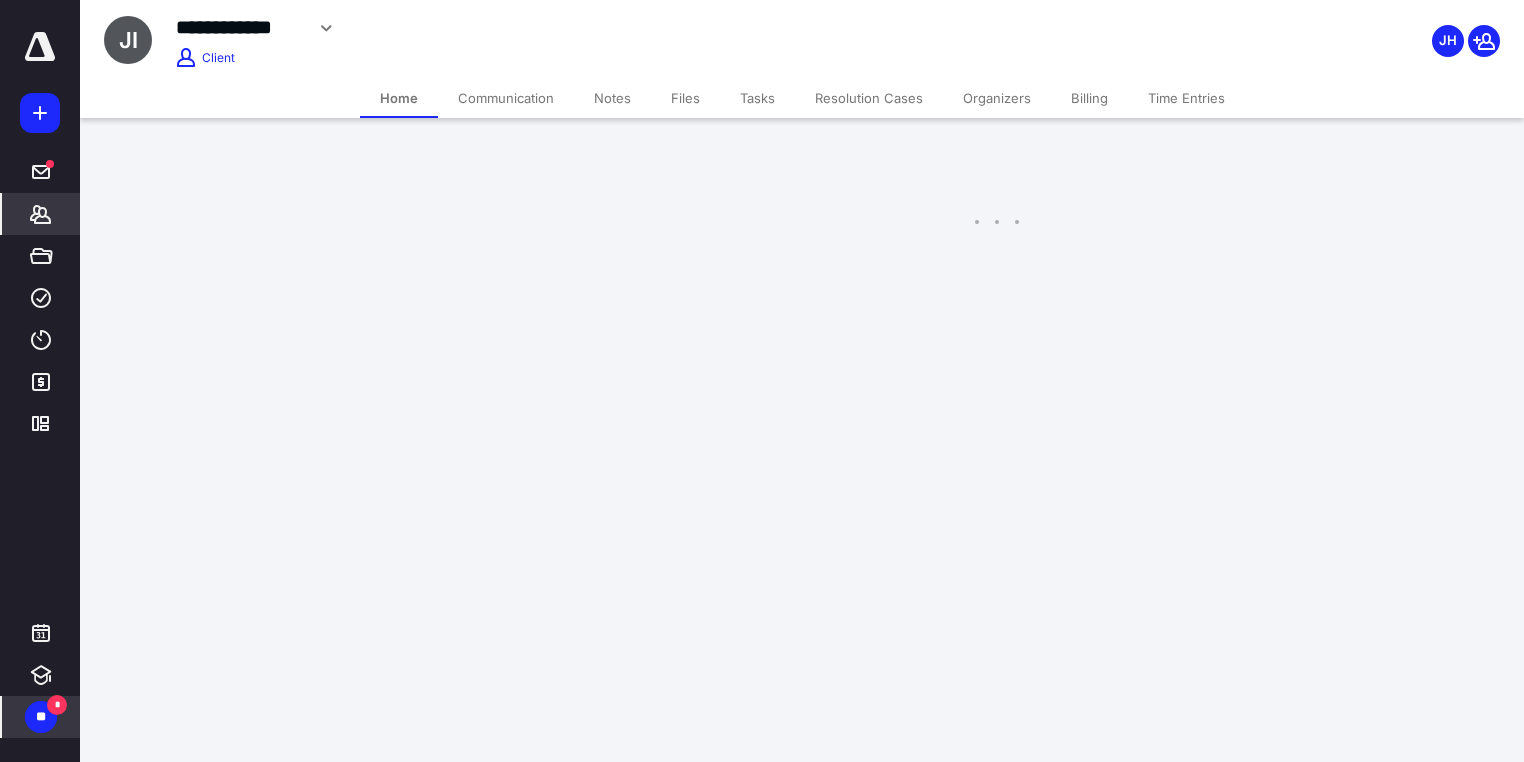 scroll, scrollTop: 0, scrollLeft: 0, axis: both 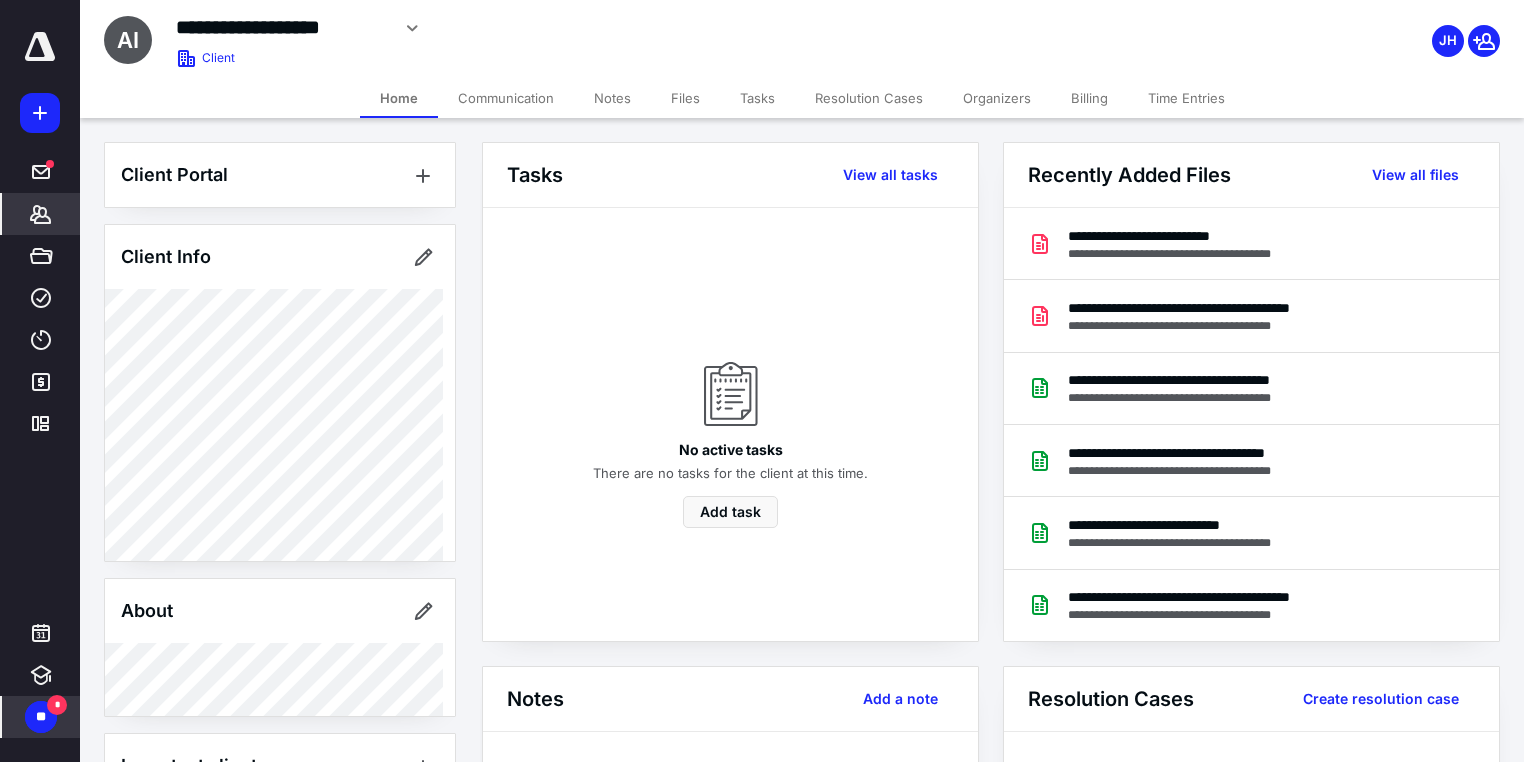 click on "Billing" at bounding box center (1089, 98) 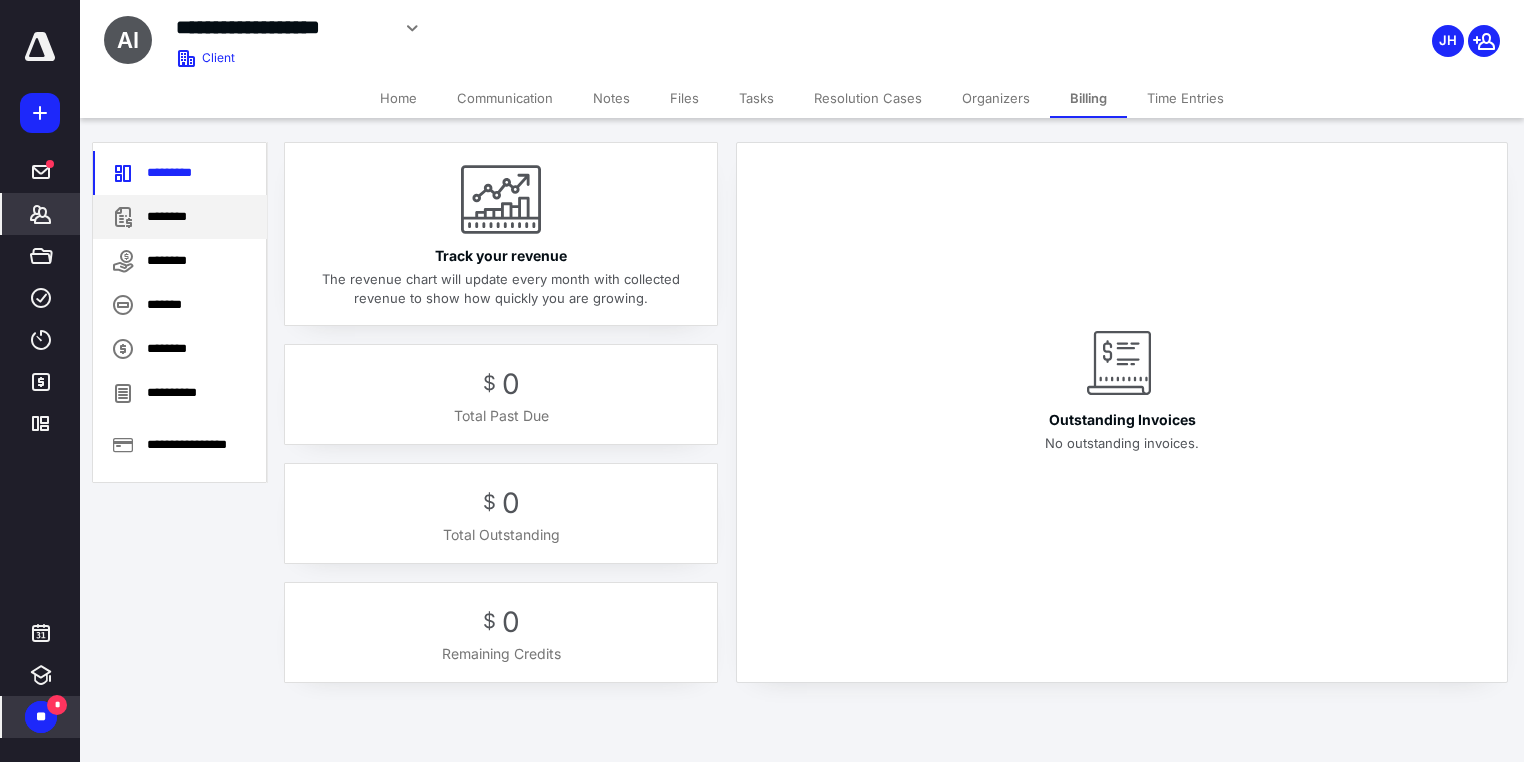 click on "********" at bounding box center (180, 217) 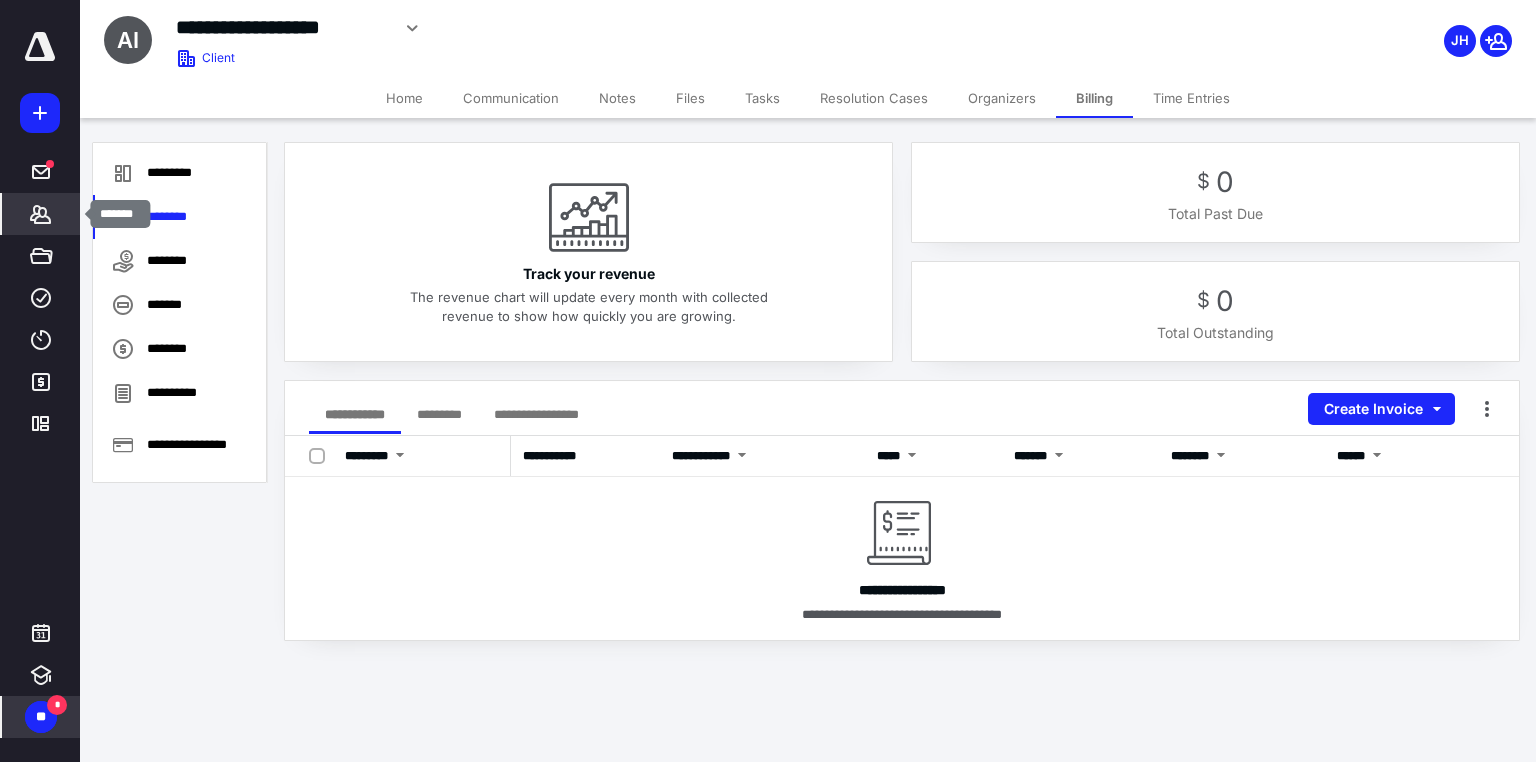 click on "*******" at bounding box center (41, 214) 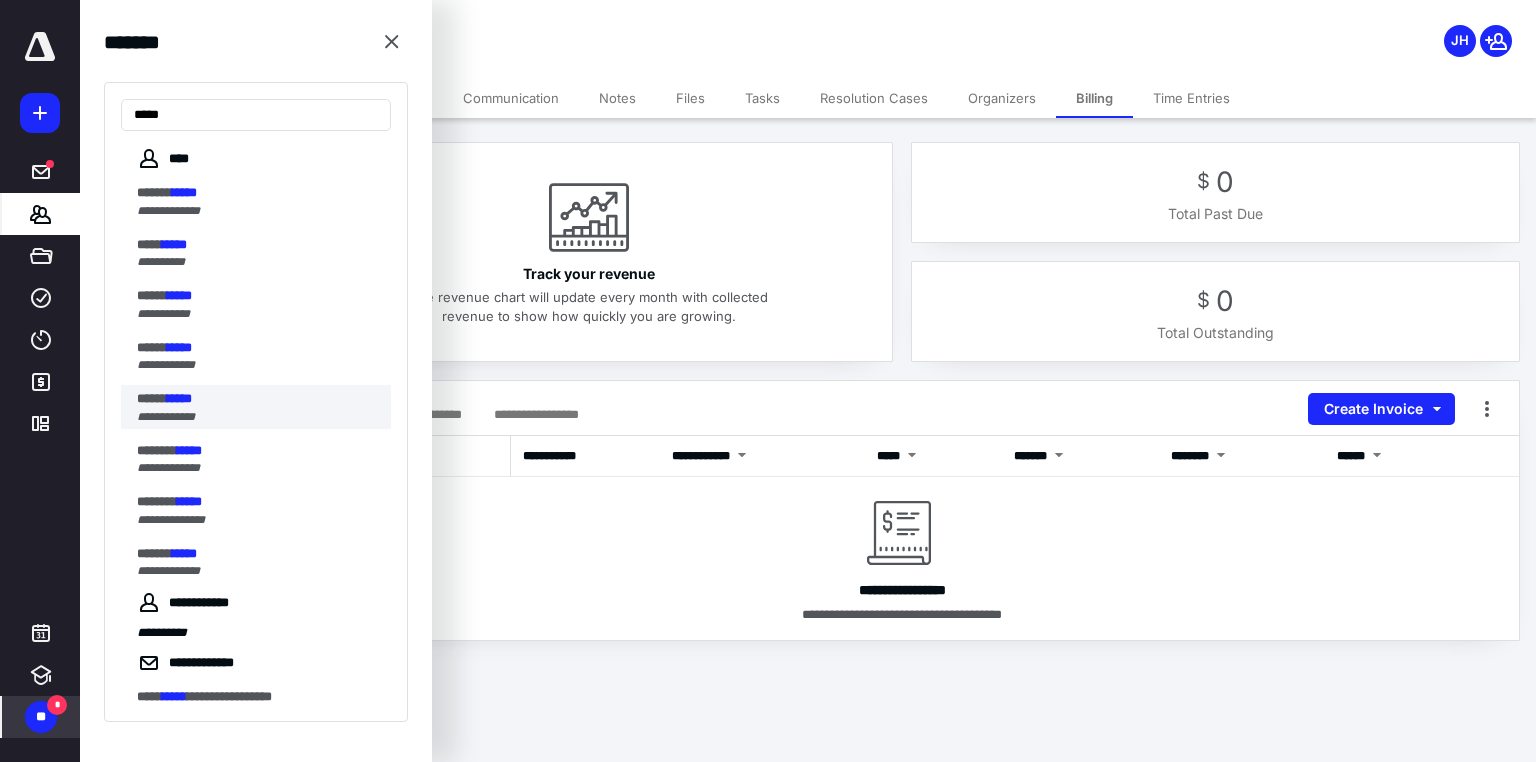type on "*****" 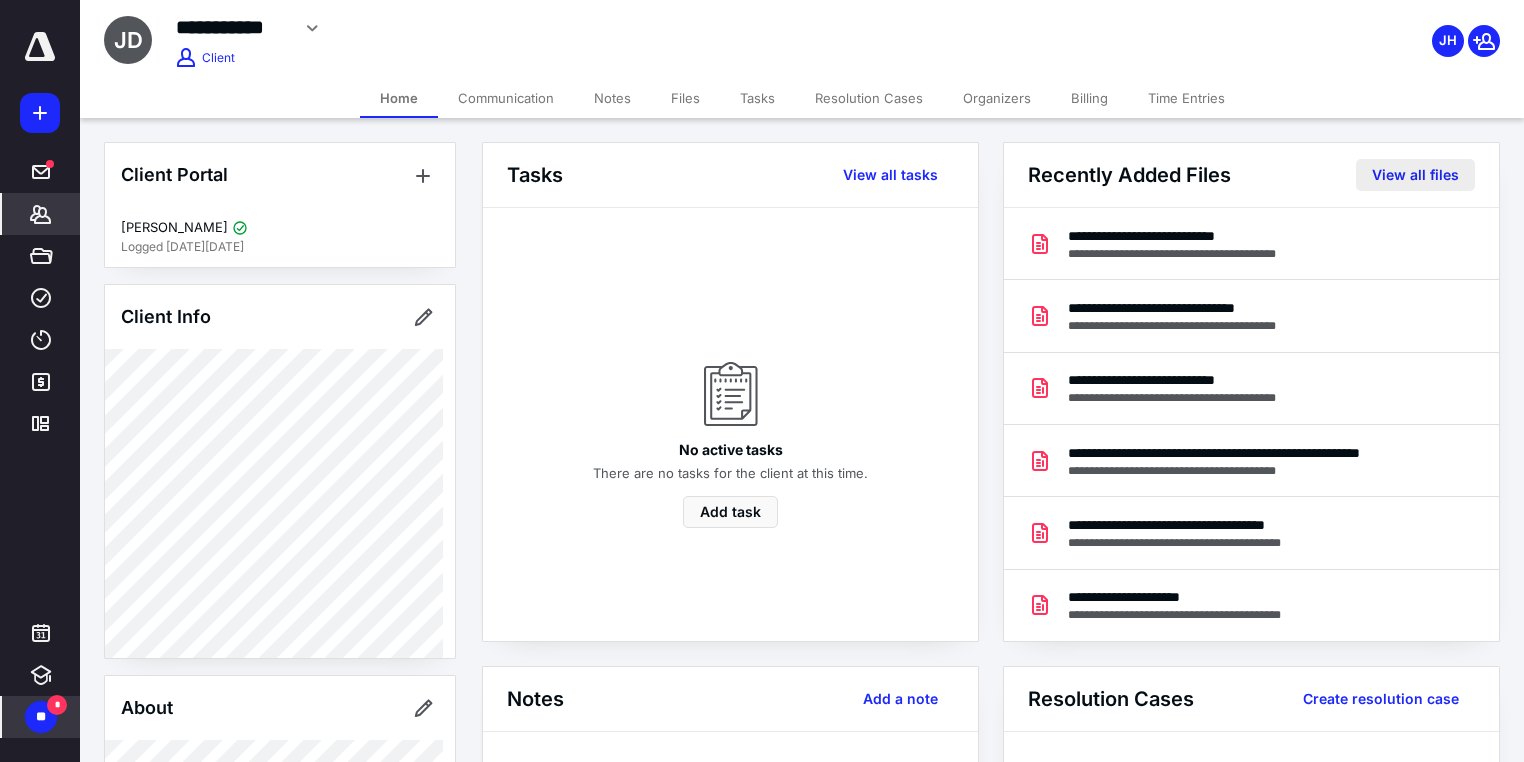 click on "View all files" at bounding box center [1415, 175] 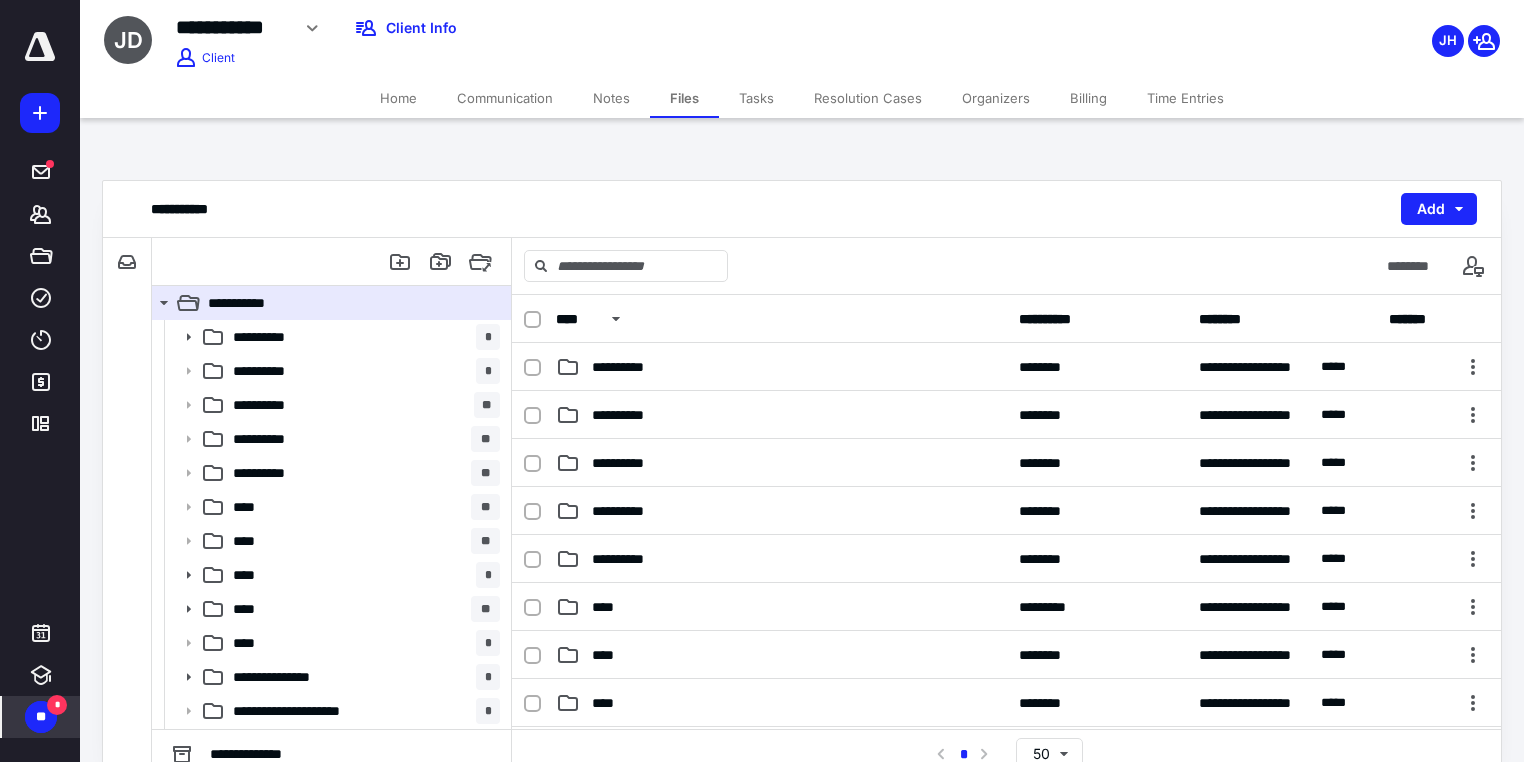 click on "Billing" at bounding box center (1088, 98) 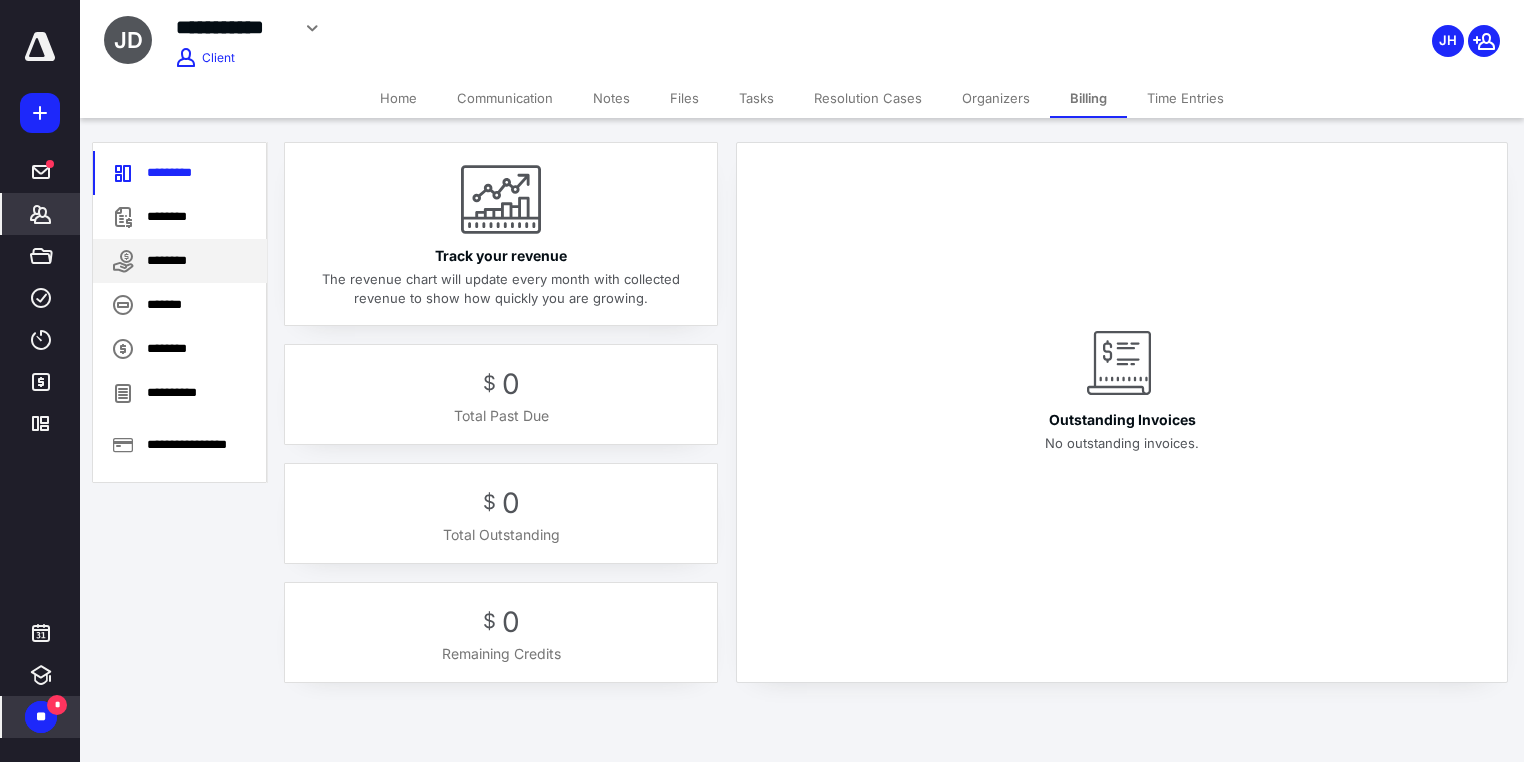 click on "********" at bounding box center (180, 261) 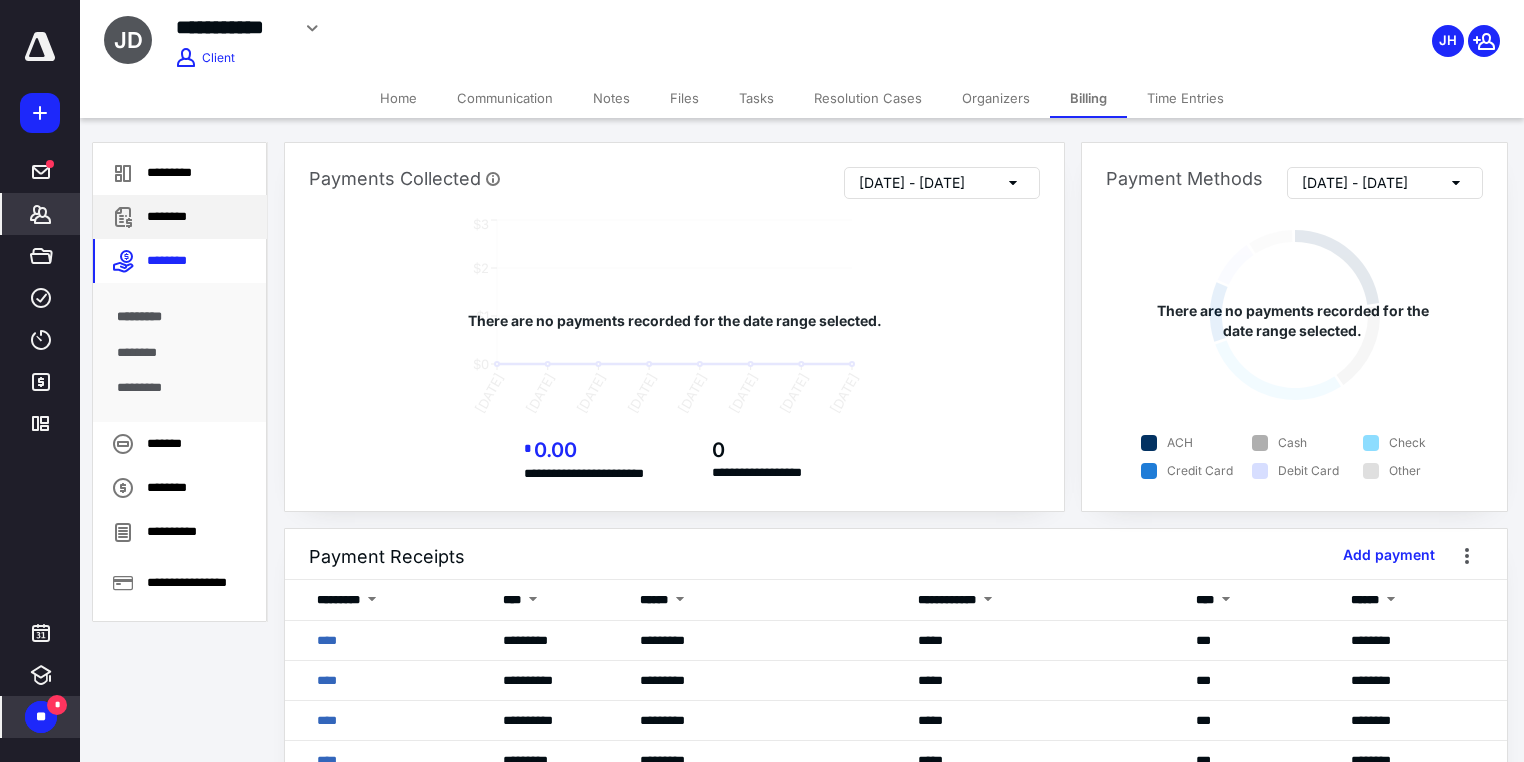 click on "********" at bounding box center [180, 217] 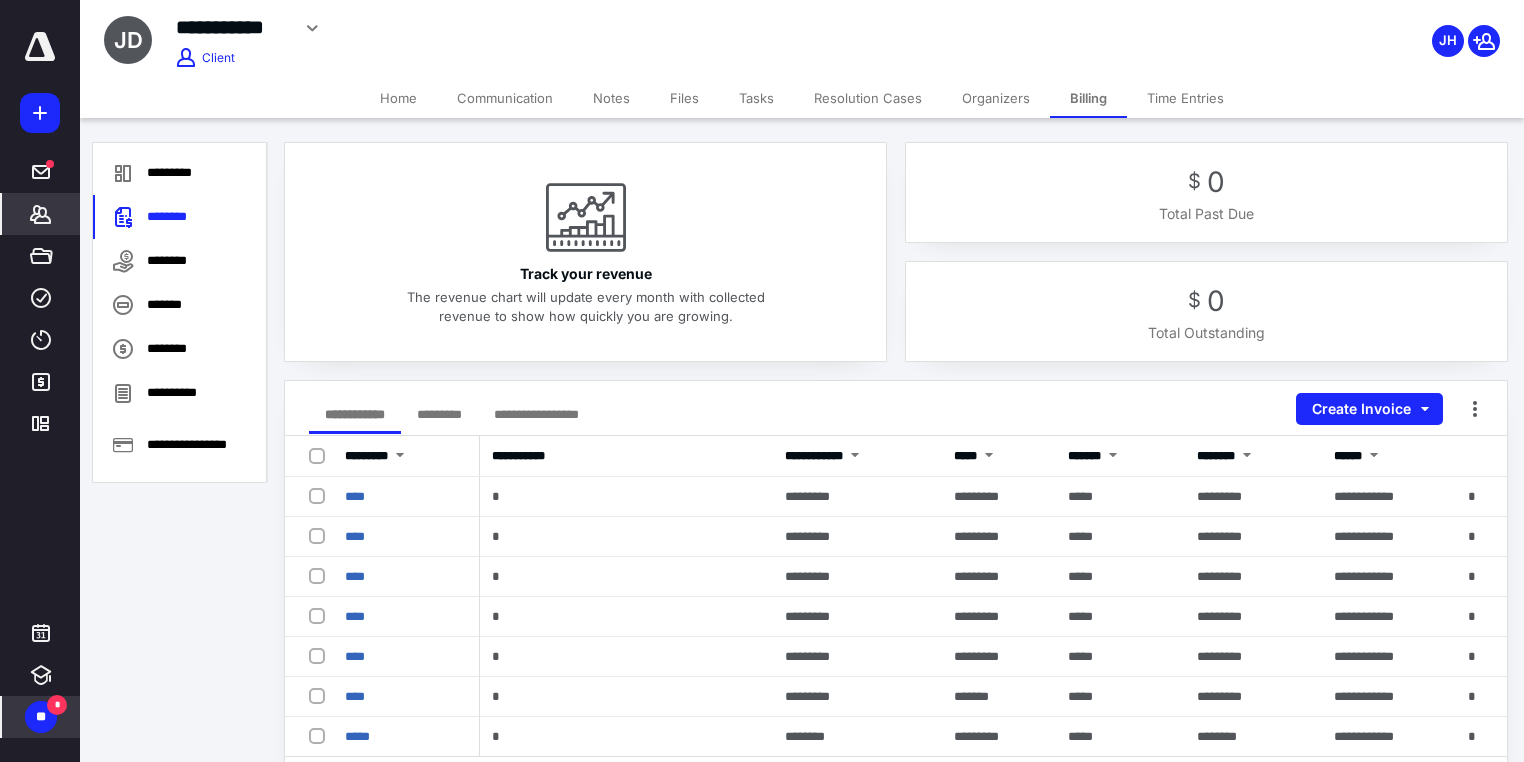 click 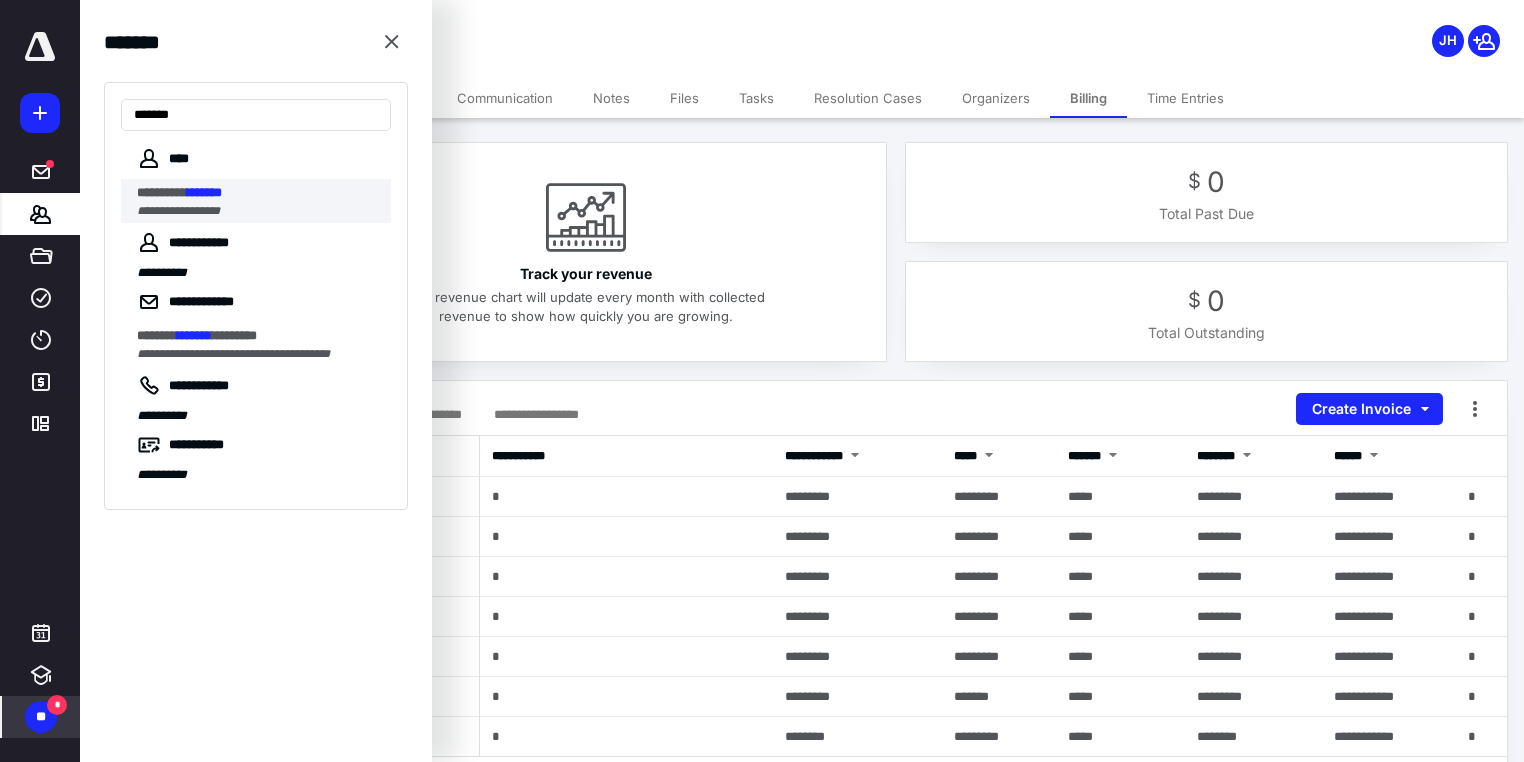 type on "*******" 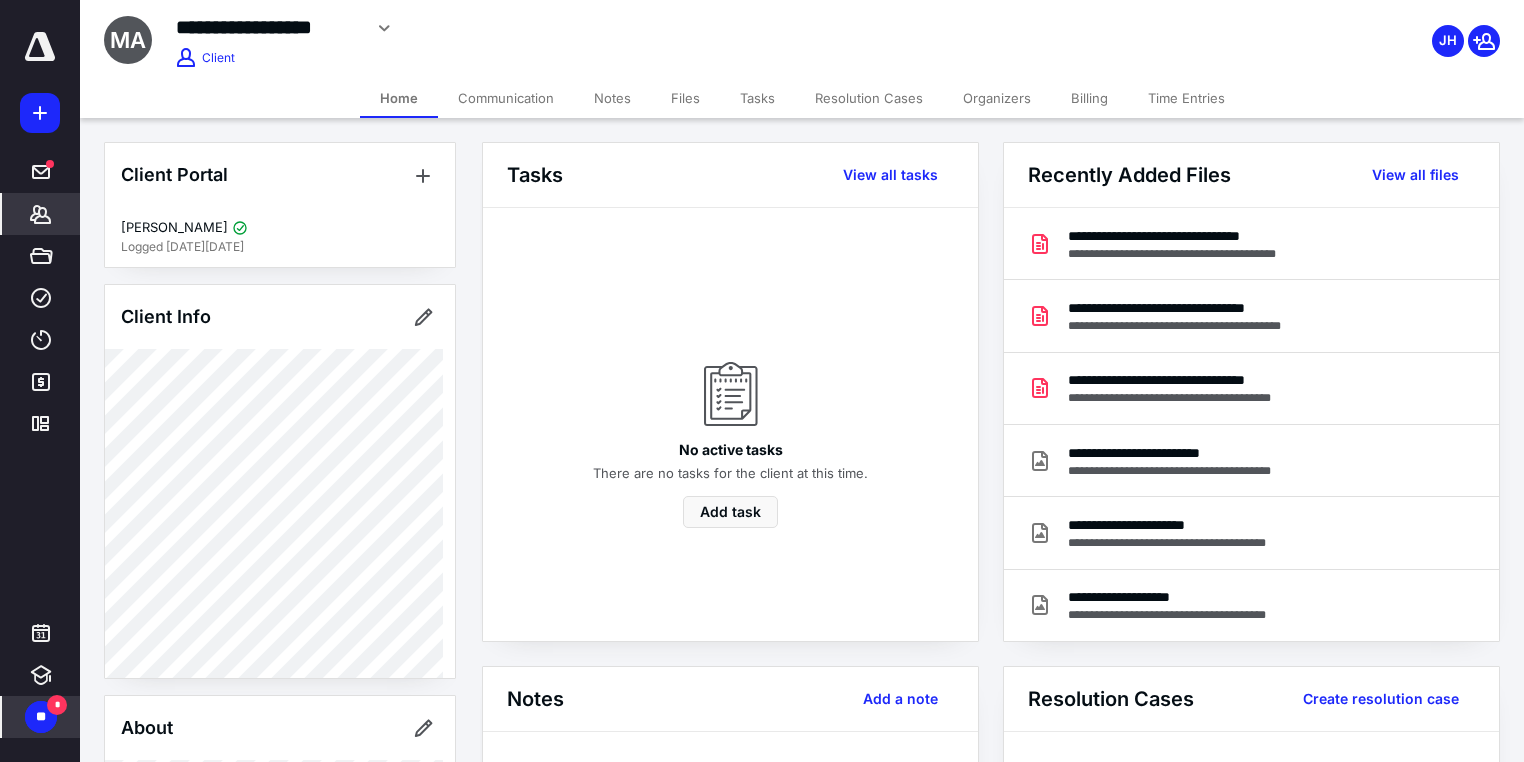 click on "Billing" at bounding box center (1089, 98) 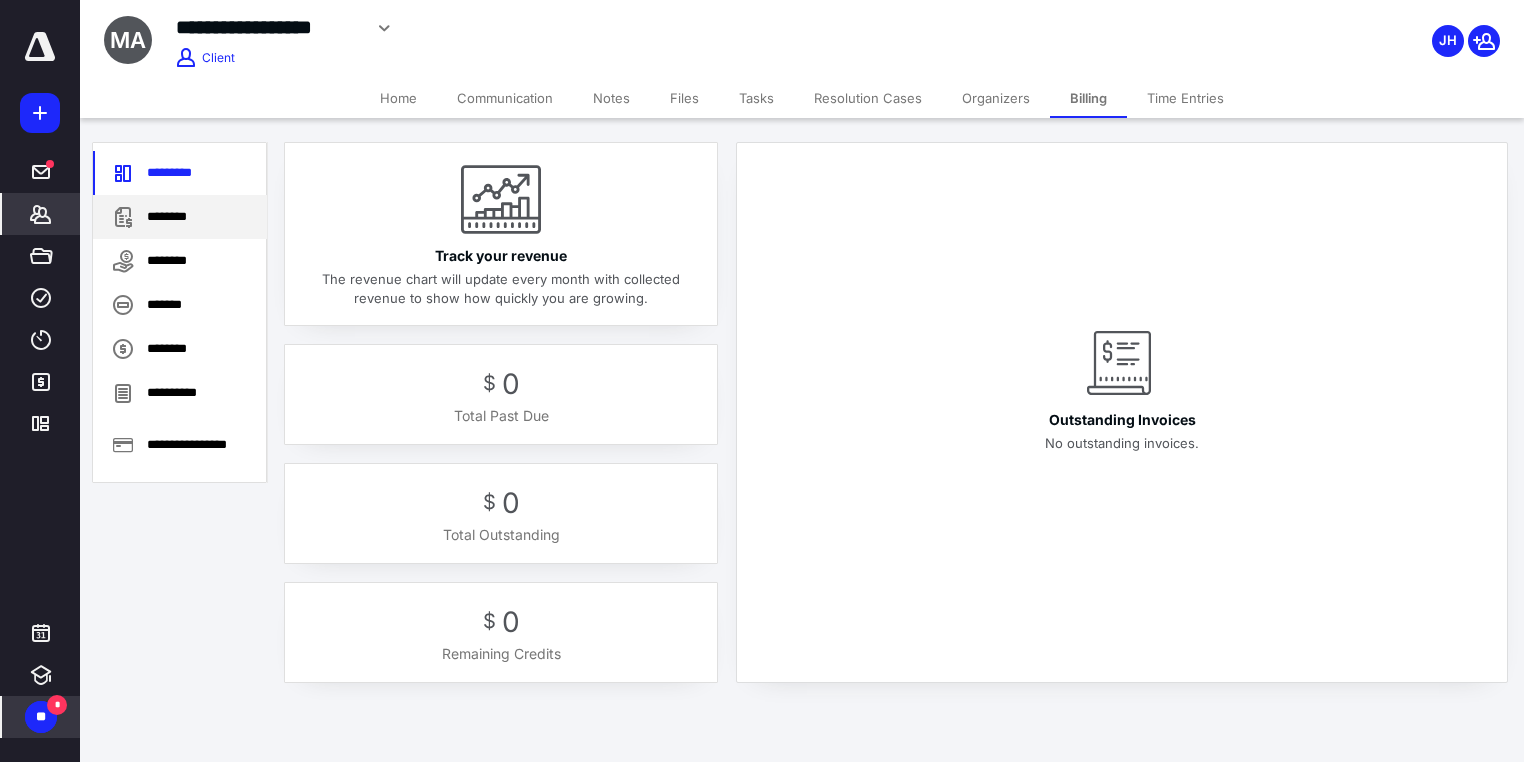 click on "********" at bounding box center (180, 217) 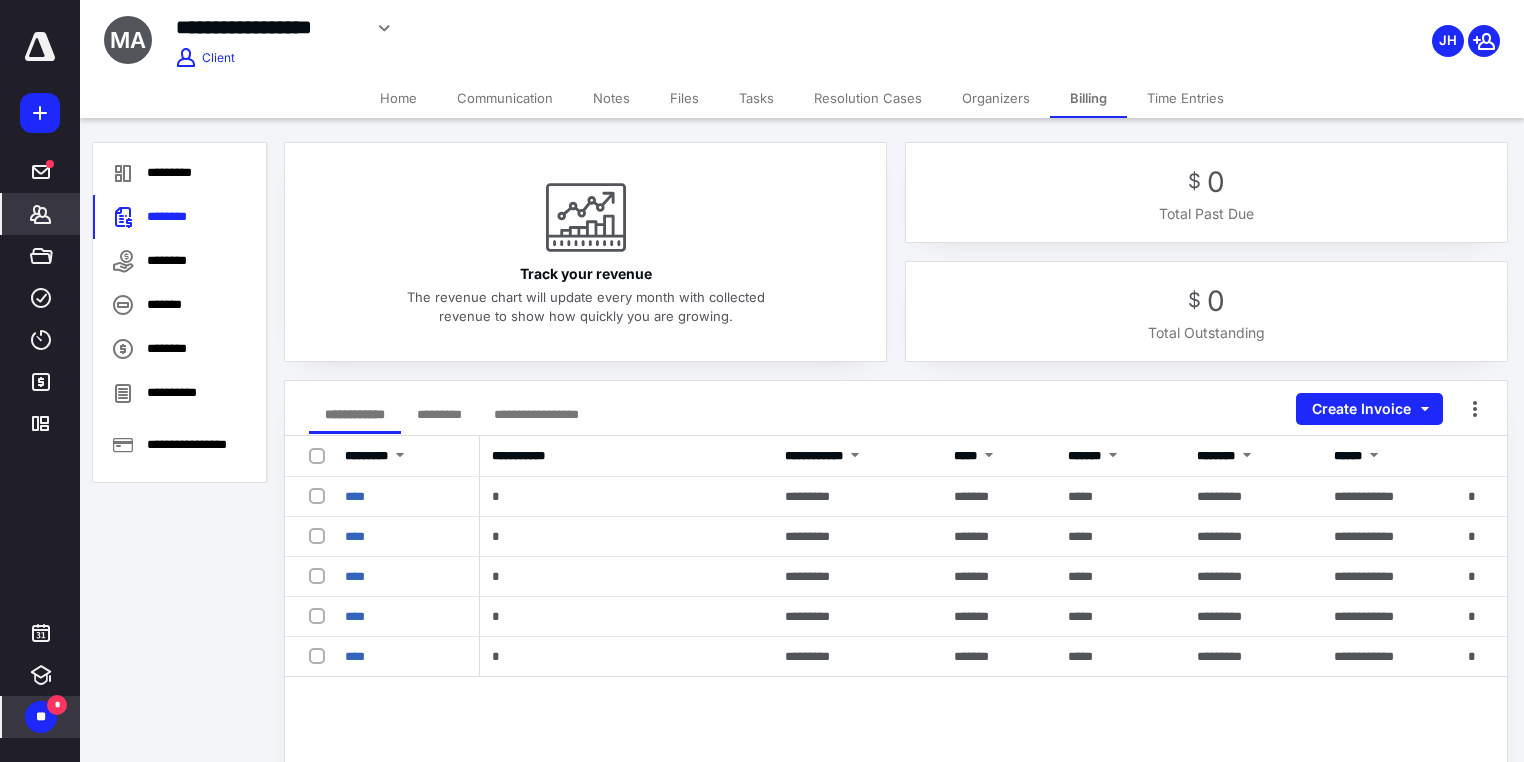 click 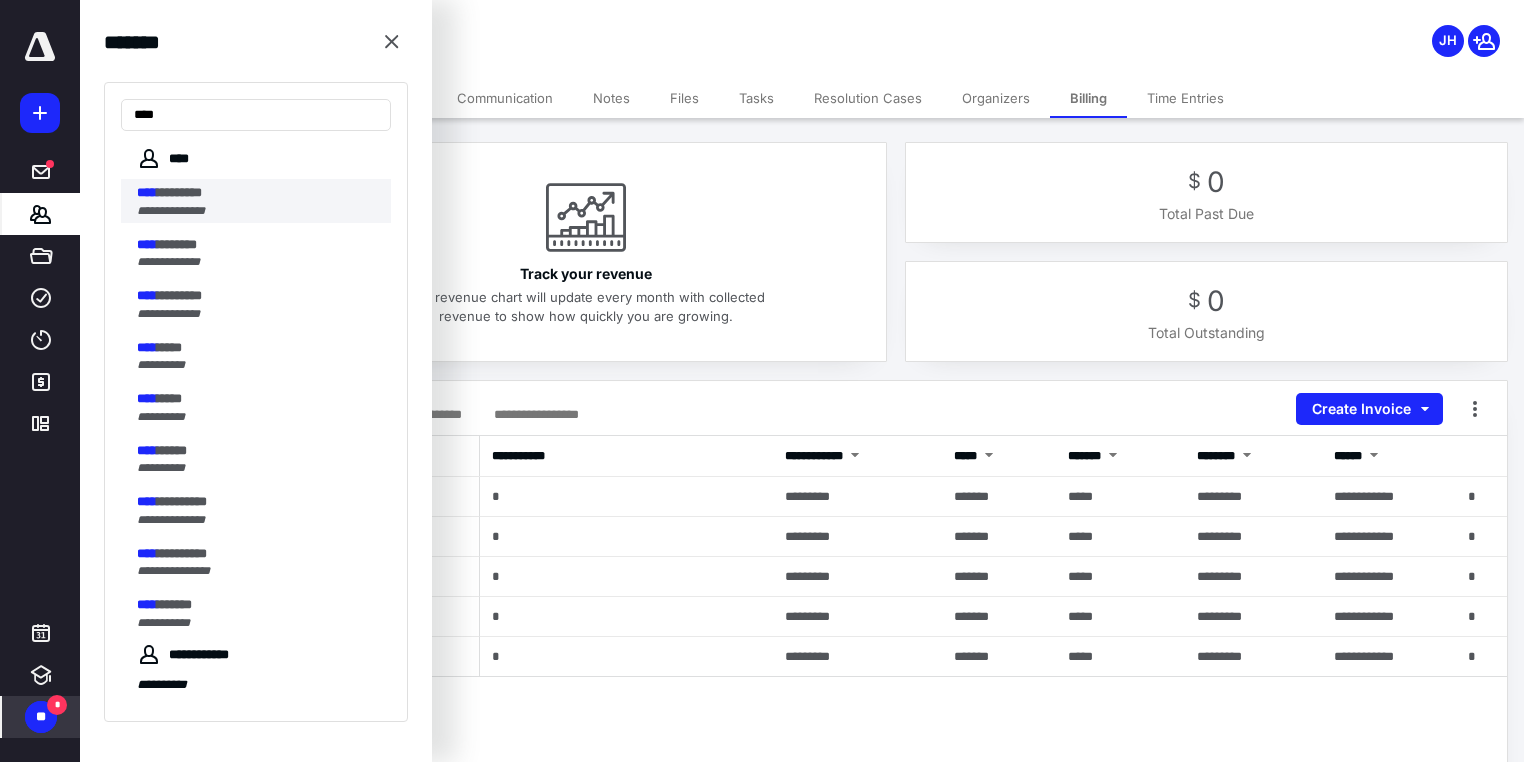 type on "****" 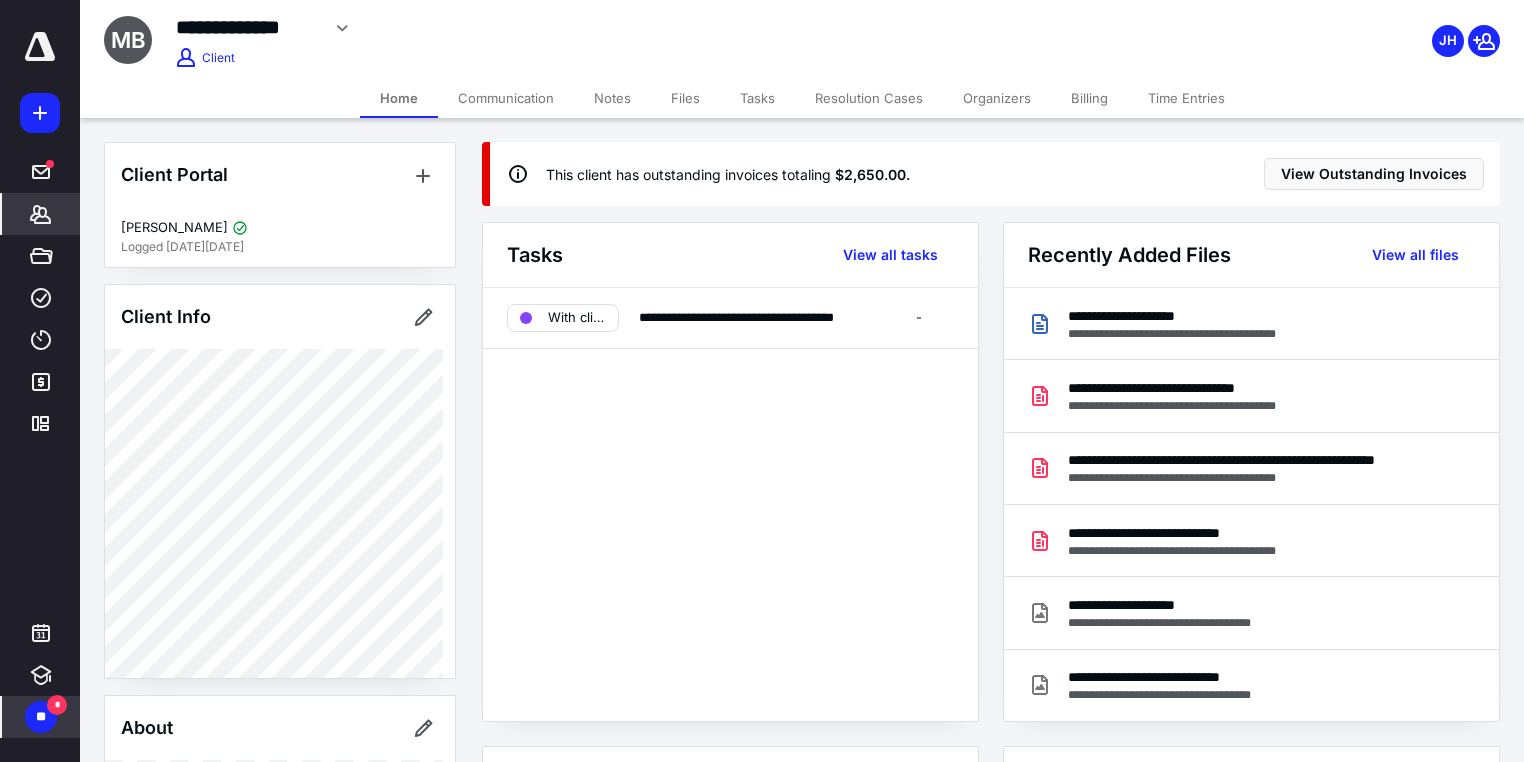 click on "Billing" at bounding box center [1089, 98] 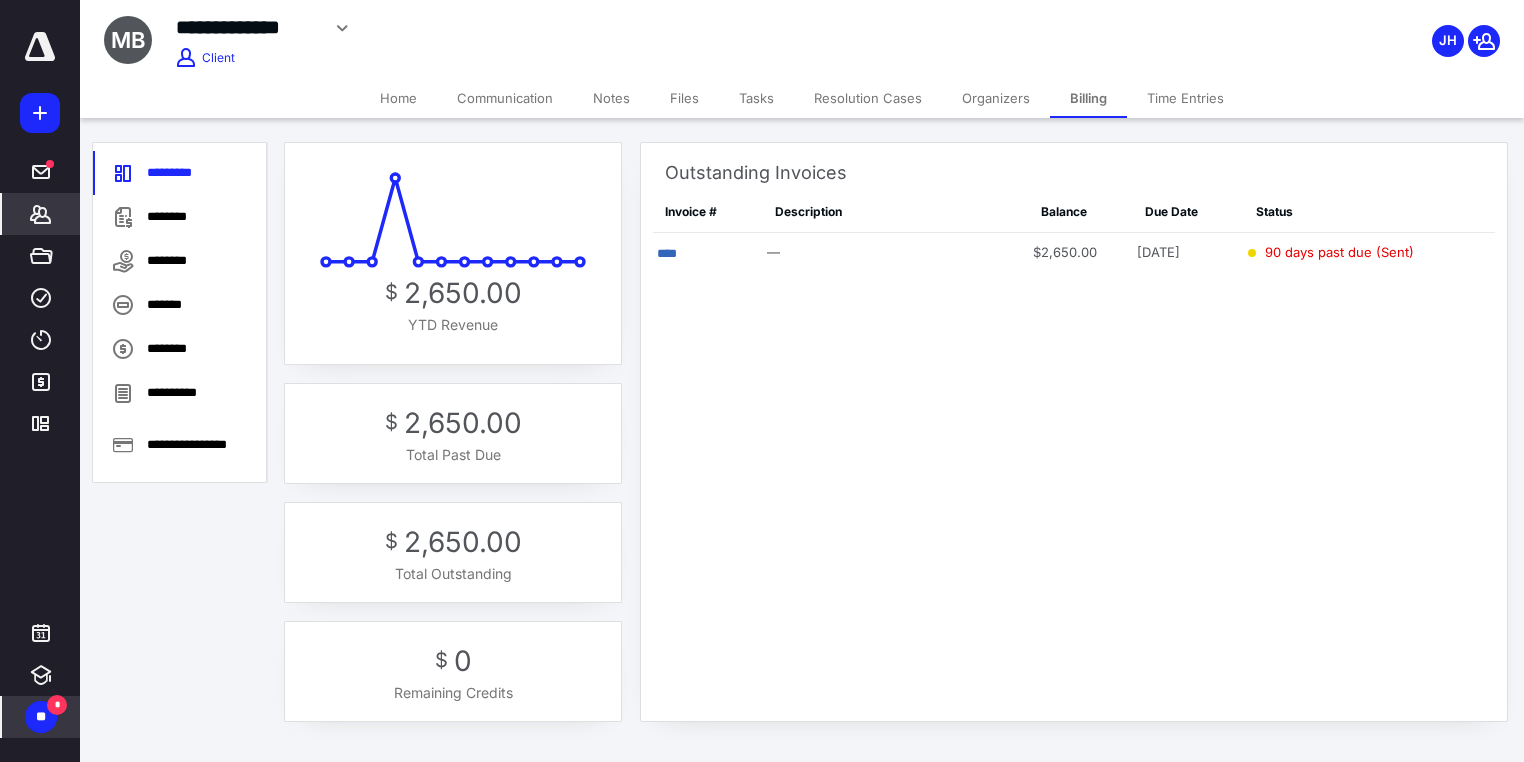 click on "**********" at bounding box center (762, 441) 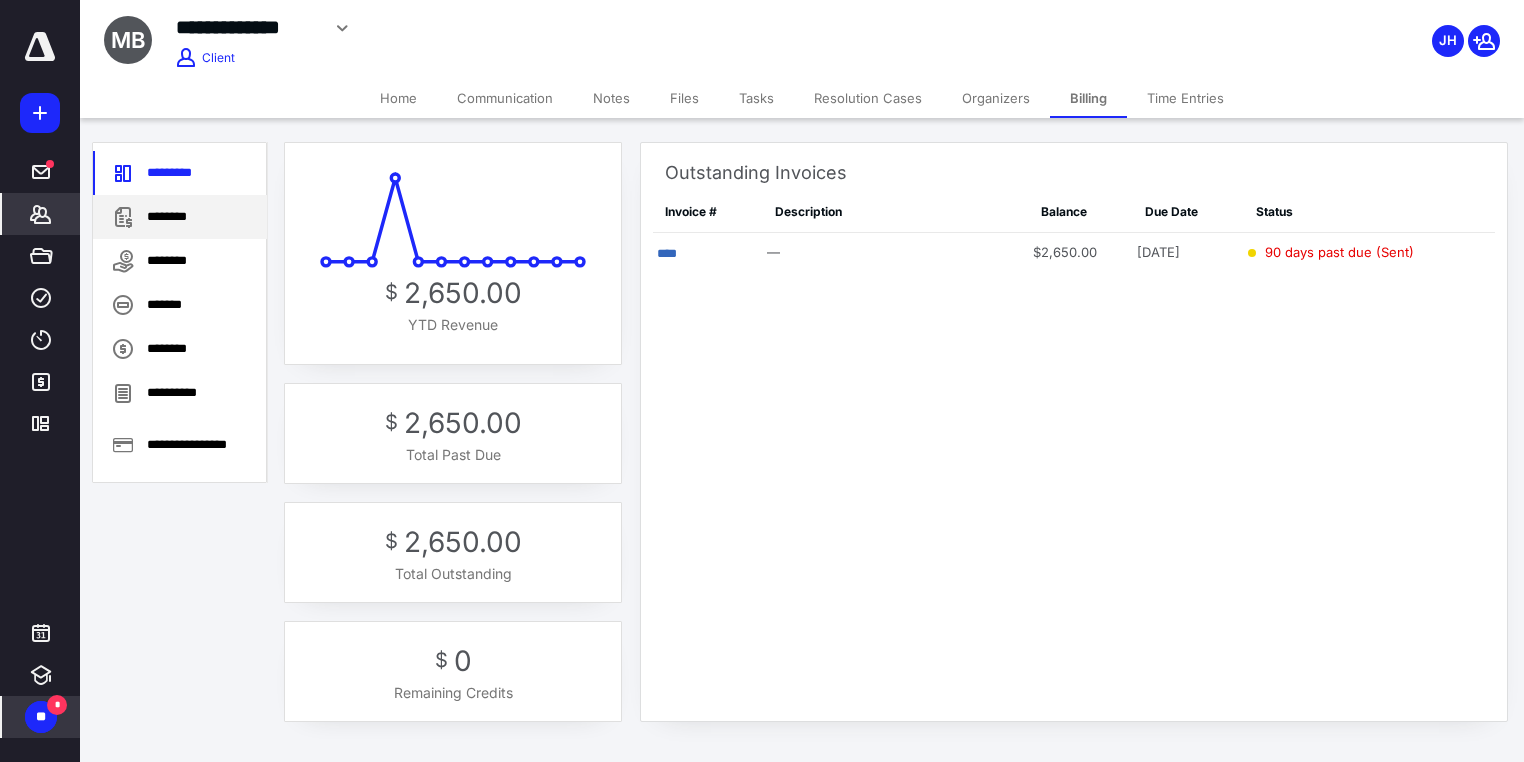 click on "********" at bounding box center (180, 217) 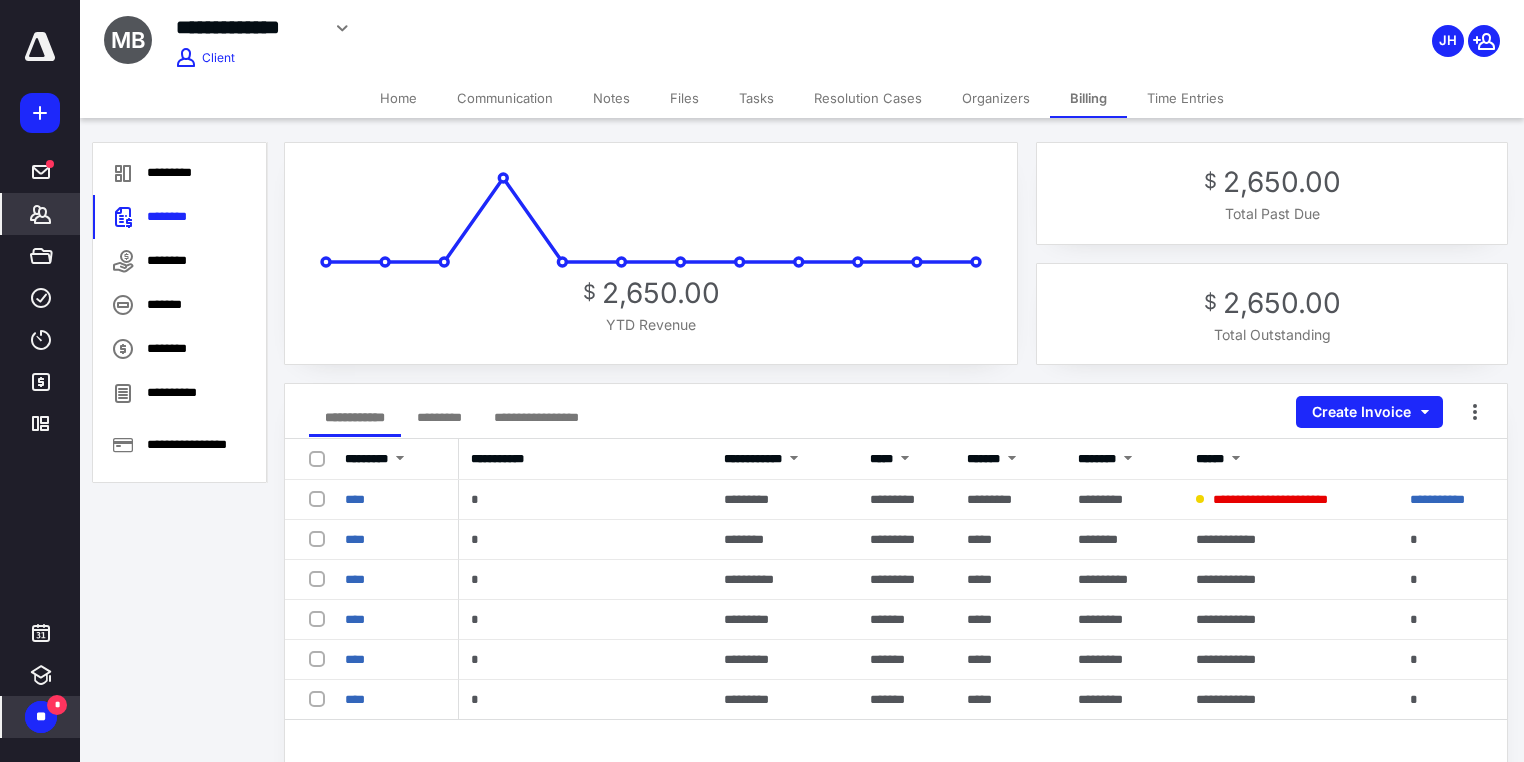 click on "*******" at bounding box center [41, 214] 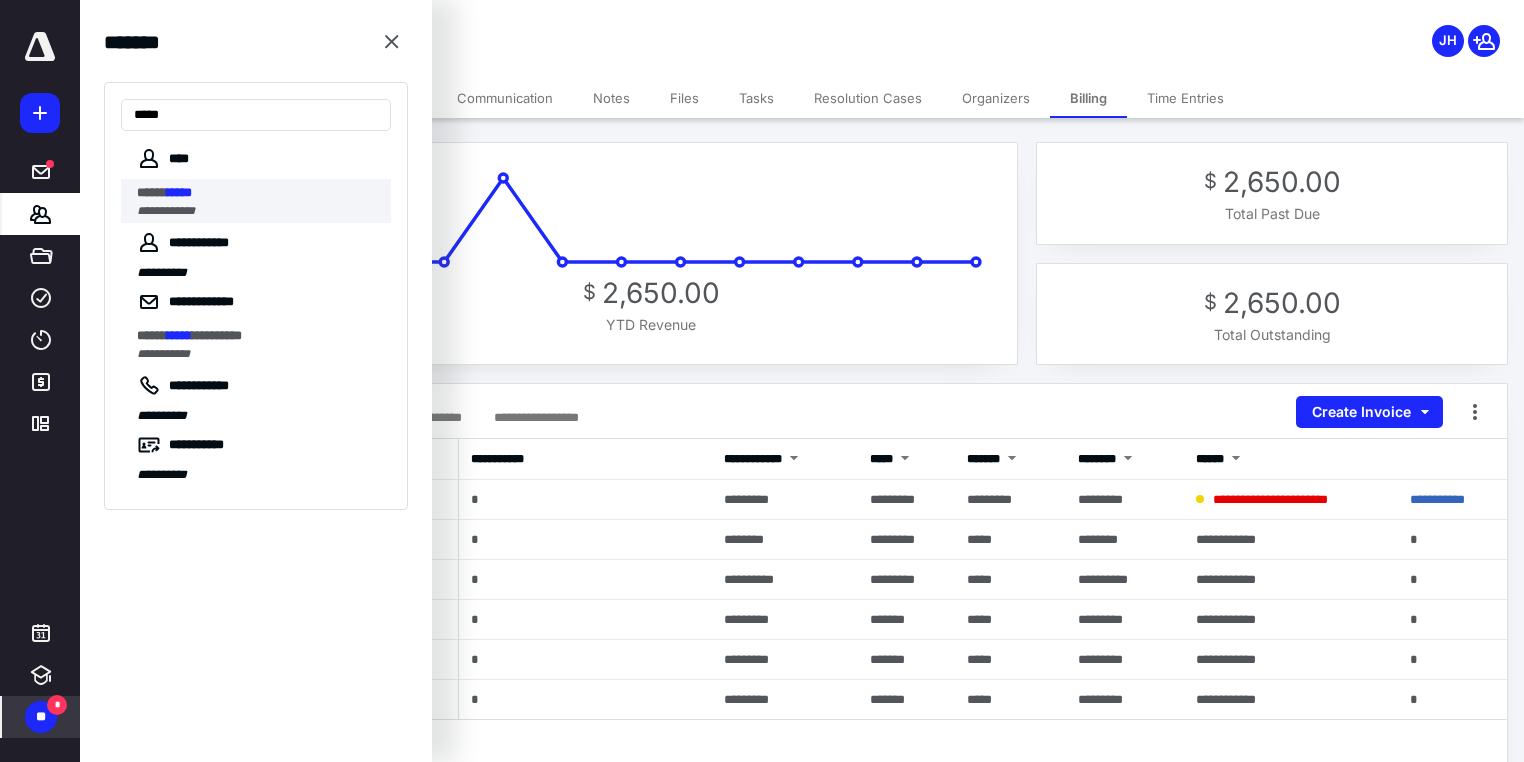 type on "*****" 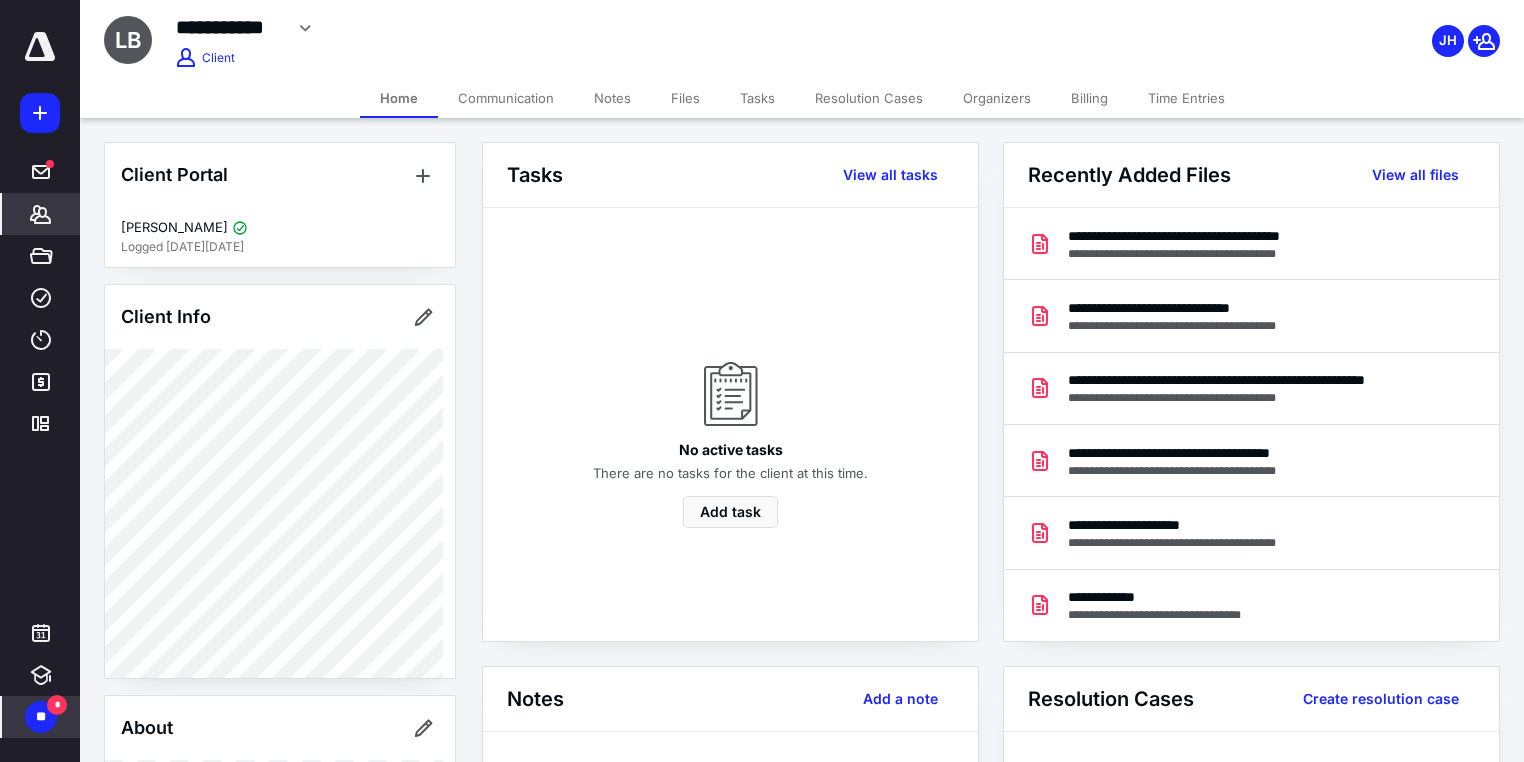 click on "Billing" at bounding box center (1089, 98) 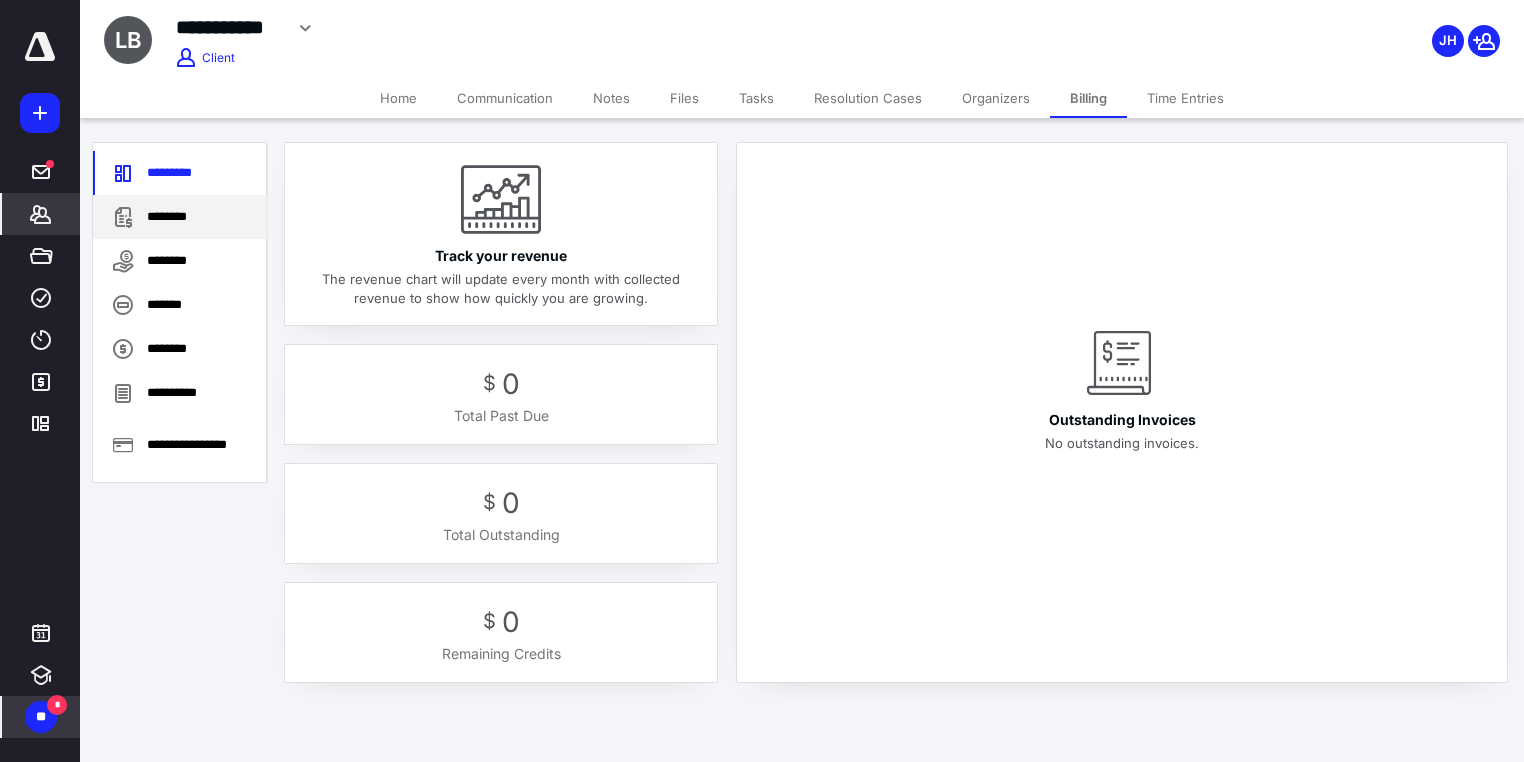 click on "********" at bounding box center (180, 217) 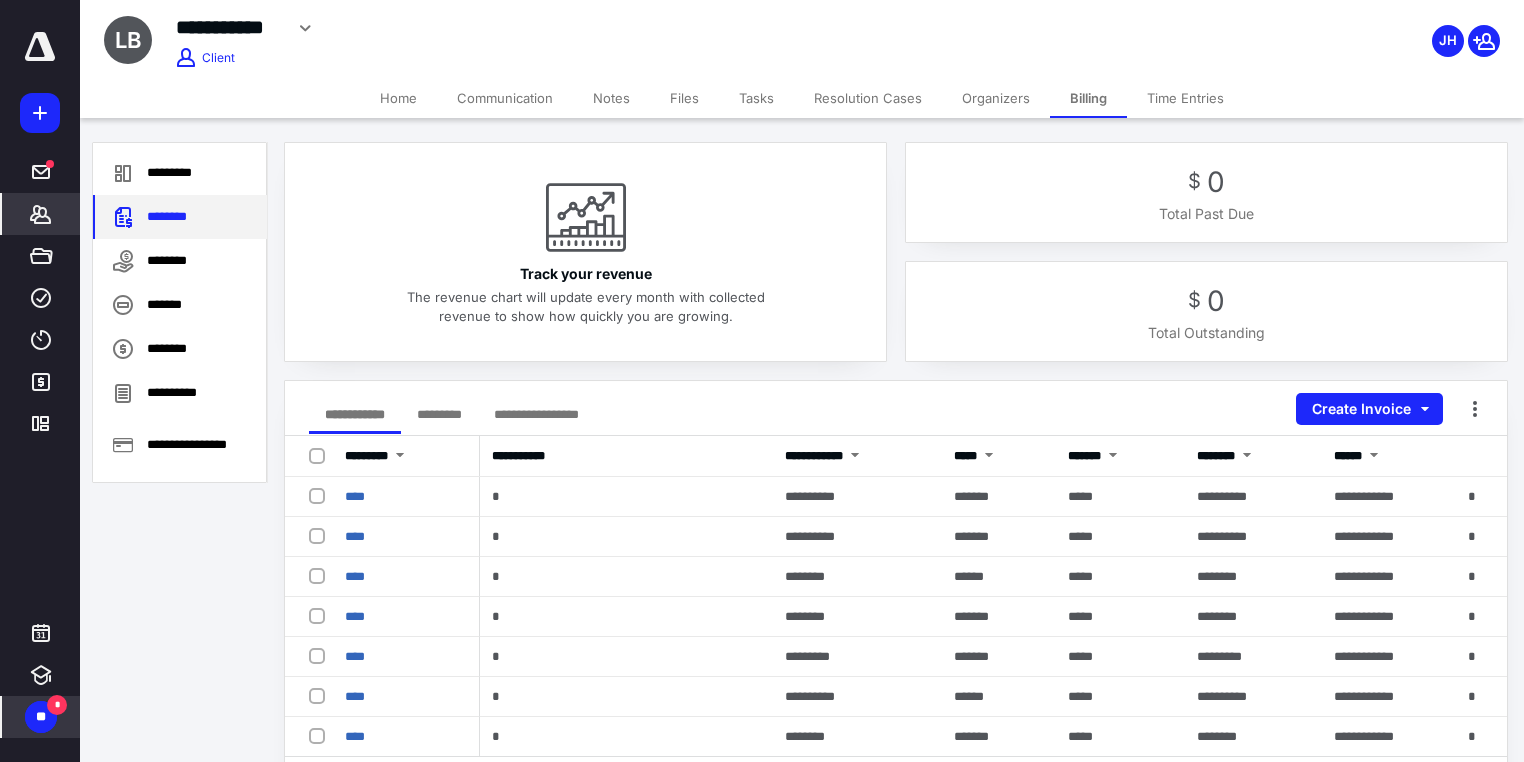 click on "********" at bounding box center [180, 217] 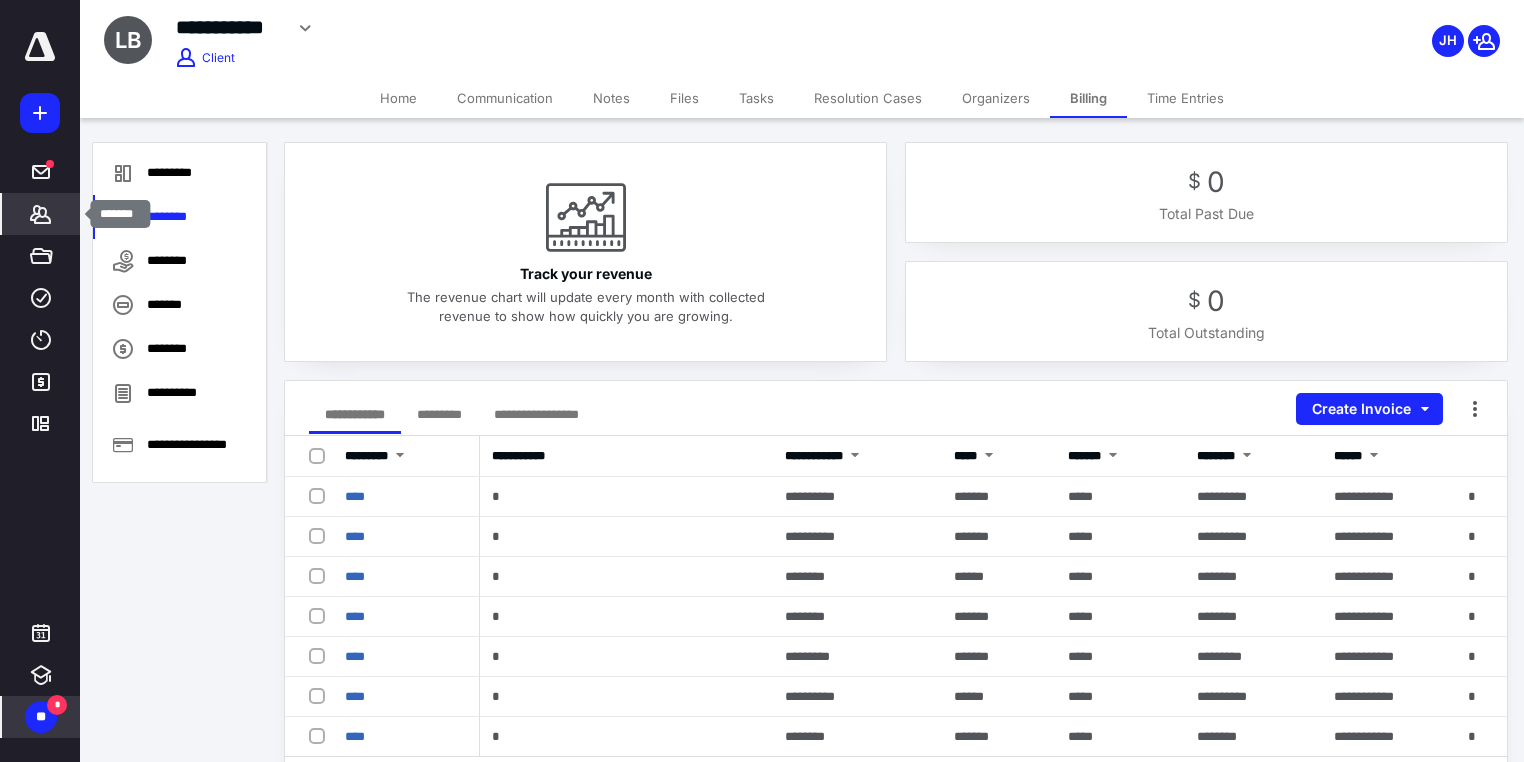 click on "*******" at bounding box center [41, 214] 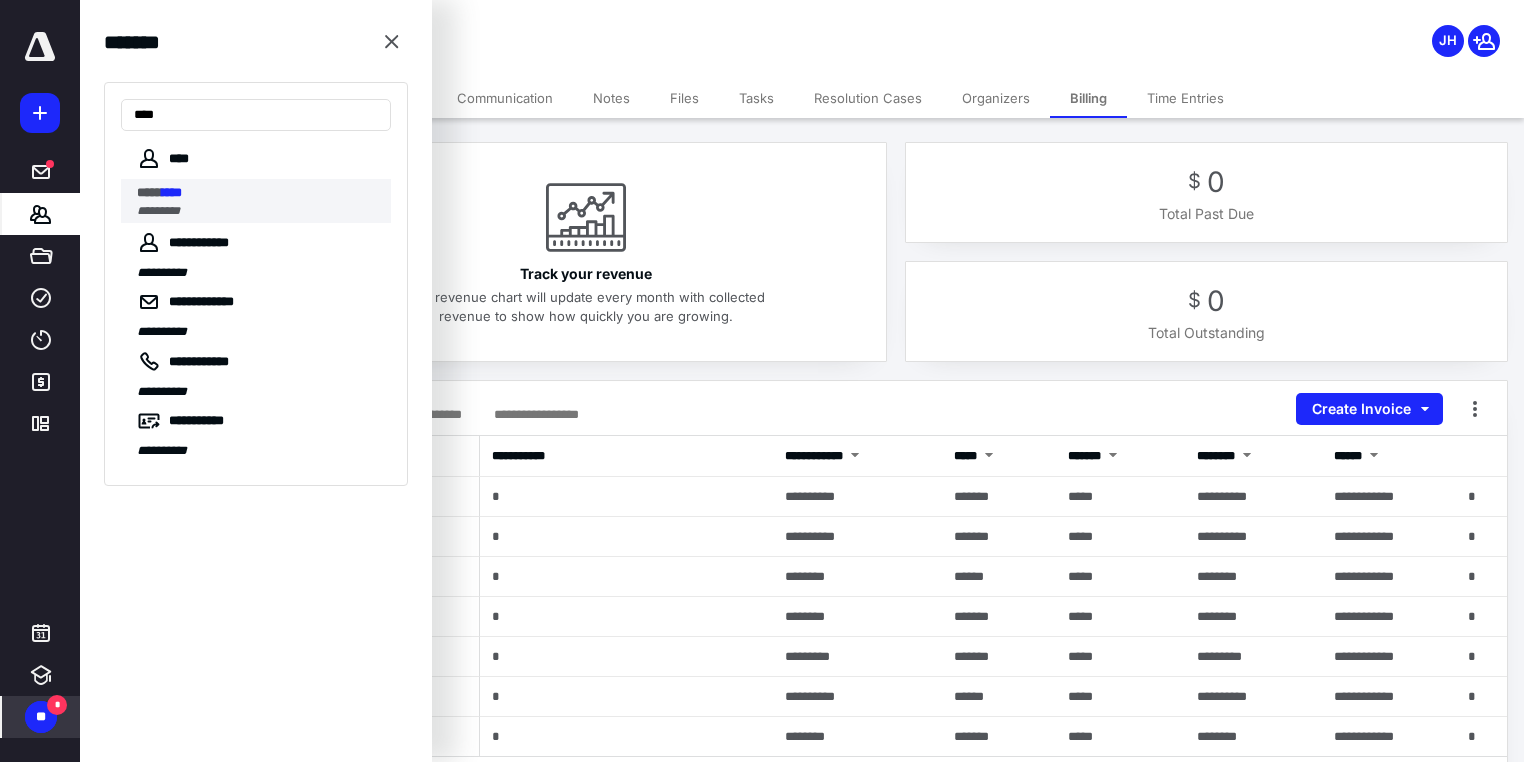 type on "****" 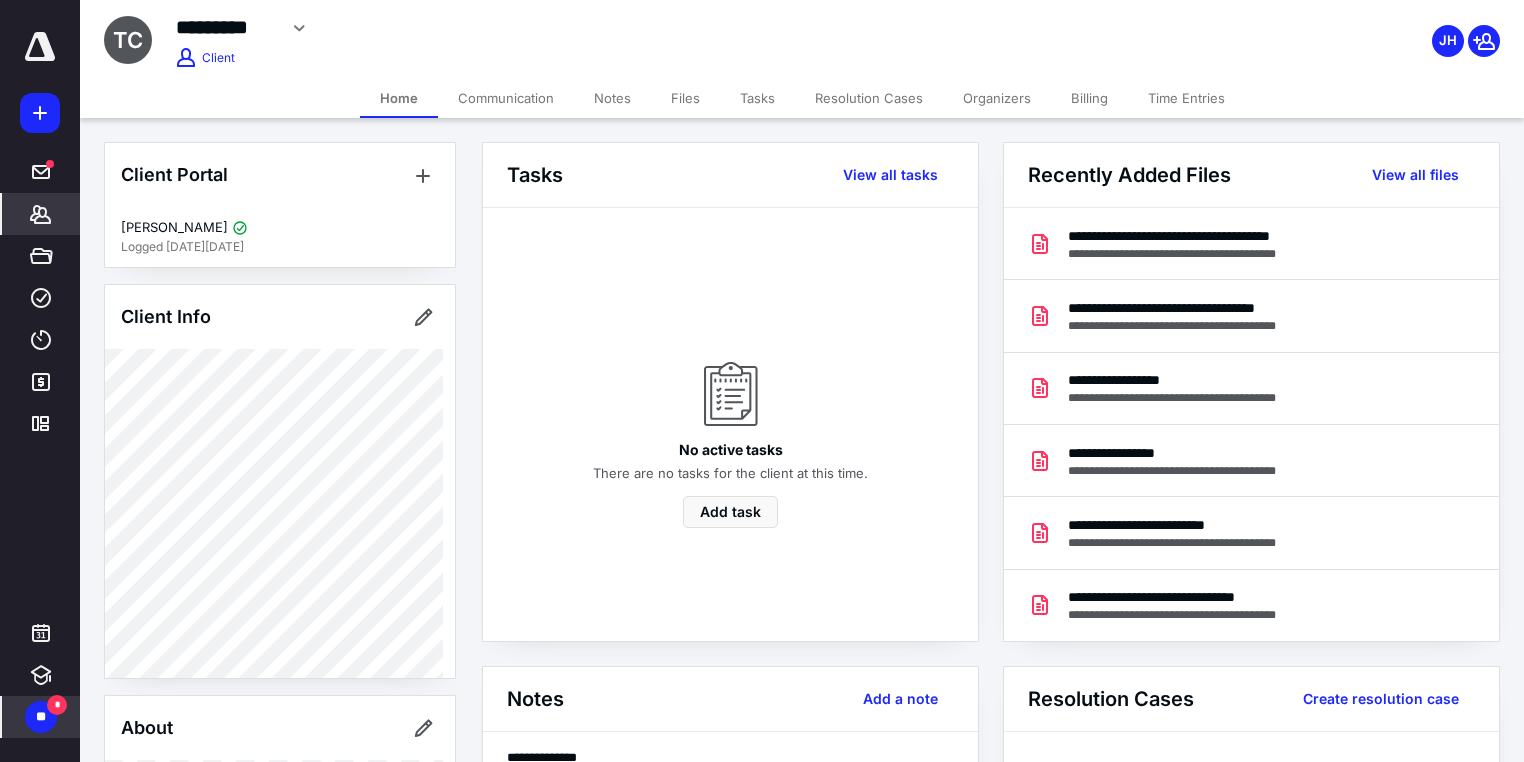 click on "Billing" at bounding box center (1089, 98) 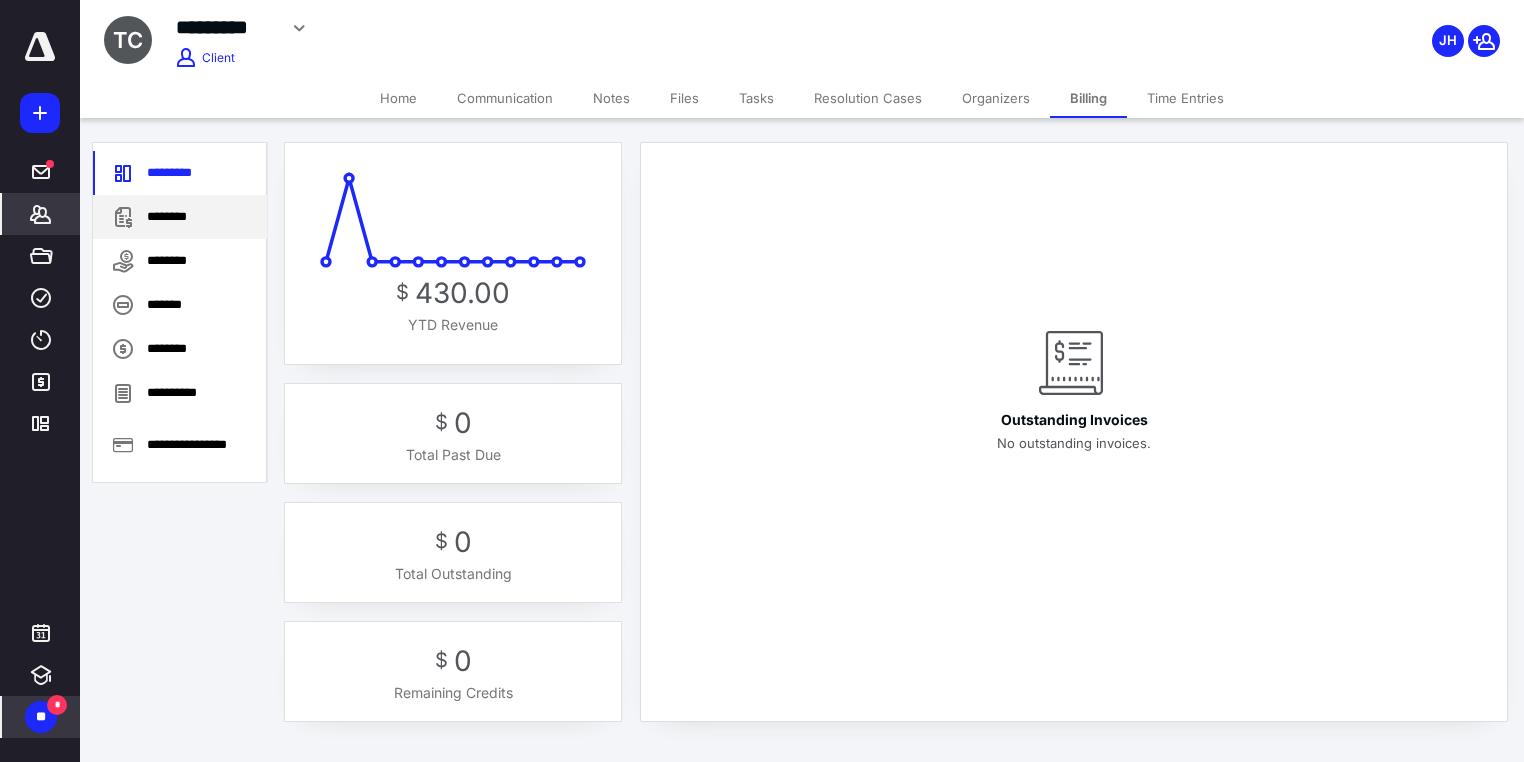 click on "********" at bounding box center [180, 217] 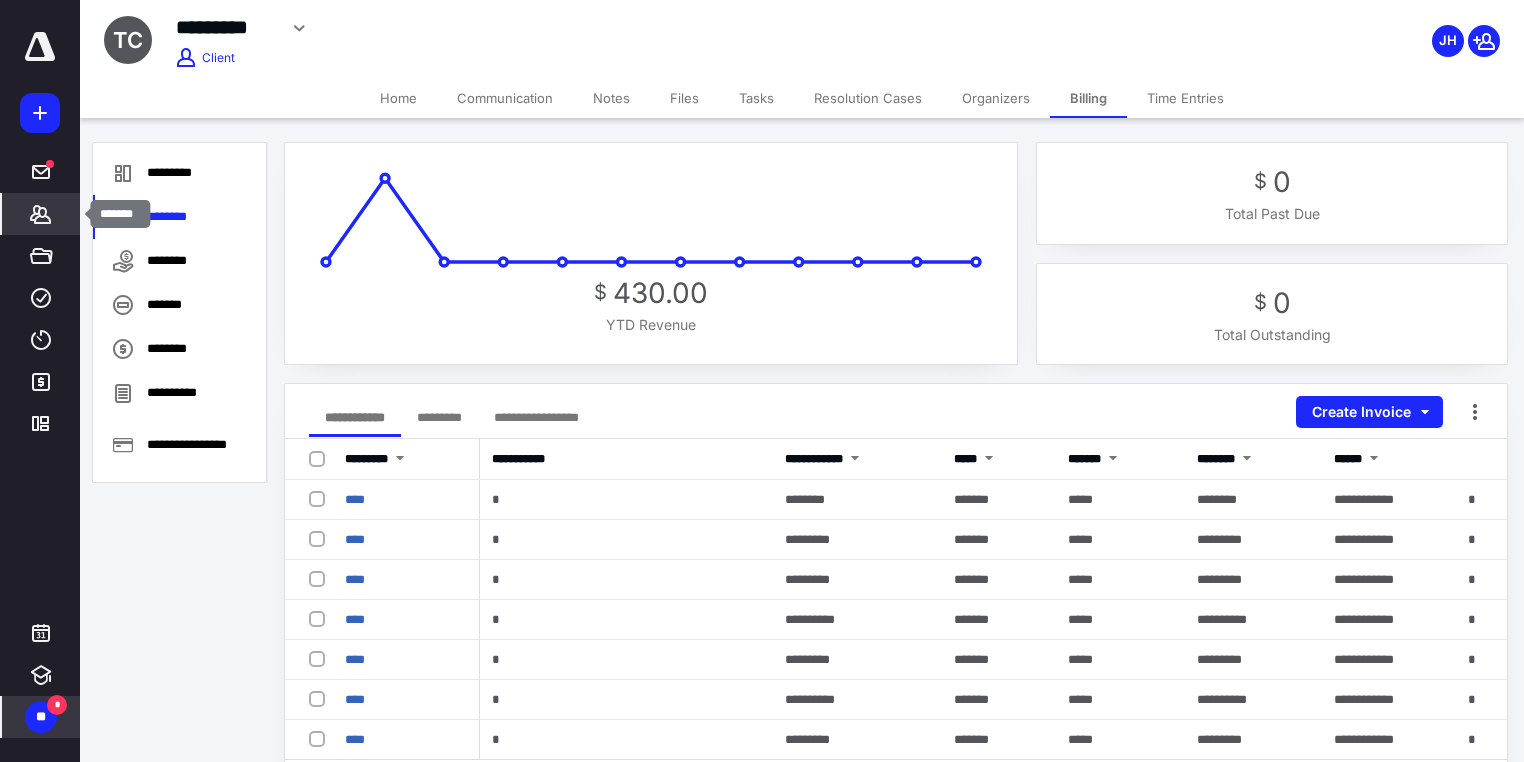 click on "*******" at bounding box center (41, 214) 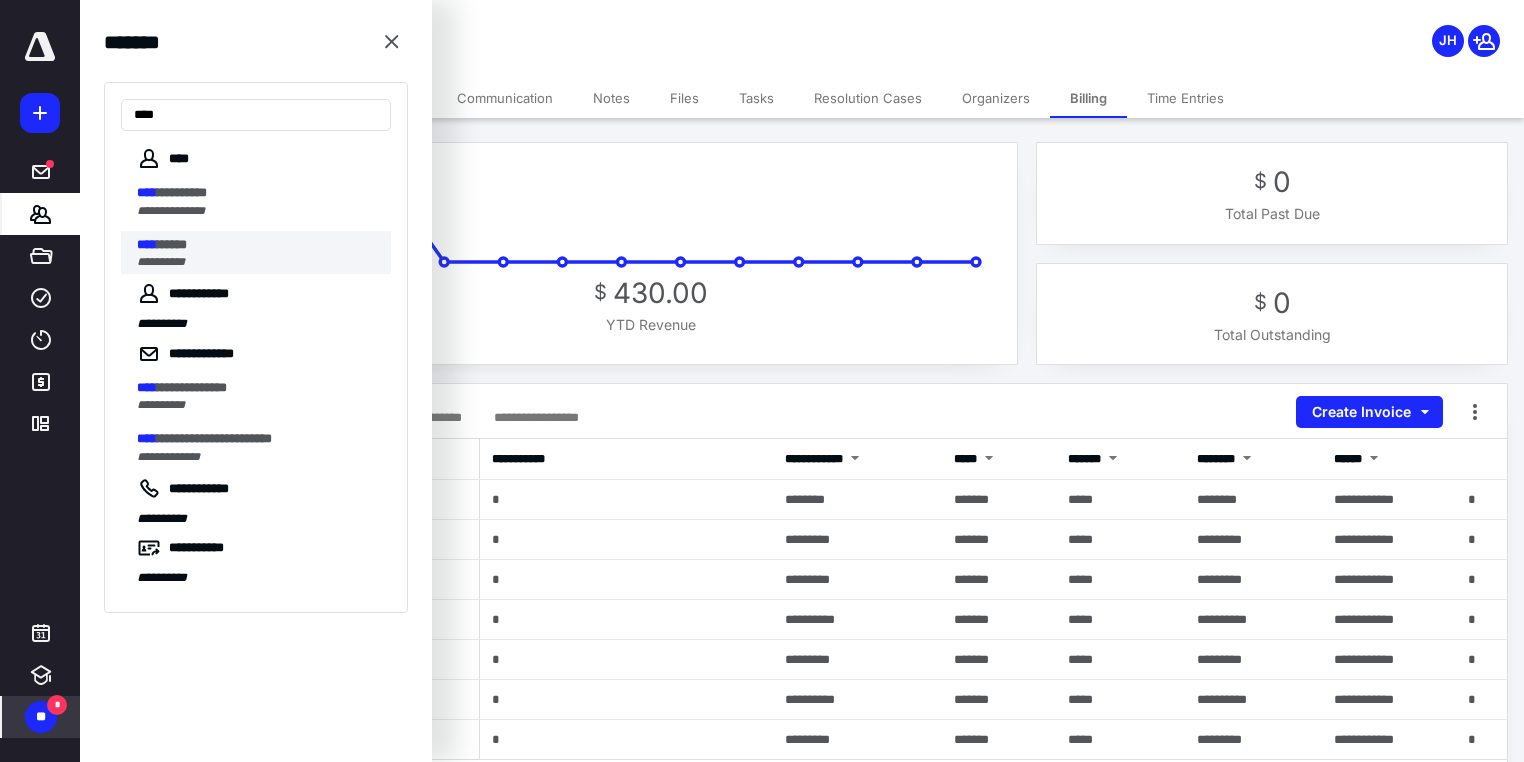 type on "****" 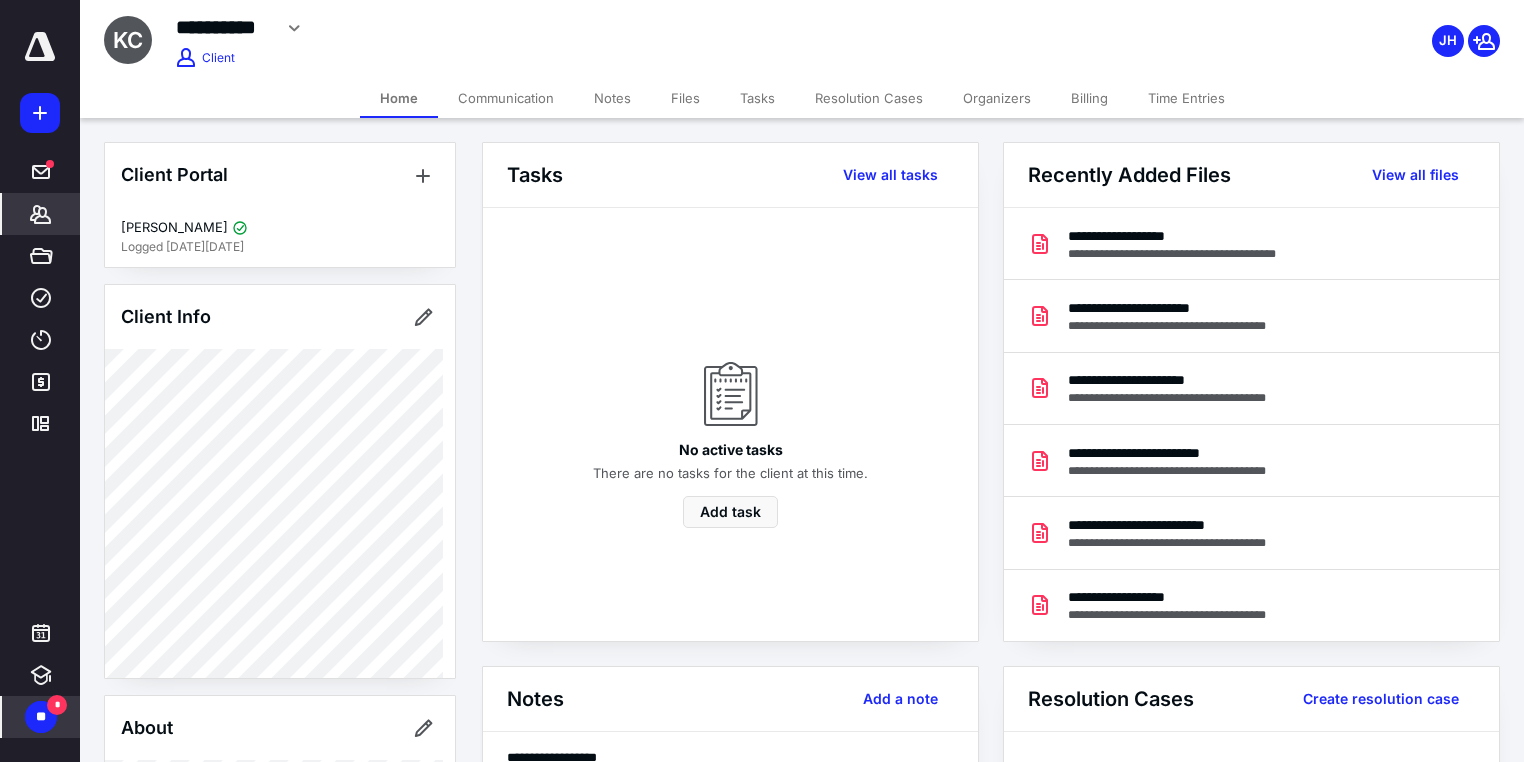 click on "Billing" at bounding box center [1089, 98] 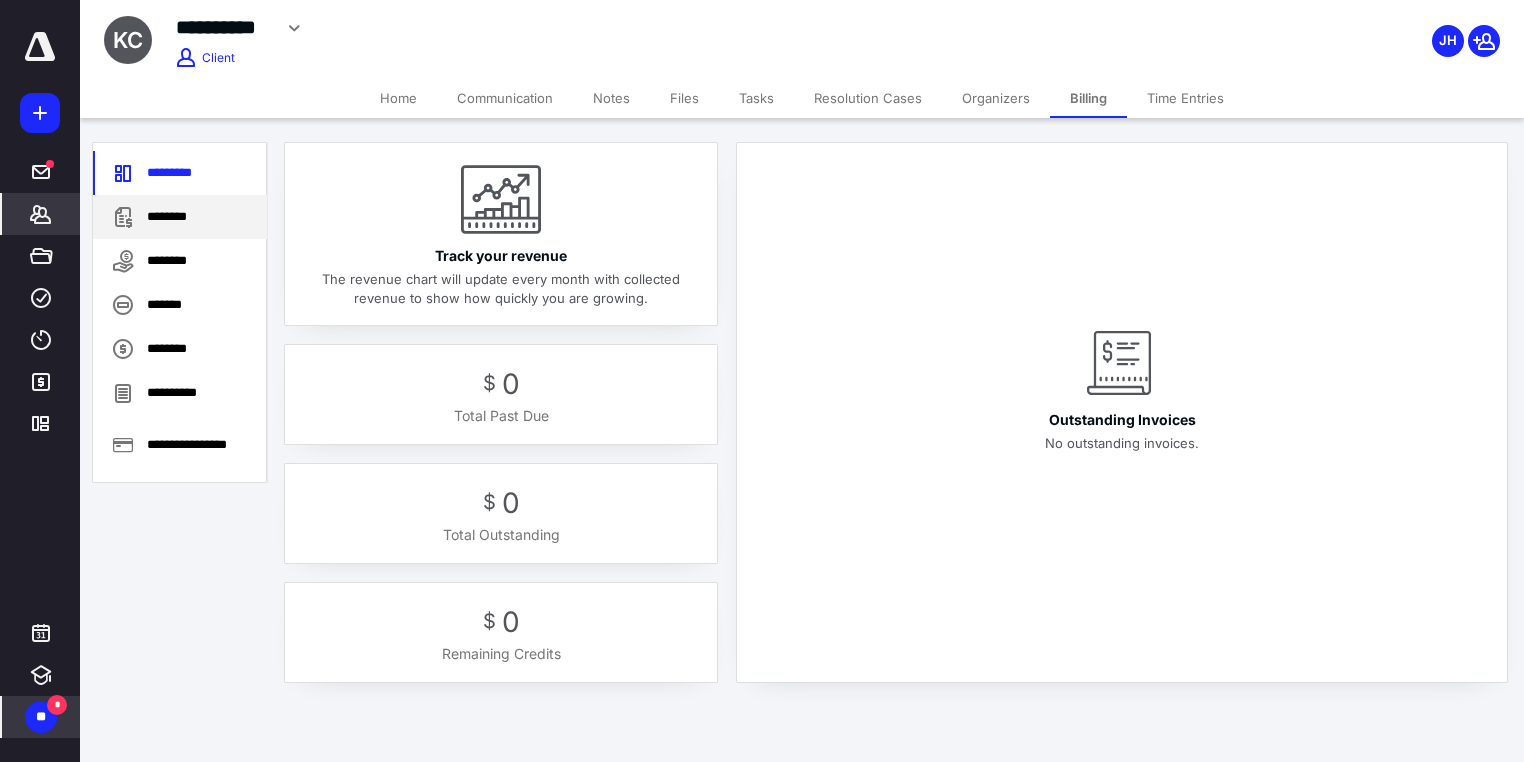 click on "********" at bounding box center [180, 217] 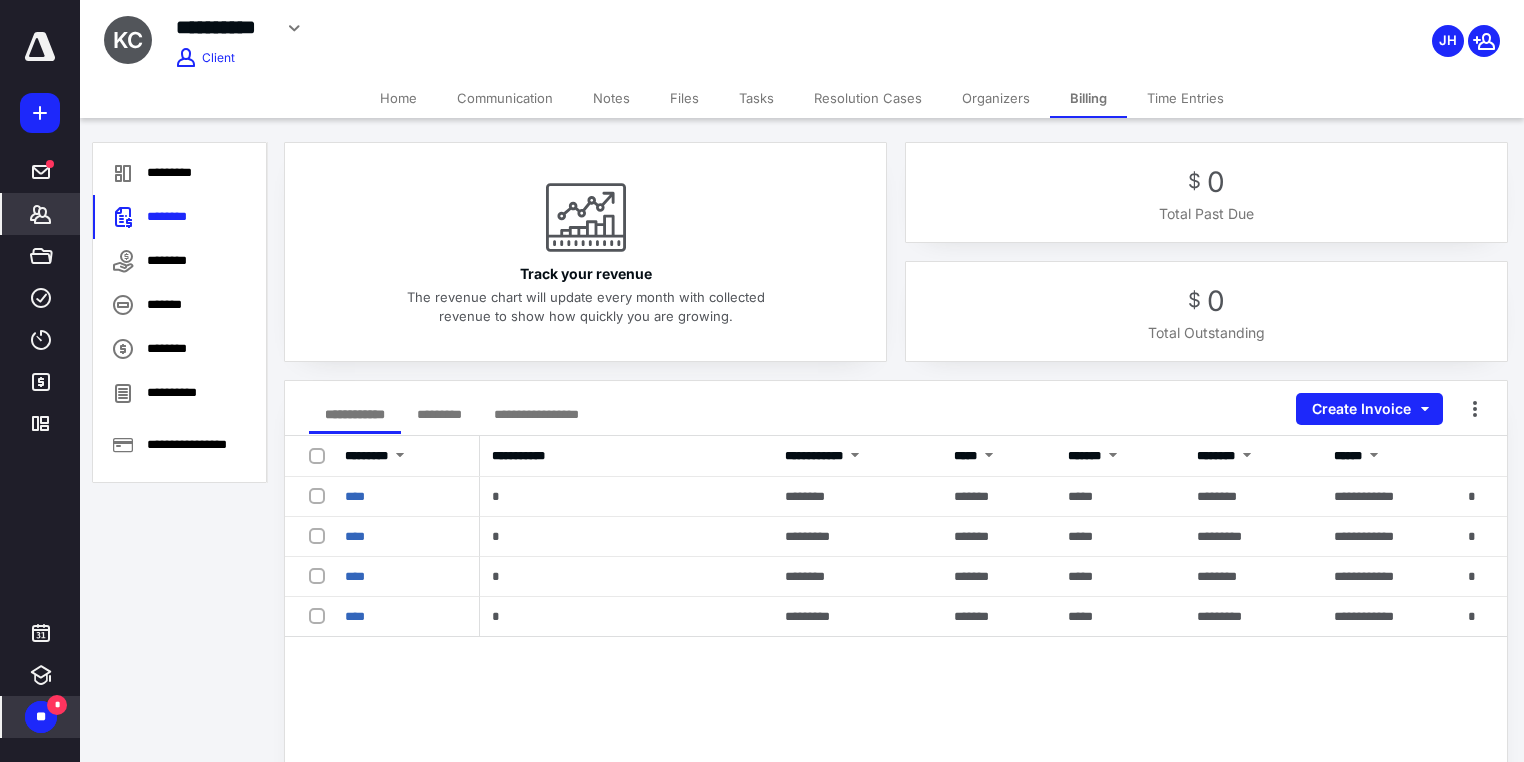 click 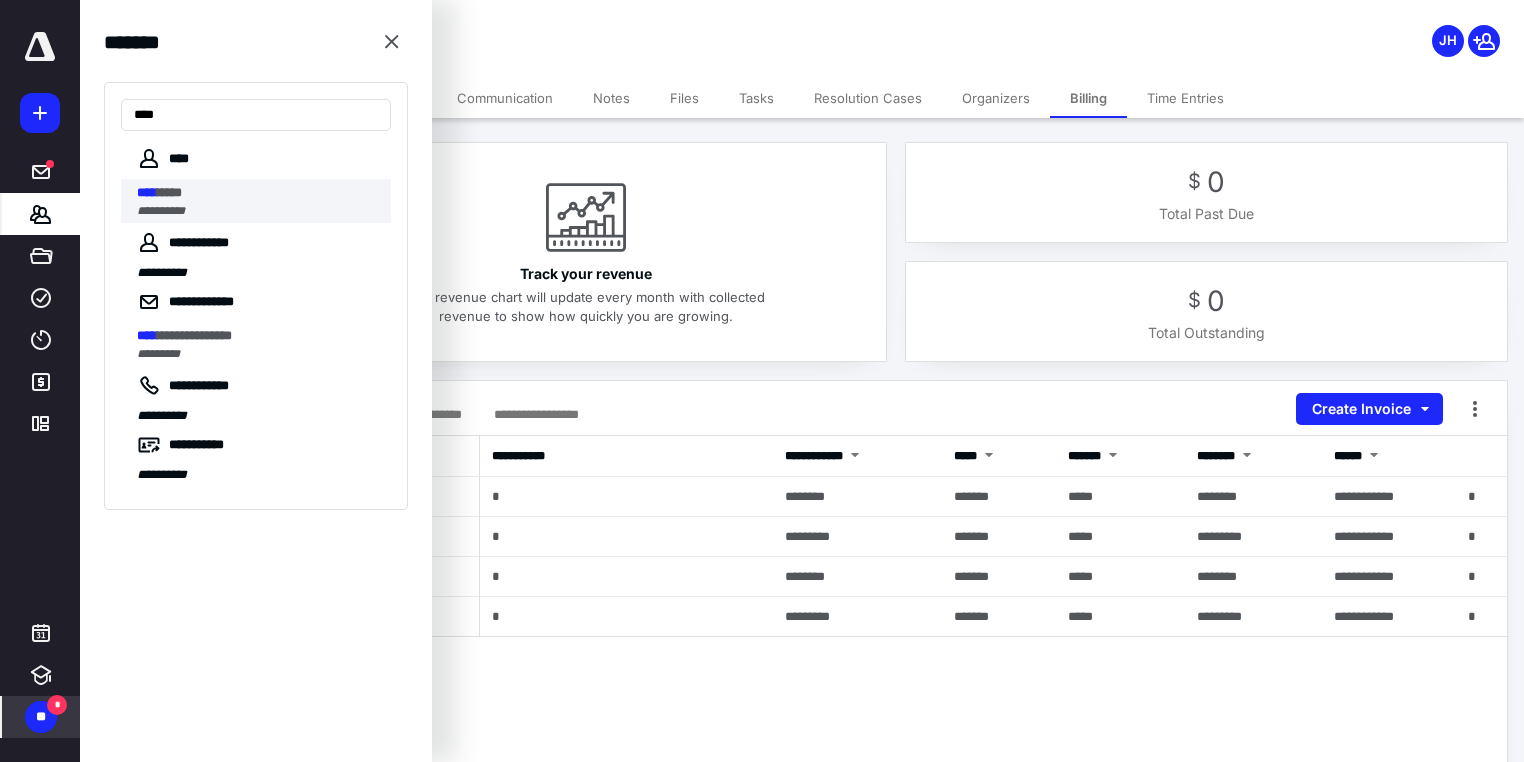 type on "****" 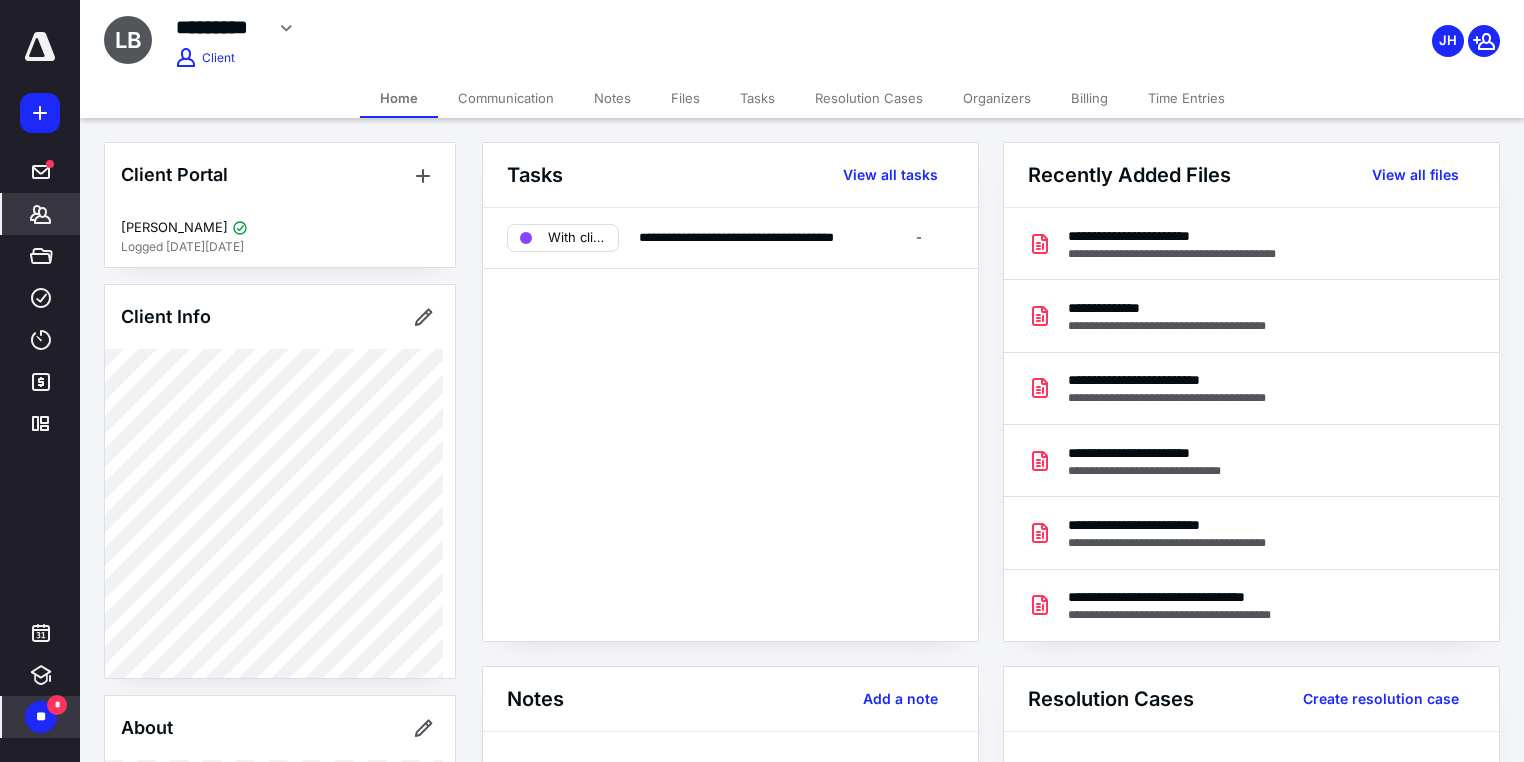 click on "Billing" at bounding box center [1089, 98] 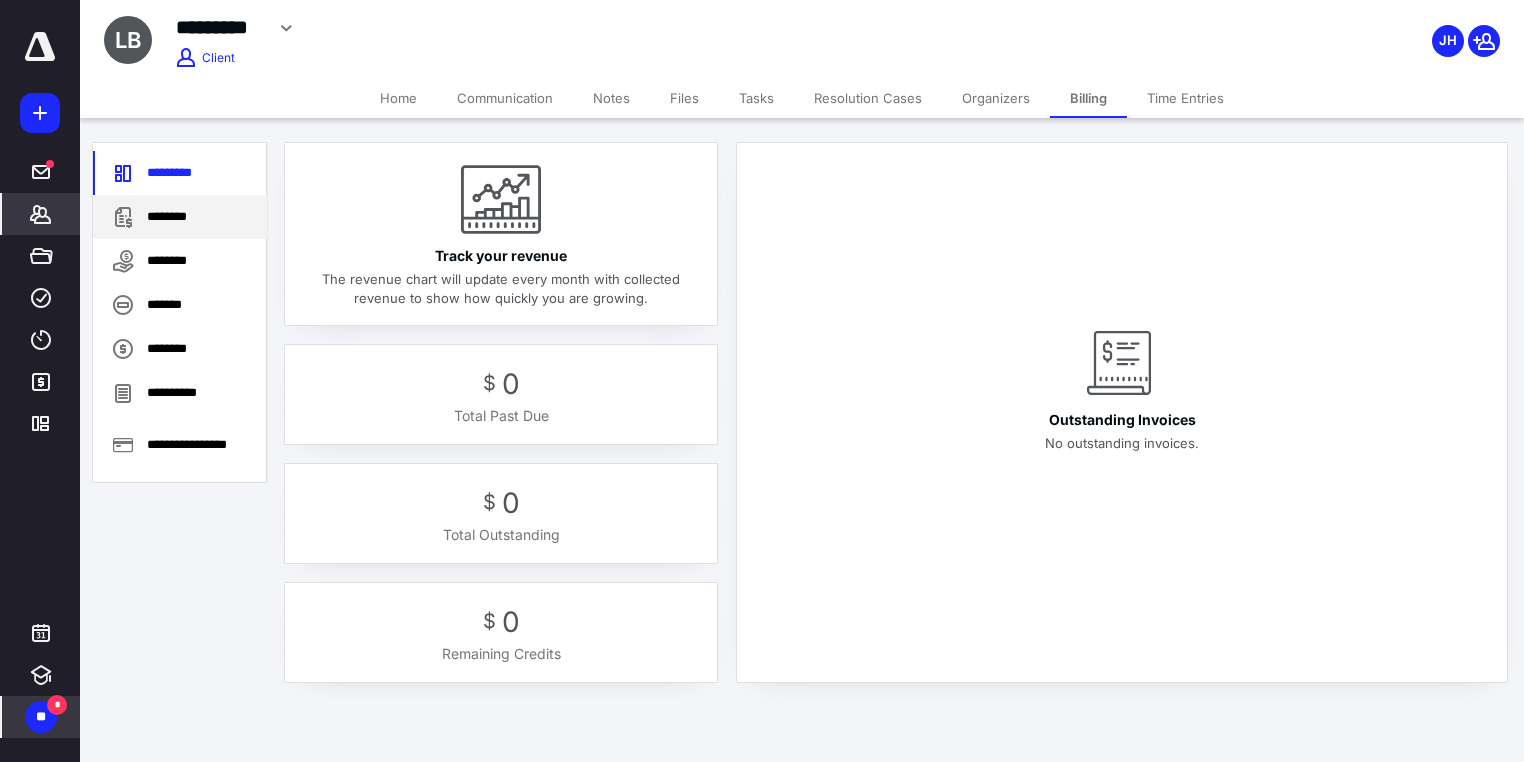 drag, startPoint x: 173, startPoint y: 221, endPoint x: 254, endPoint y: 222, distance: 81.00617 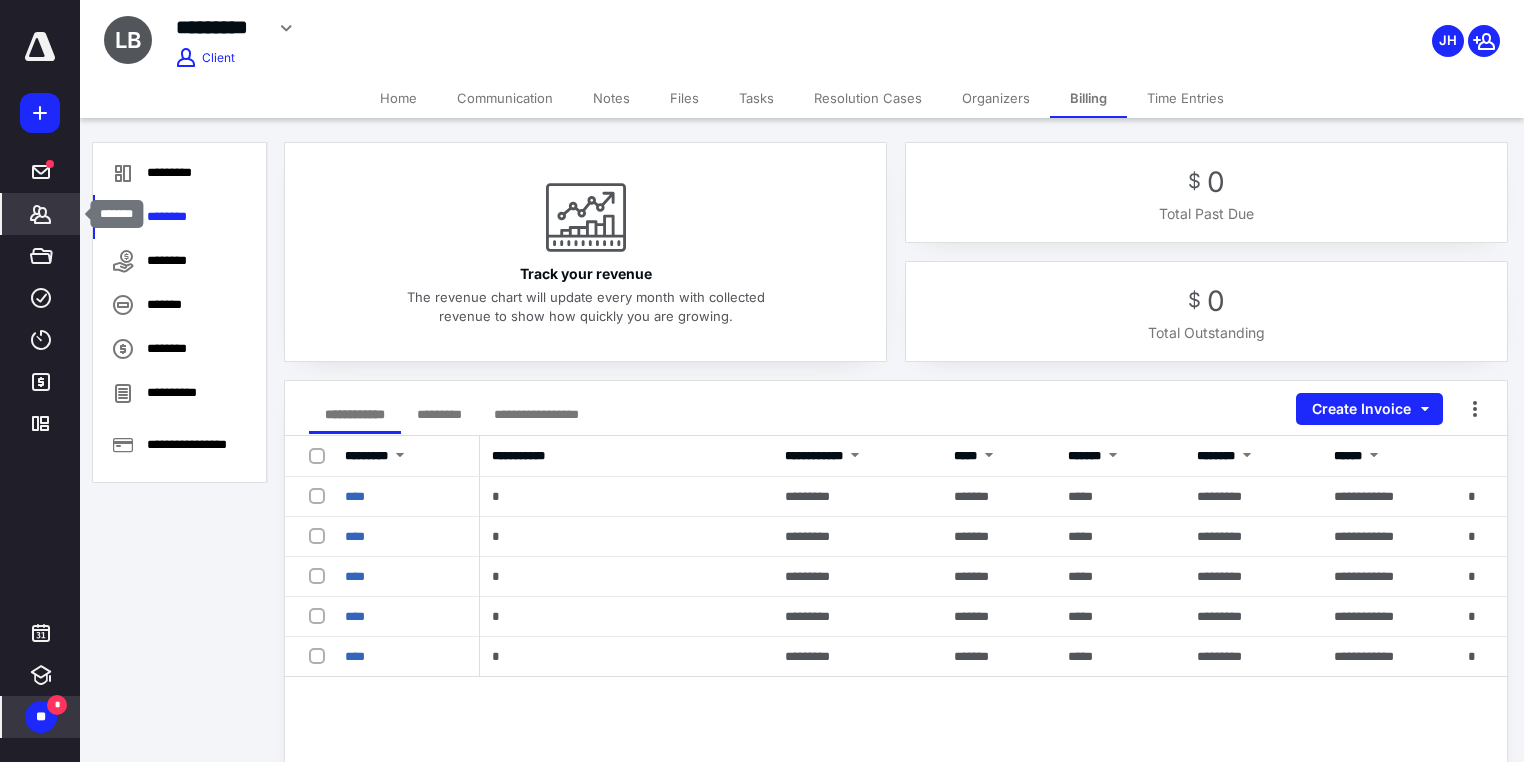 click 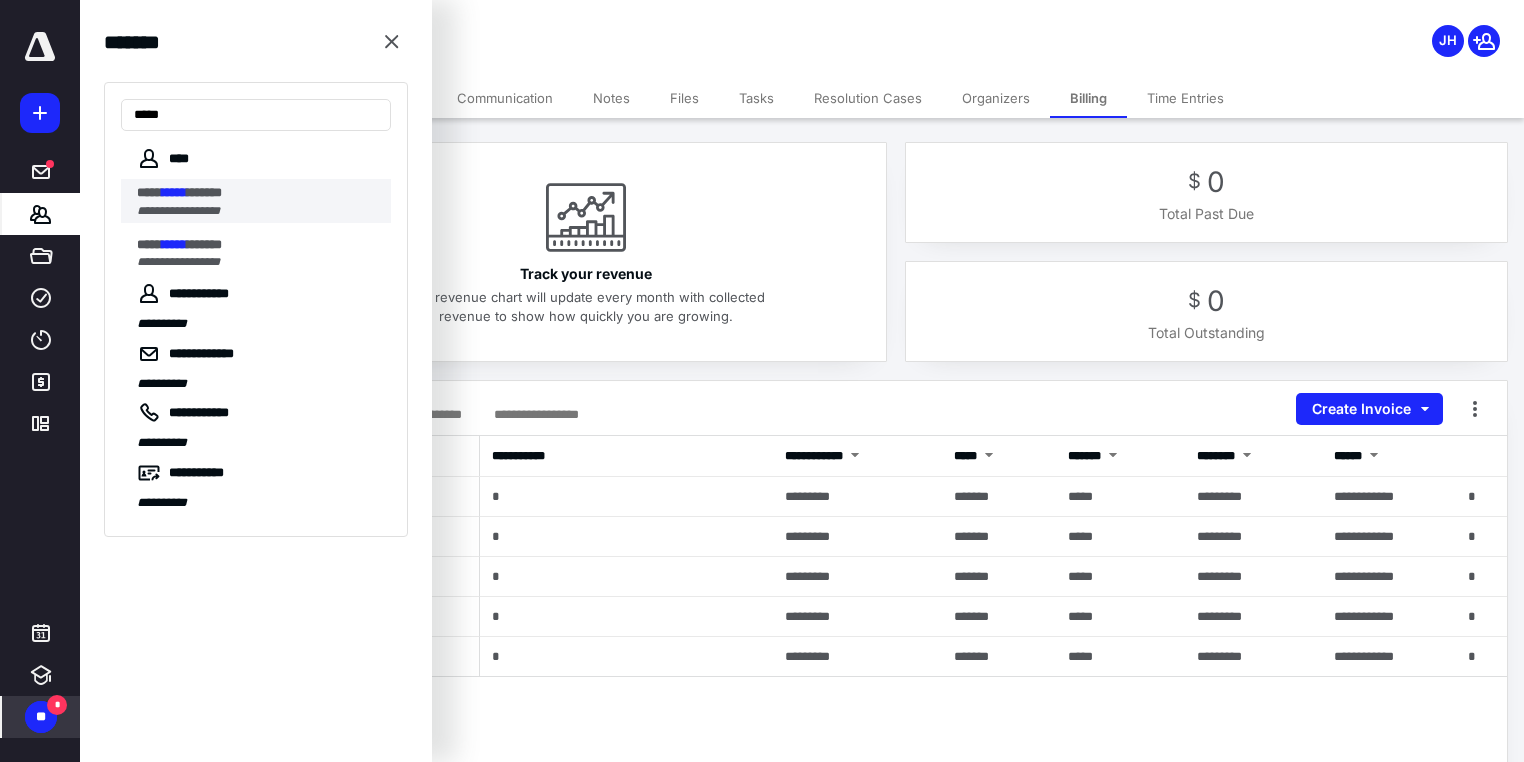 type on "*****" 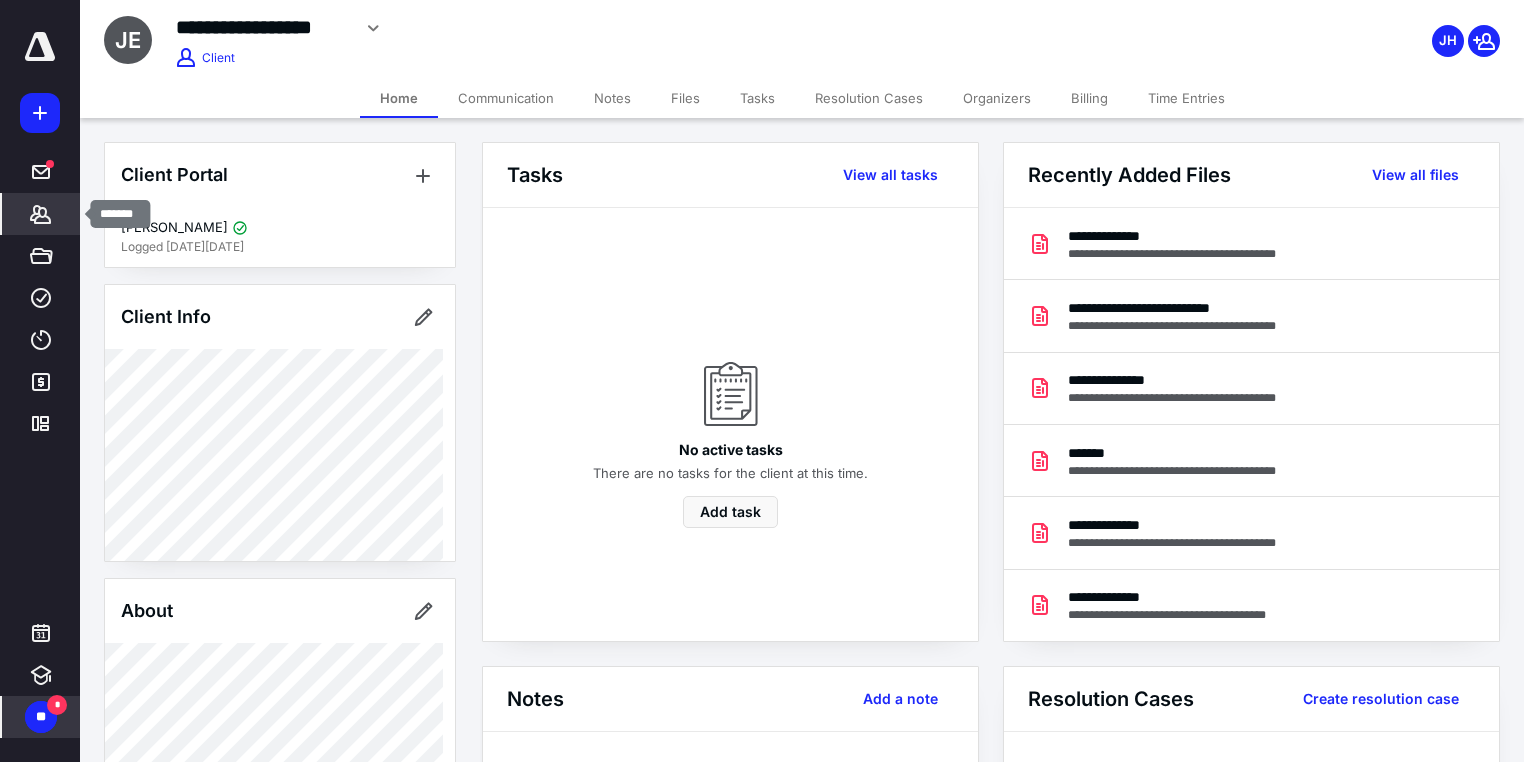 click on "*******" at bounding box center (41, 214) 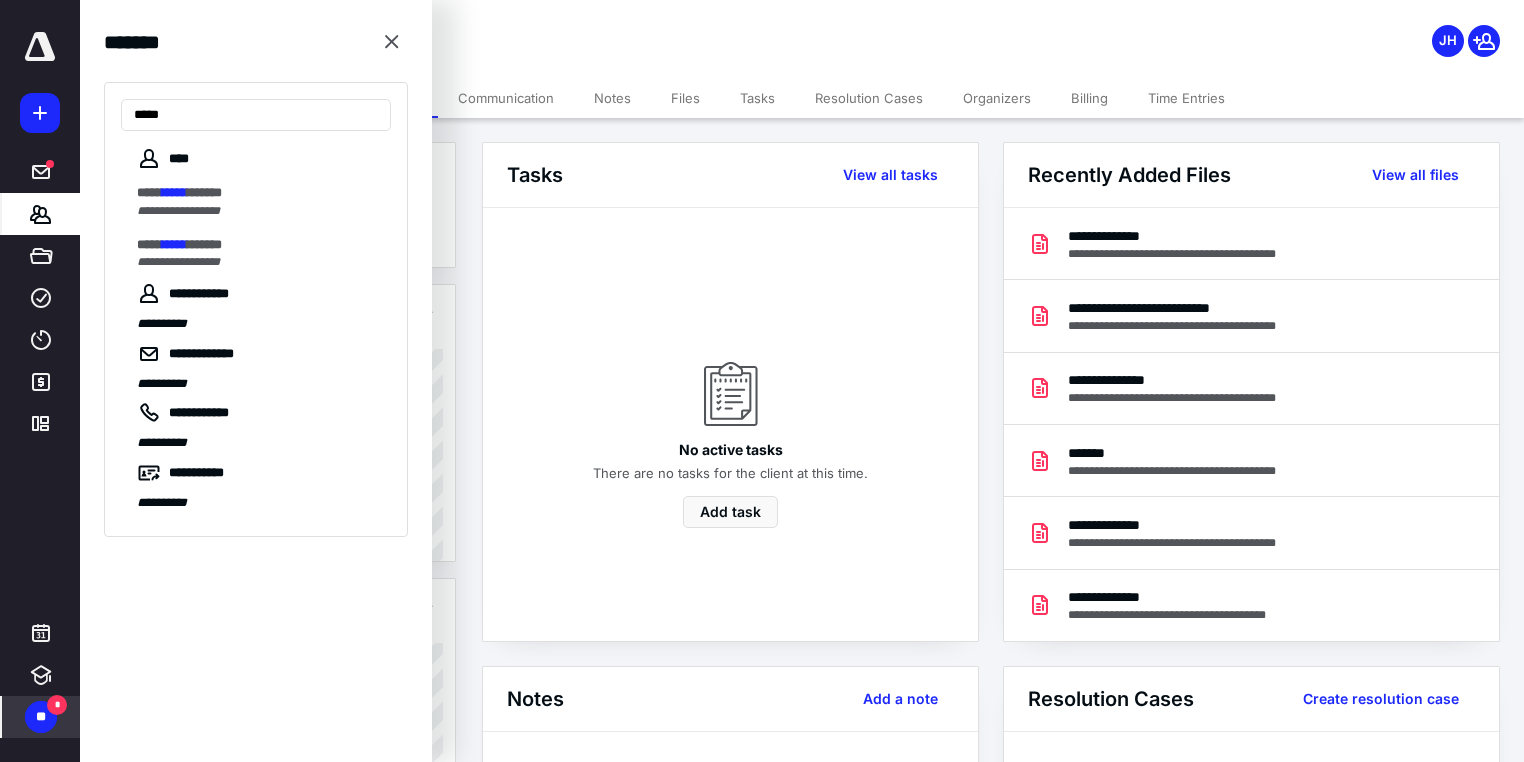 type on "*****" 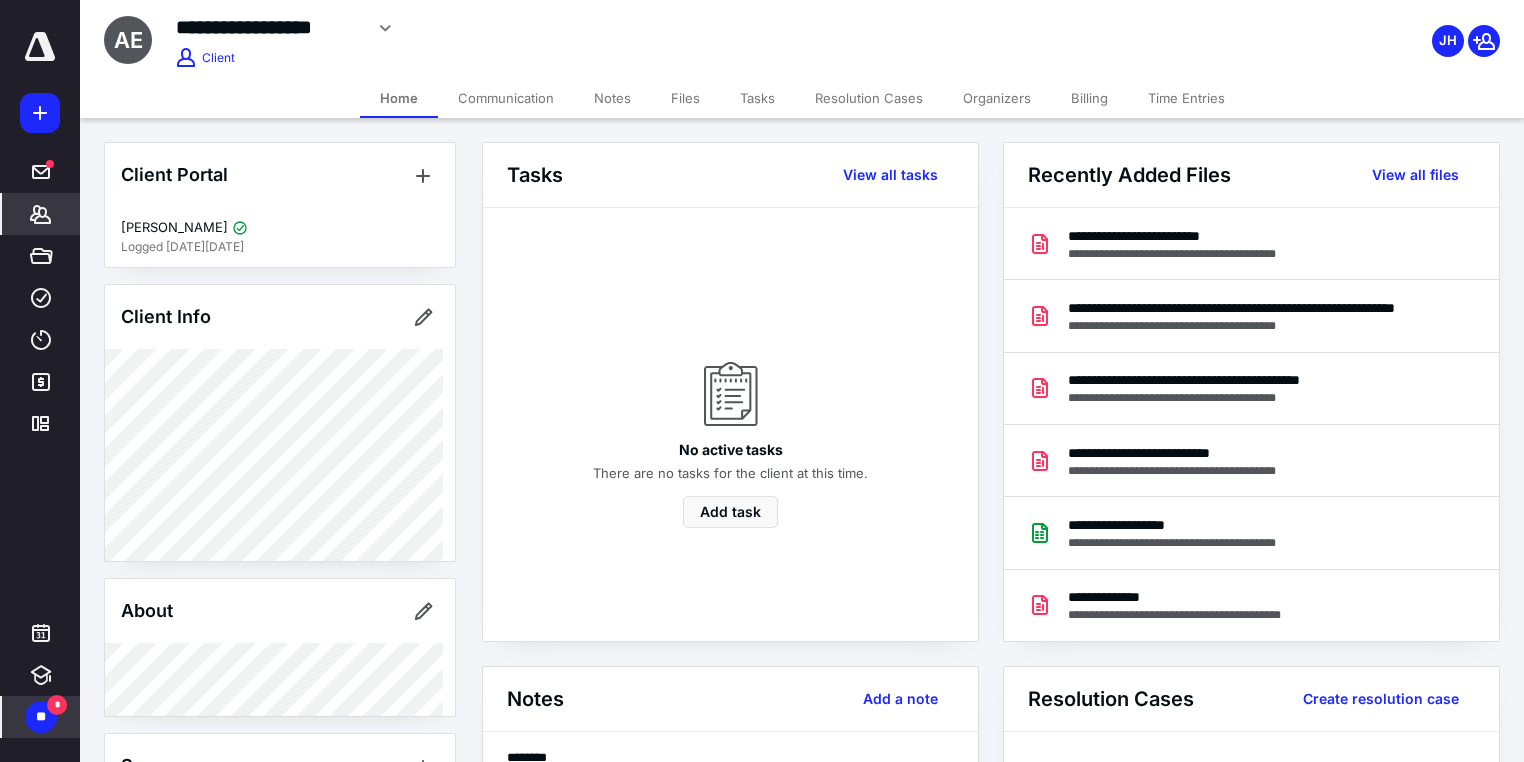 click on "Billing" at bounding box center (1089, 98) 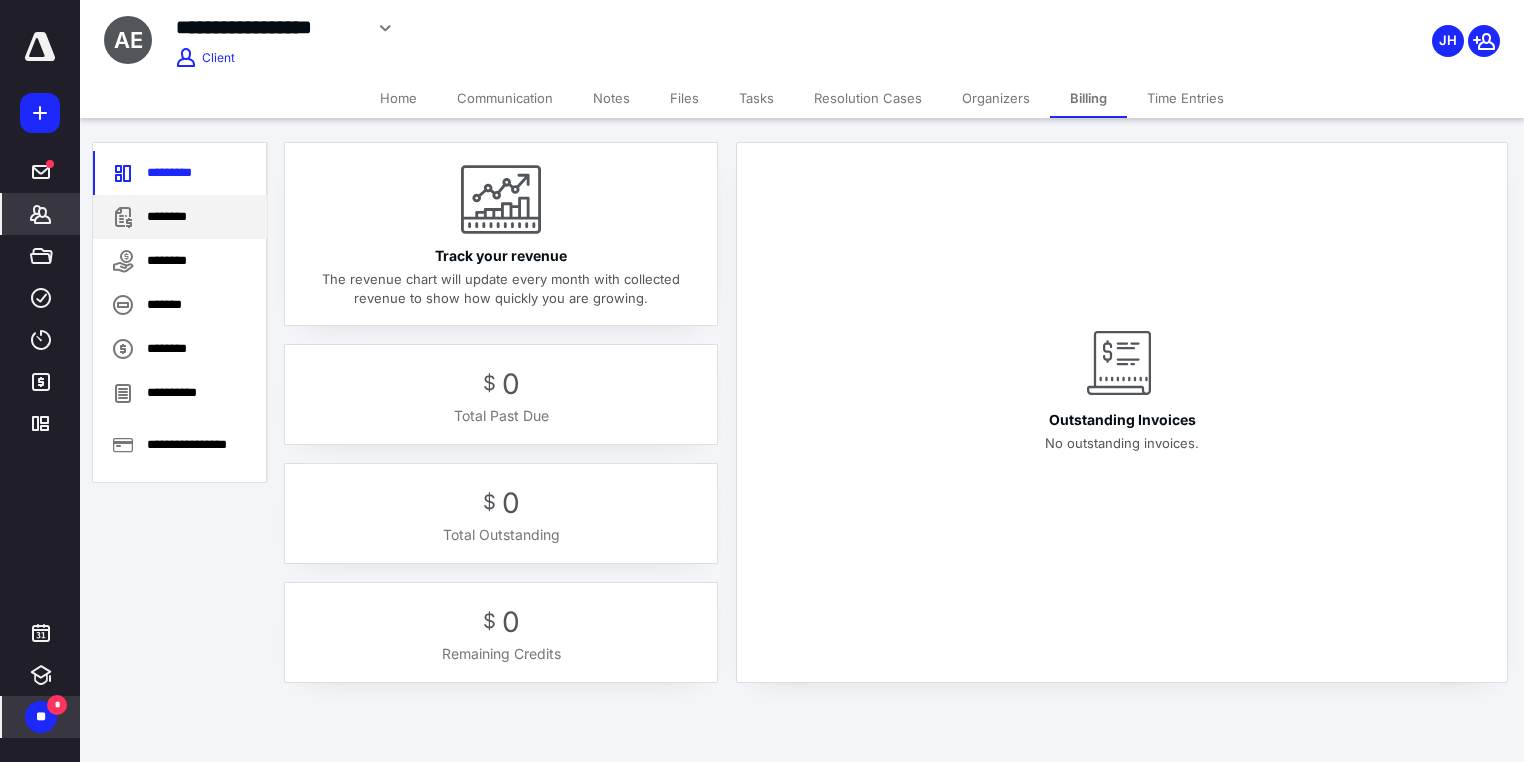 click on "********" at bounding box center [180, 217] 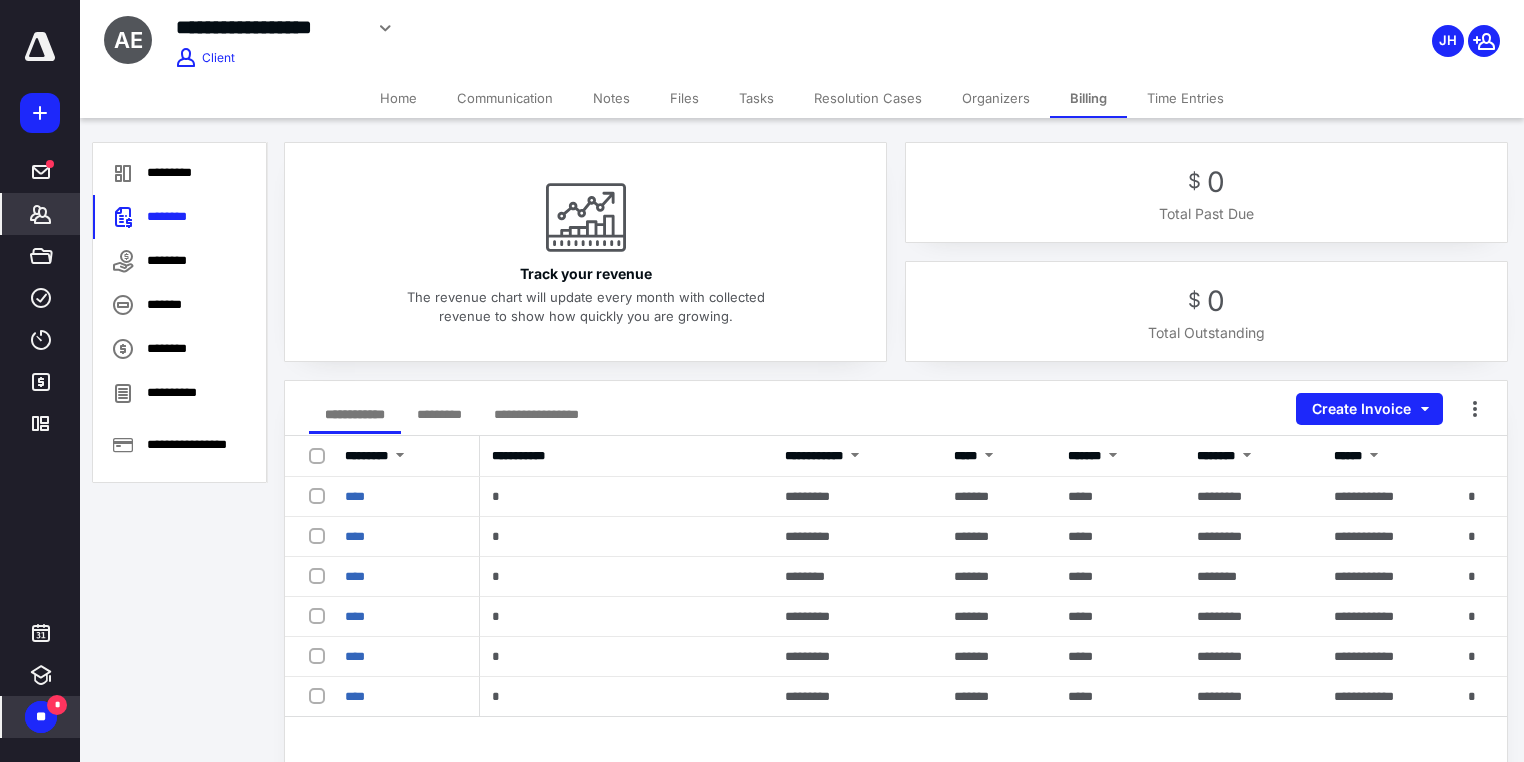 click on "*******" at bounding box center (41, 214) 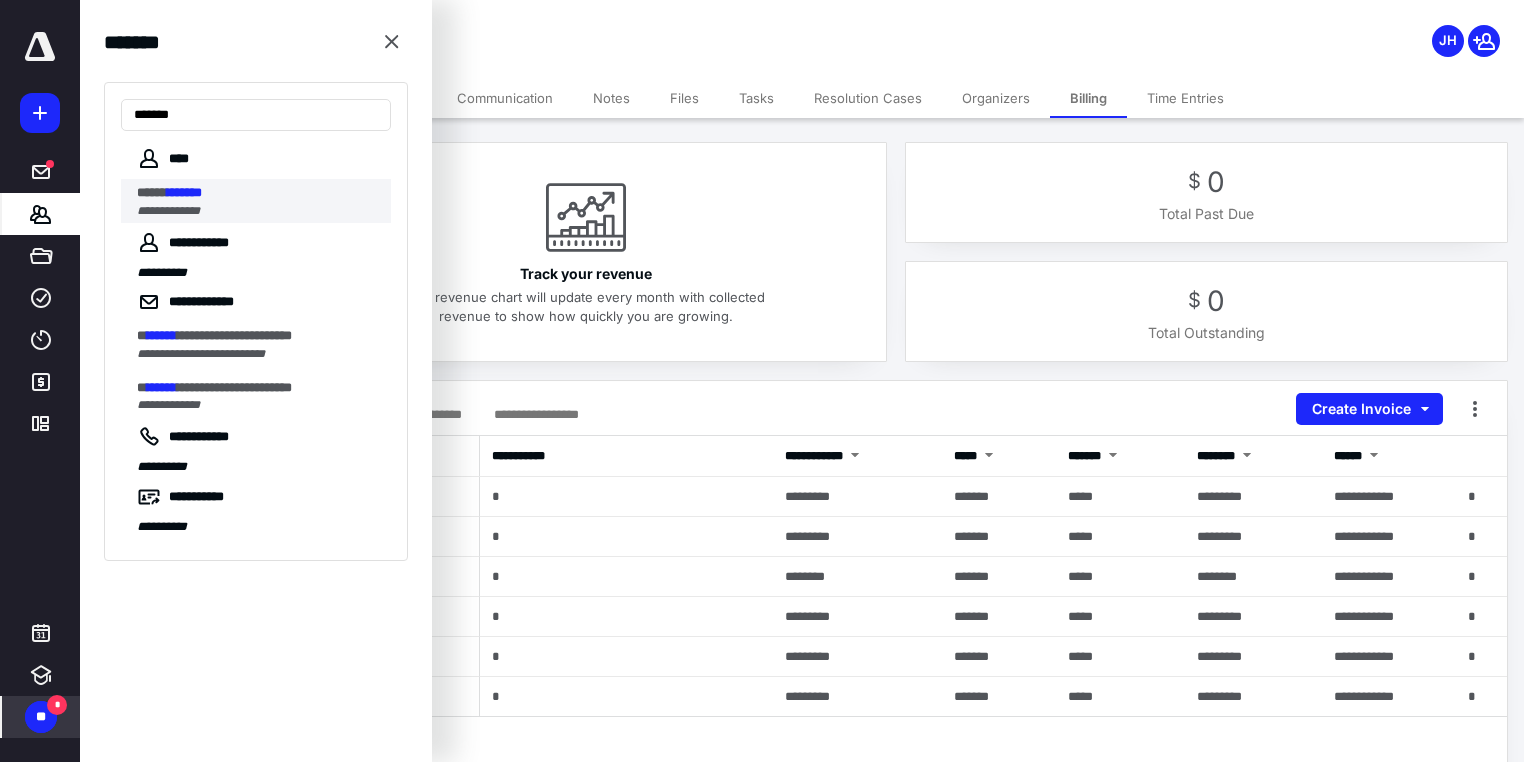 type on "*******" 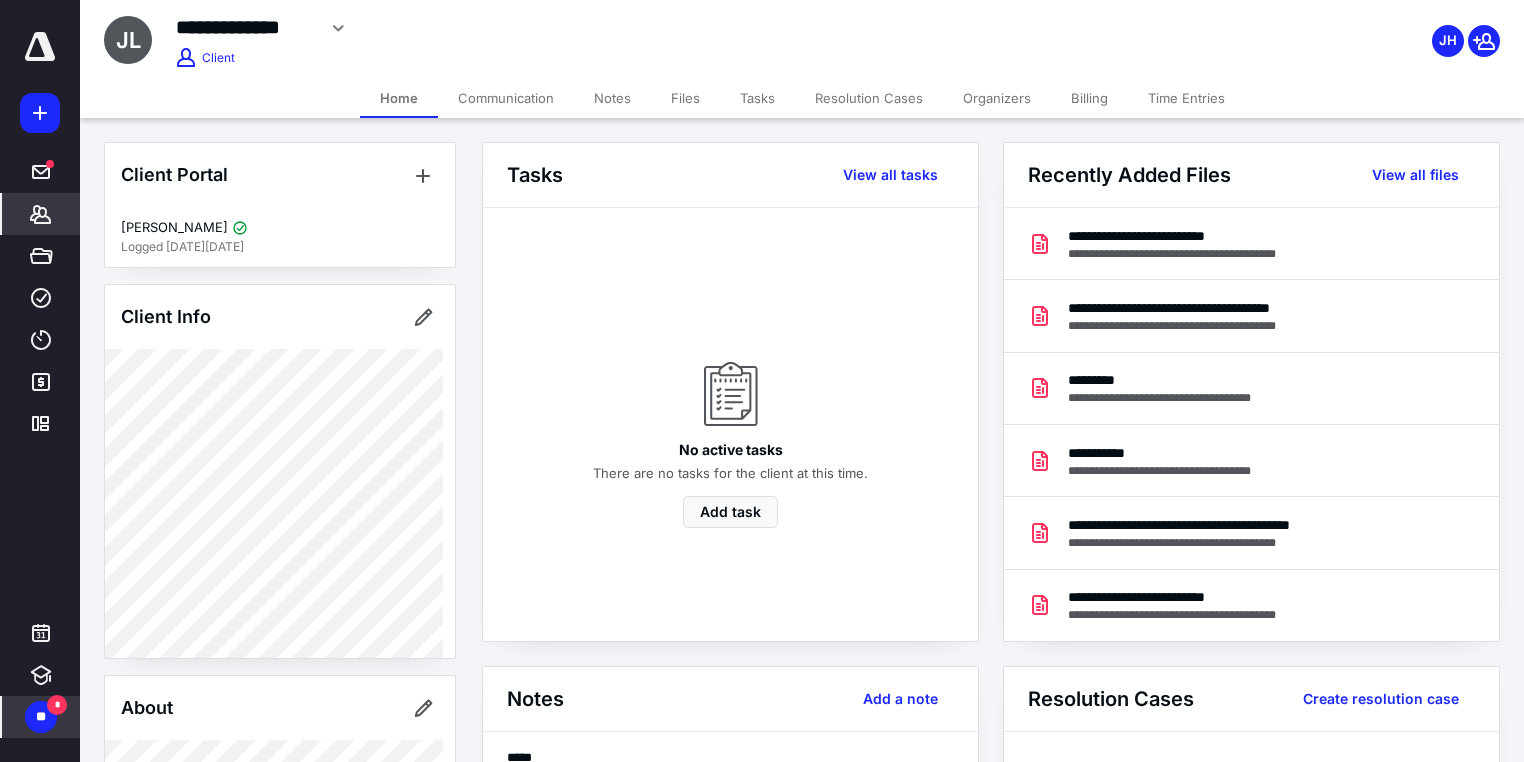 click on "Billing" at bounding box center (1089, 98) 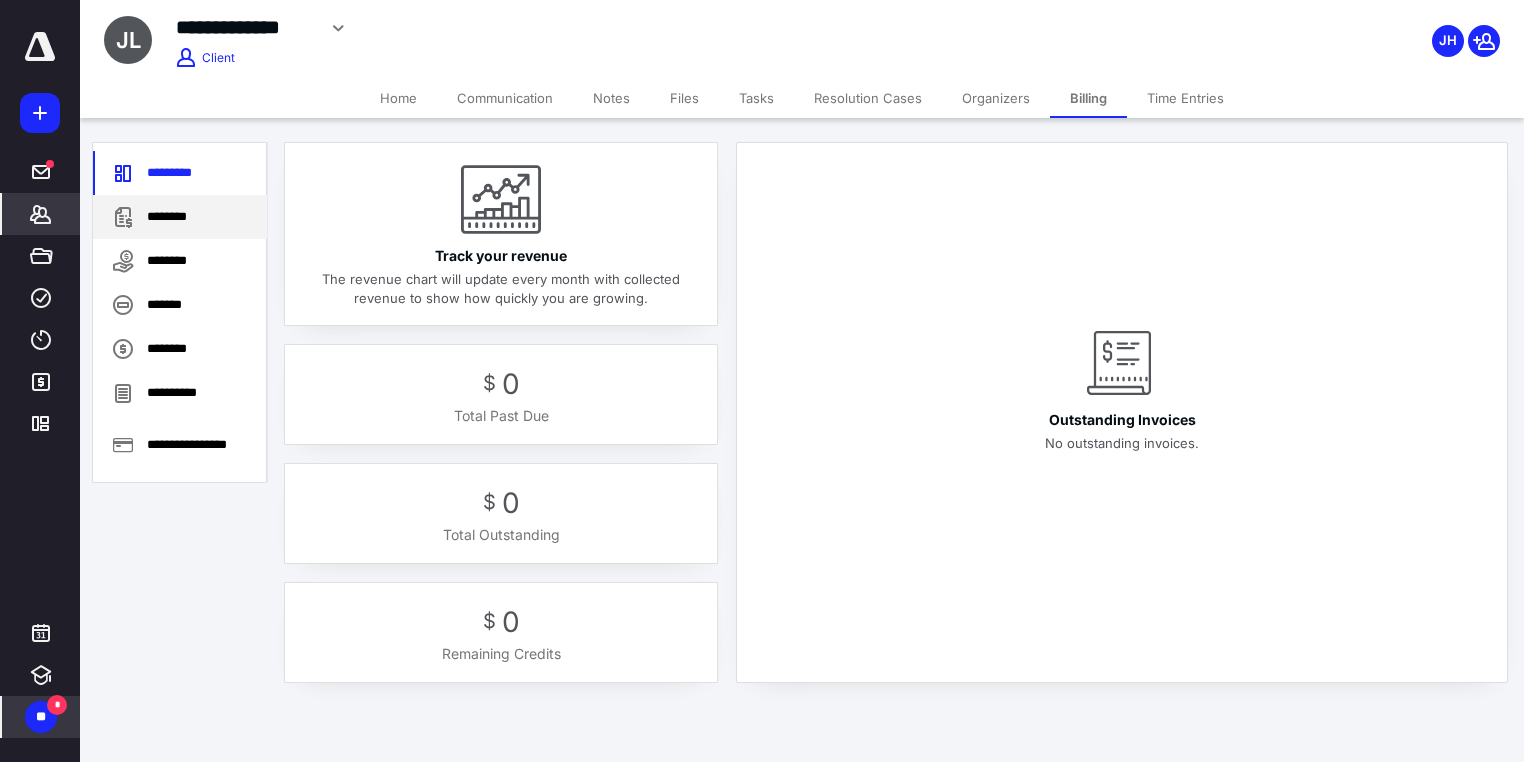 click on "********" at bounding box center (180, 217) 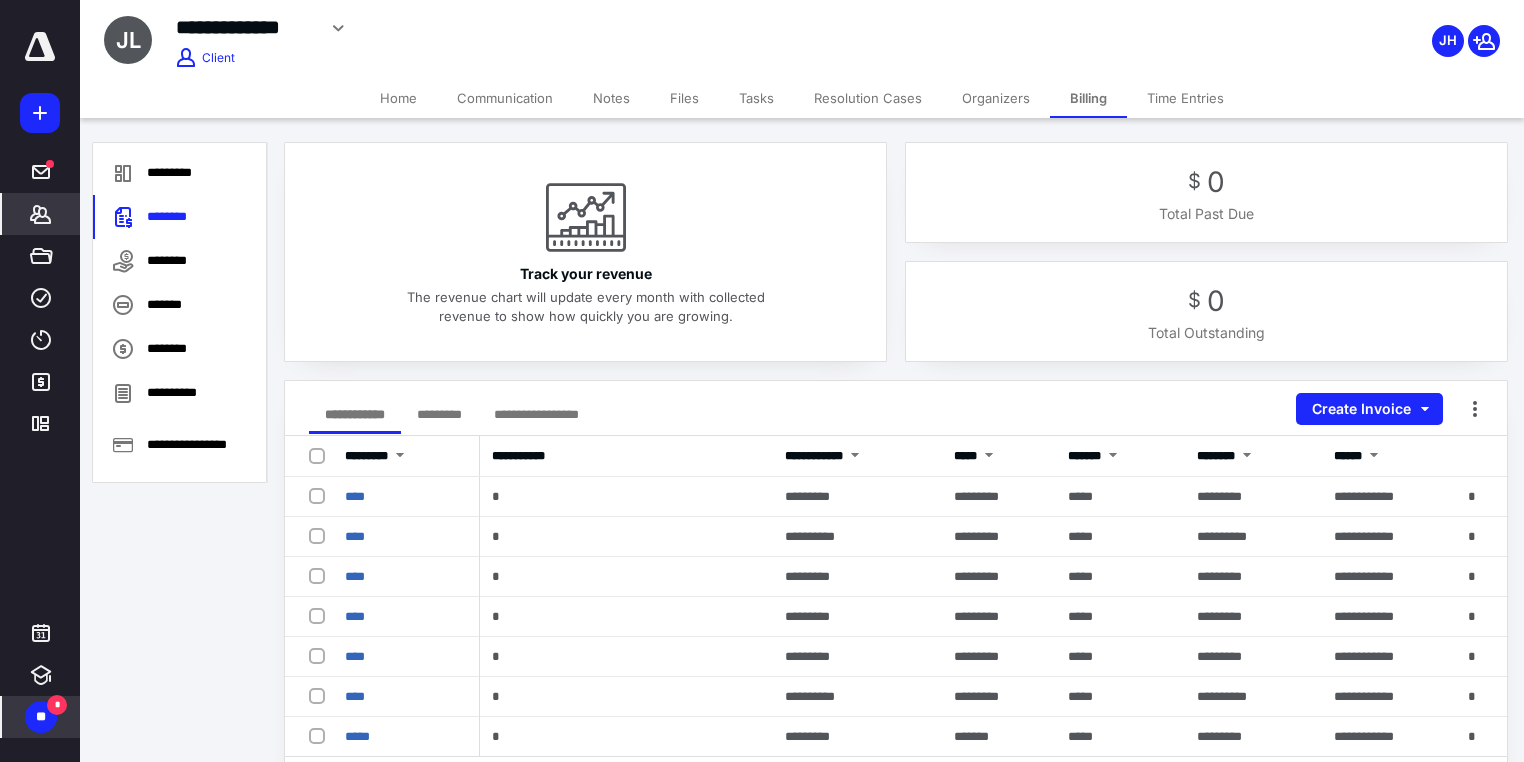 click on "*******" at bounding box center (41, 214) 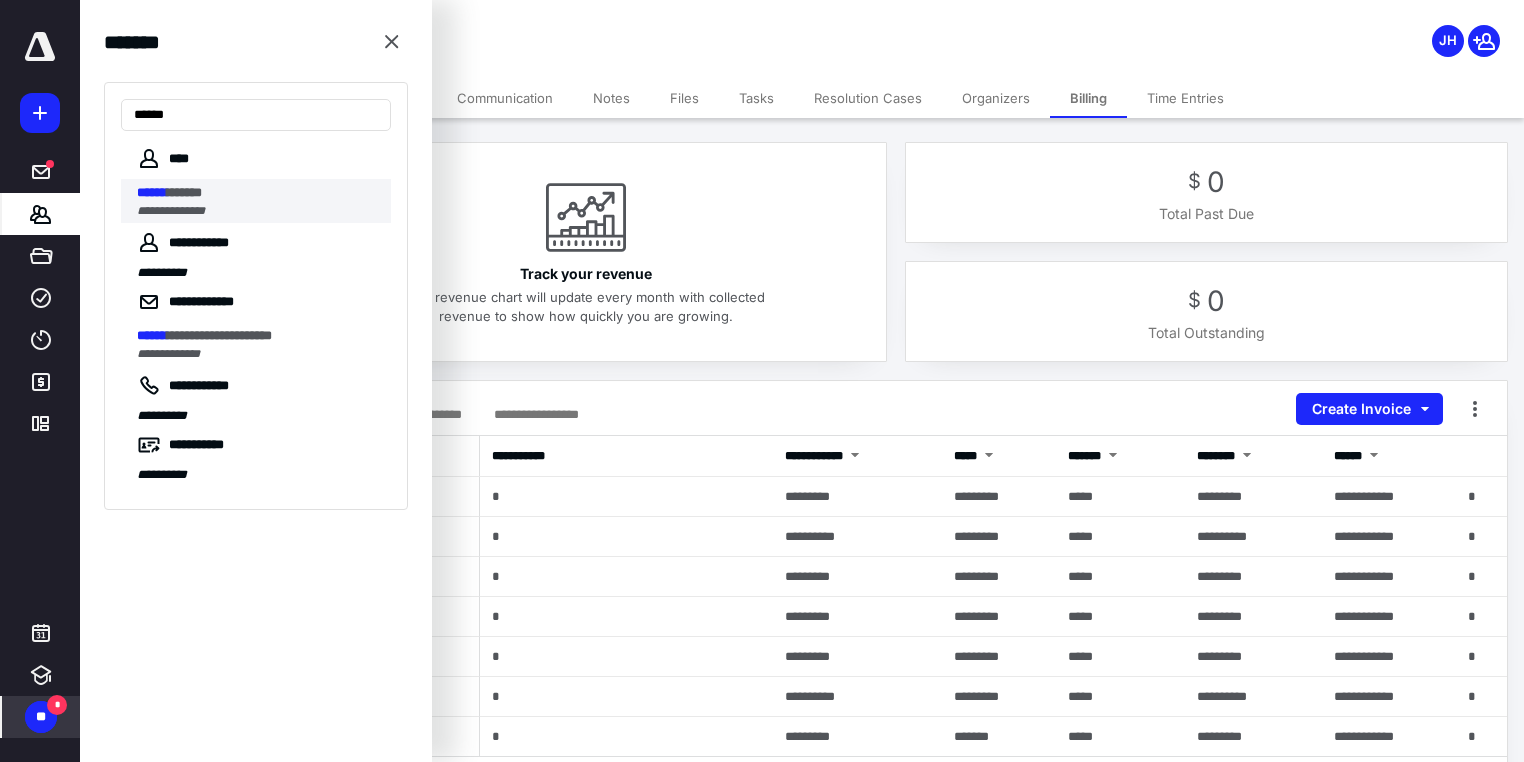 type on "******" 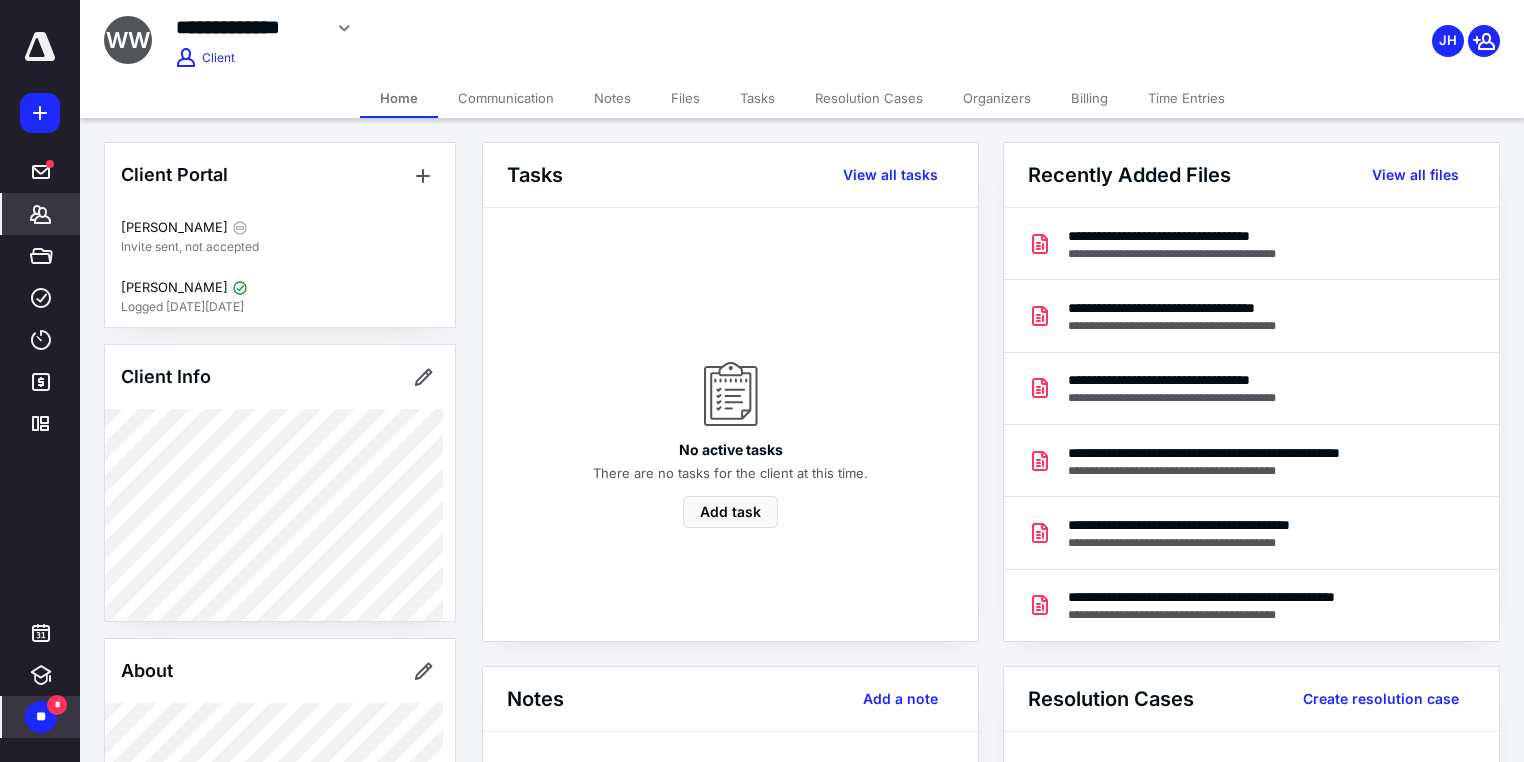 click on "Billing" at bounding box center (1089, 98) 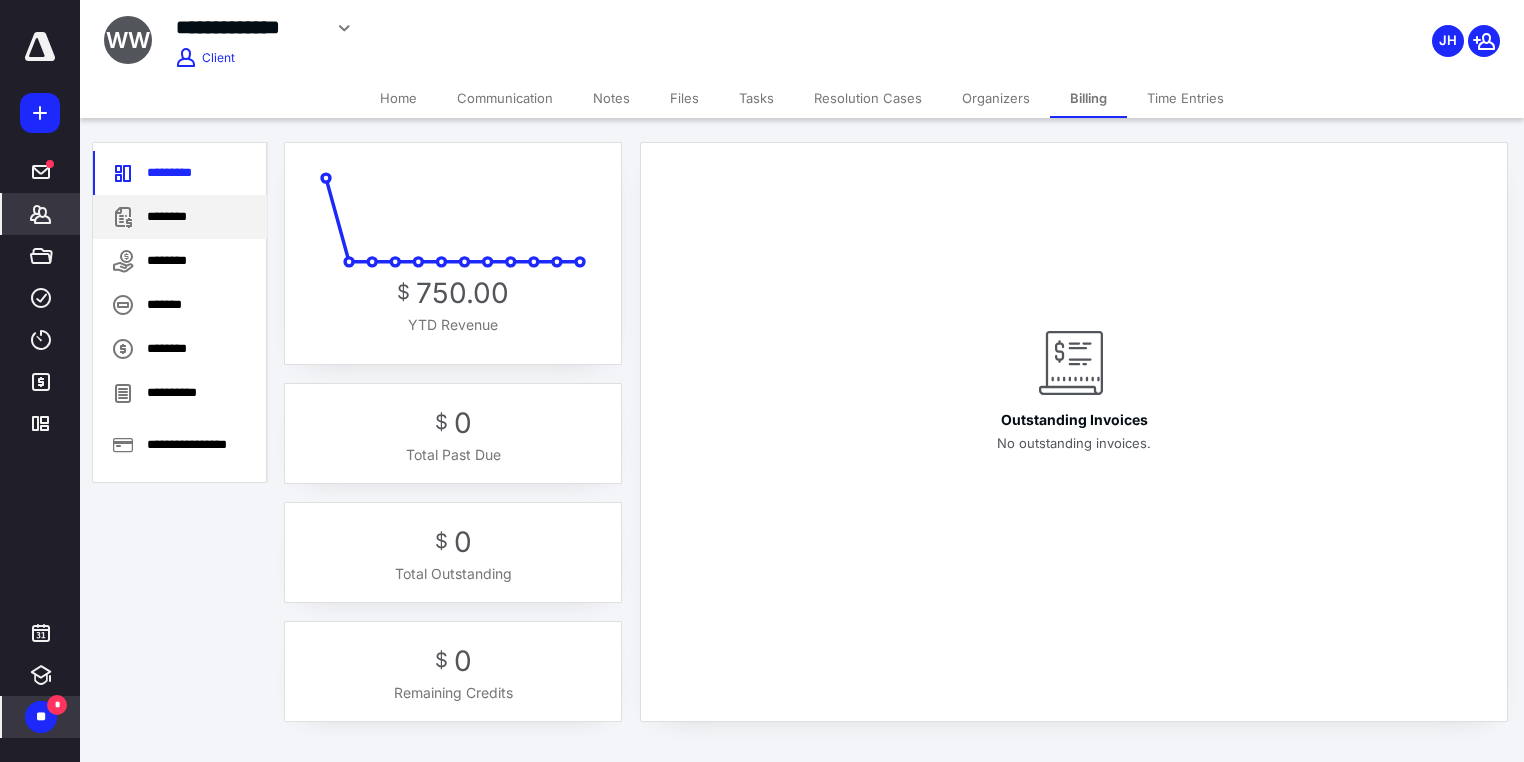 click on "********" at bounding box center [180, 217] 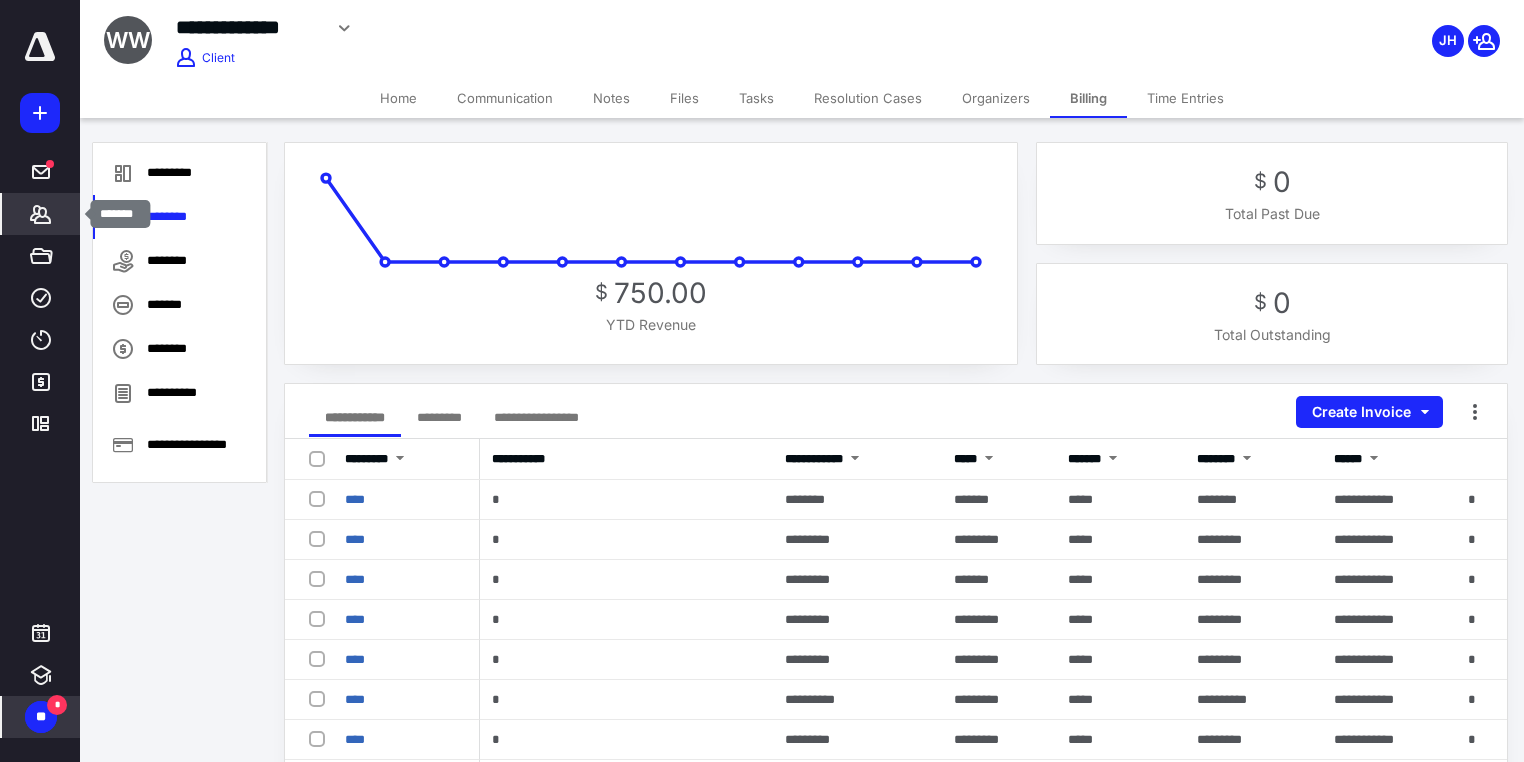 click on "*******" at bounding box center [41, 214] 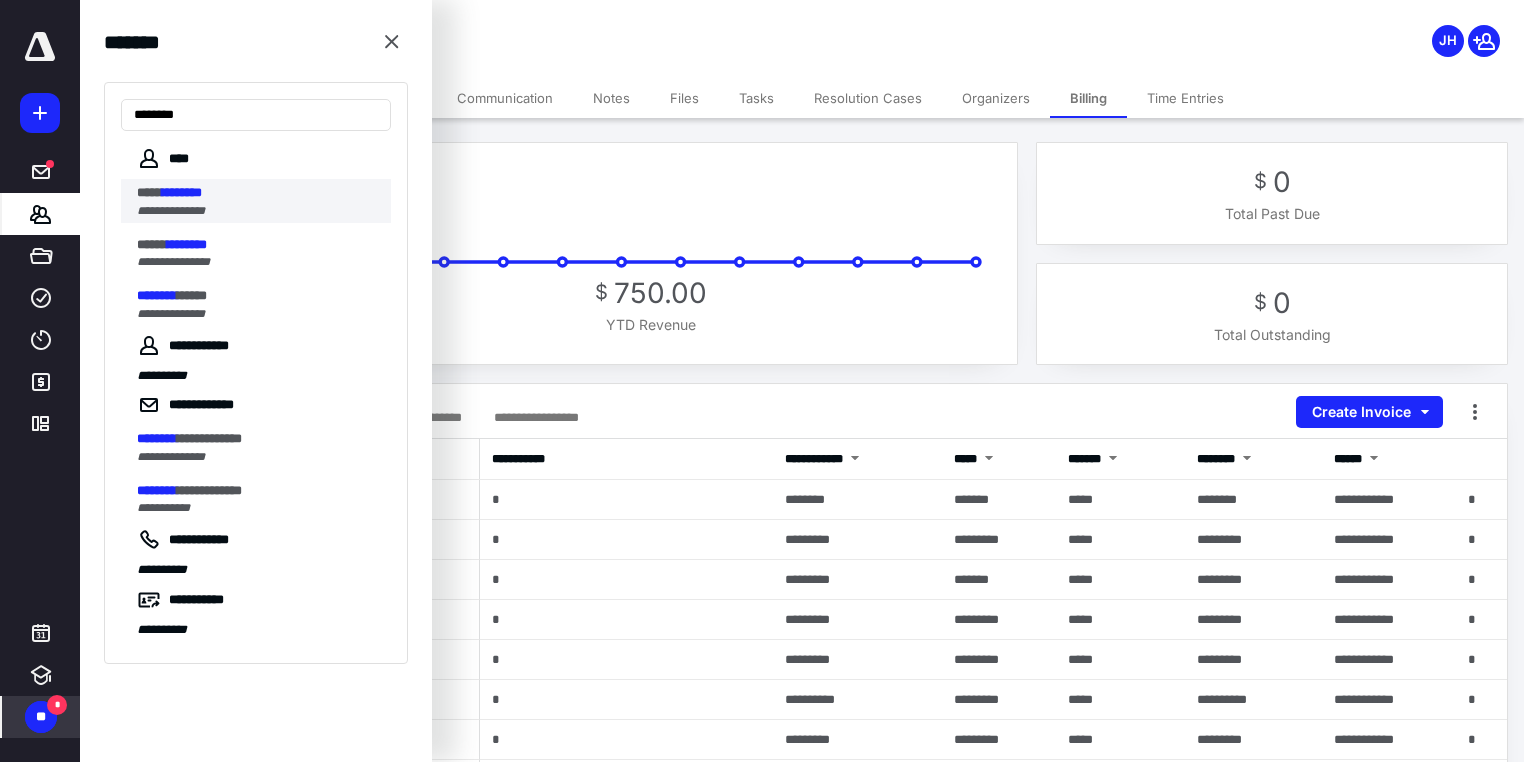 type on "********" 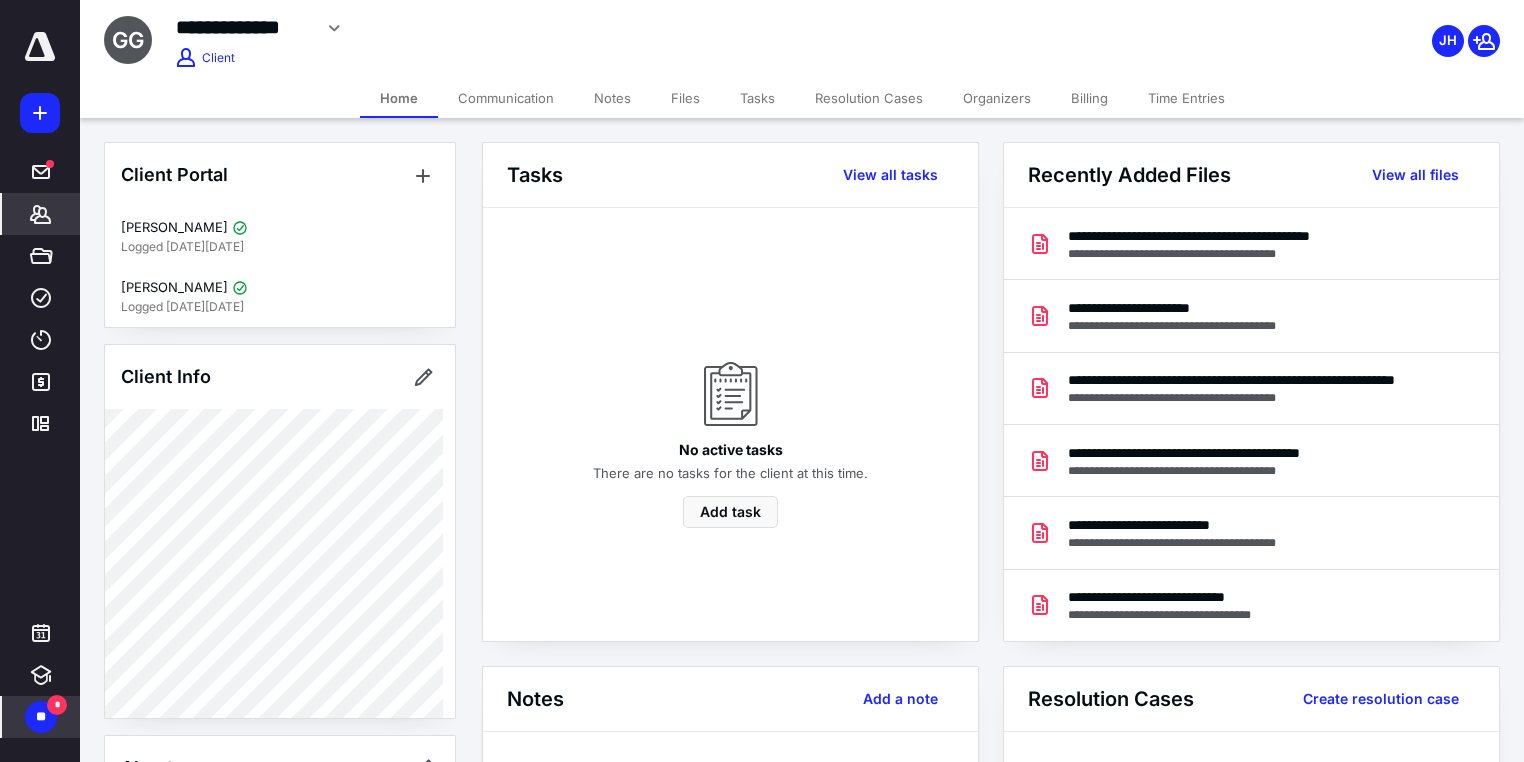 drag, startPoint x: 1080, startPoint y: 98, endPoint x: 1042, endPoint y: 98, distance: 38 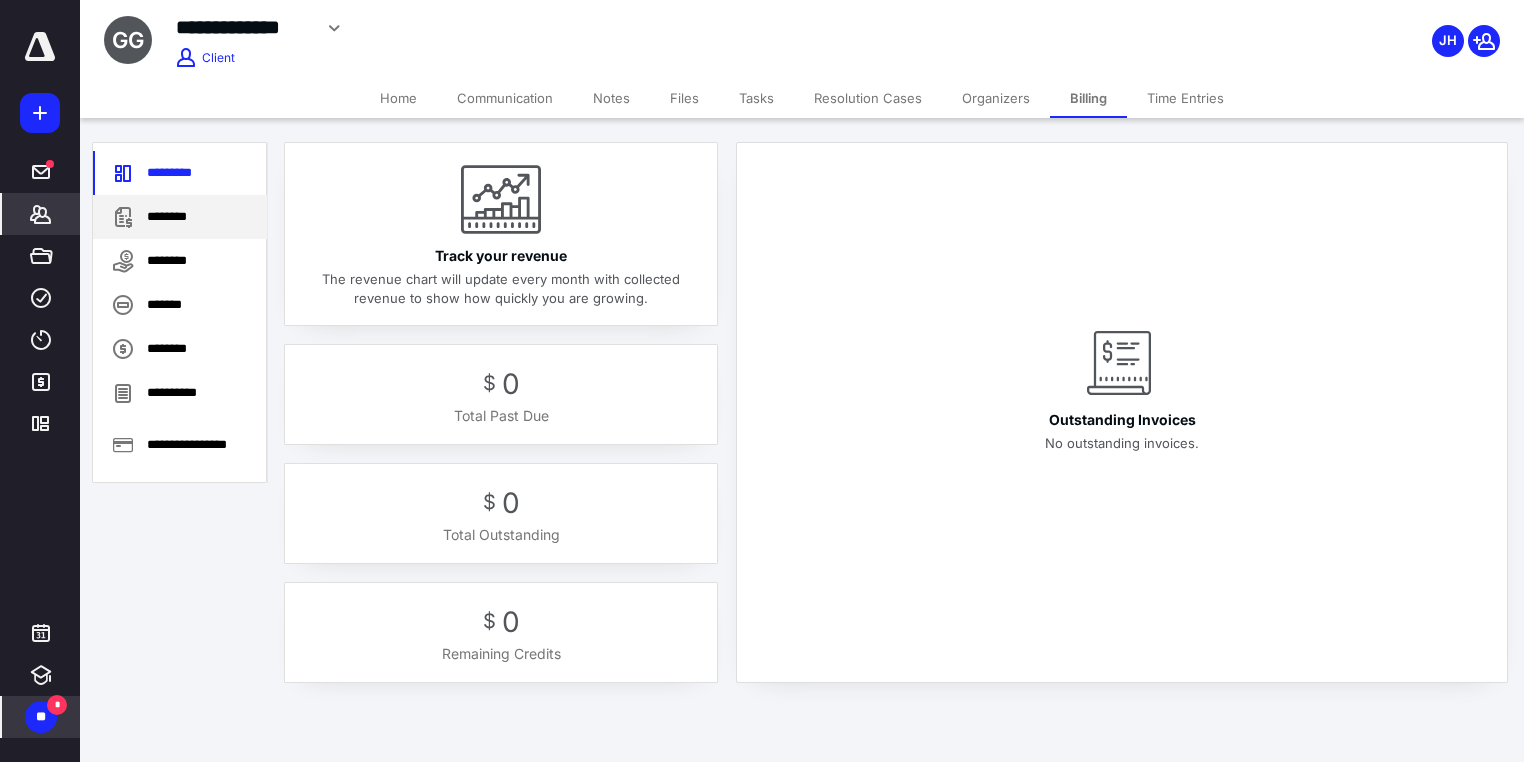 click on "********" at bounding box center [180, 217] 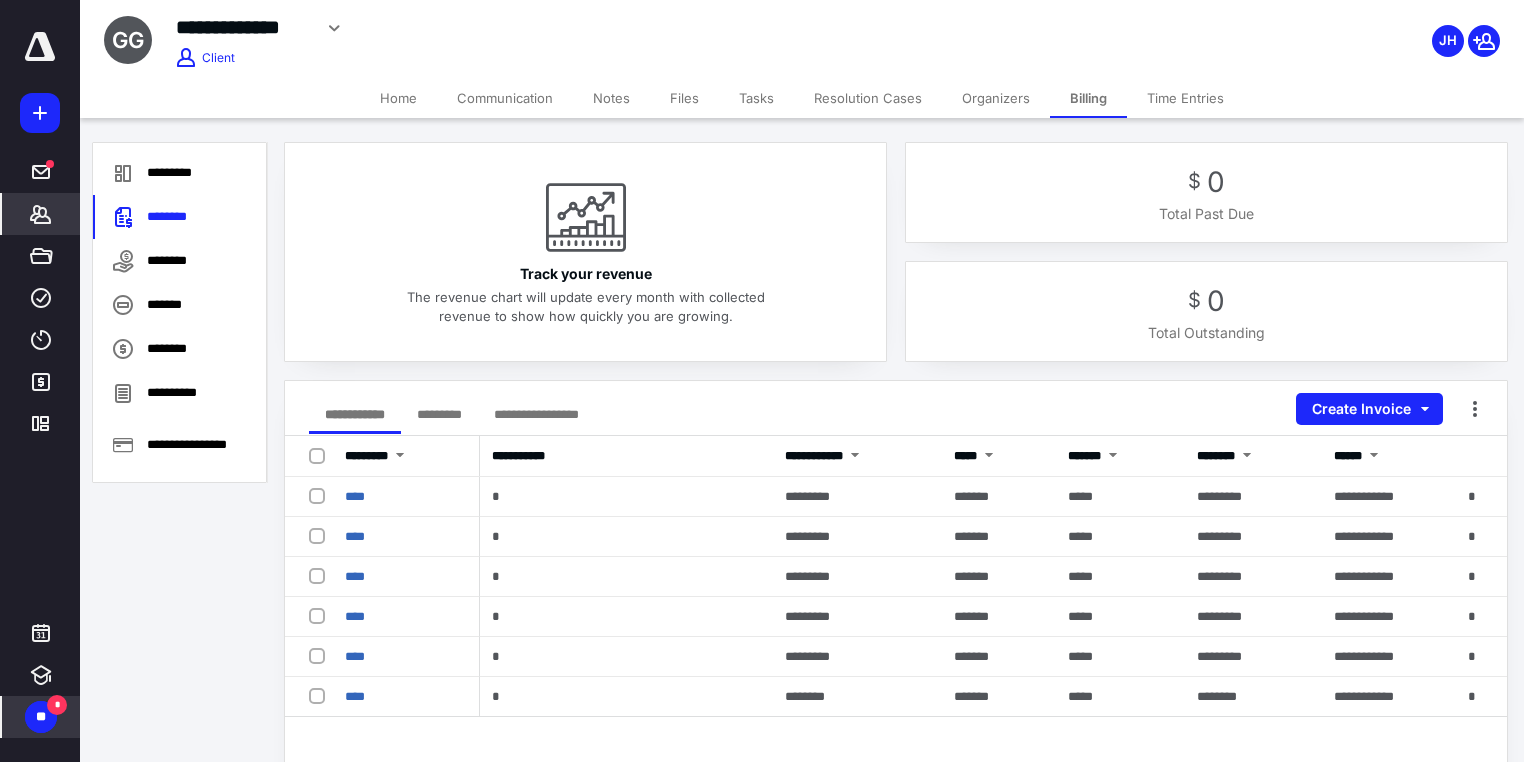 click 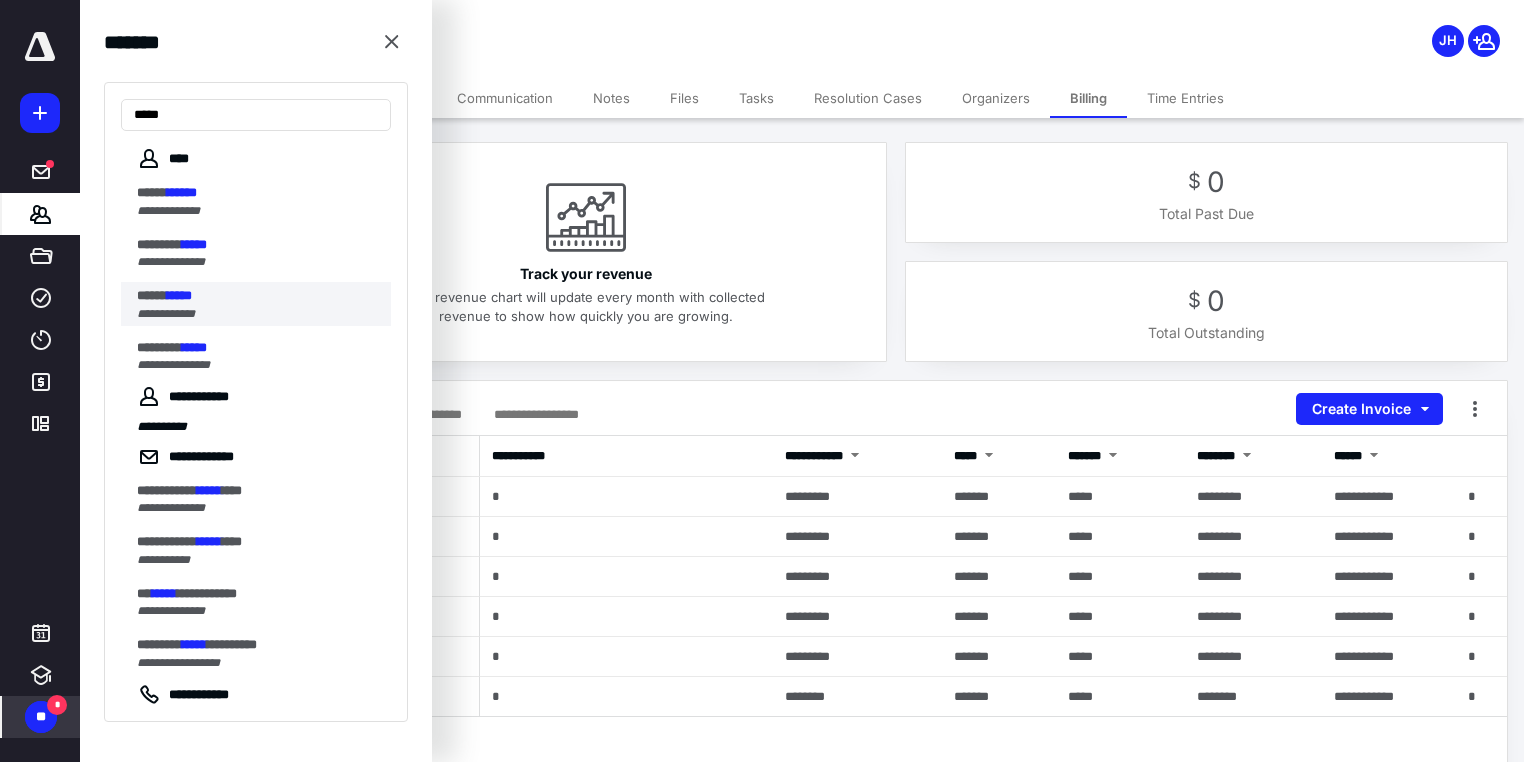 type on "*****" 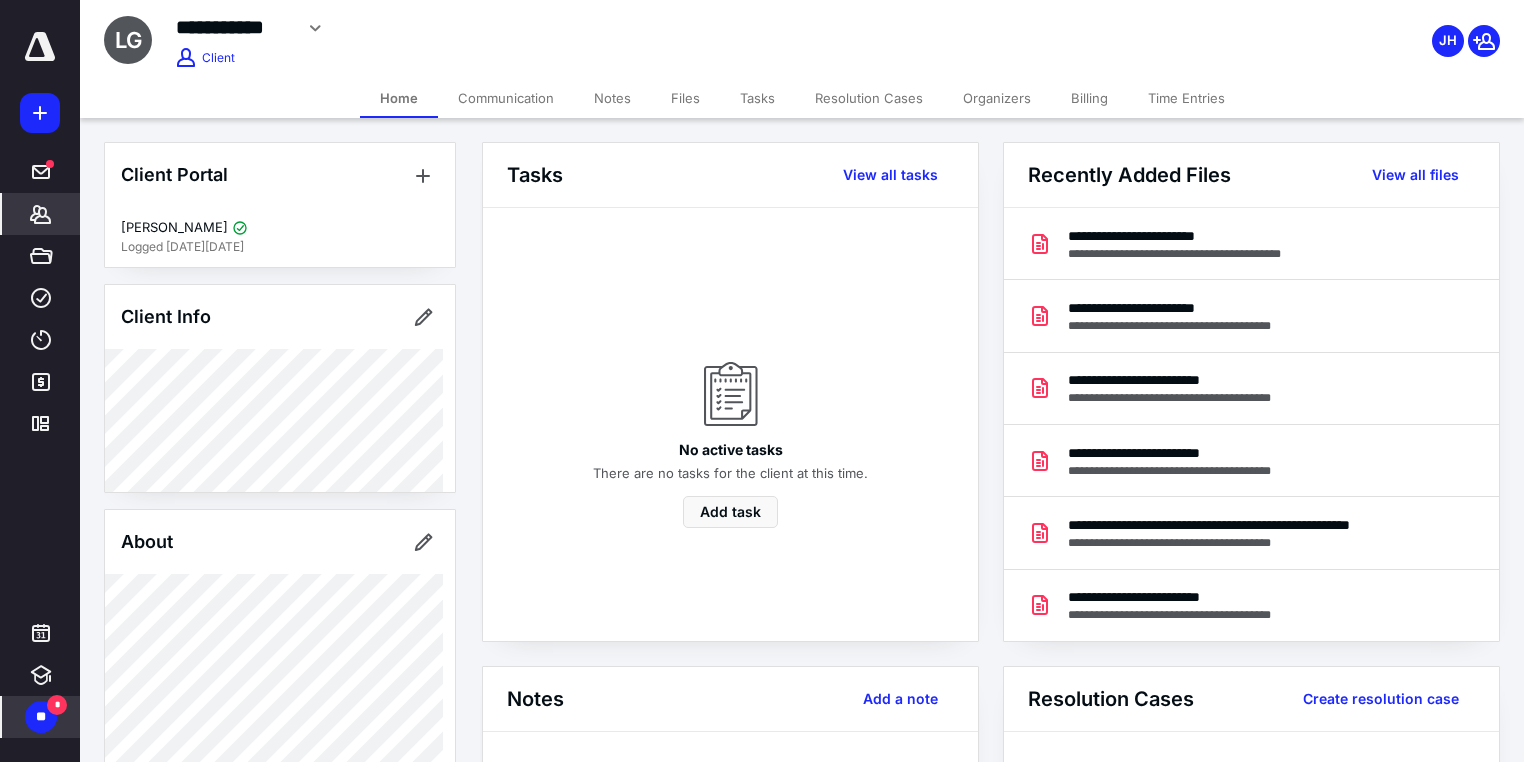 click on "Billing" at bounding box center (1089, 98) 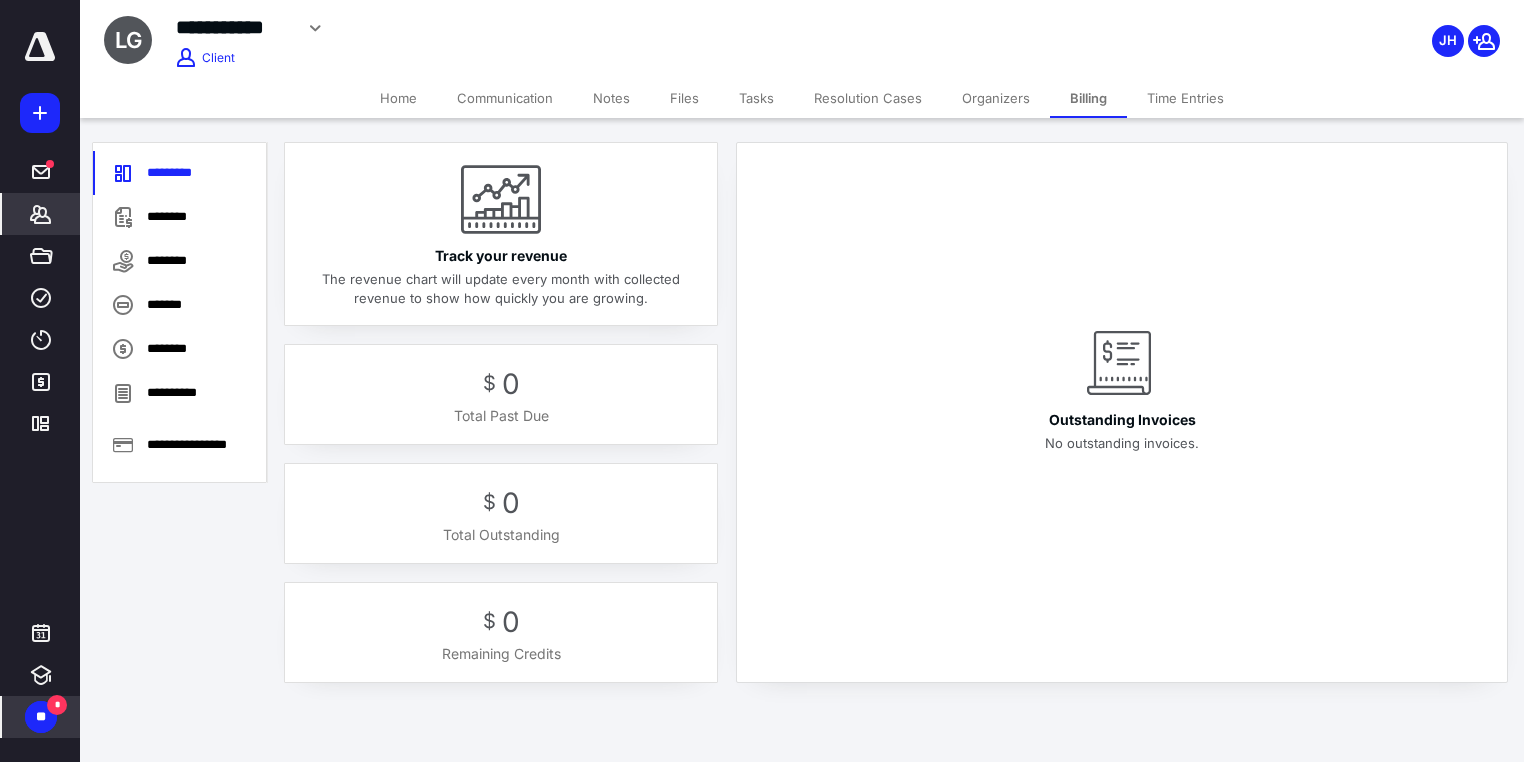 click on "*******" at bounding box center (41, 214) 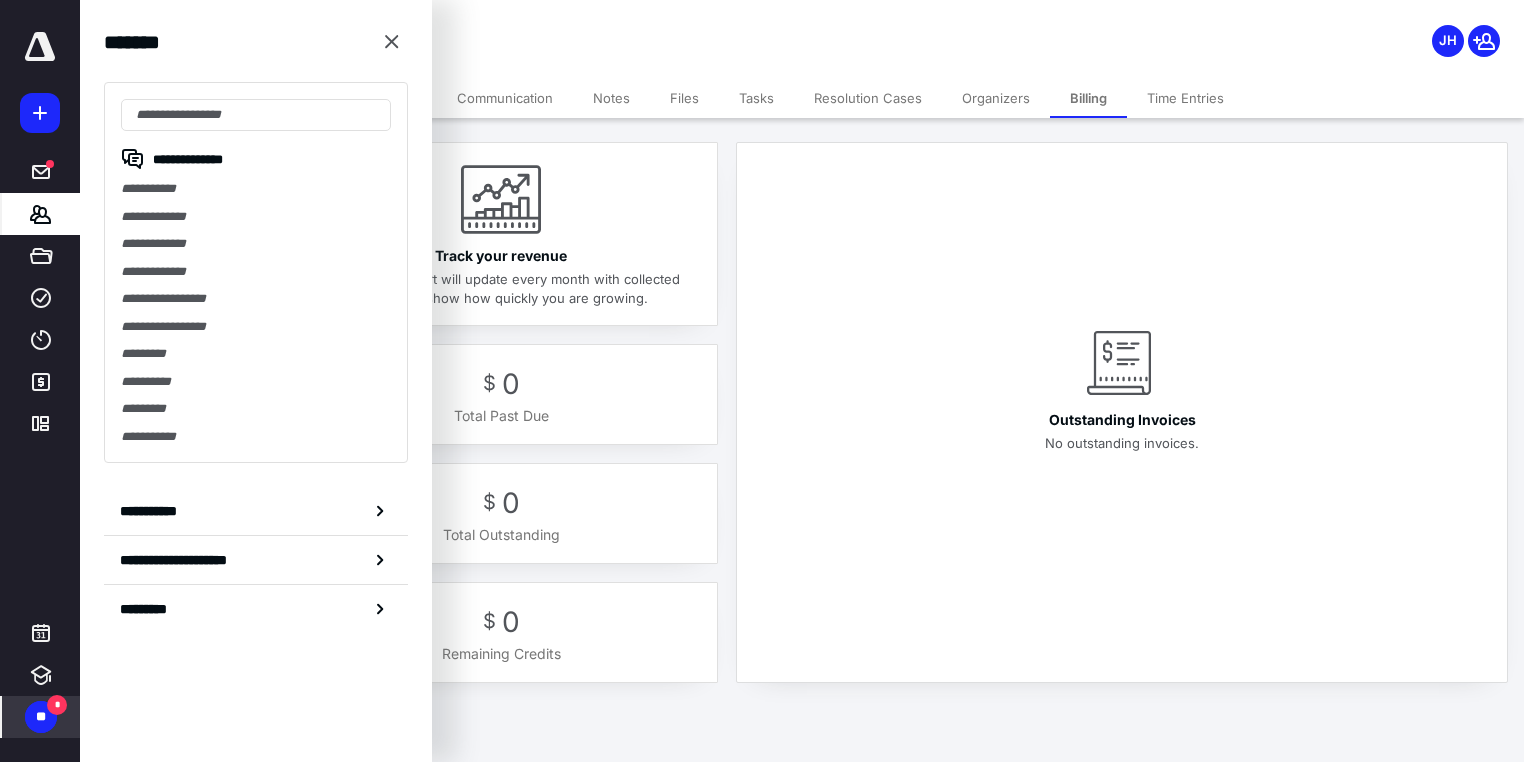 click on "**********" at bounding box center (256, 217) 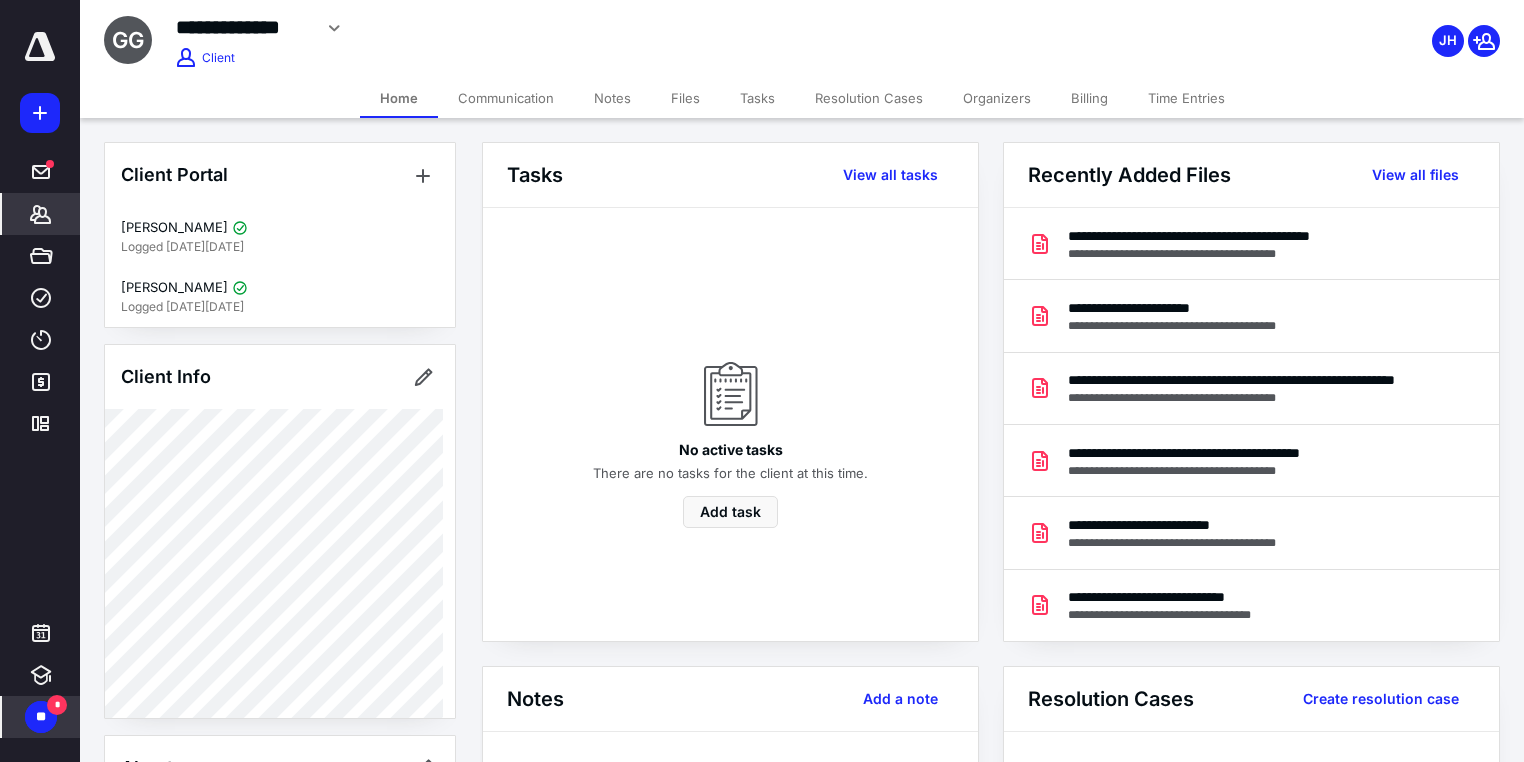 click 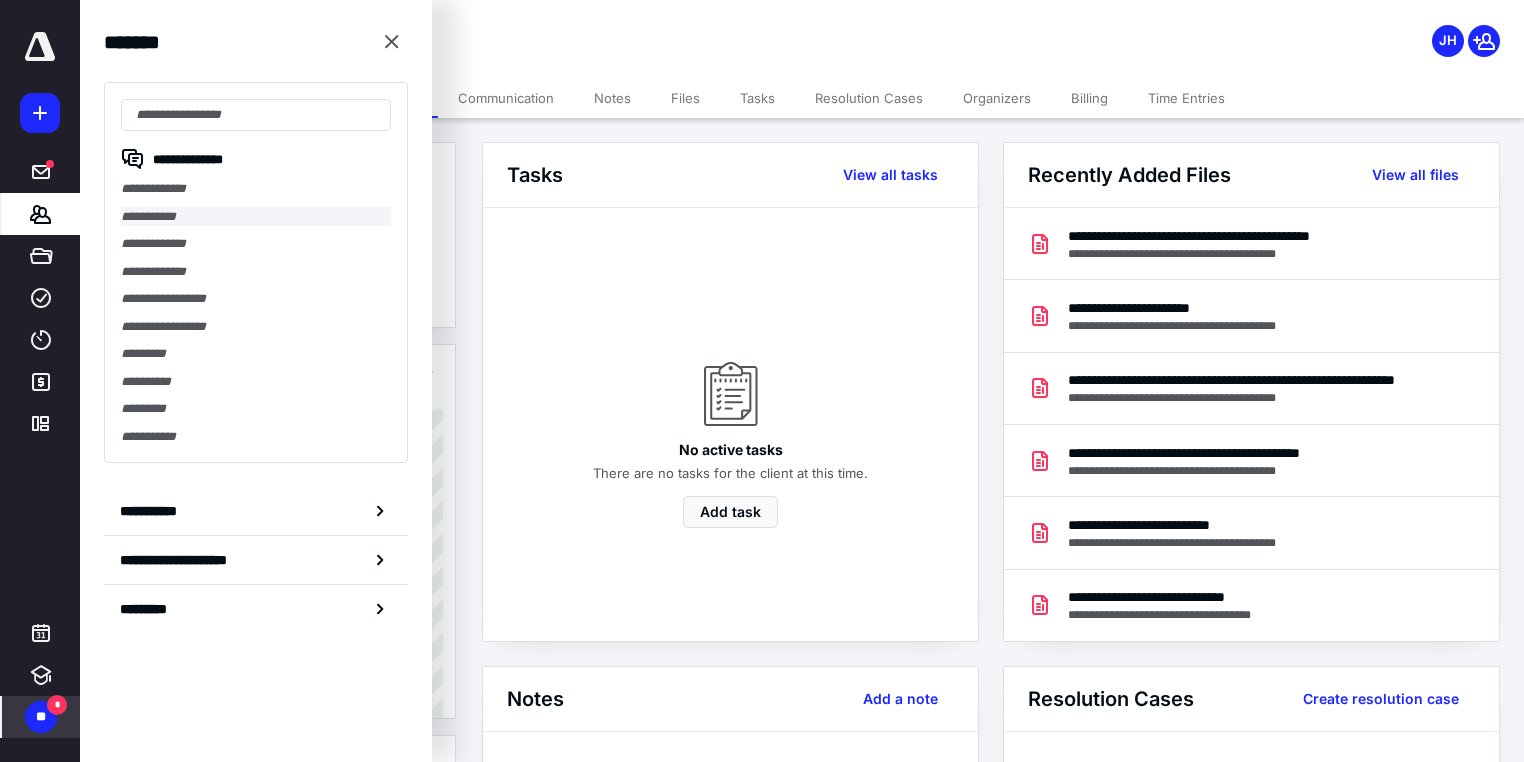 click on "**********" at bounding box center [256, 217] 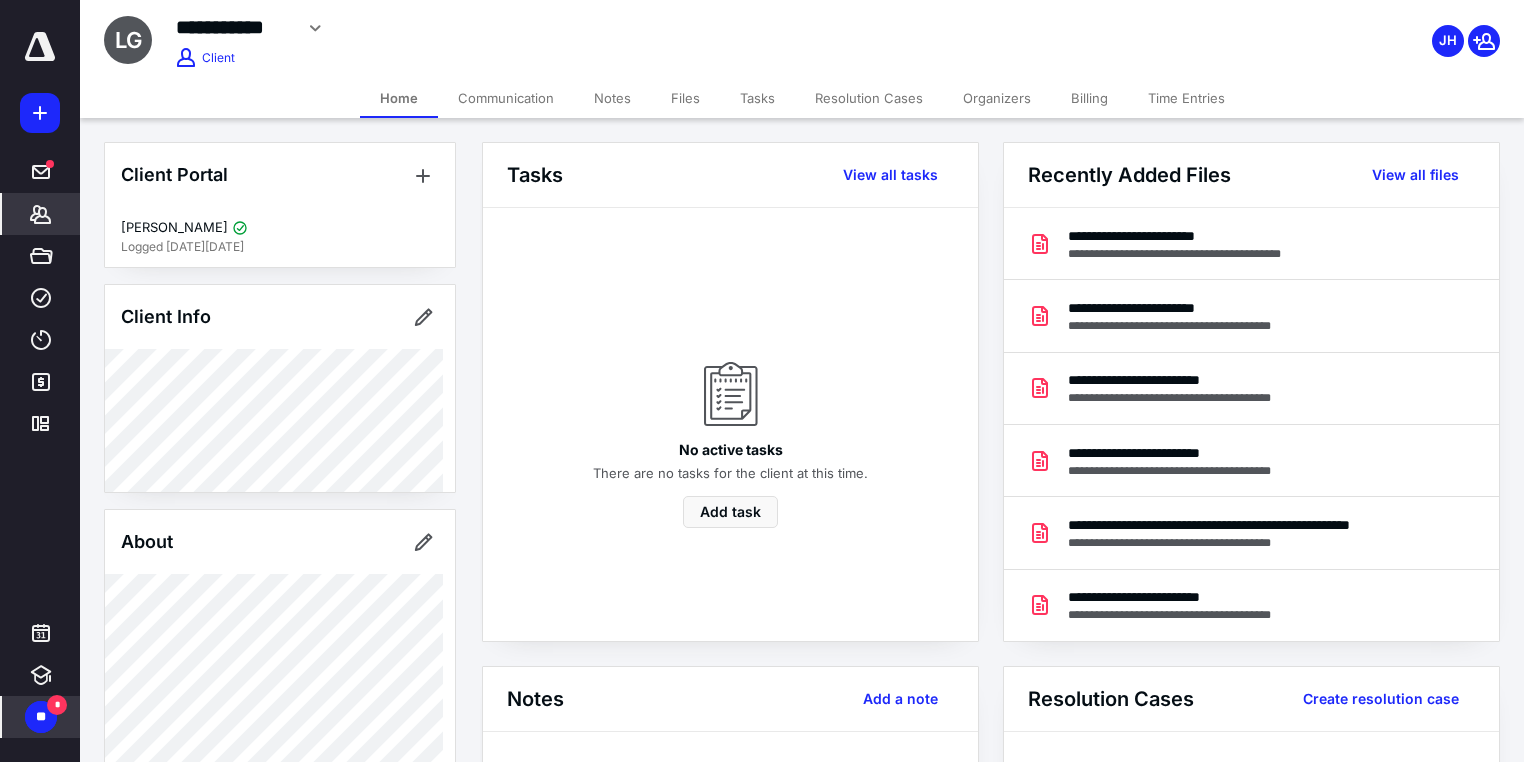 click on "Billing" at bounding box center [1089, 98] 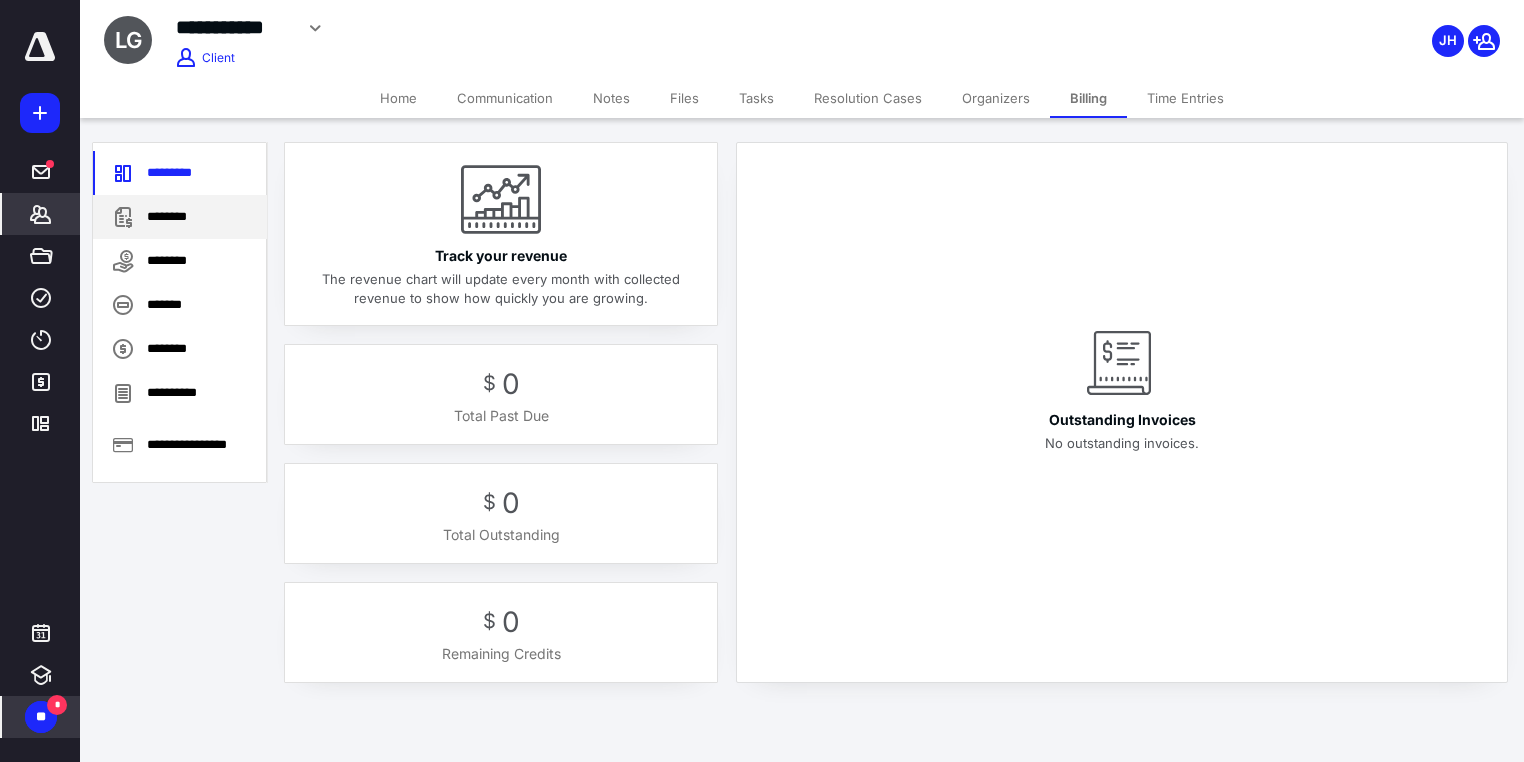click on "********" at bounding box center (180, 217) 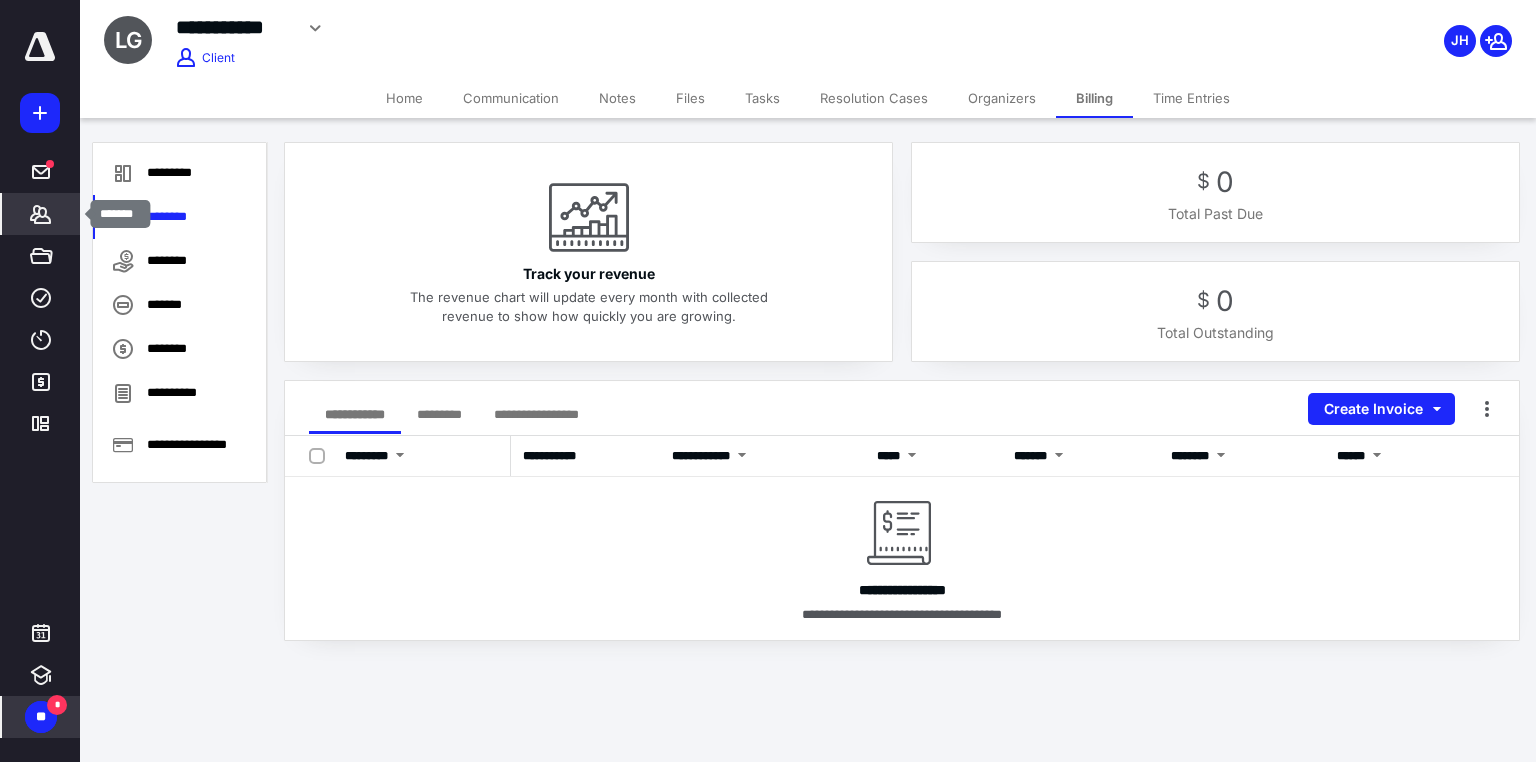 click 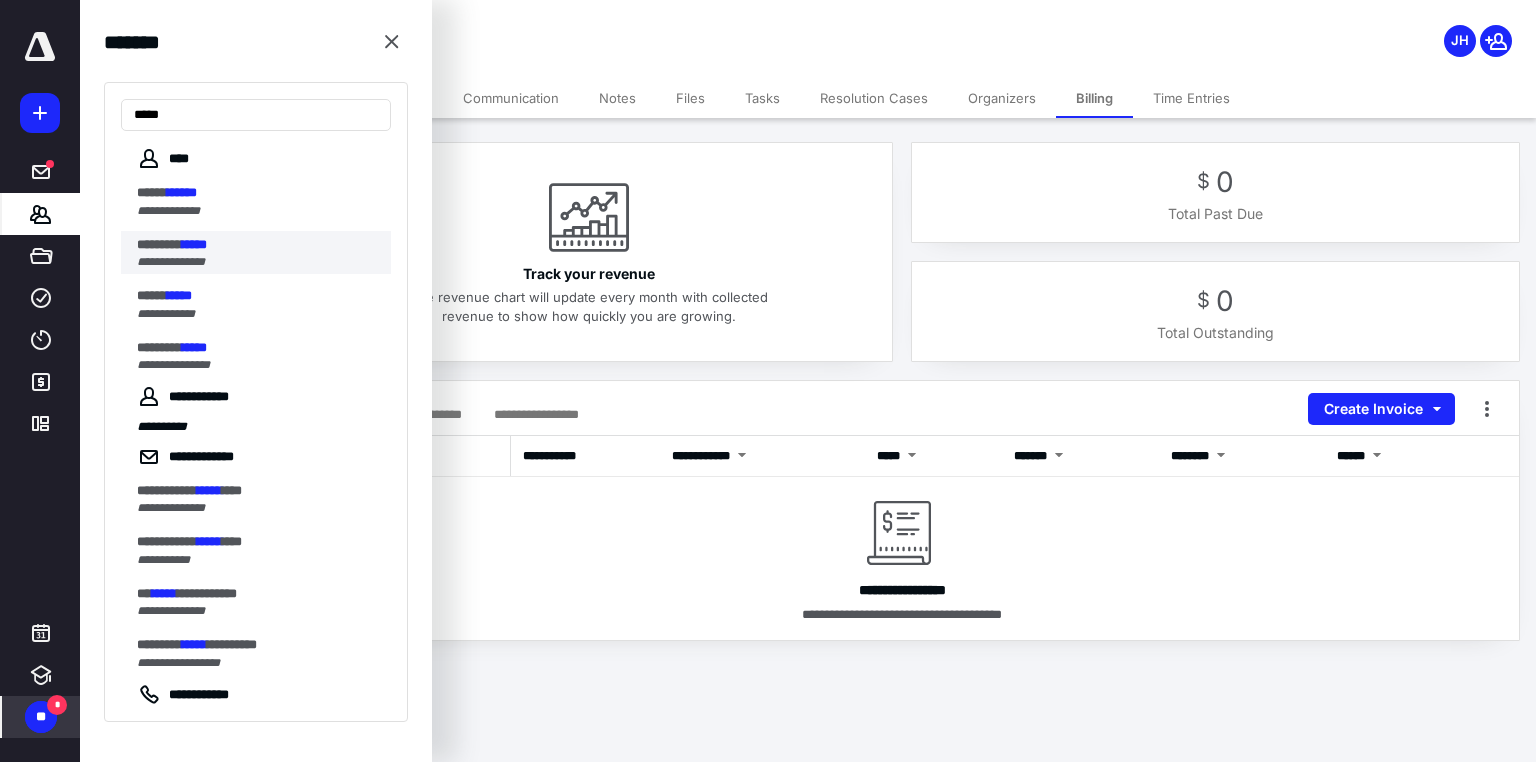 type on "*****" 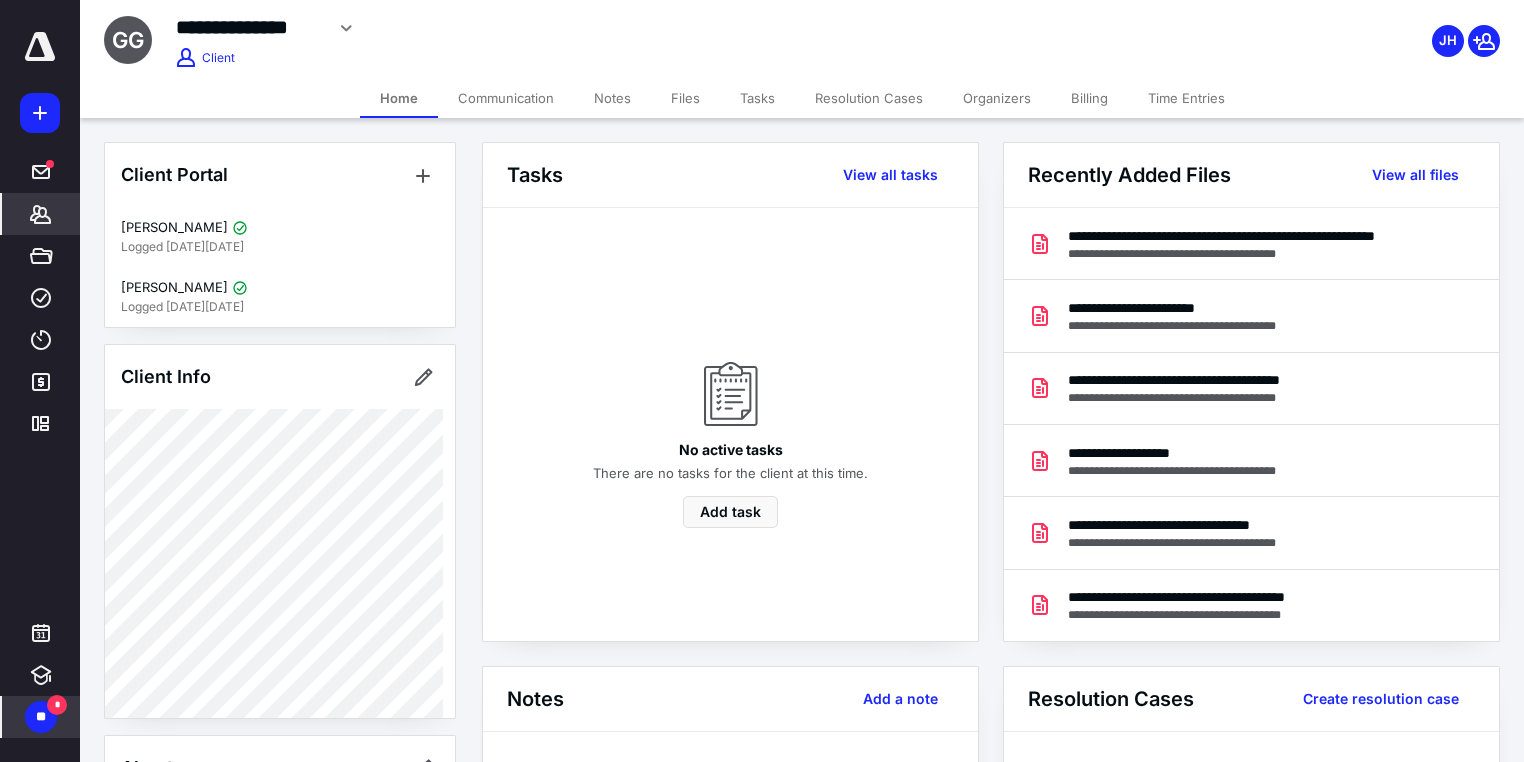 click on "Billing" at bounding box center [1089, 98] 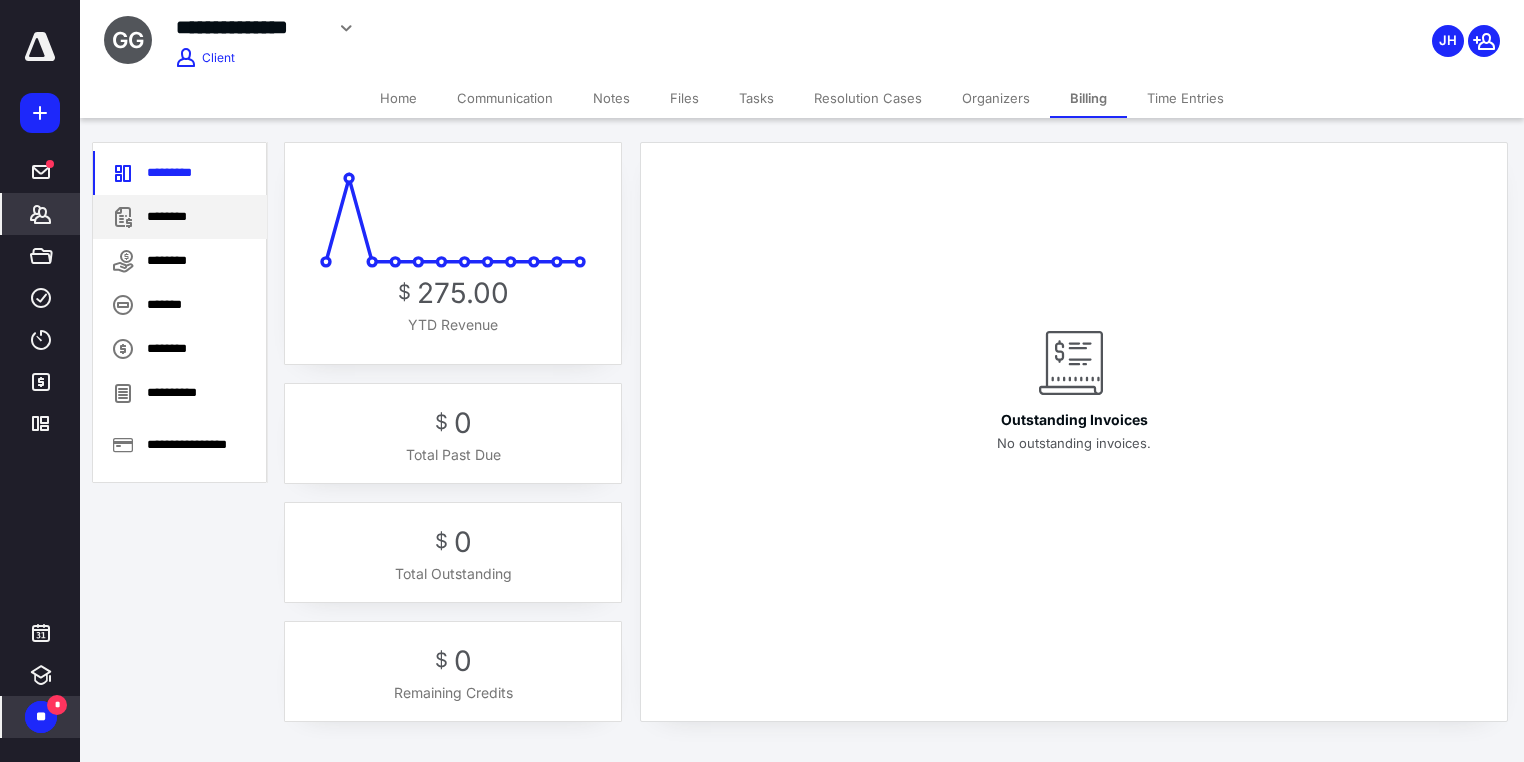 click on "********" at bounding box center (180, 217) 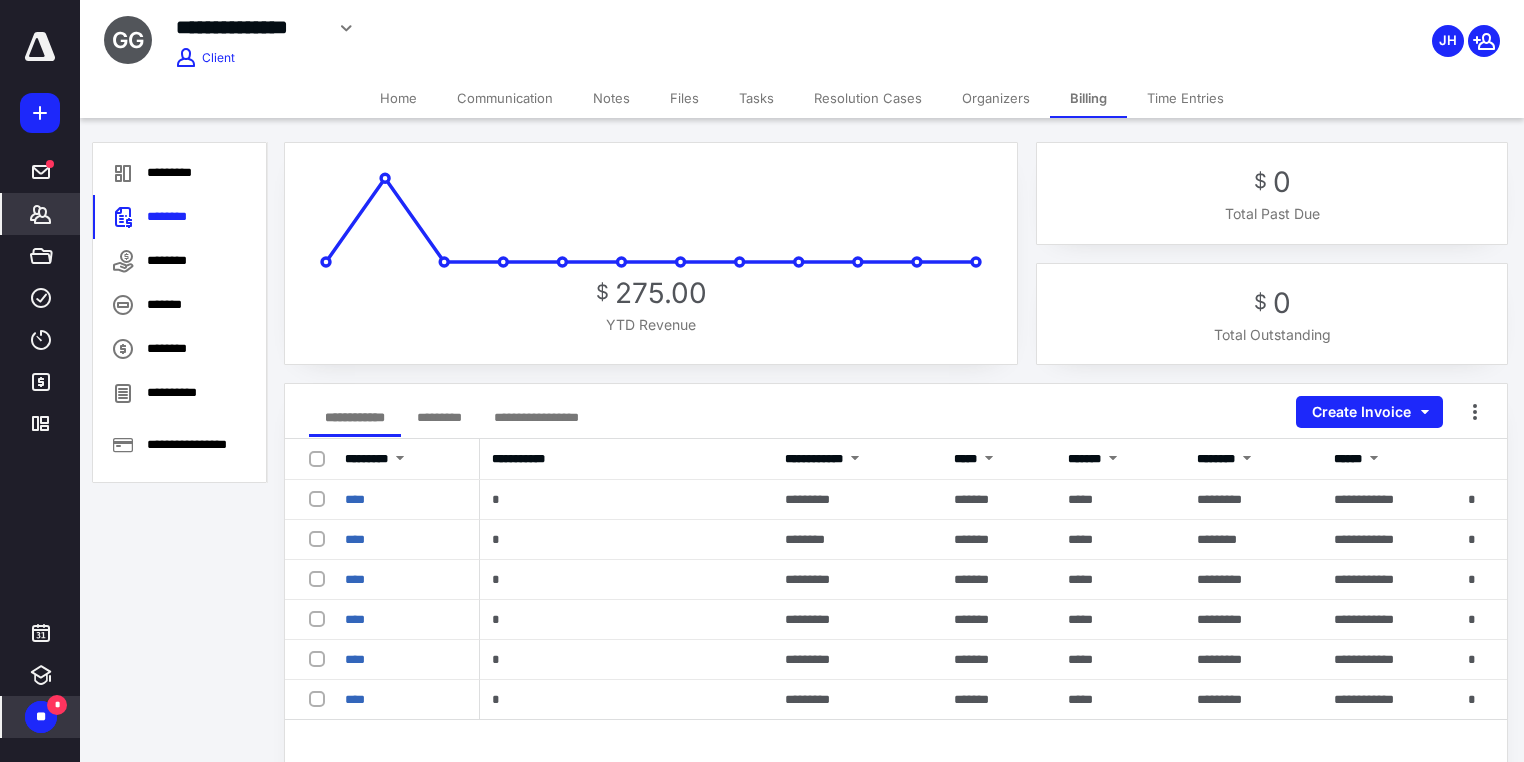 click 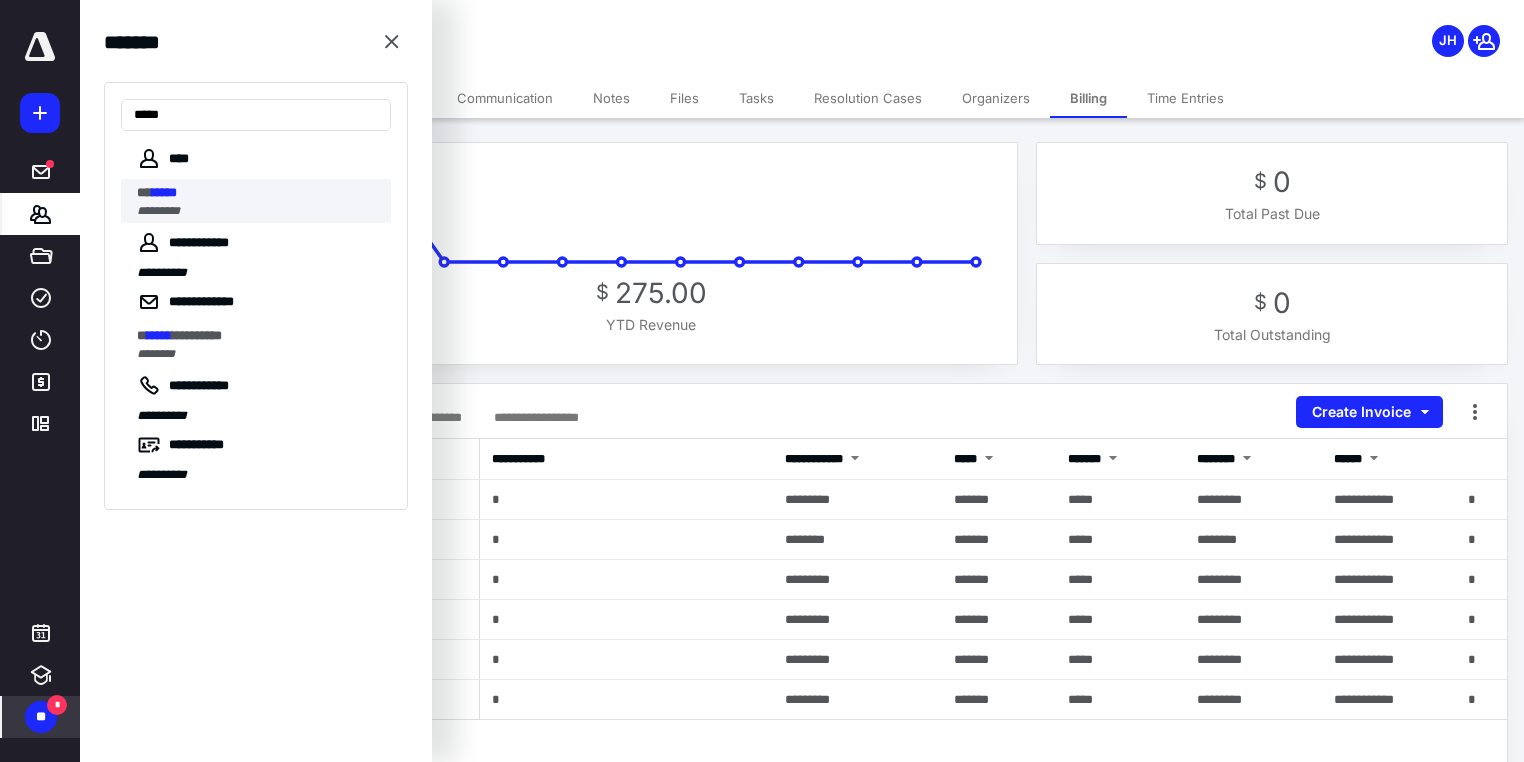 type on "*****" 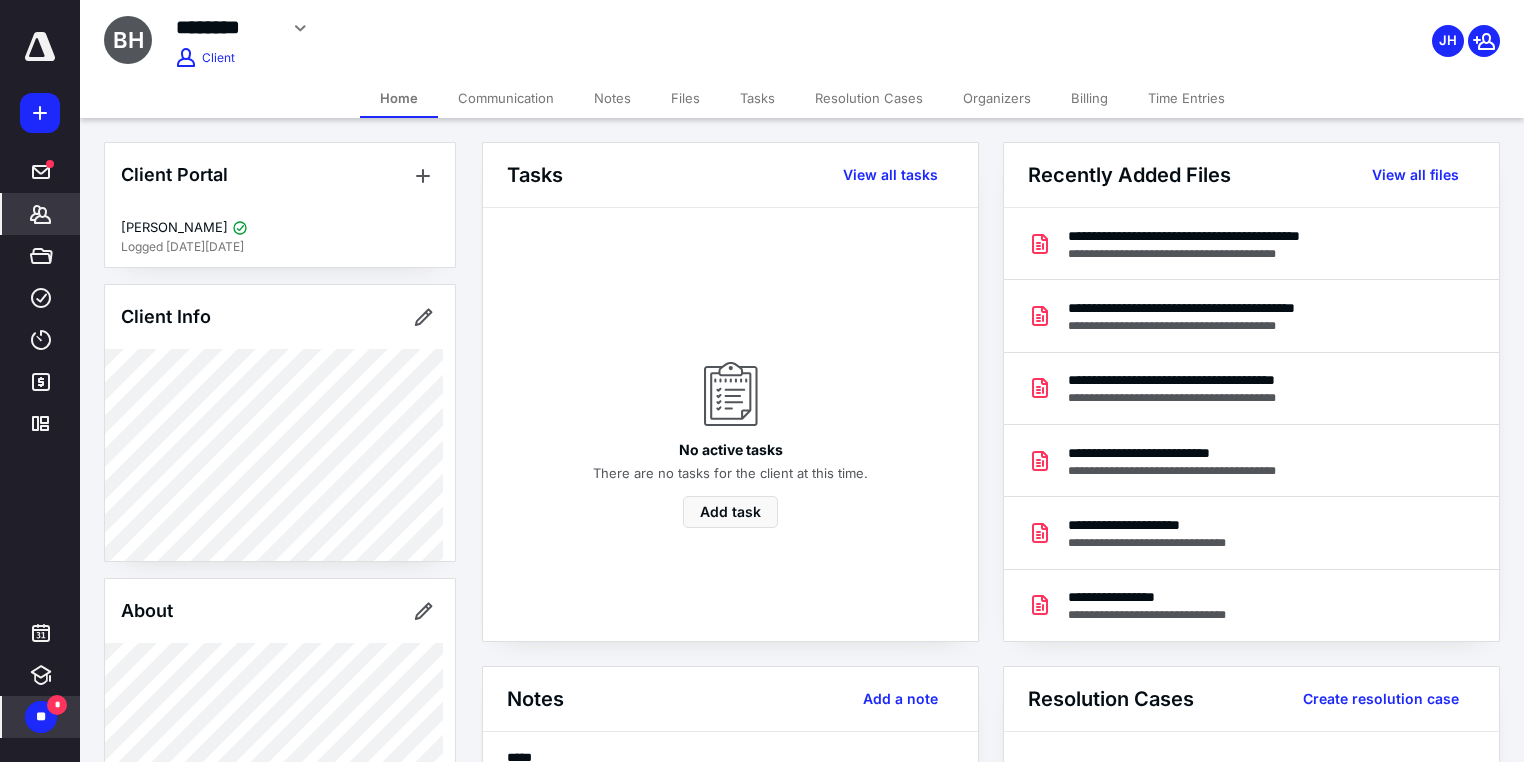 click on "Billing" at bounding box center [1089, 98] 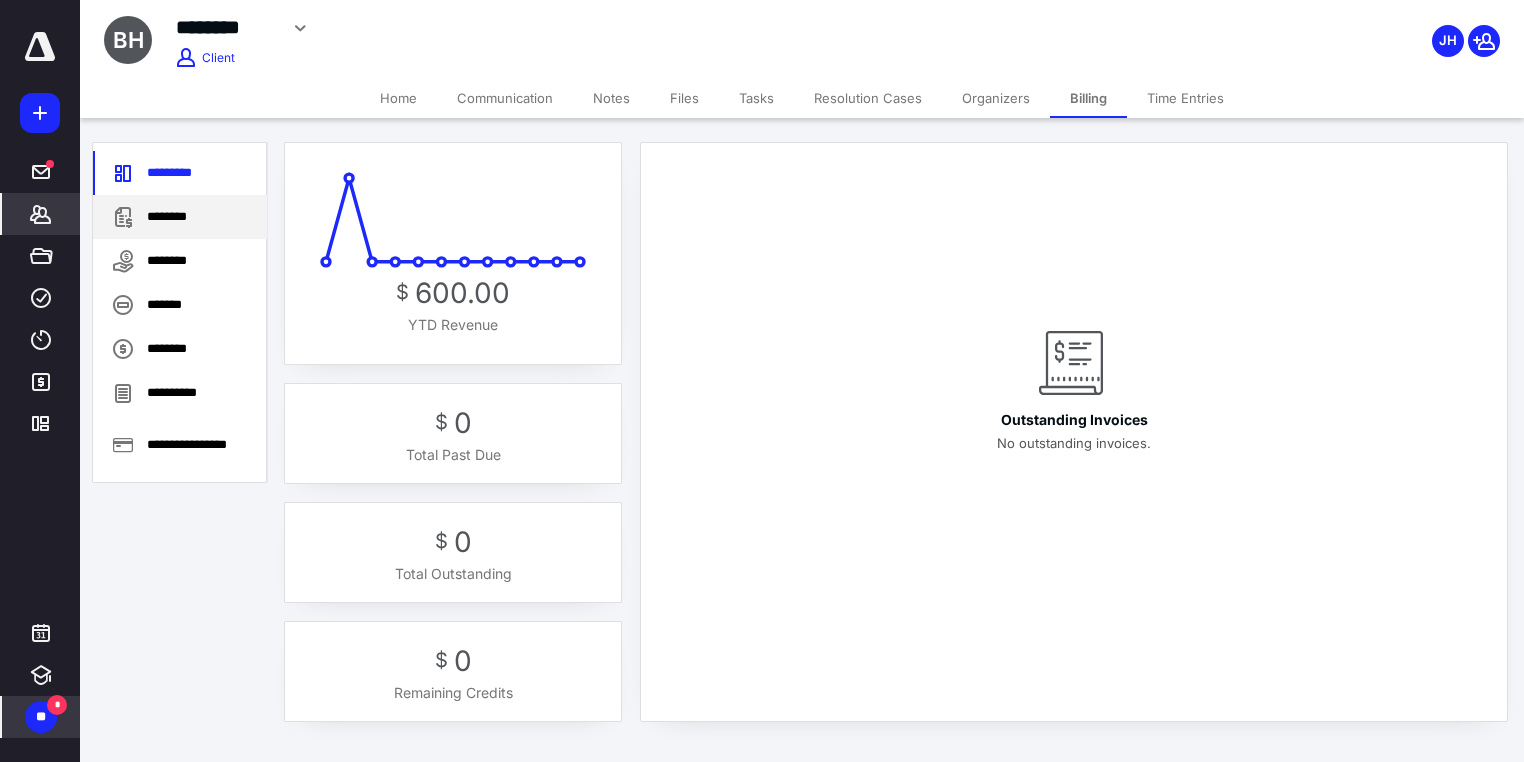 click on "********" at bounding box center (180, 217) 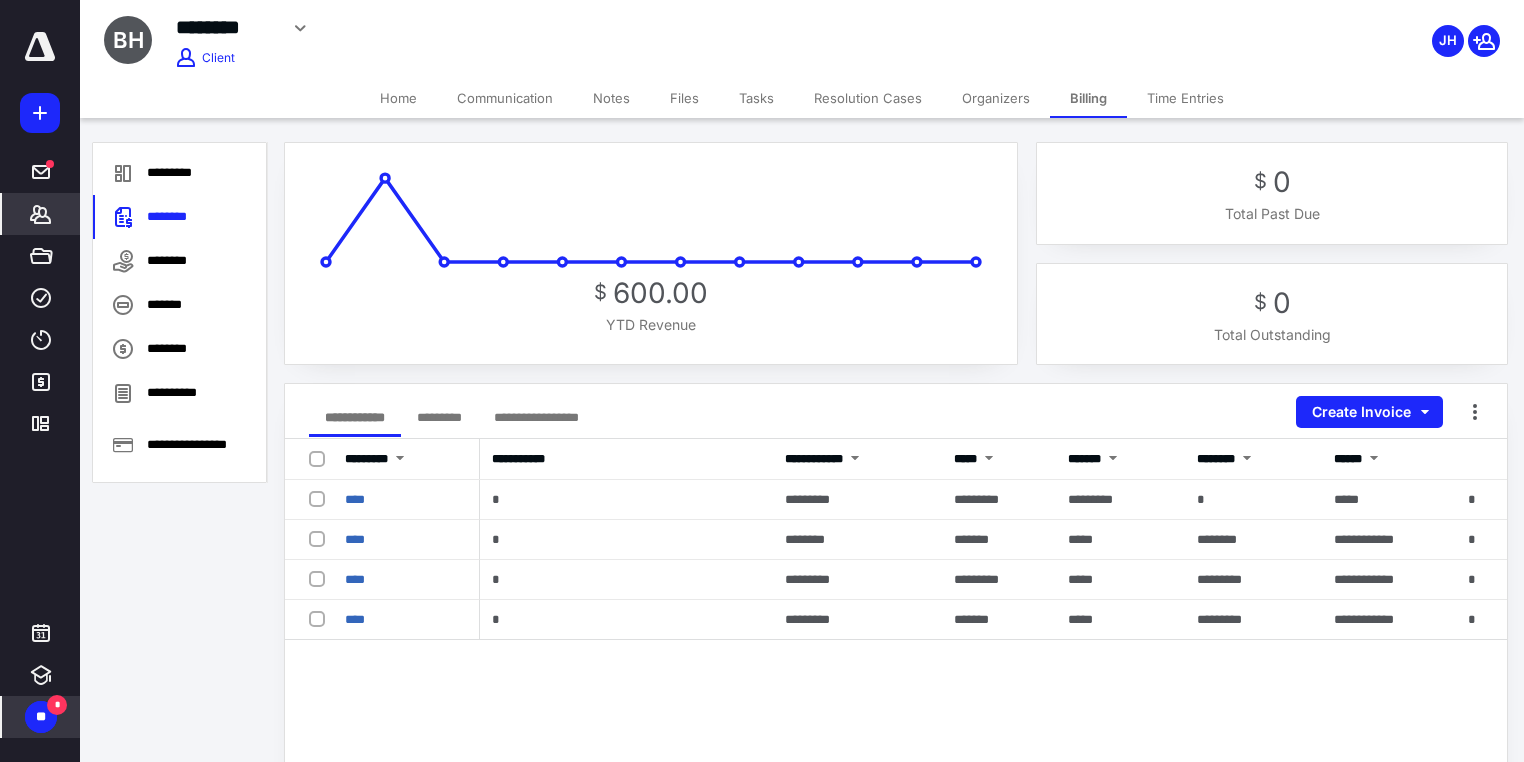 click 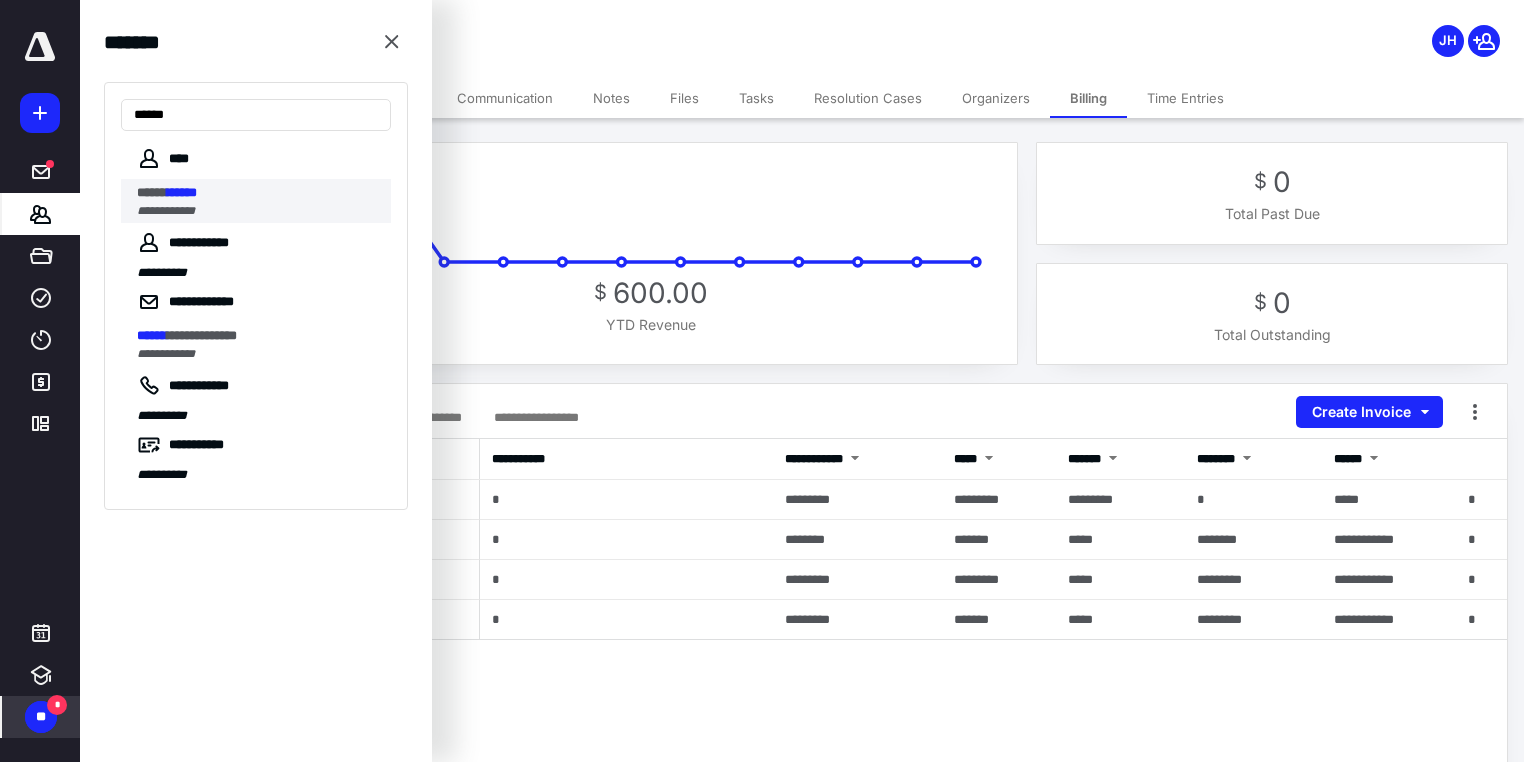 type on "******" 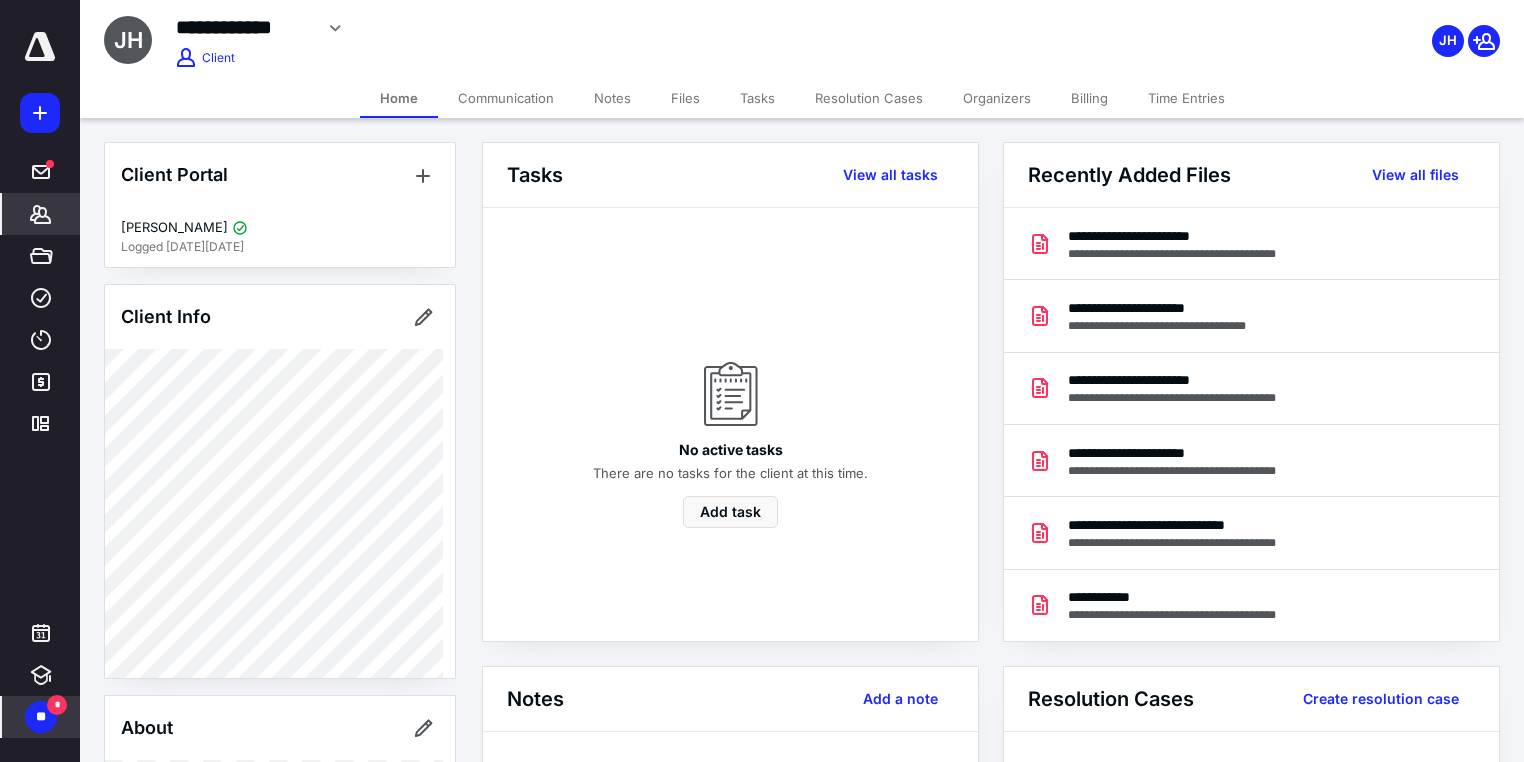 click on "Billing" at bounding box center (1089, 98) 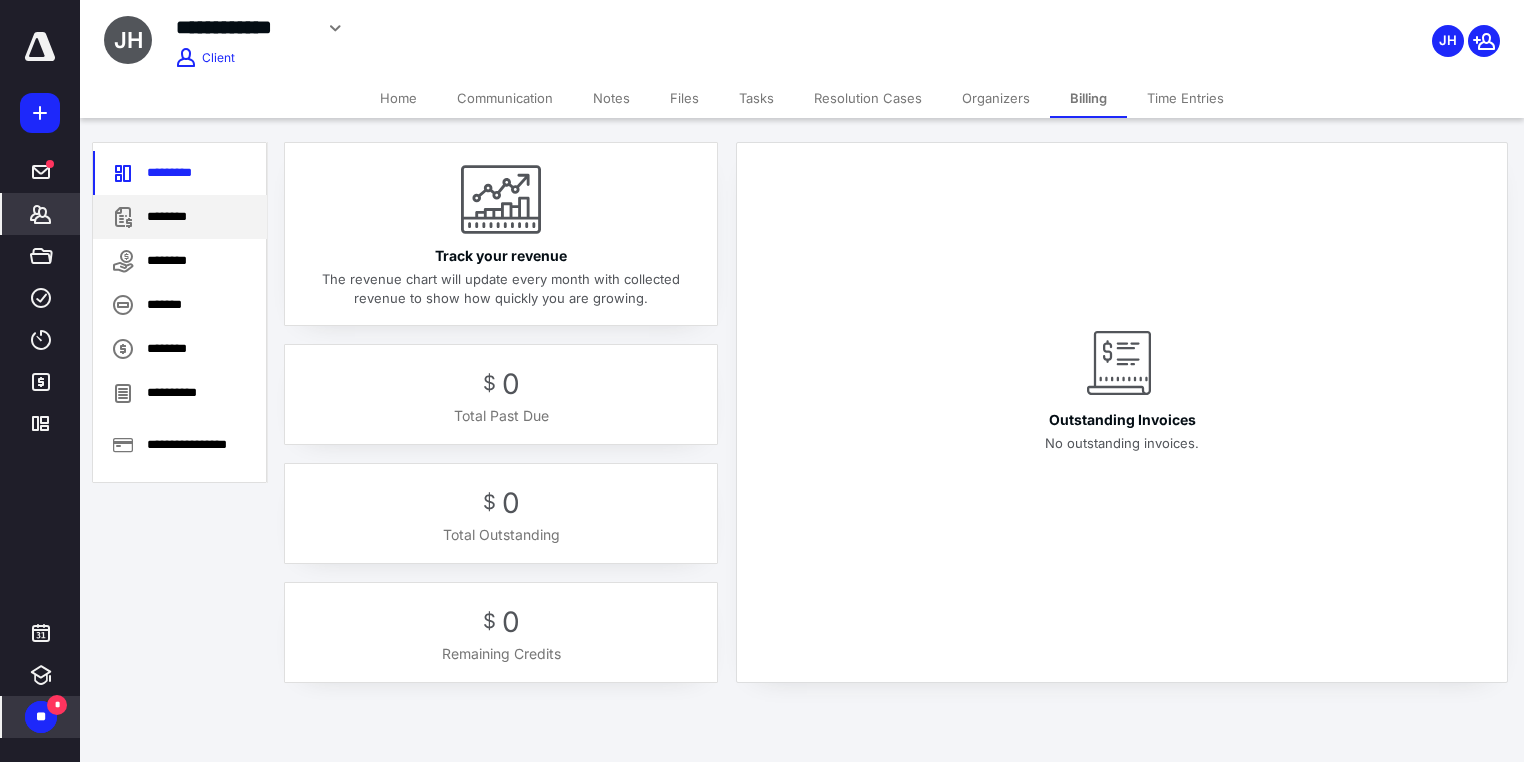 click on "********" at bounding box center [180, 217] 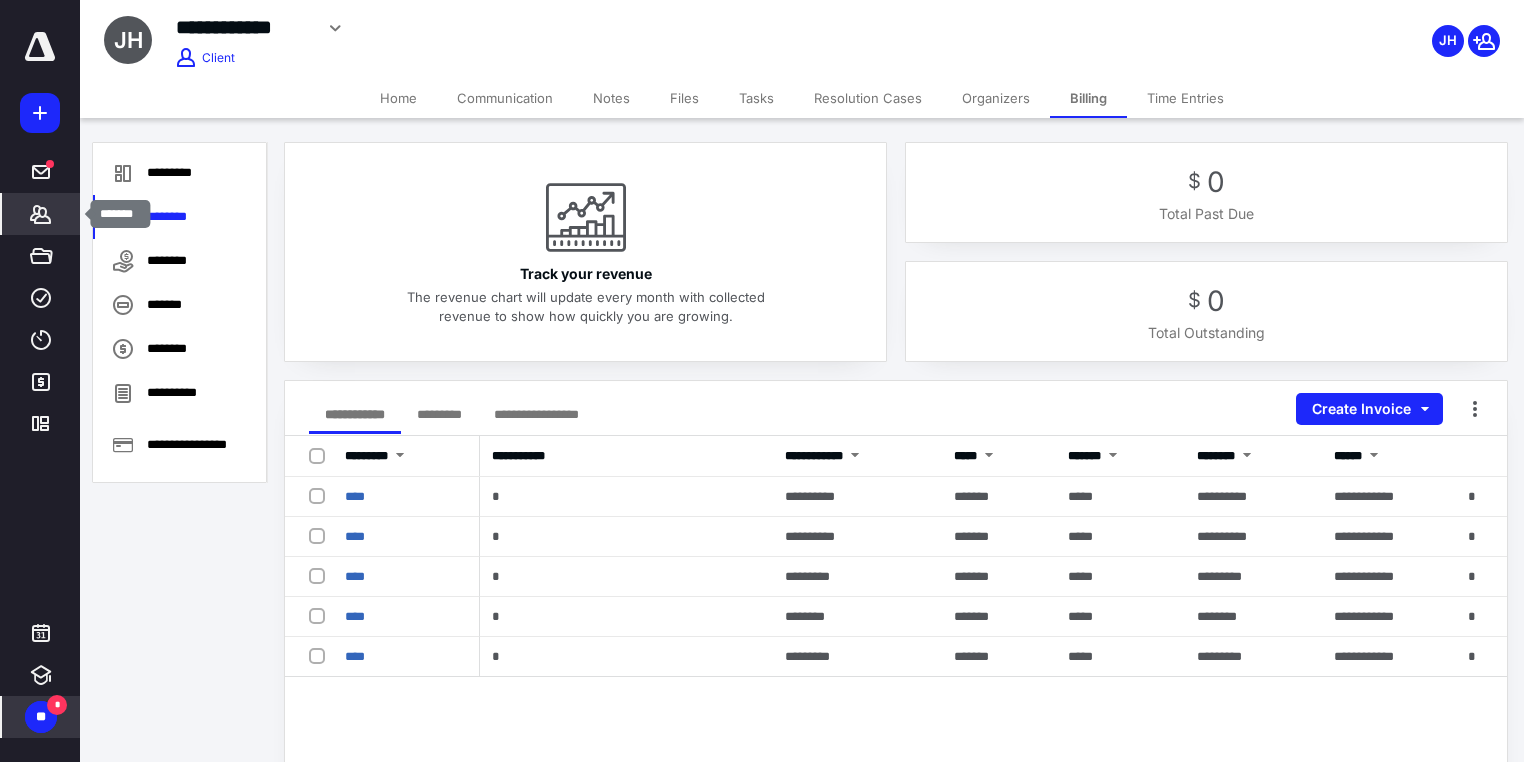 click on "*******" at bounding box center (41, 214) 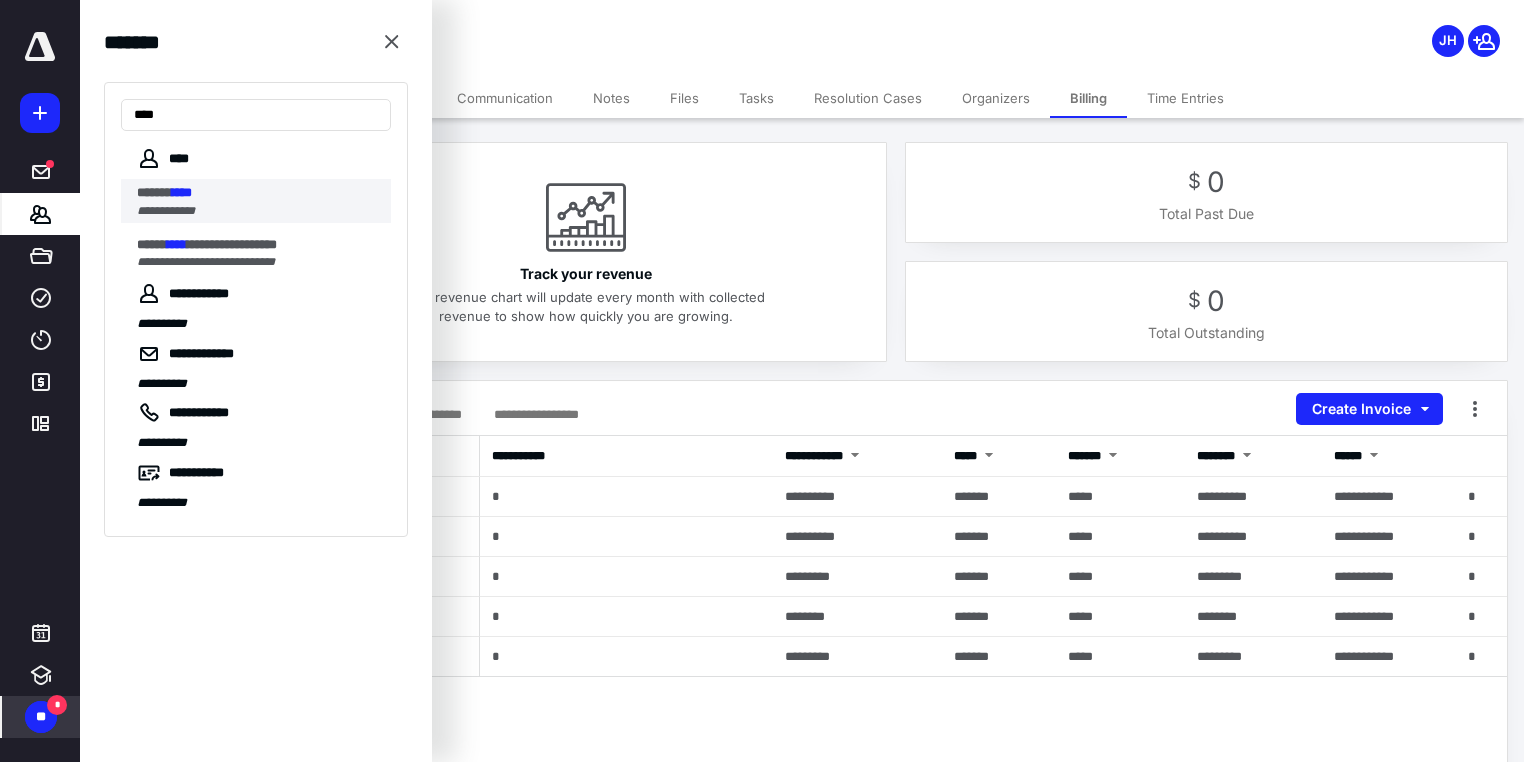 type on "****" 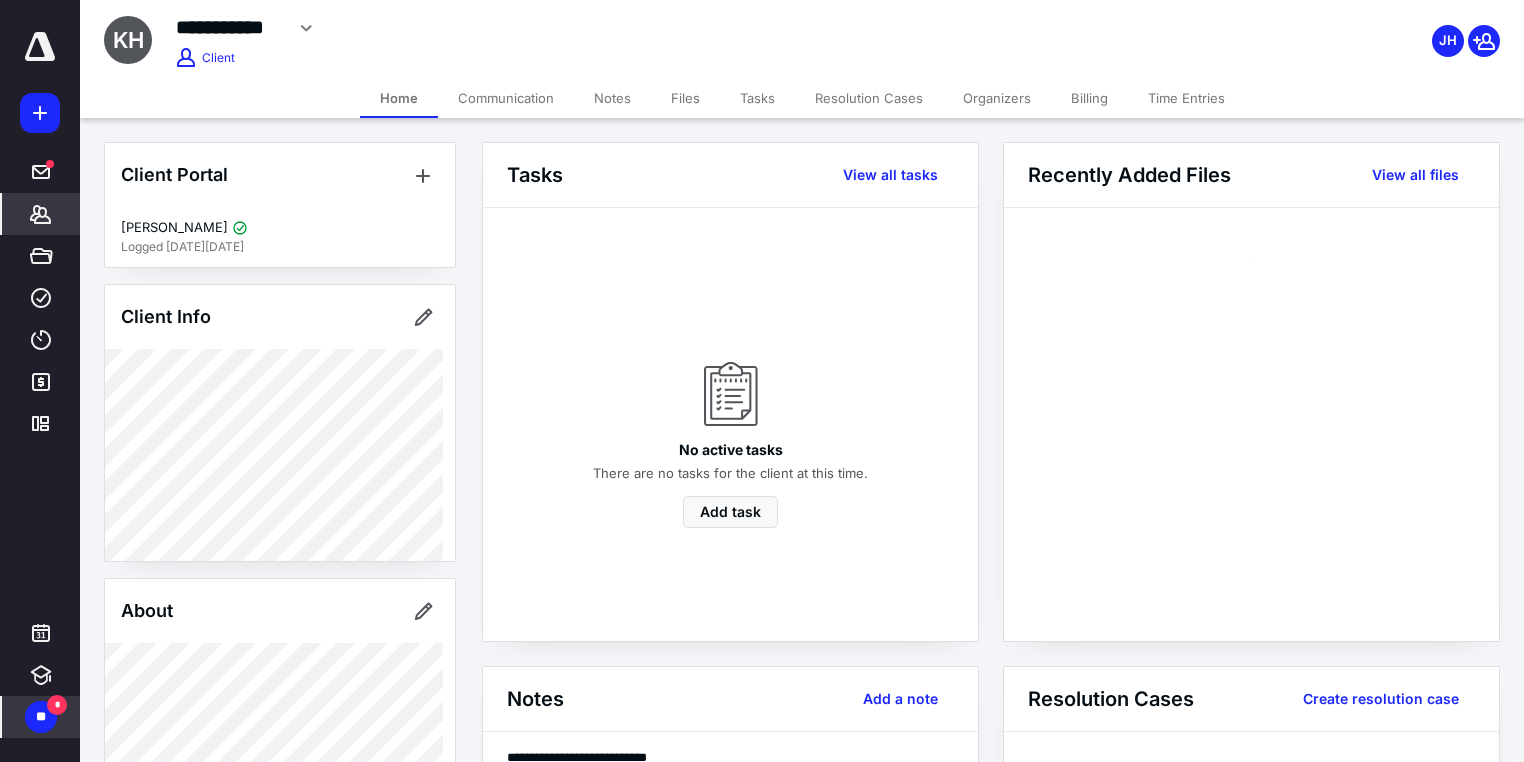 click on "Billing" at bounding box center [1089, 98] 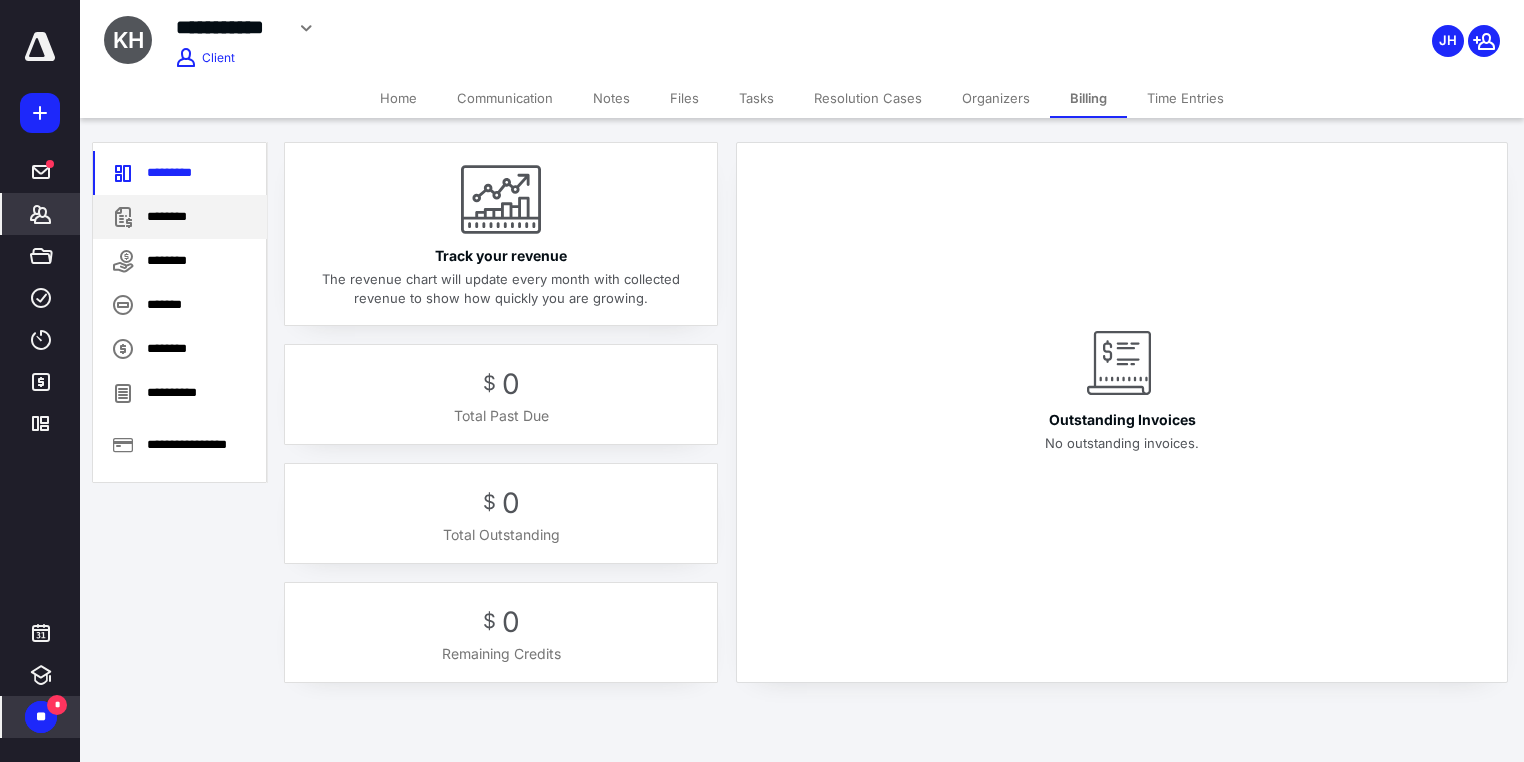 click on "********" at bounding box center [180, 217] 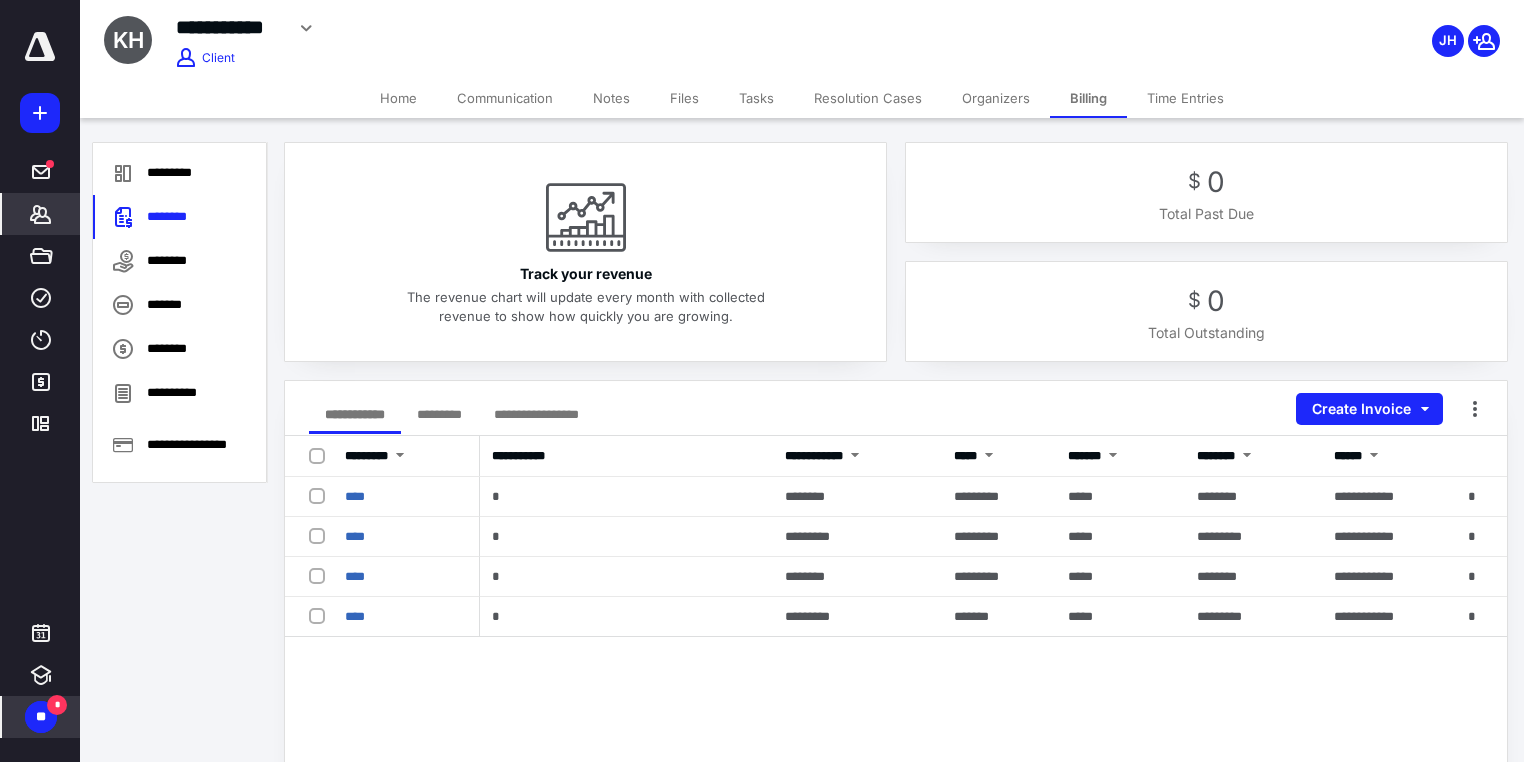 click on "*******" at bounding box center [41, 214] 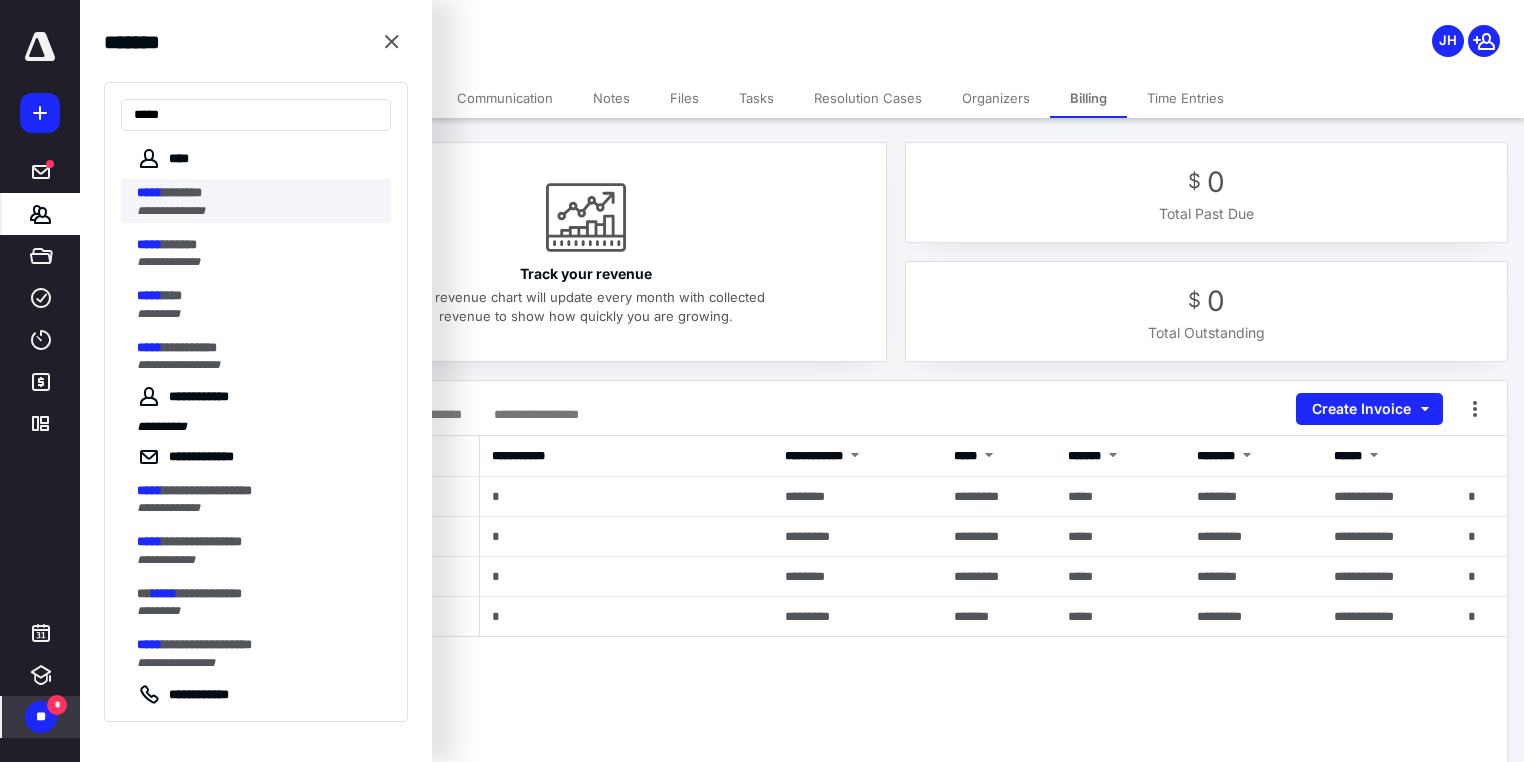 type on "*****" 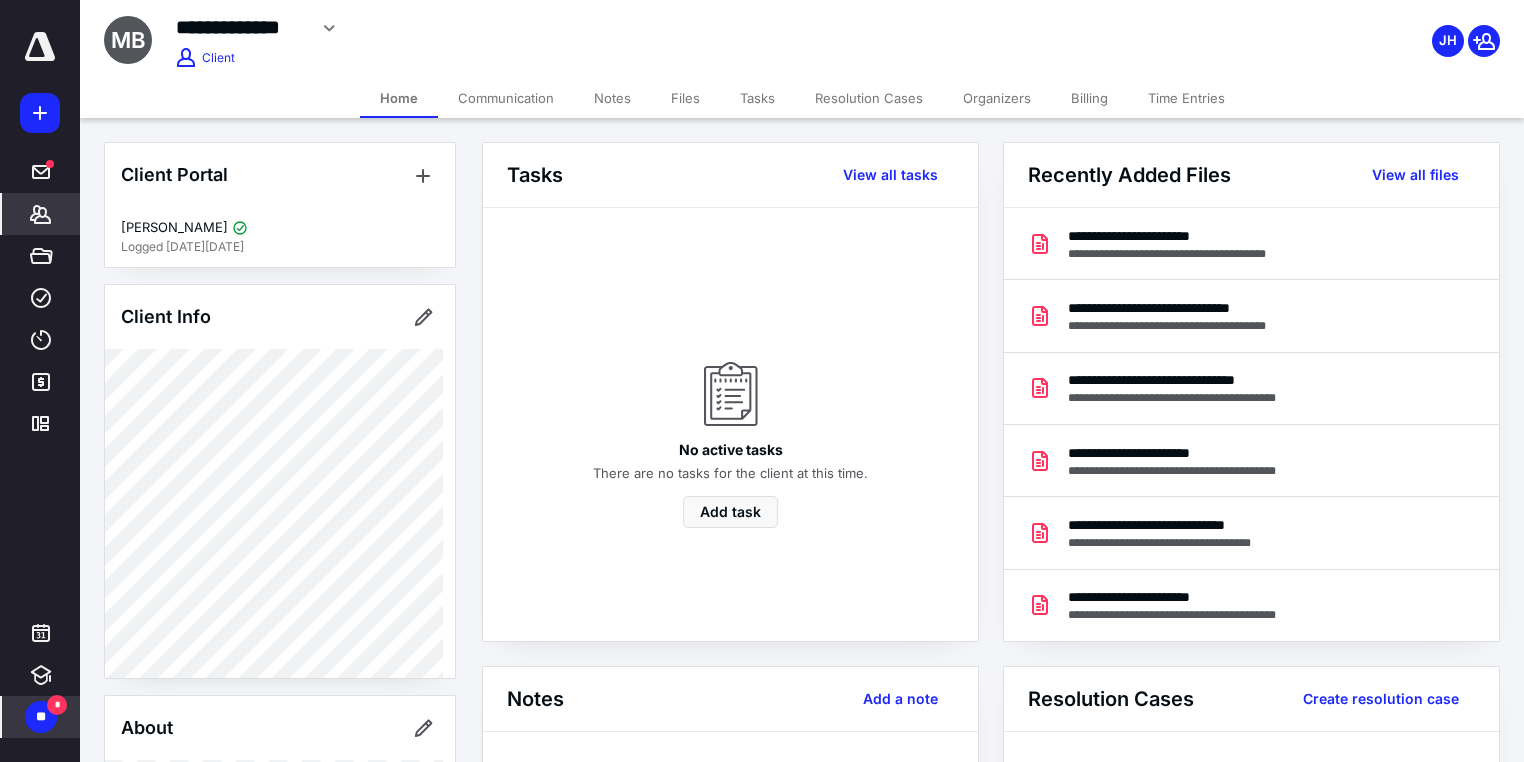 click on "Billing" at bounding box center [1089, 98] 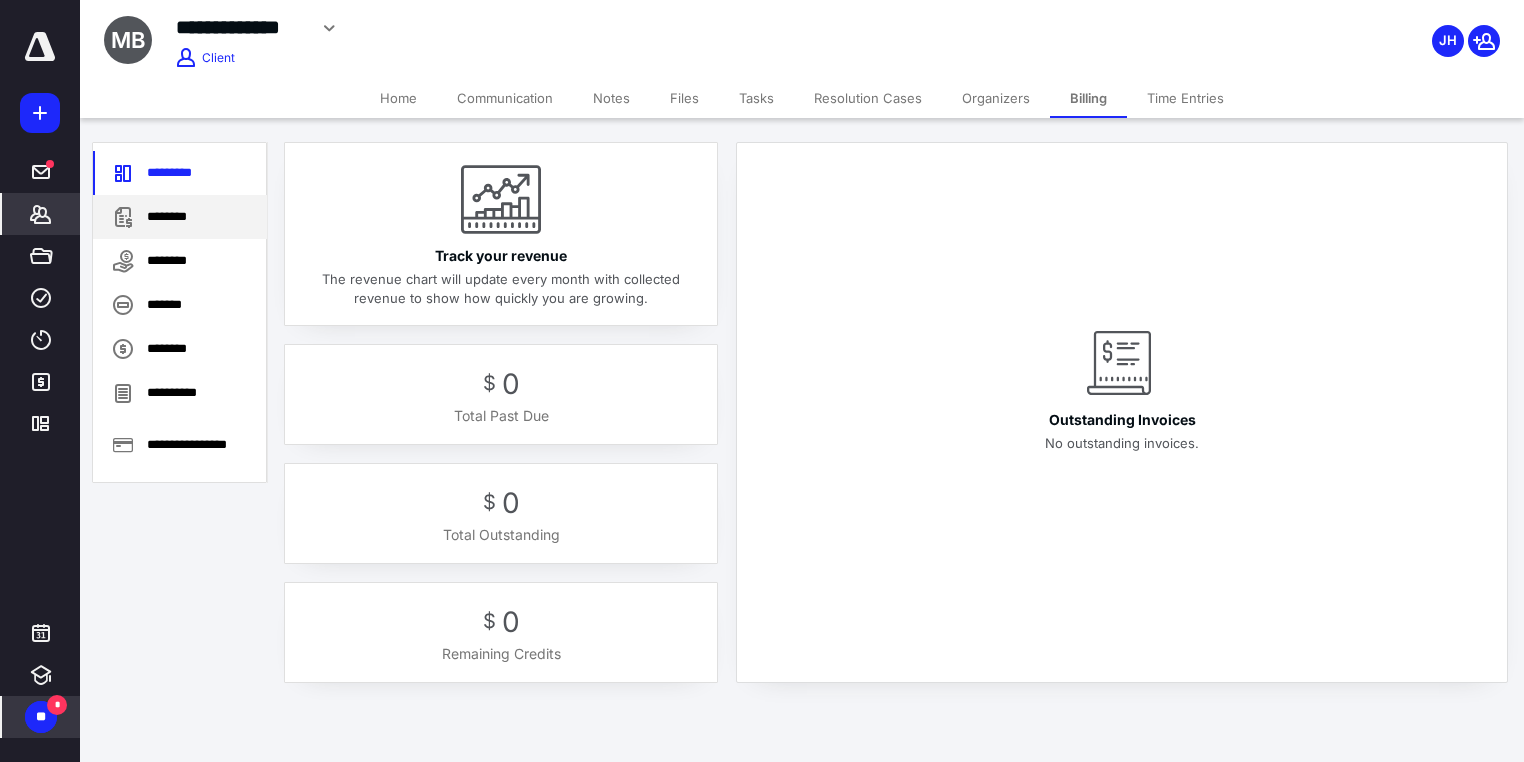 click on "********" at bounding box center [180, 217] 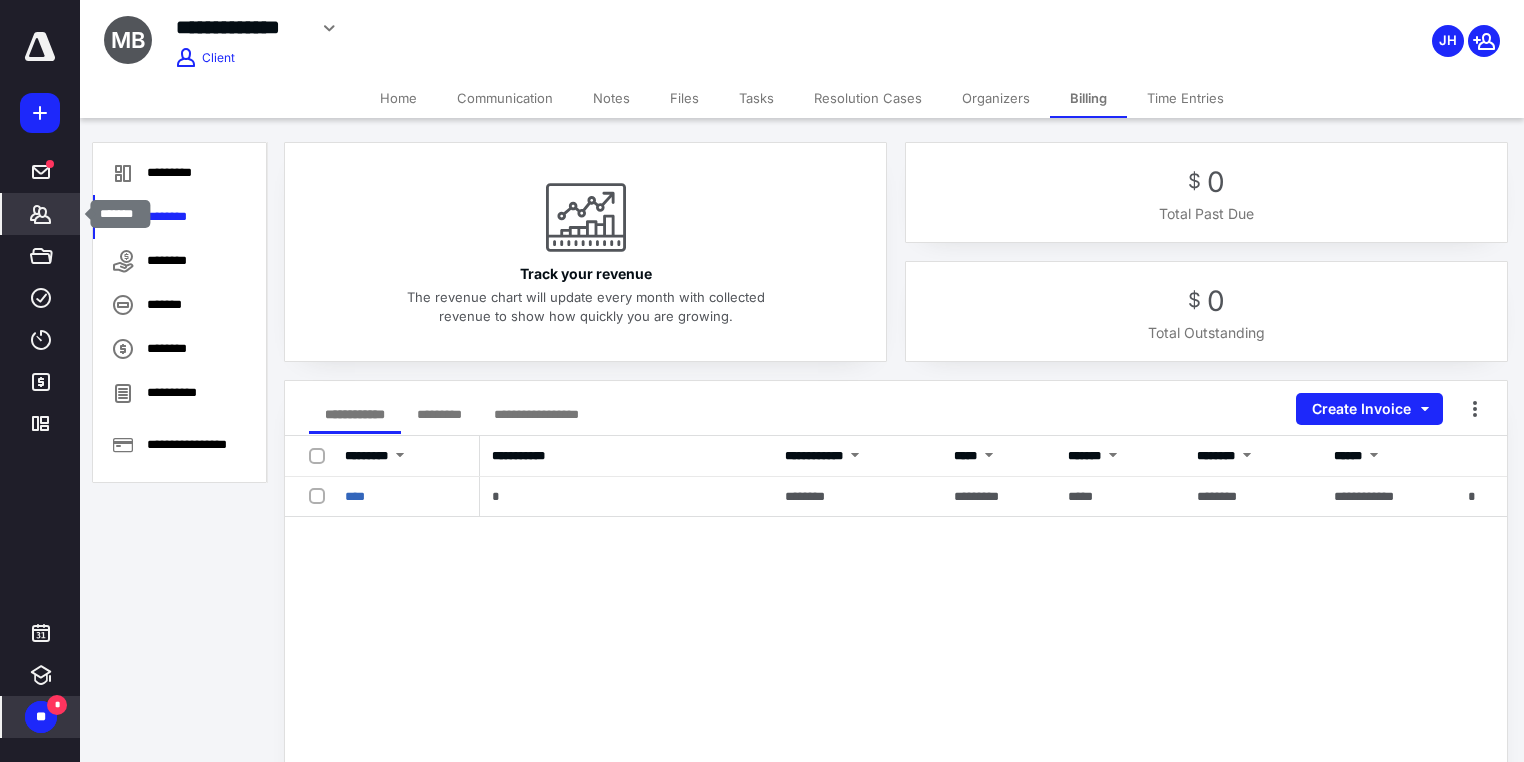 click 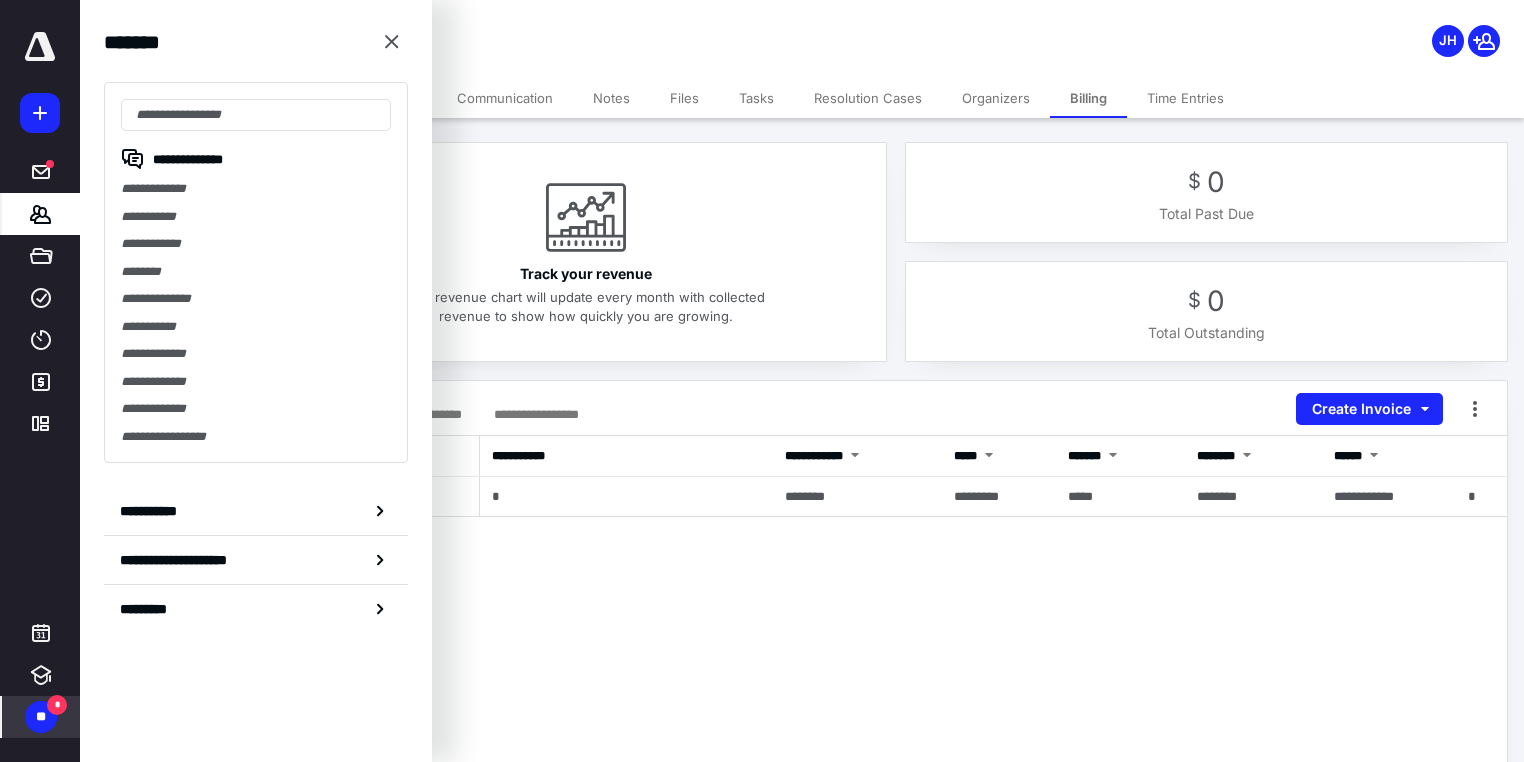 click on "Files" at bounding box center (684, 98) 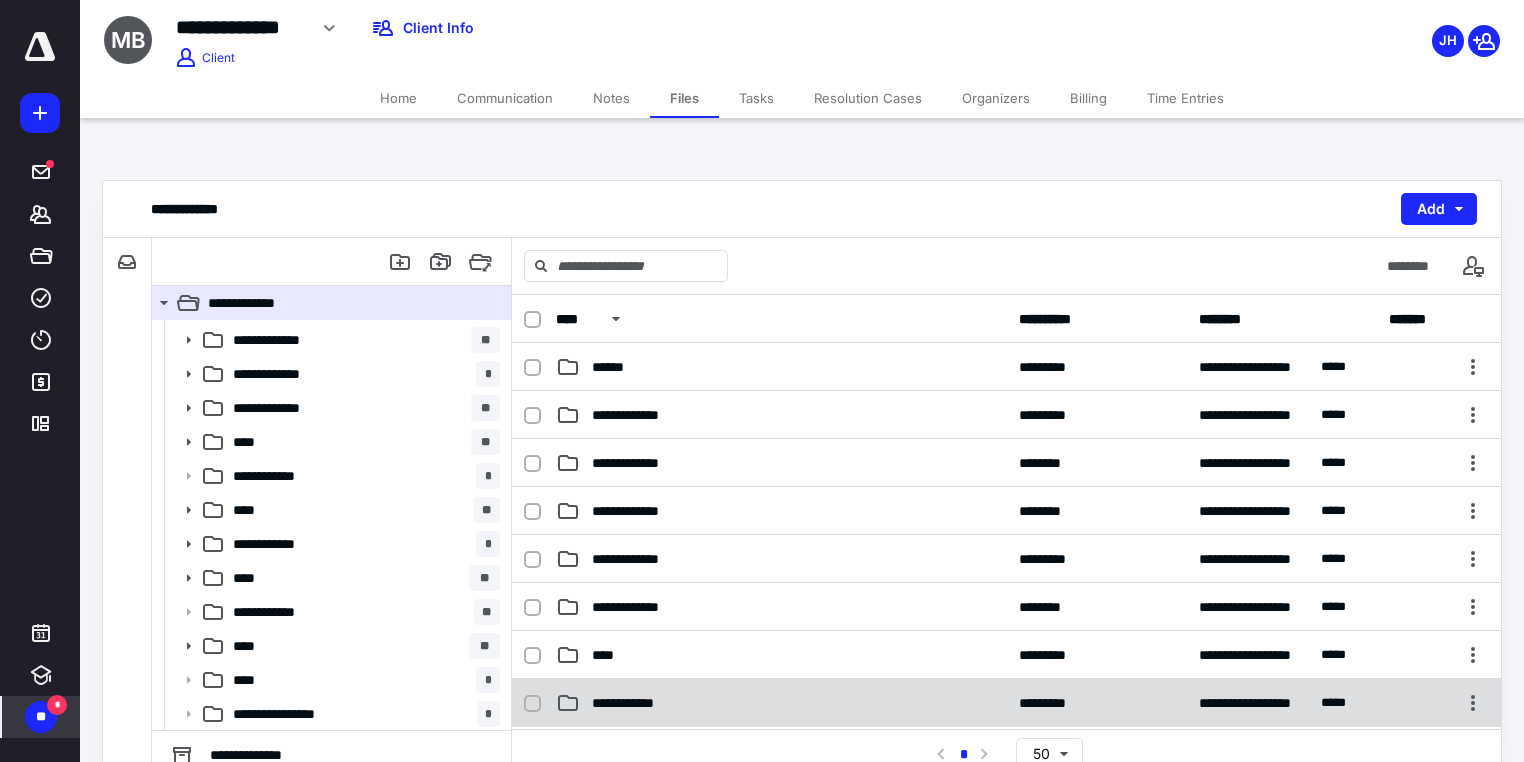 scroll, scrollTop: 100, scrollLeft: 0, axis: vertical 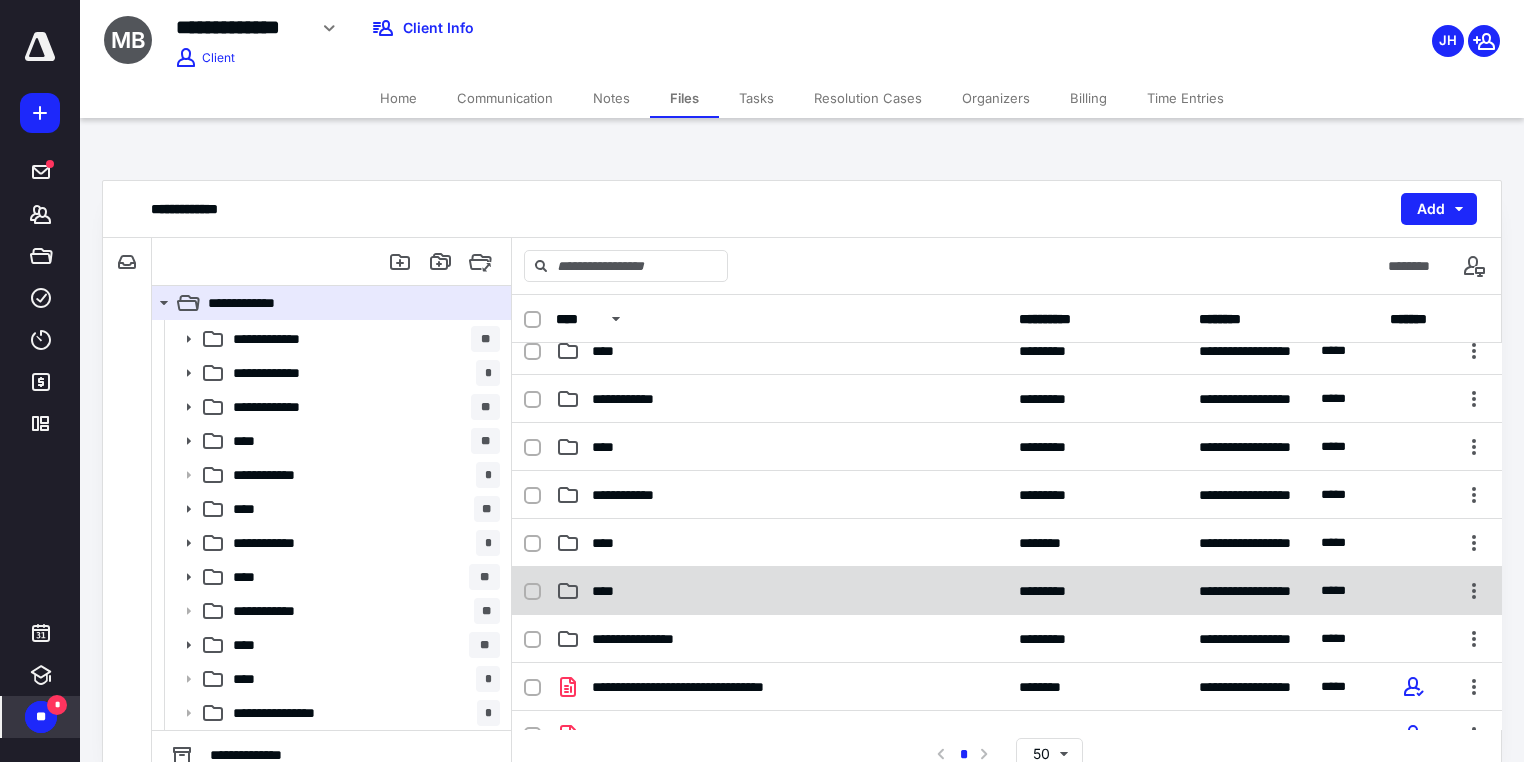 click on "****" at bounding box center [781, 591] 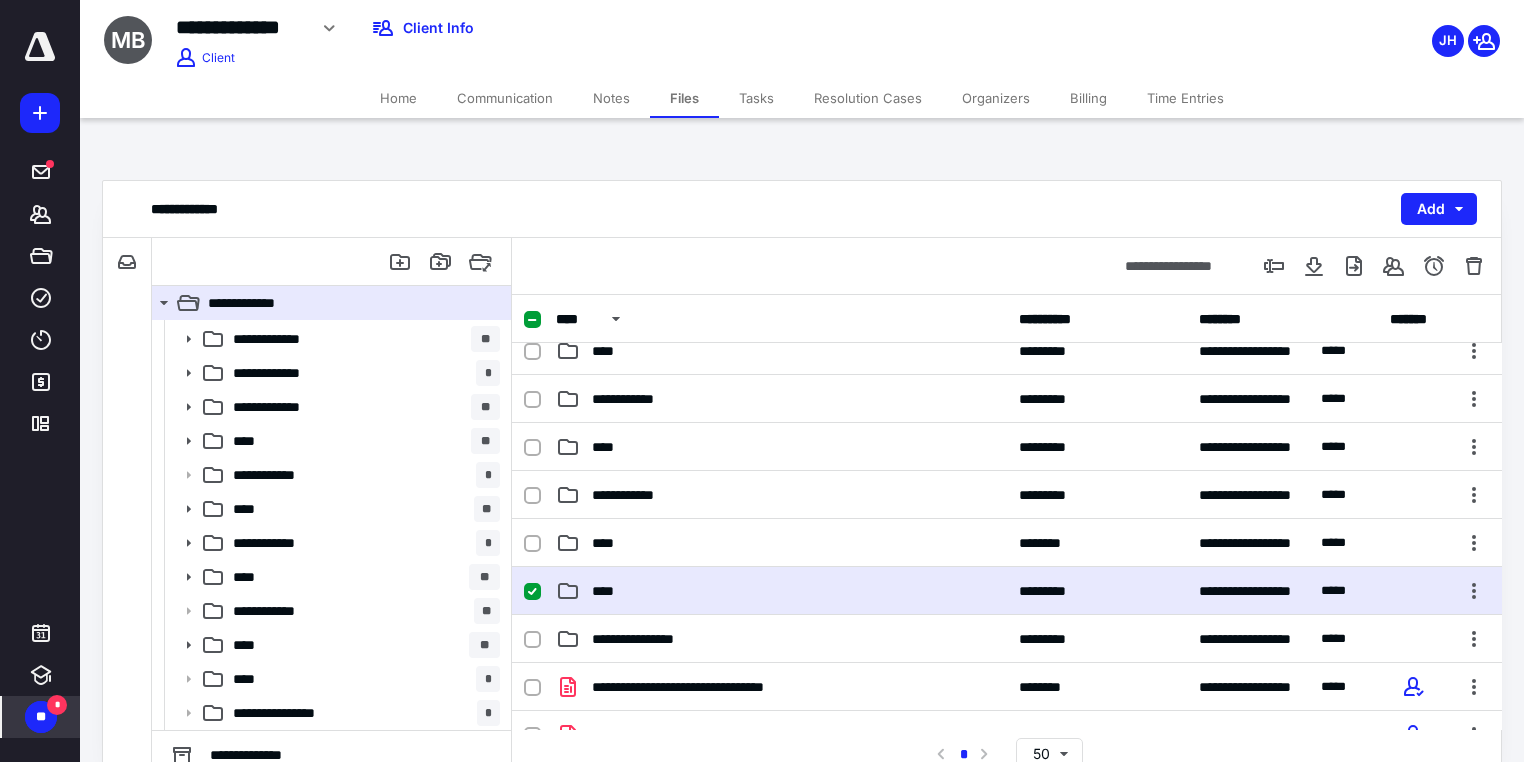 click on "****" at bounding box center (781, 591) 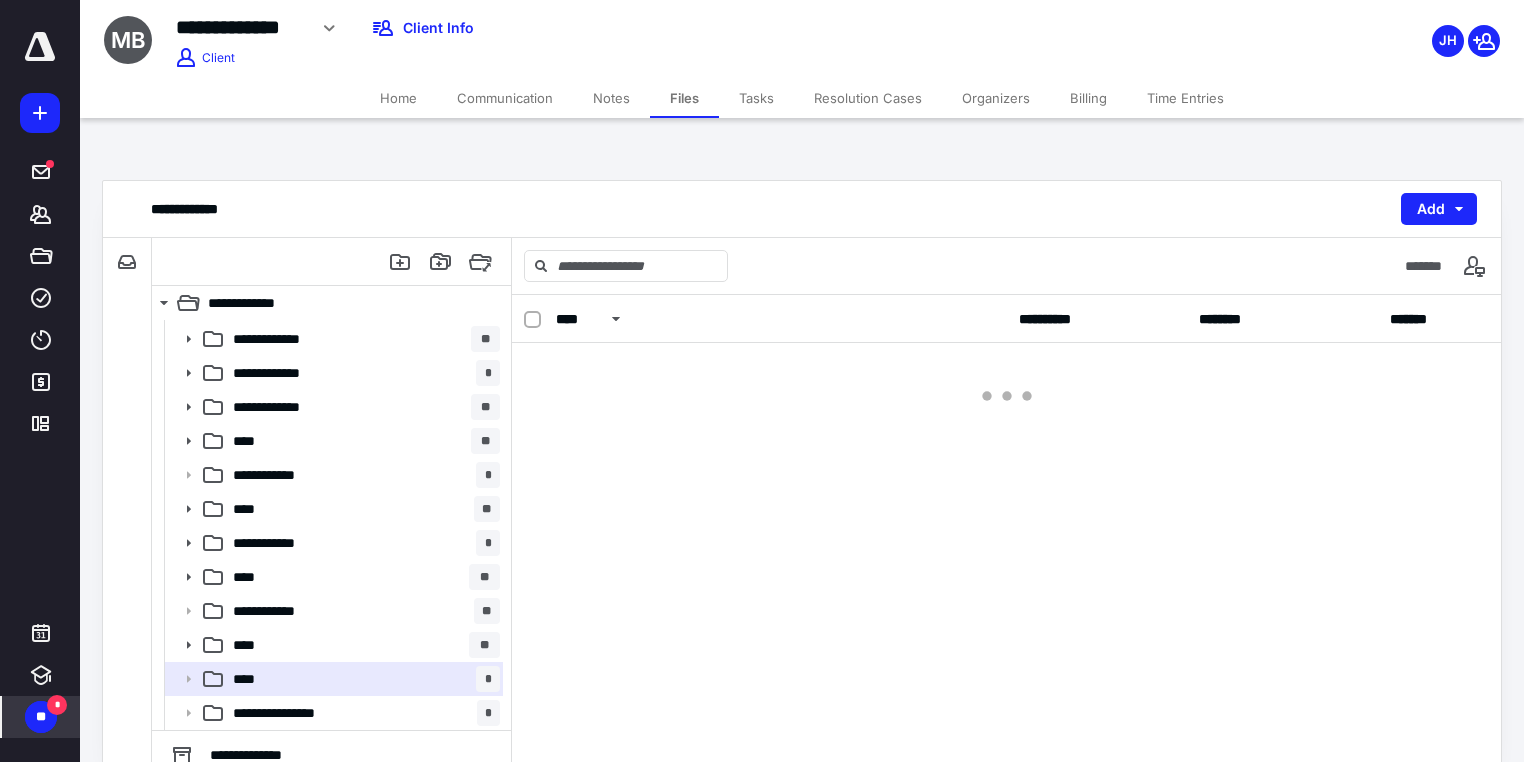scroll, scrollTop: 0, scrollLeft: 0, axis: both 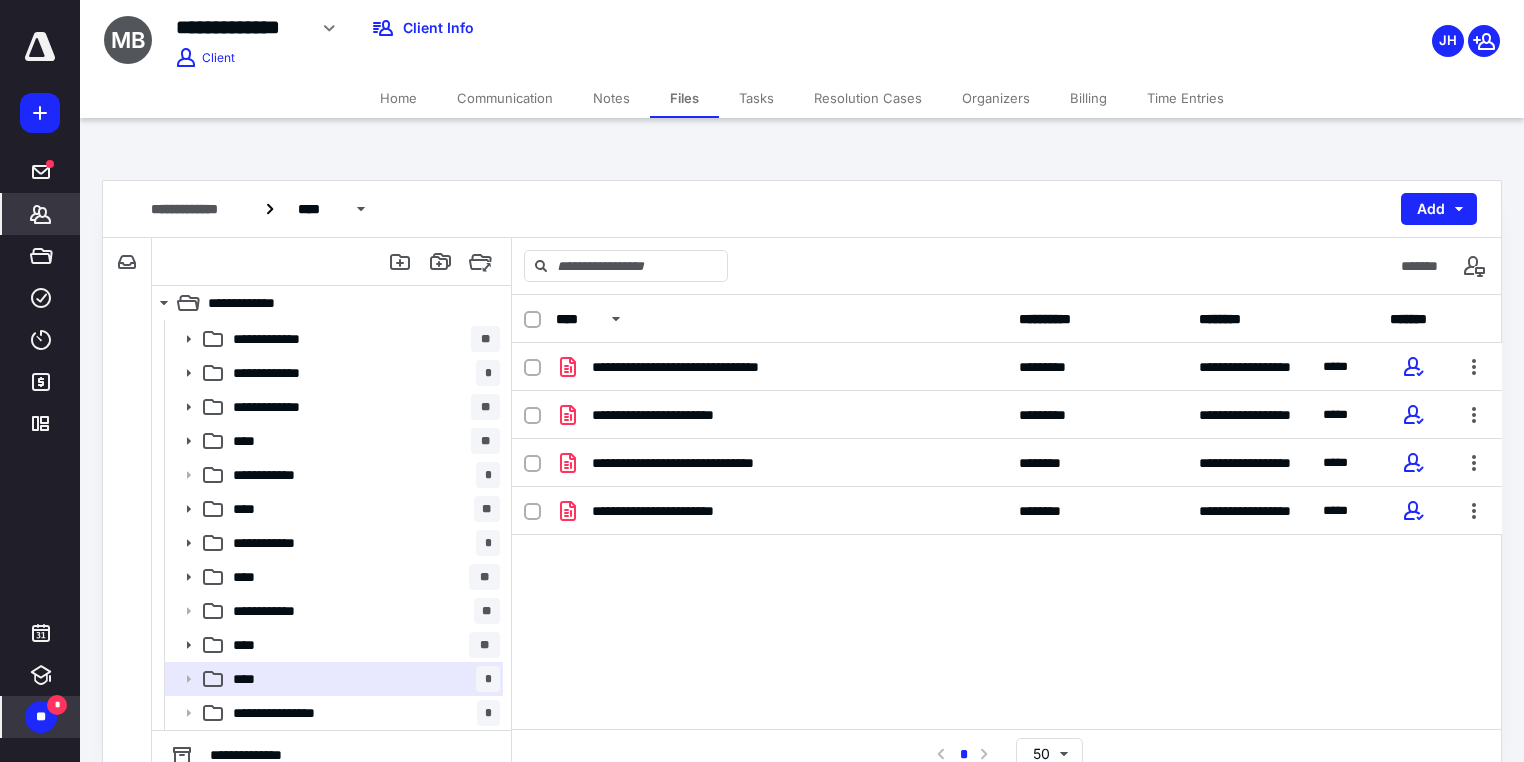 click on "*******" at bounding box center [41, 214] 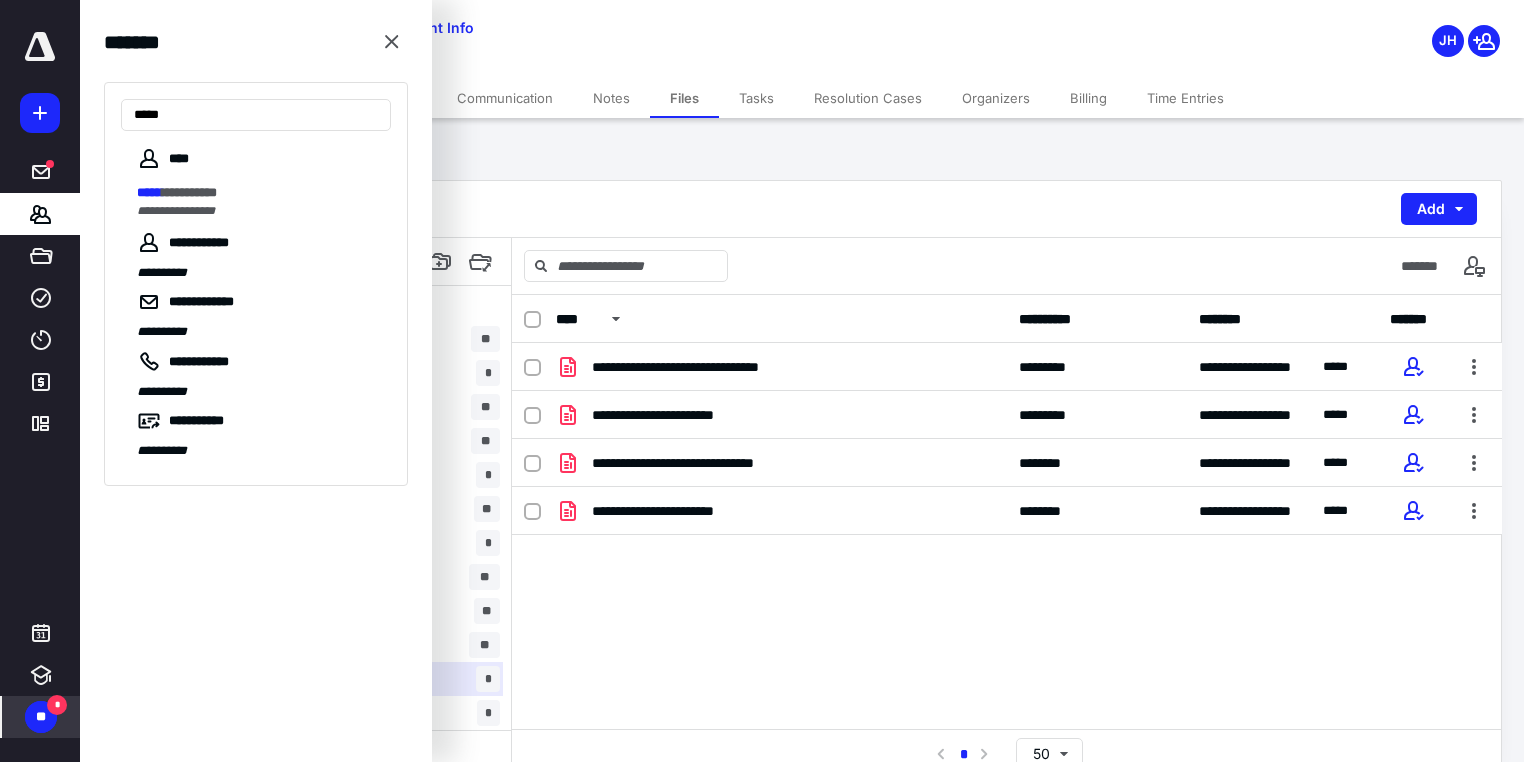 type on "*****" 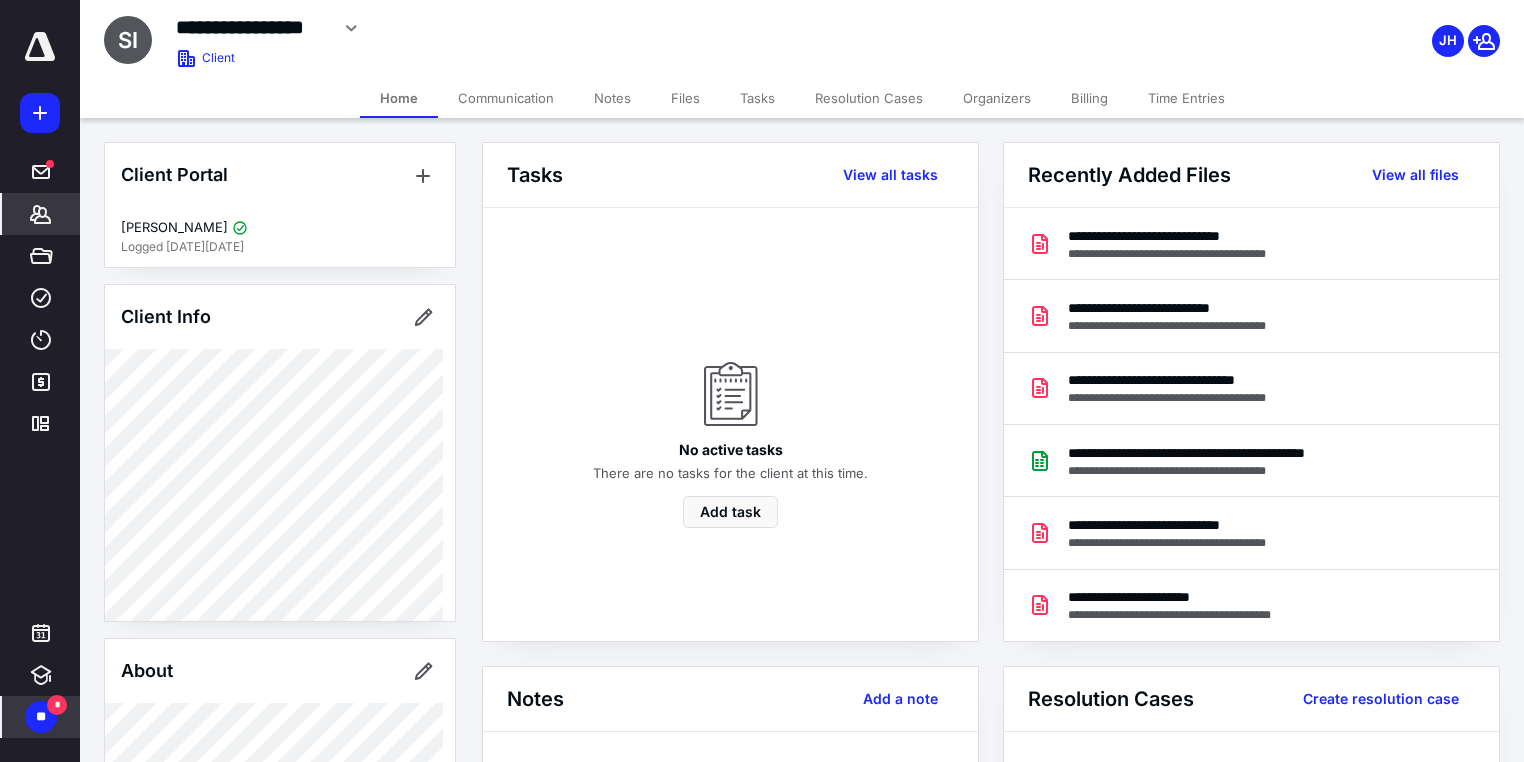 click on "Billing" at bounding box center [1089, 98] 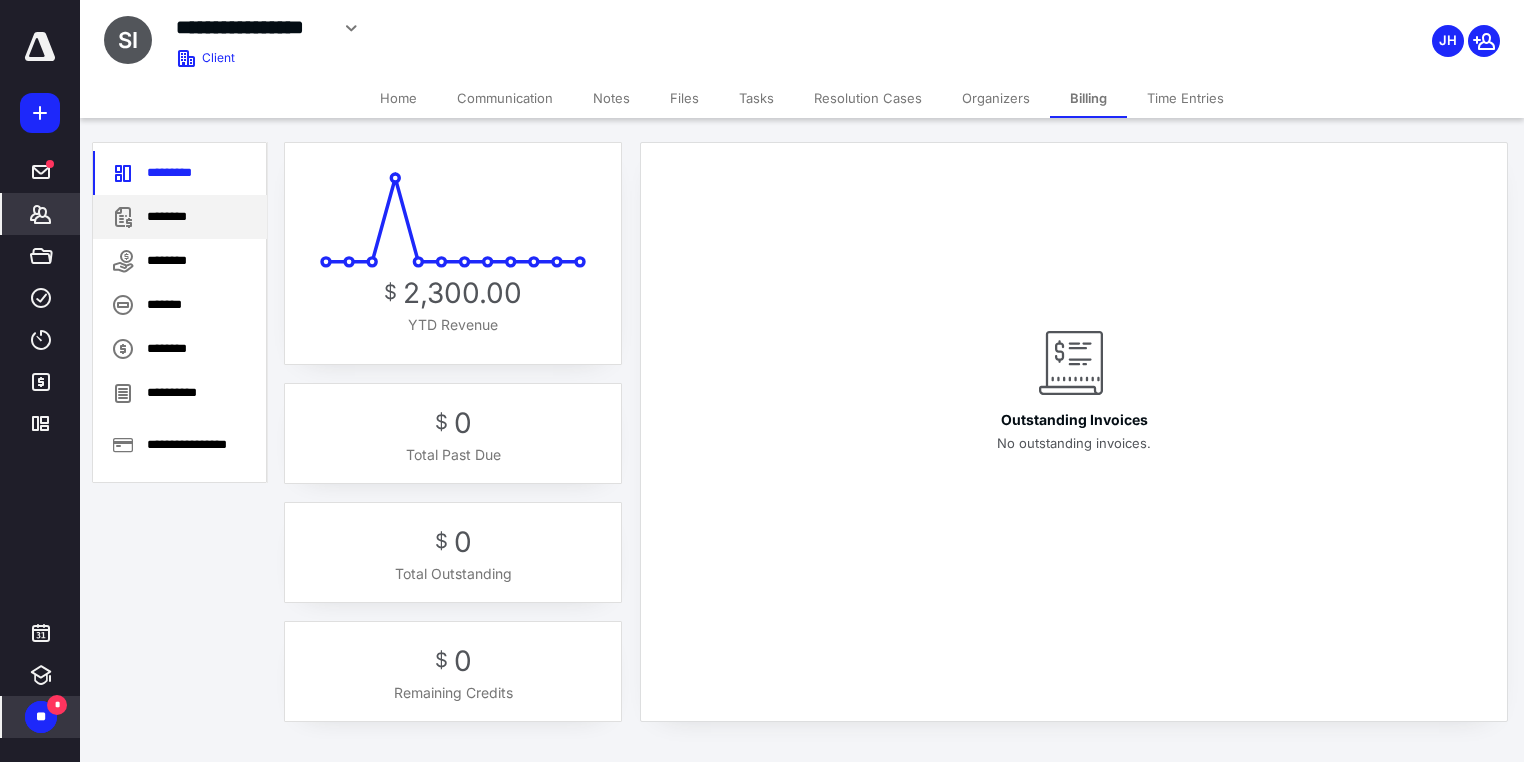 click on "********" at bounding box center (180, 217) 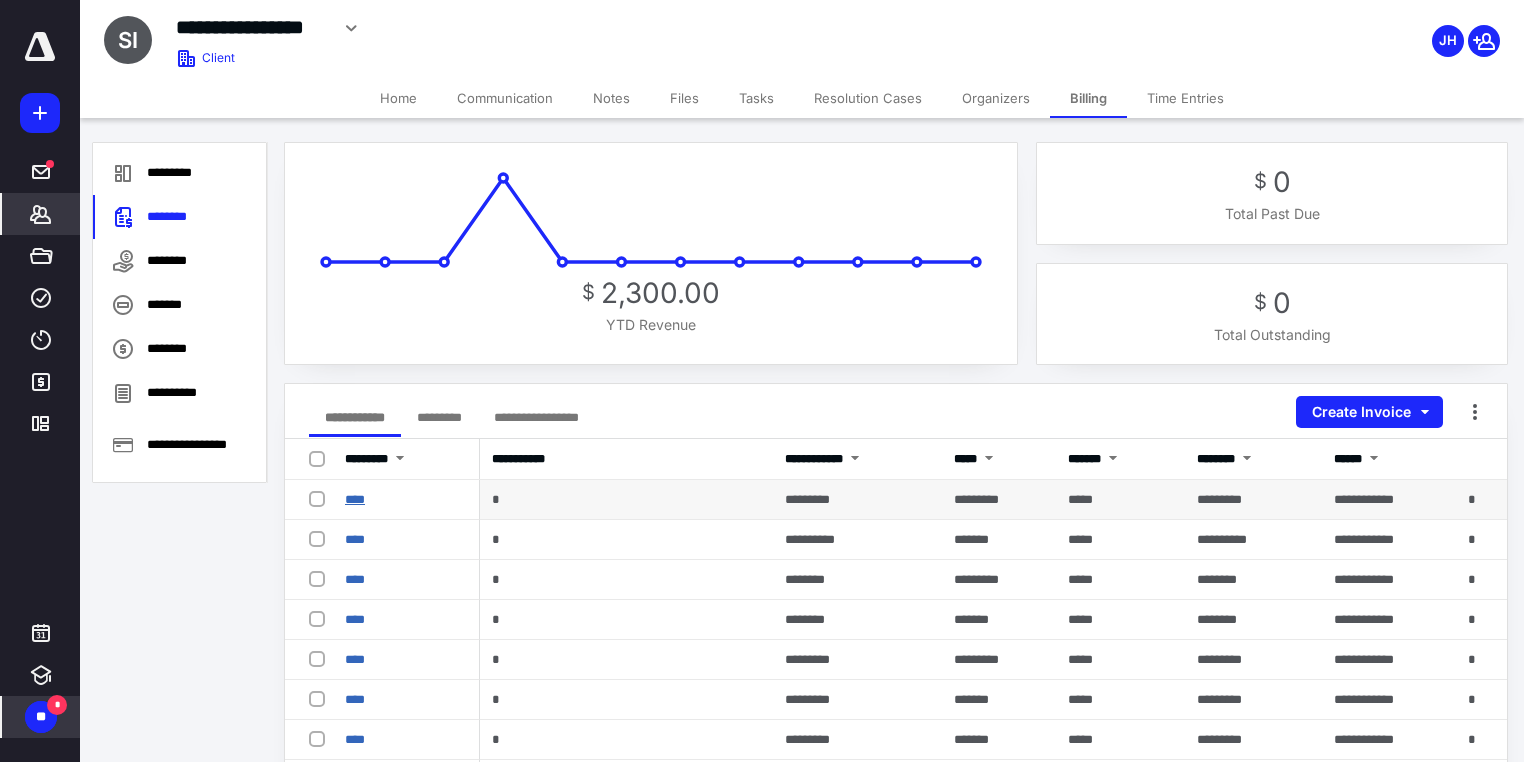 click on "****" at bounding box center [355, 499] 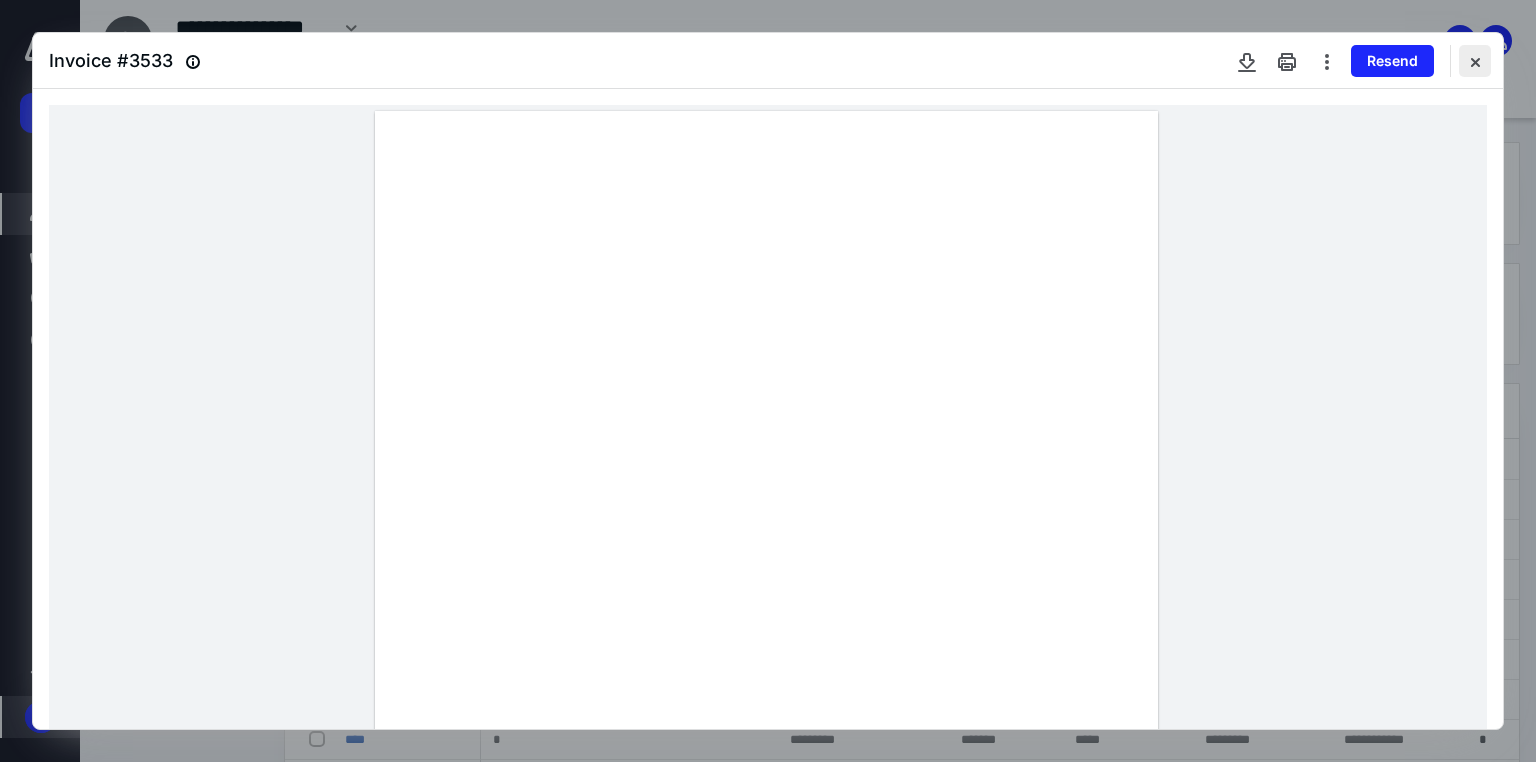 click at bounding box center [1475, 61] 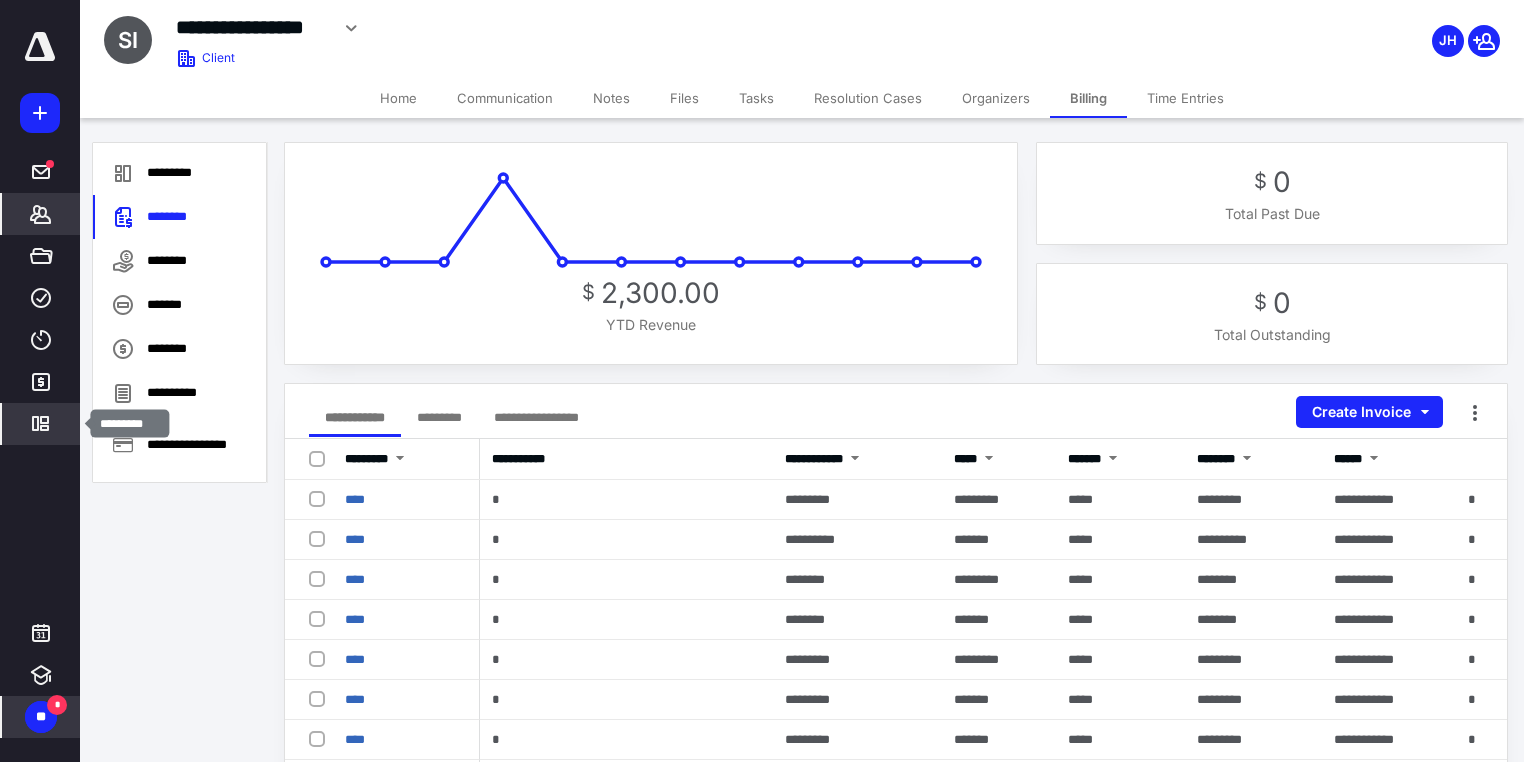 click 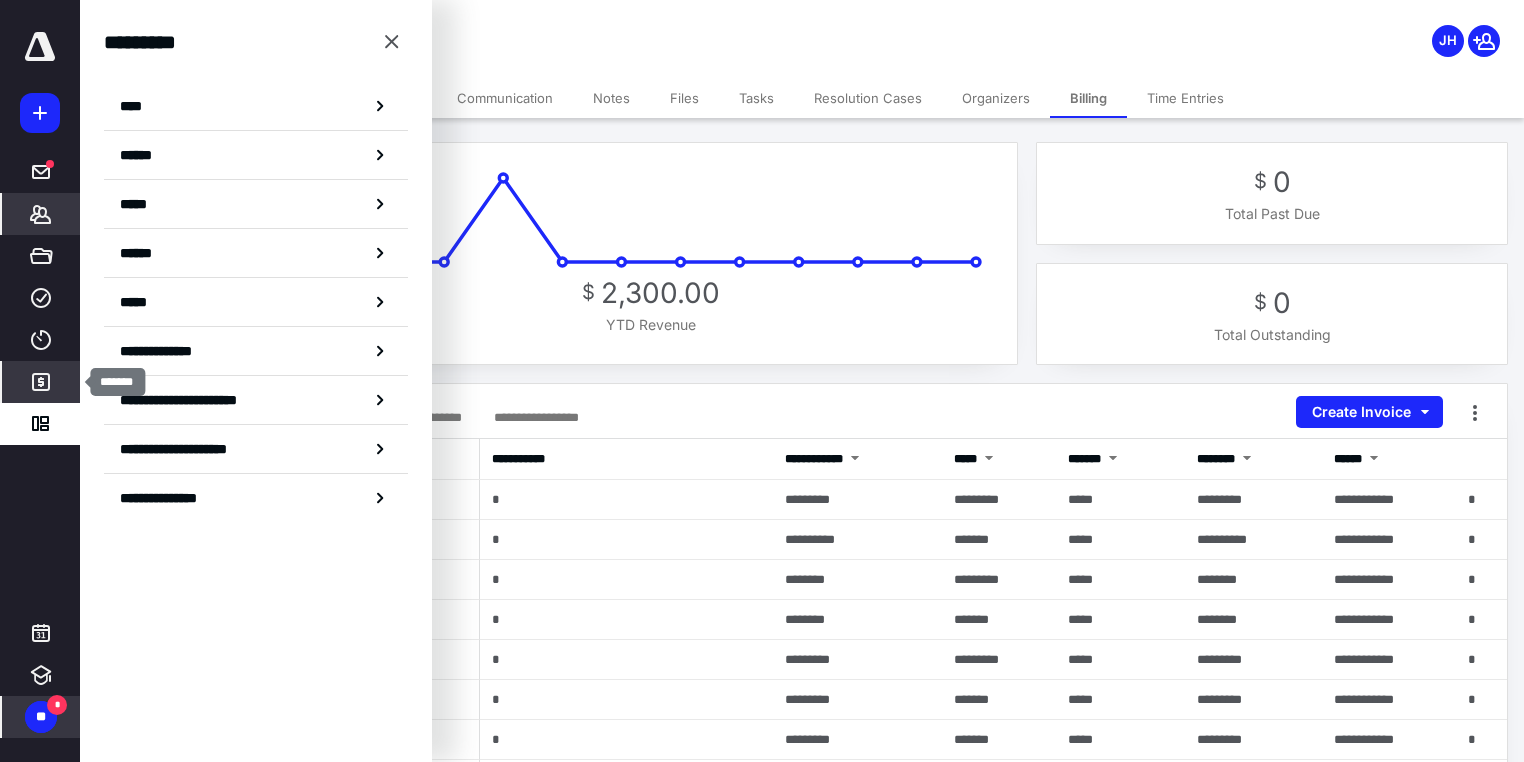 click on "*******" at bounding box center [41, 382] 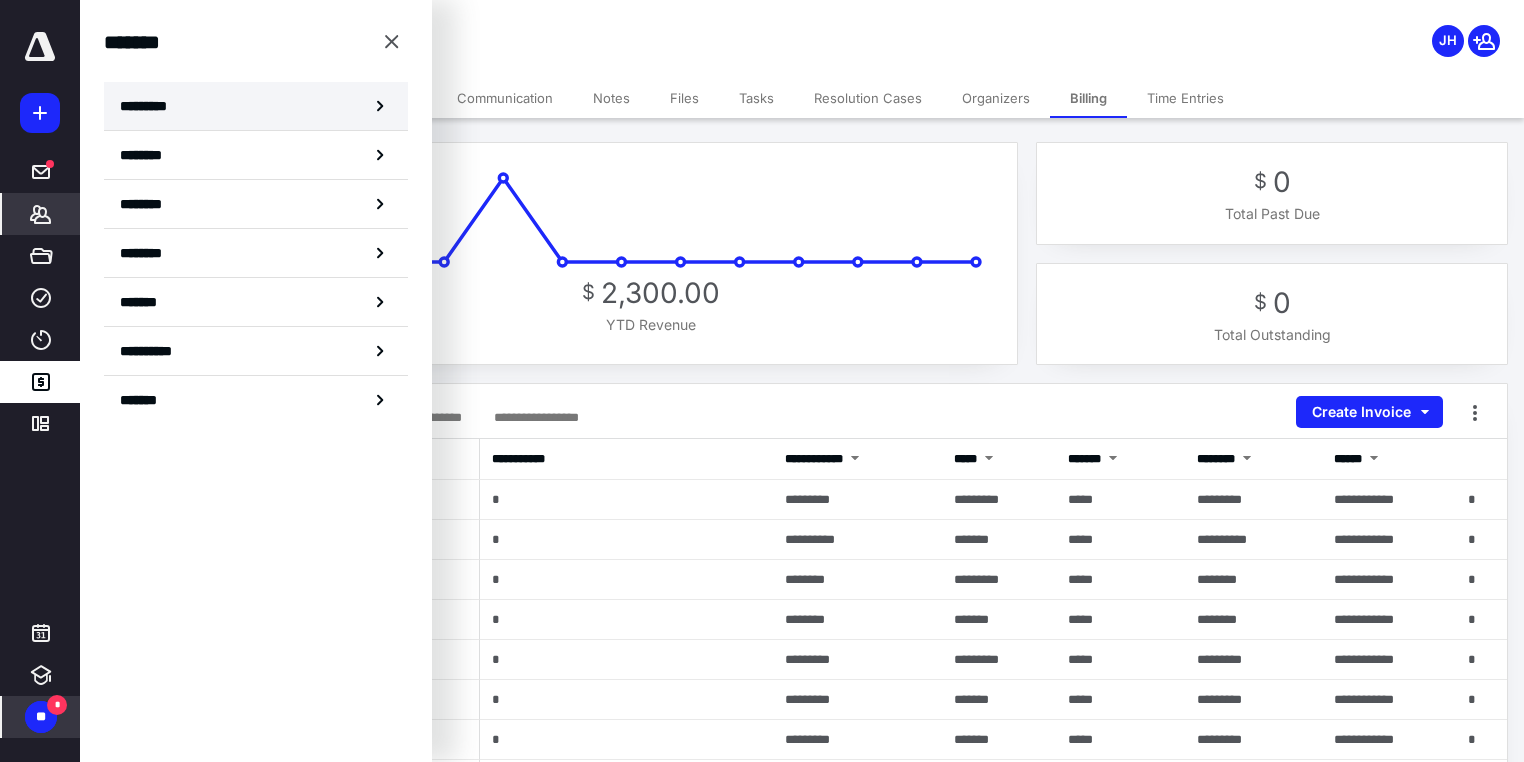 click on "*********" at bounding box center [157, 106] 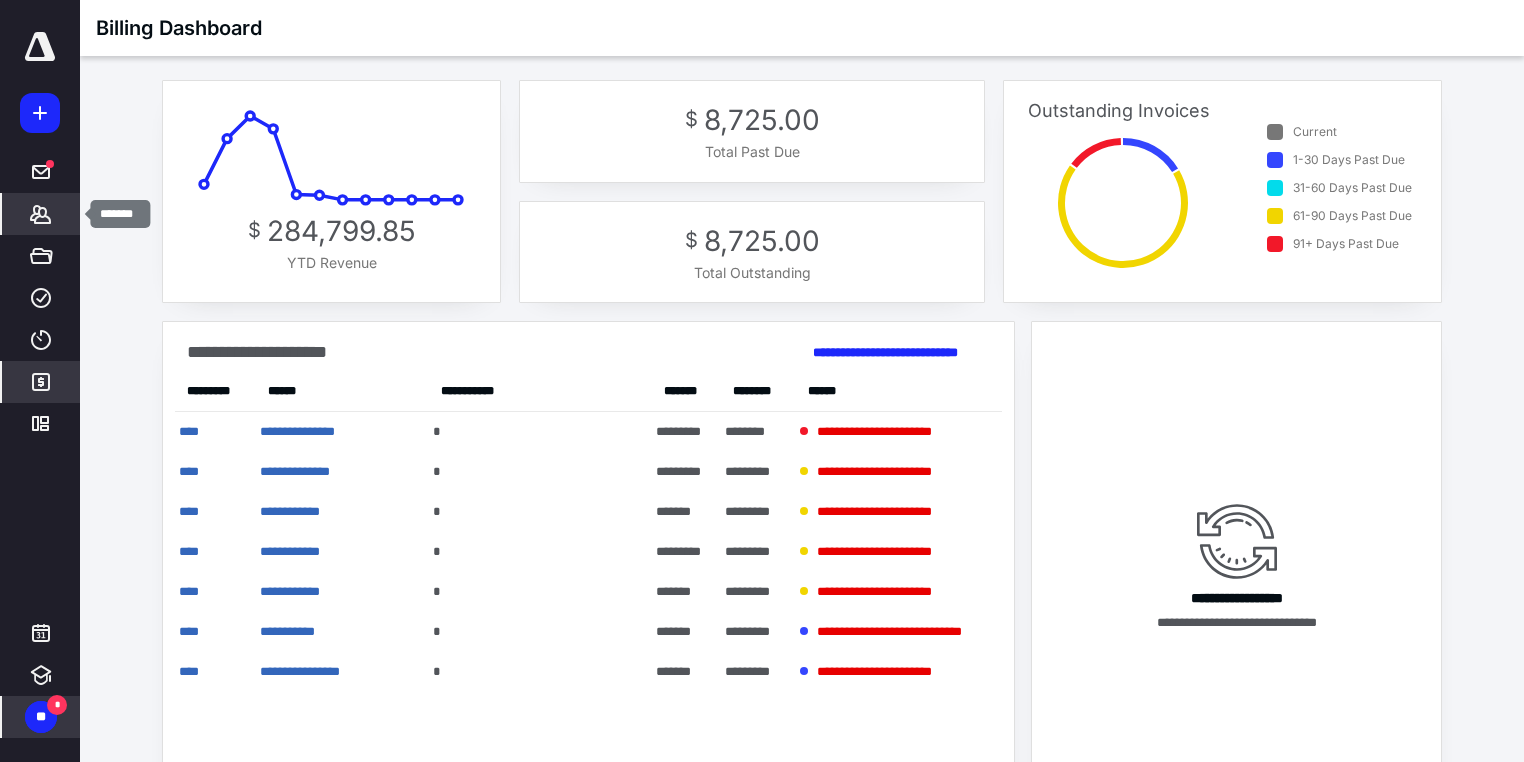 click on "*******" at bounding box center (41, 214) 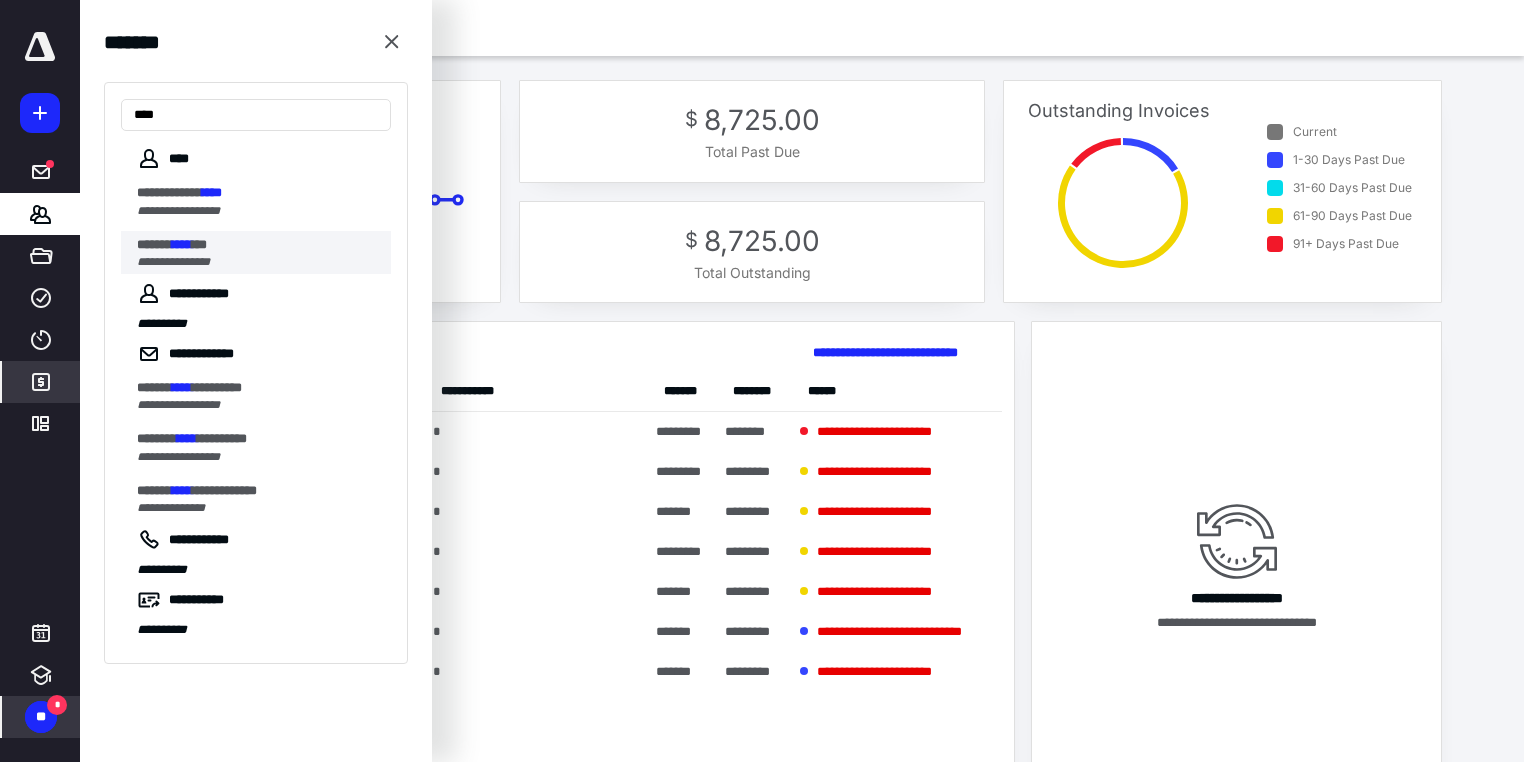 type on "****" 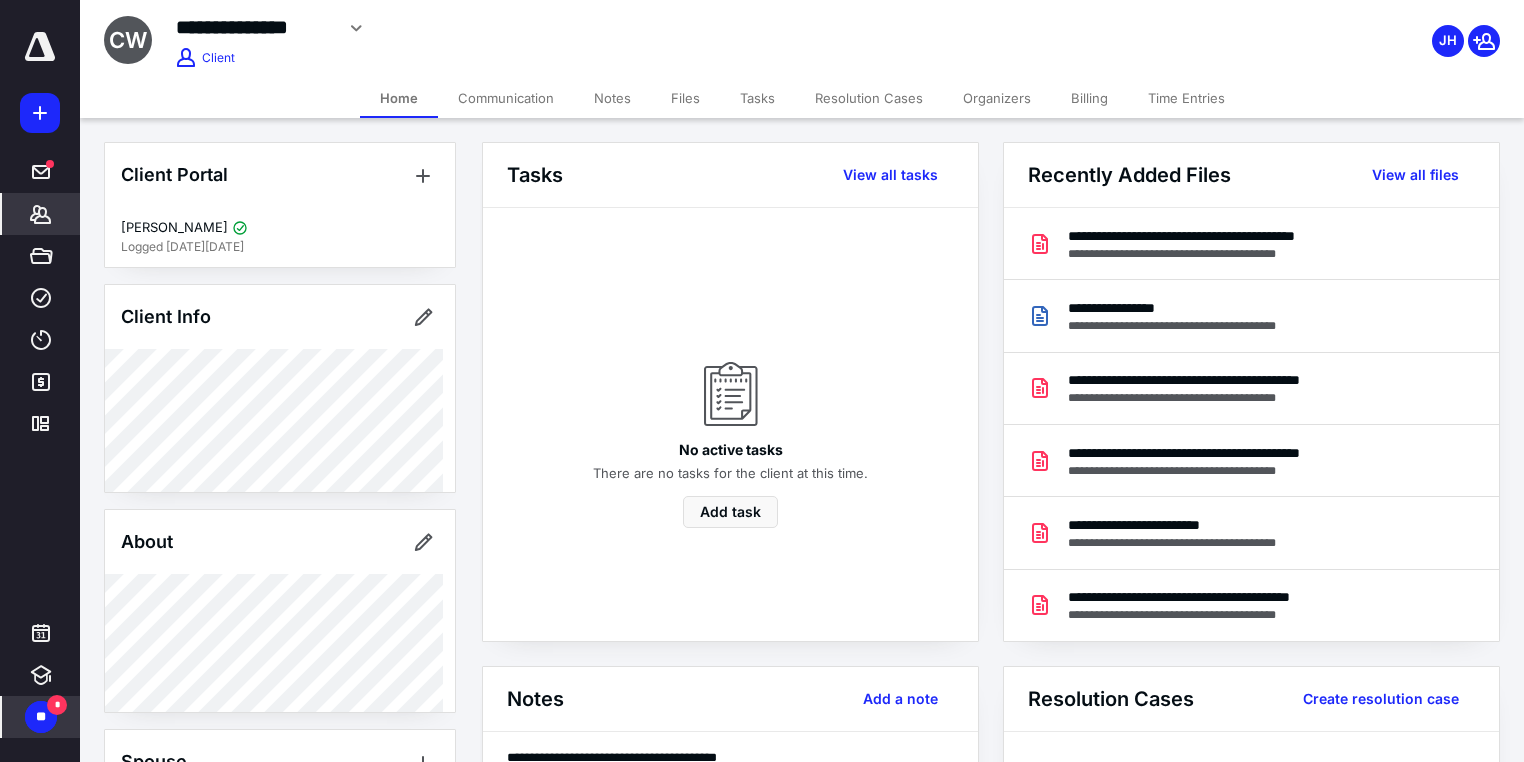 click on "Billing" at bounding box center [1089, 98] 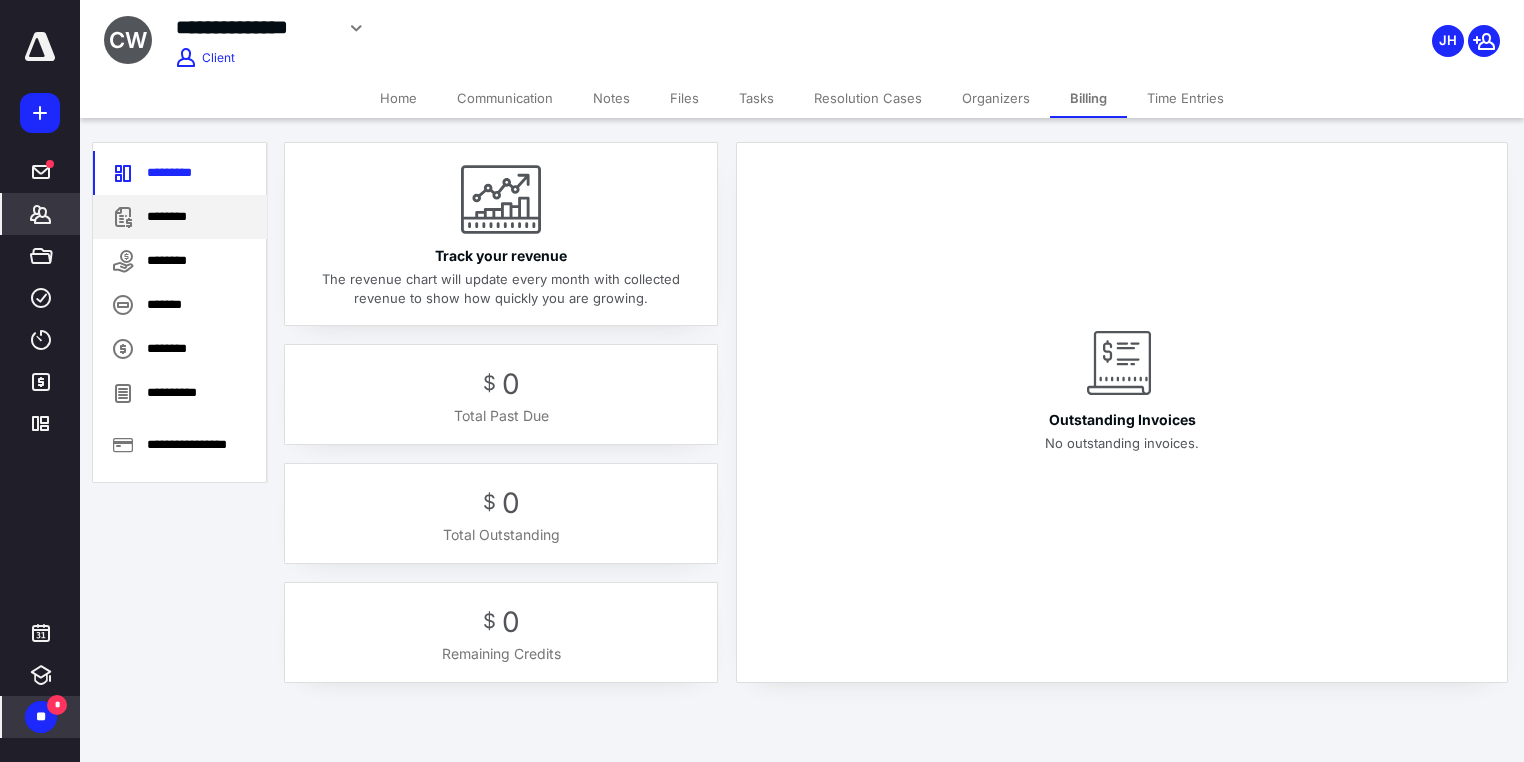 click on "********" at bounding box center [180, 217] 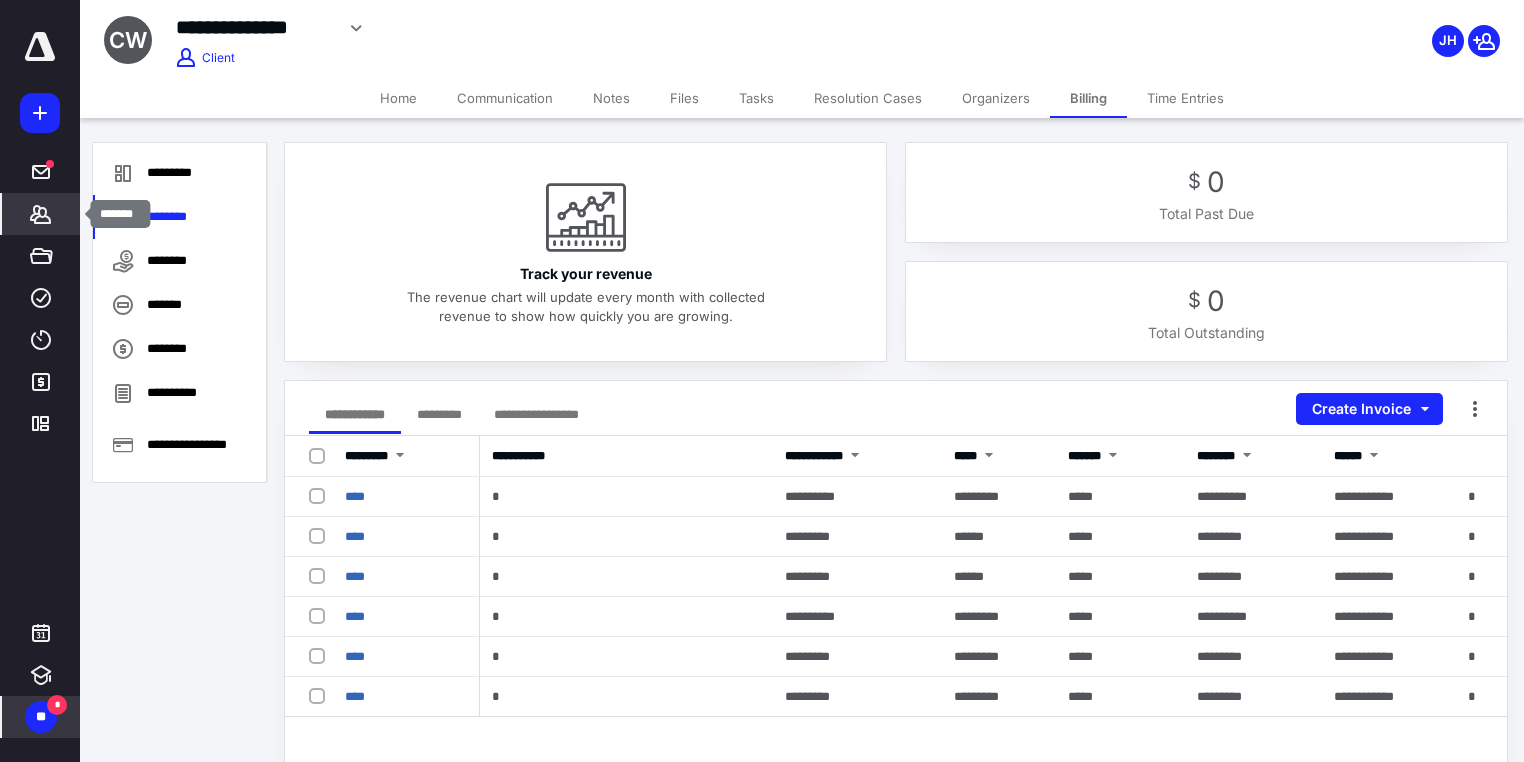 click 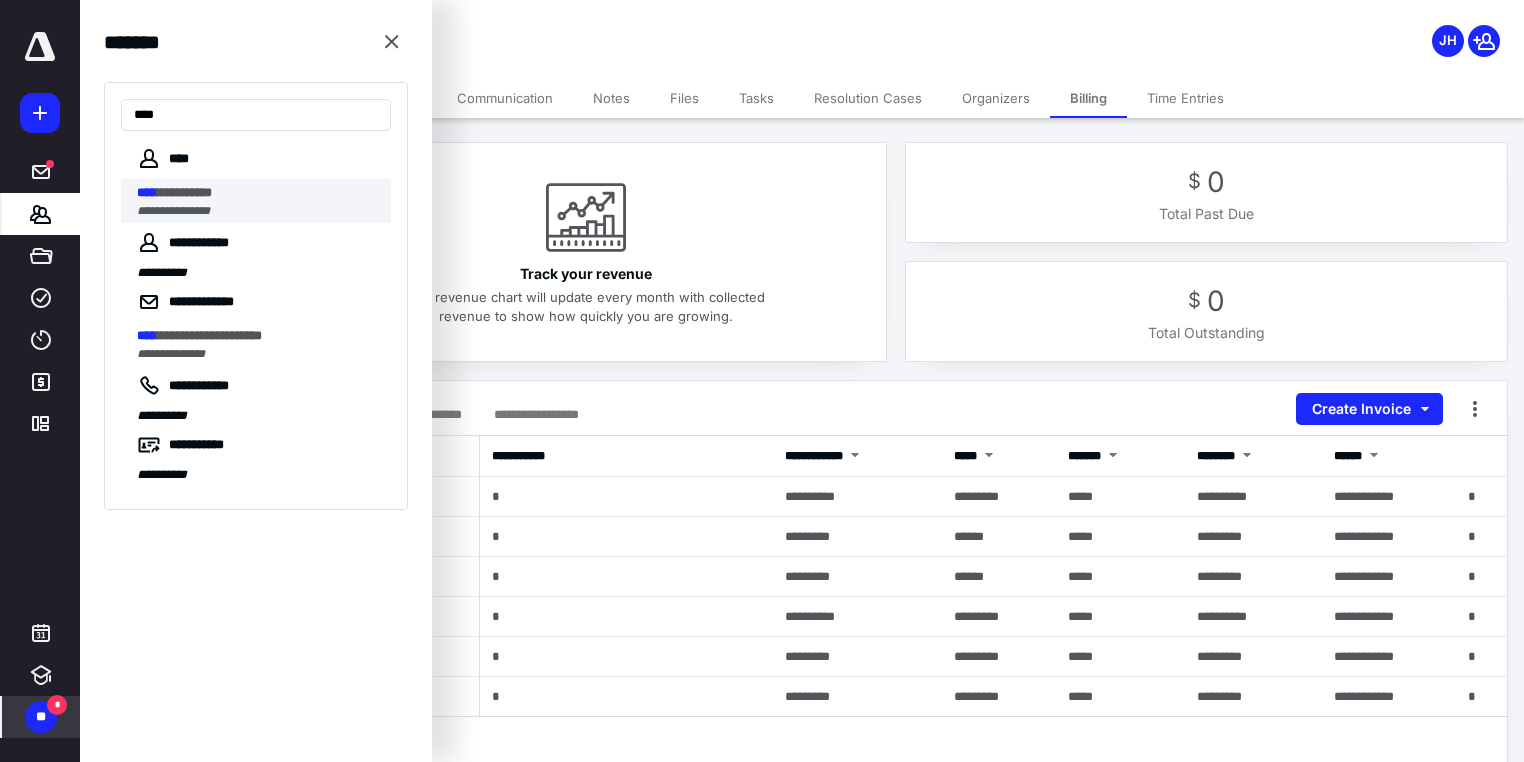 type on "****" 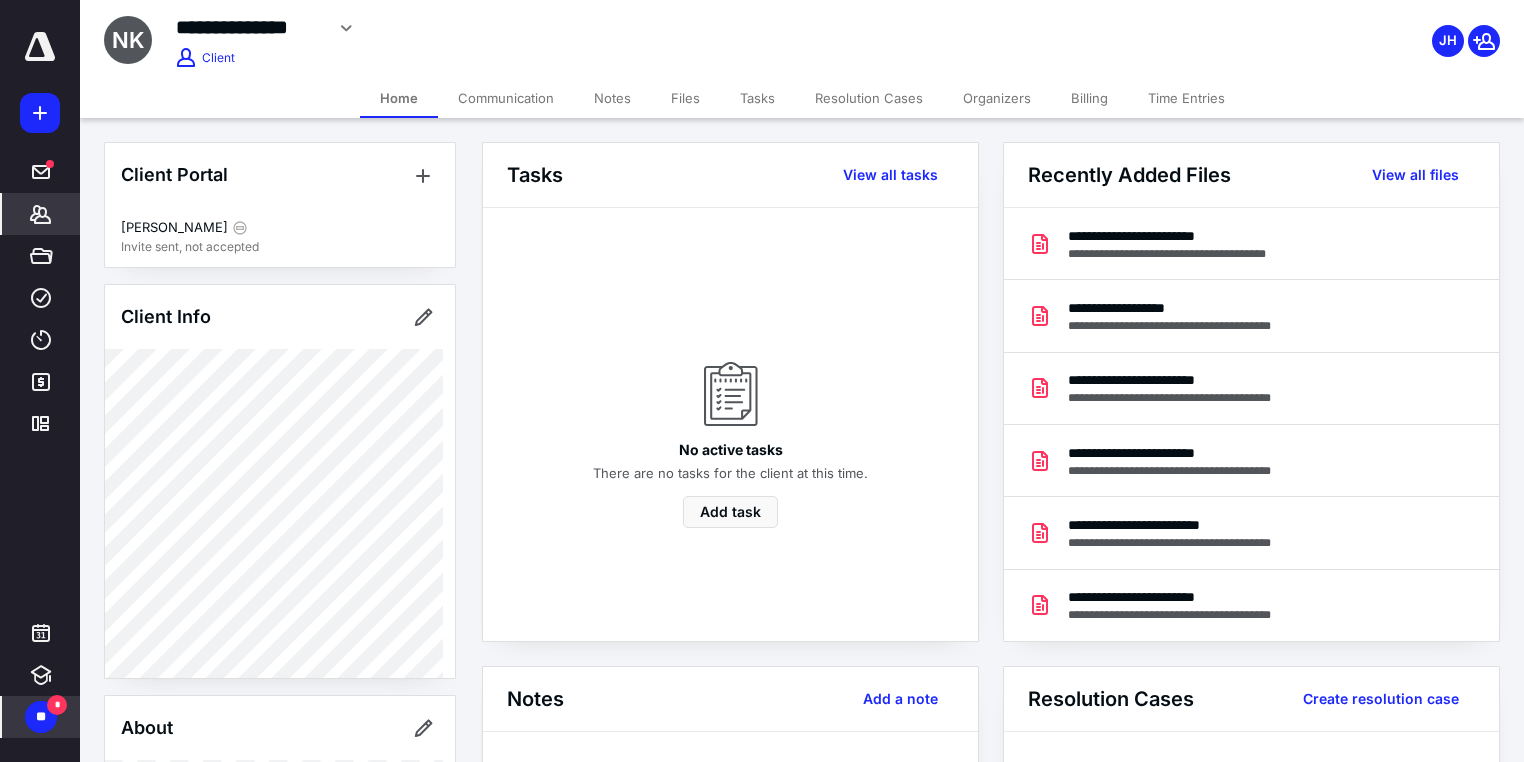 click on "Billing" at bounding box center (1089, 98) 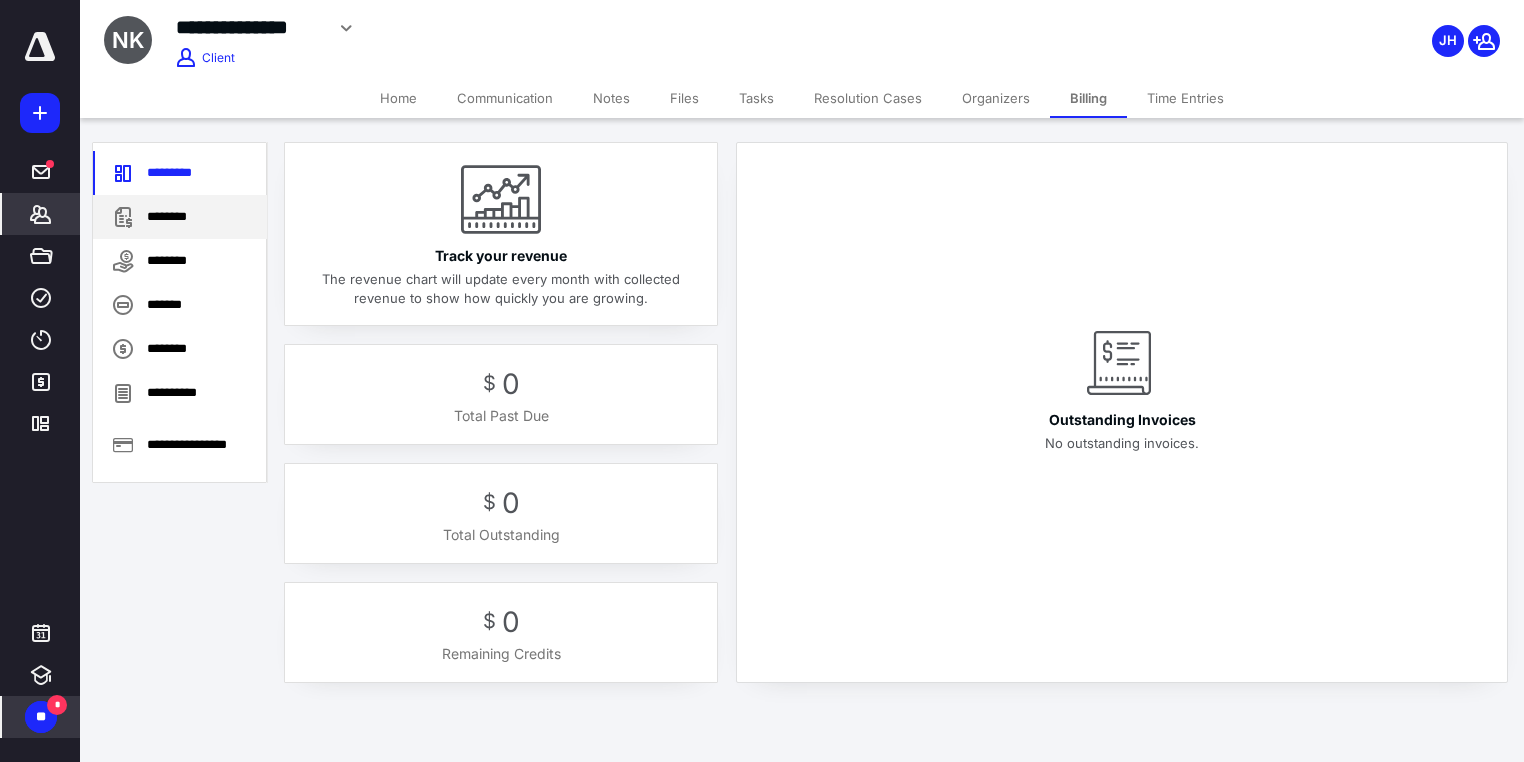 click on "********" at bounding box center [180, 217] 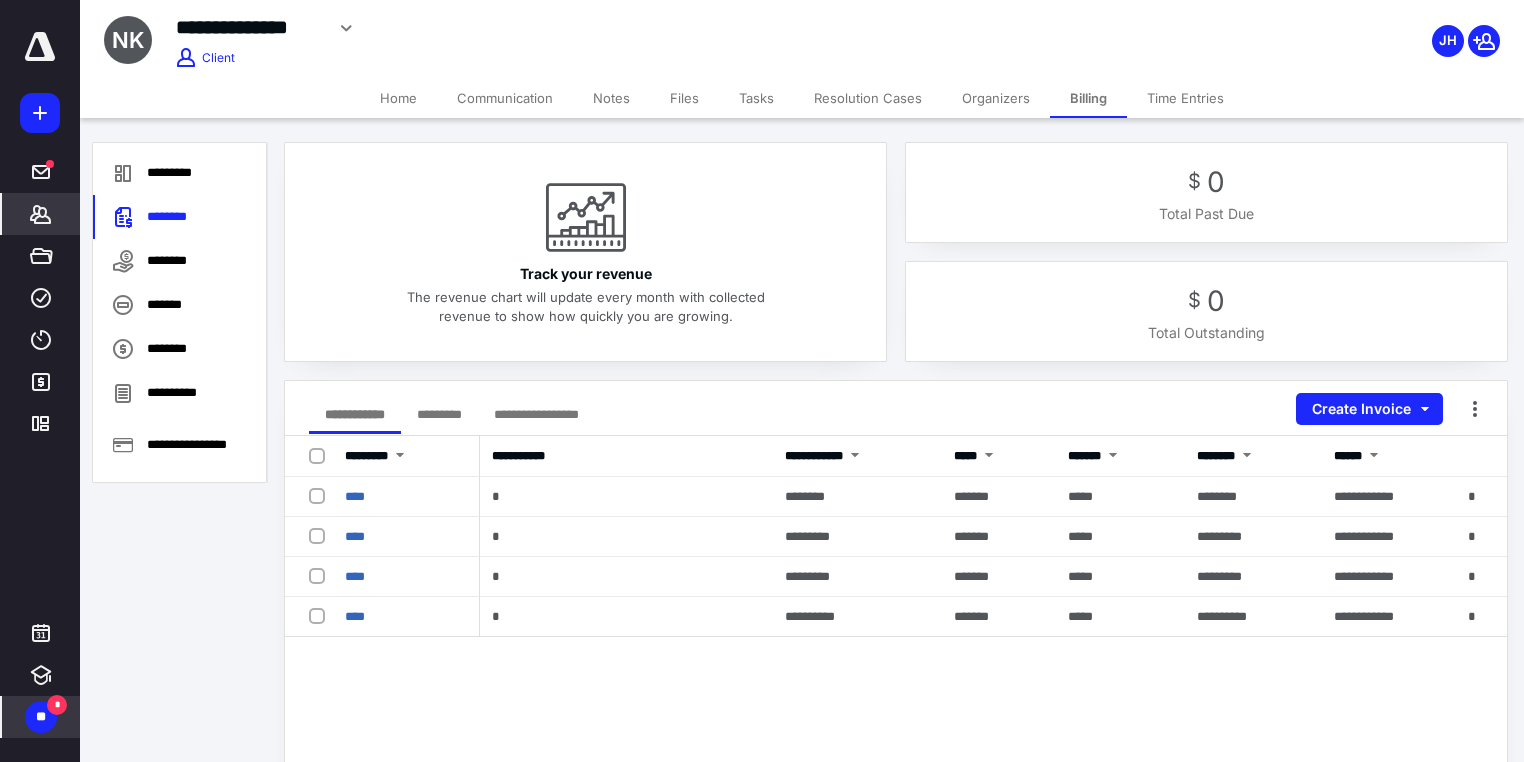 click on "*******" at bounding box center (41, 214) 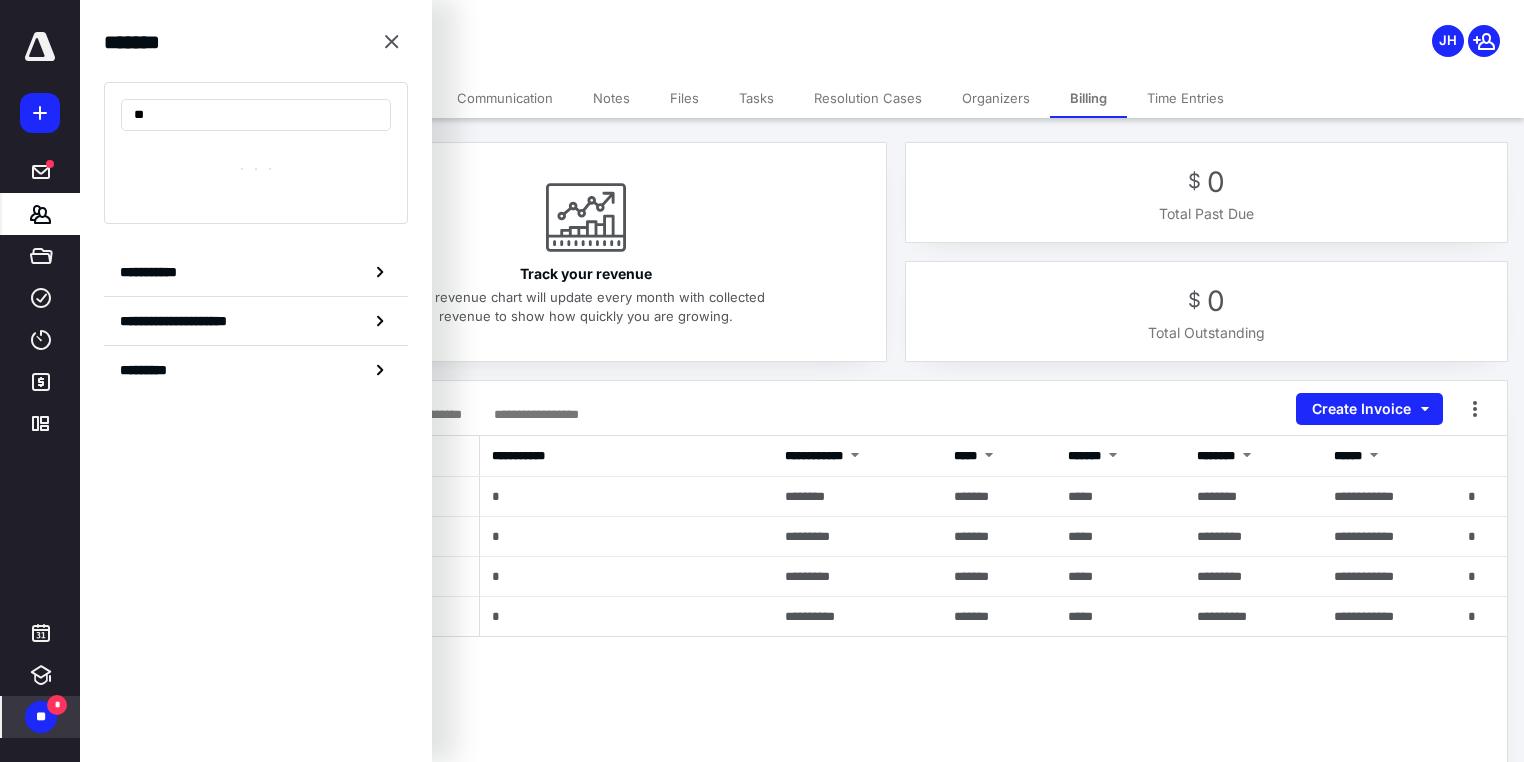 type on "*" 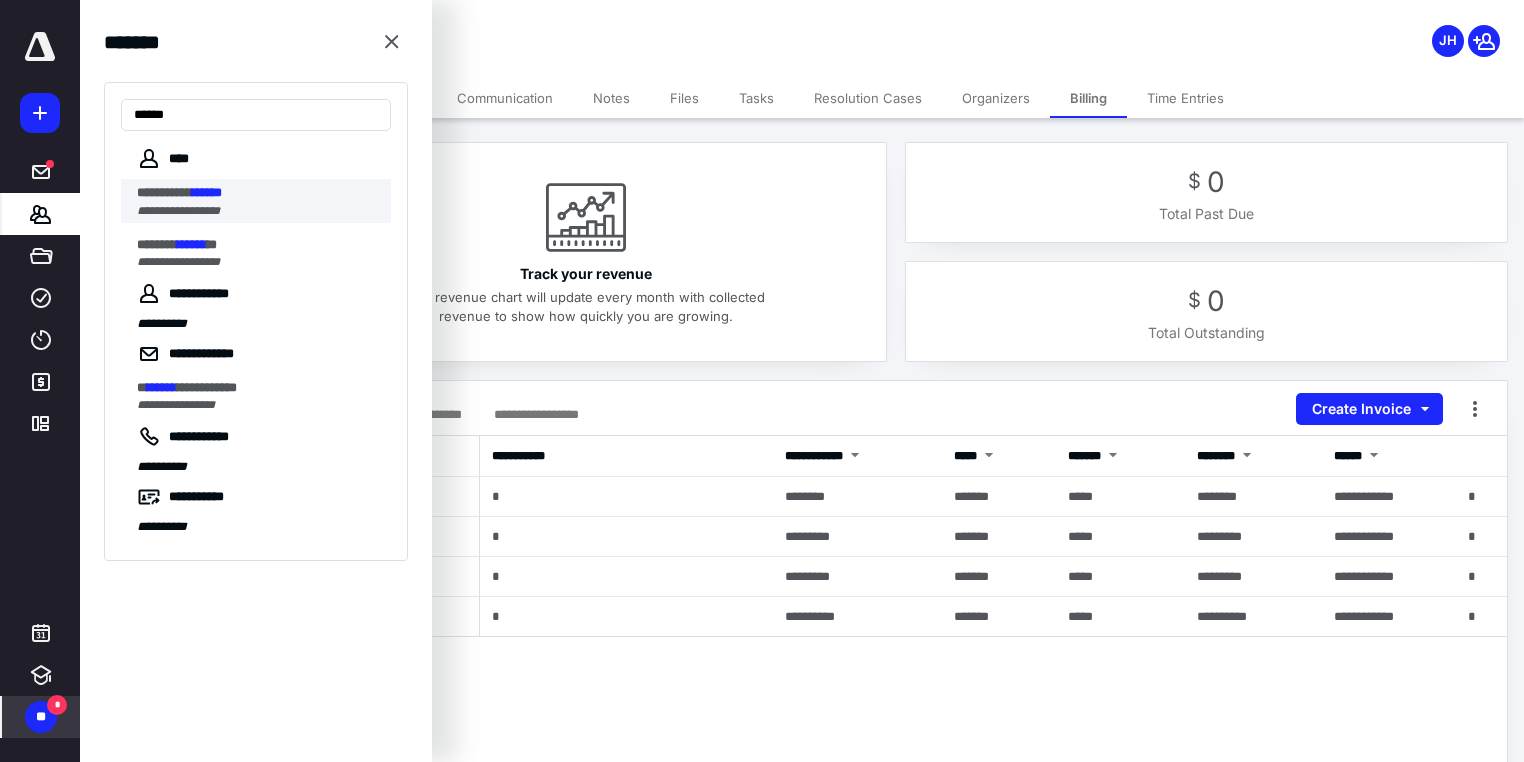 type on "******" 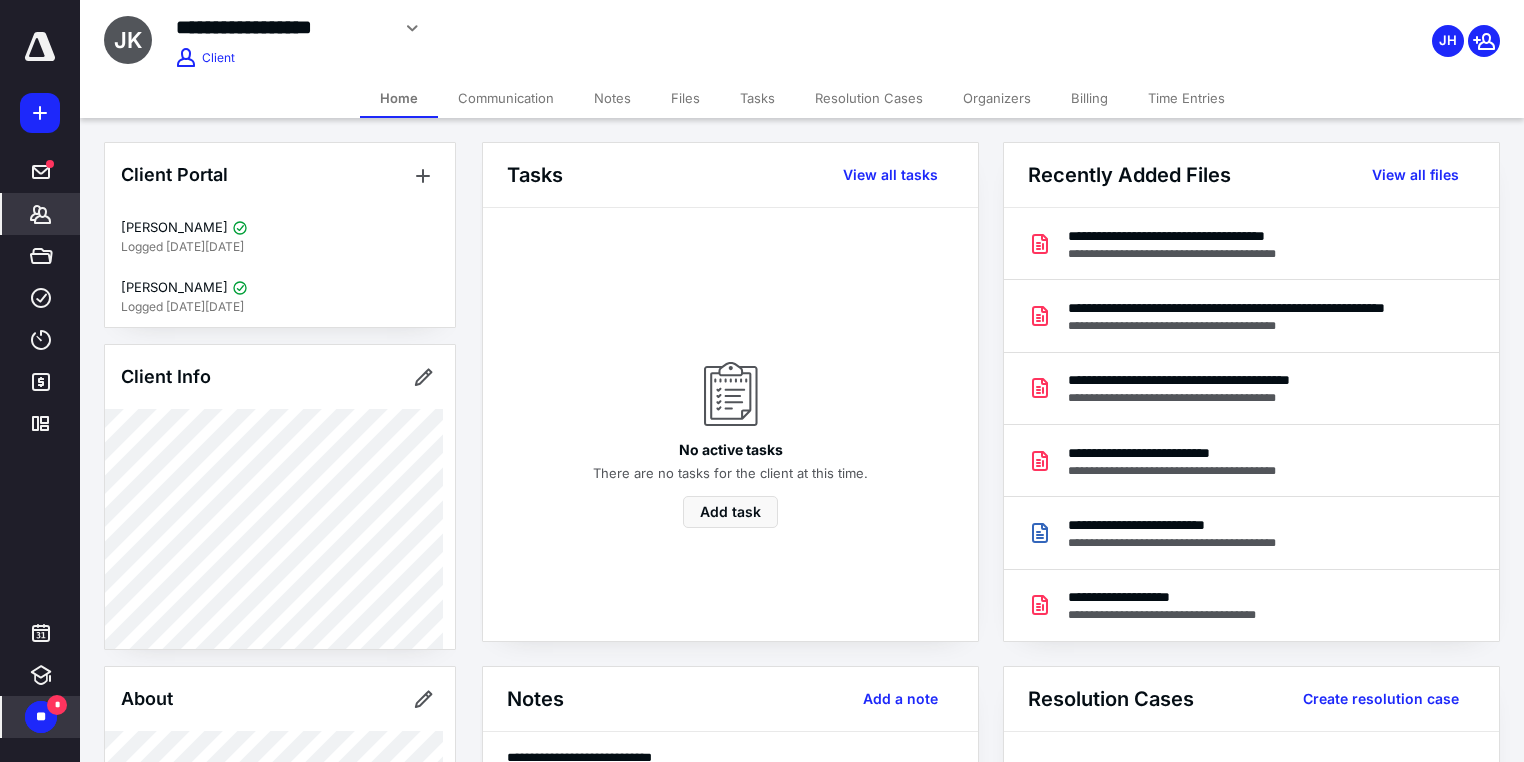 click on "Billing" at bounding box center (1089, 98) 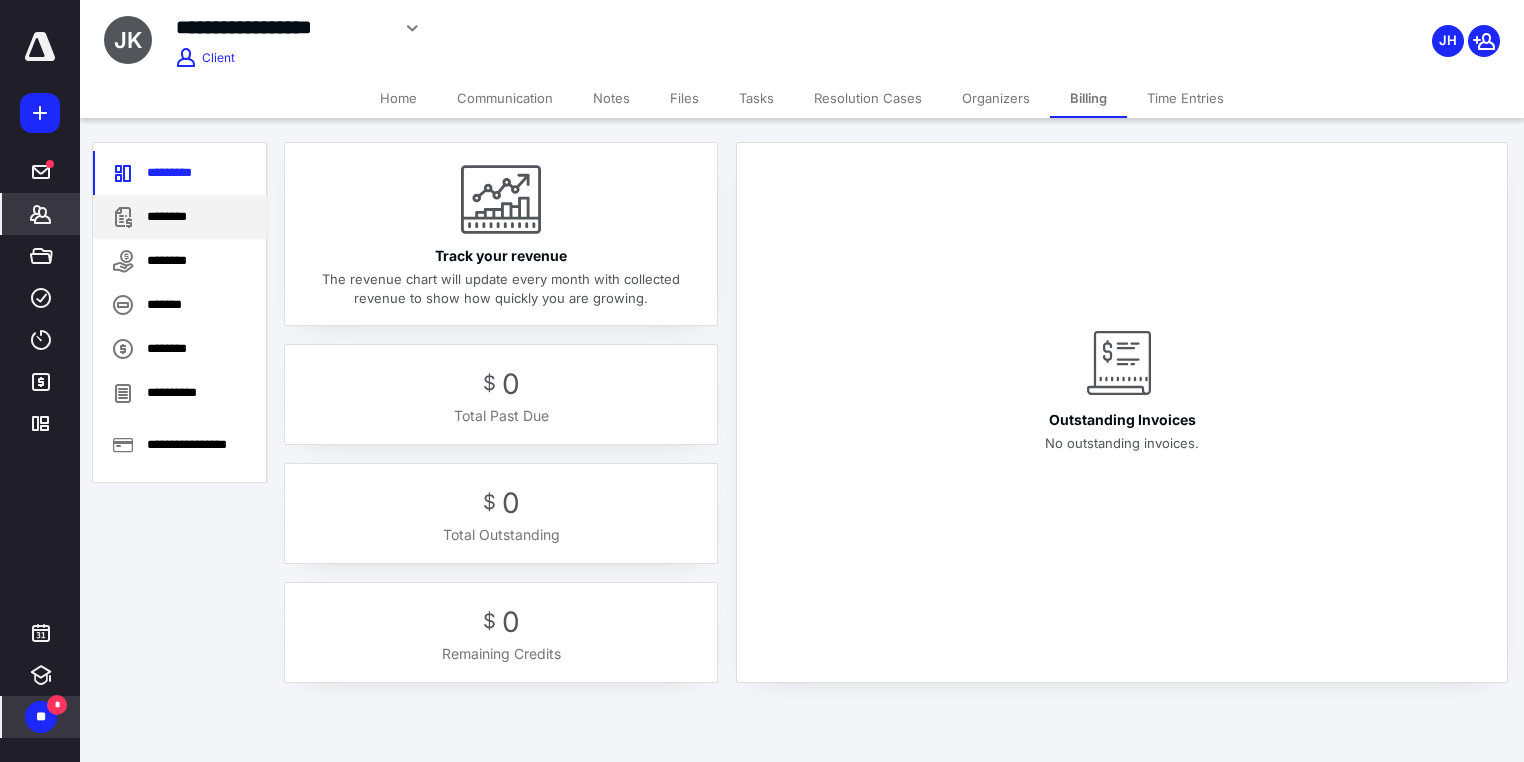 click on "********" at bounding box center (180, 217) 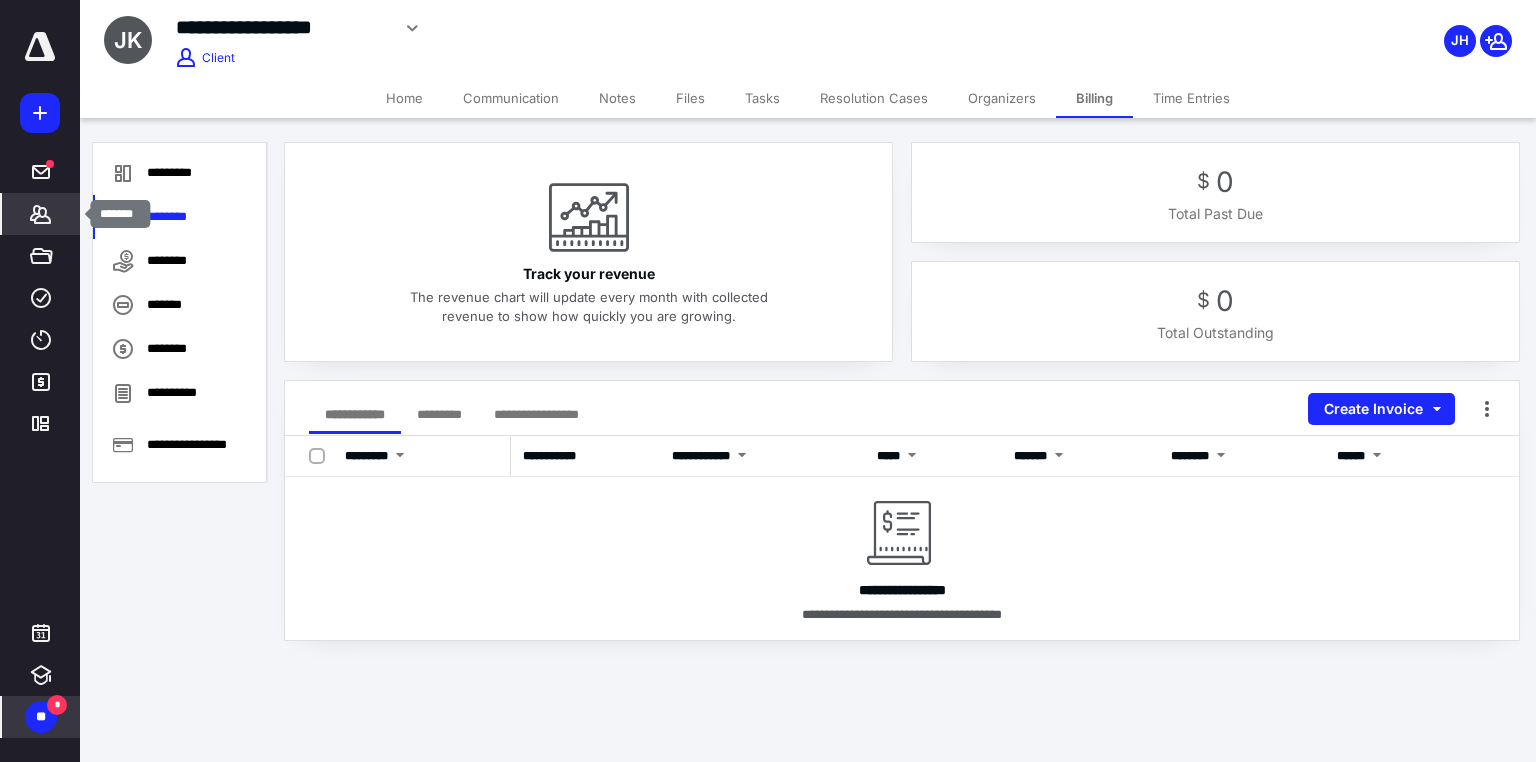 click 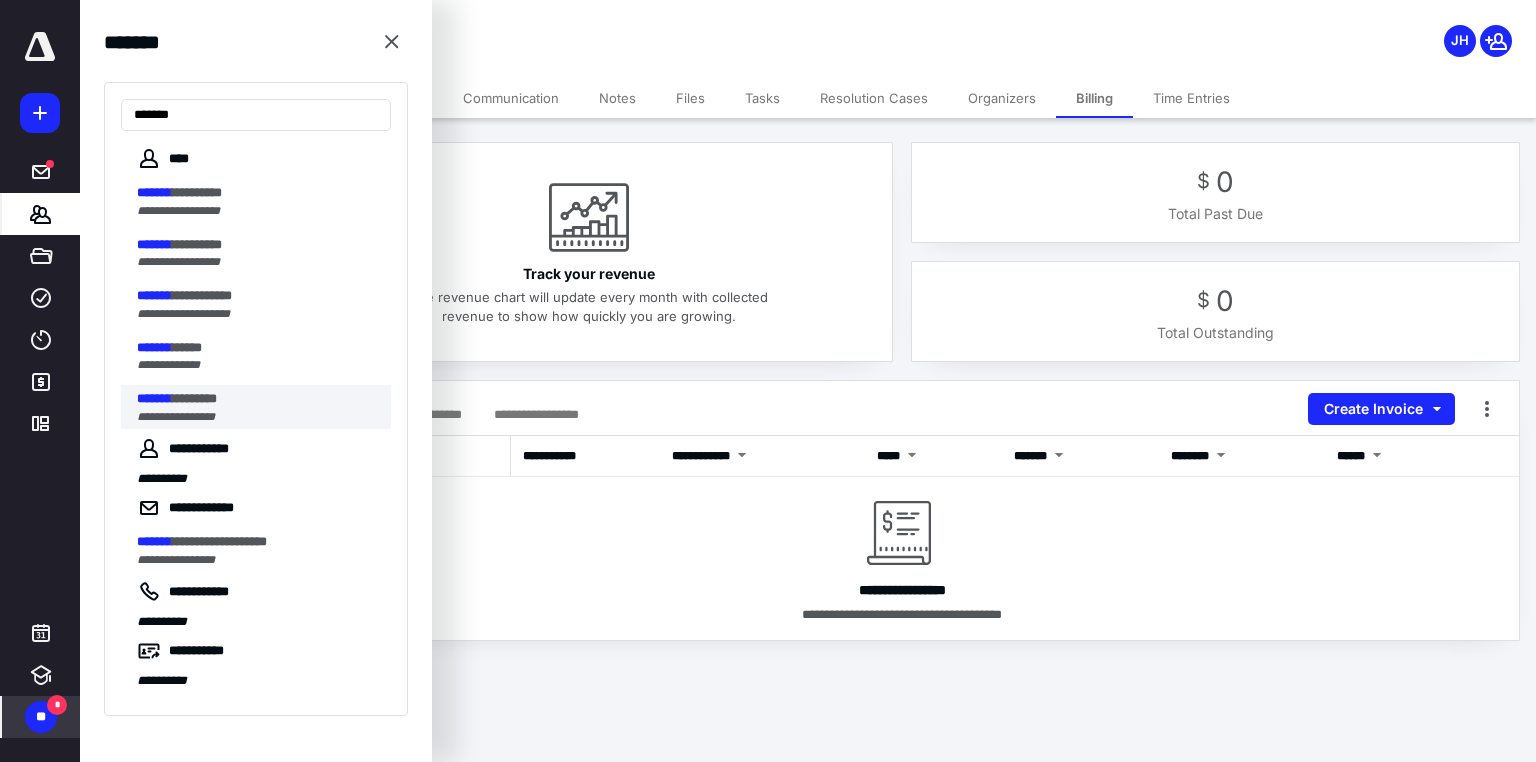 type on "*******" 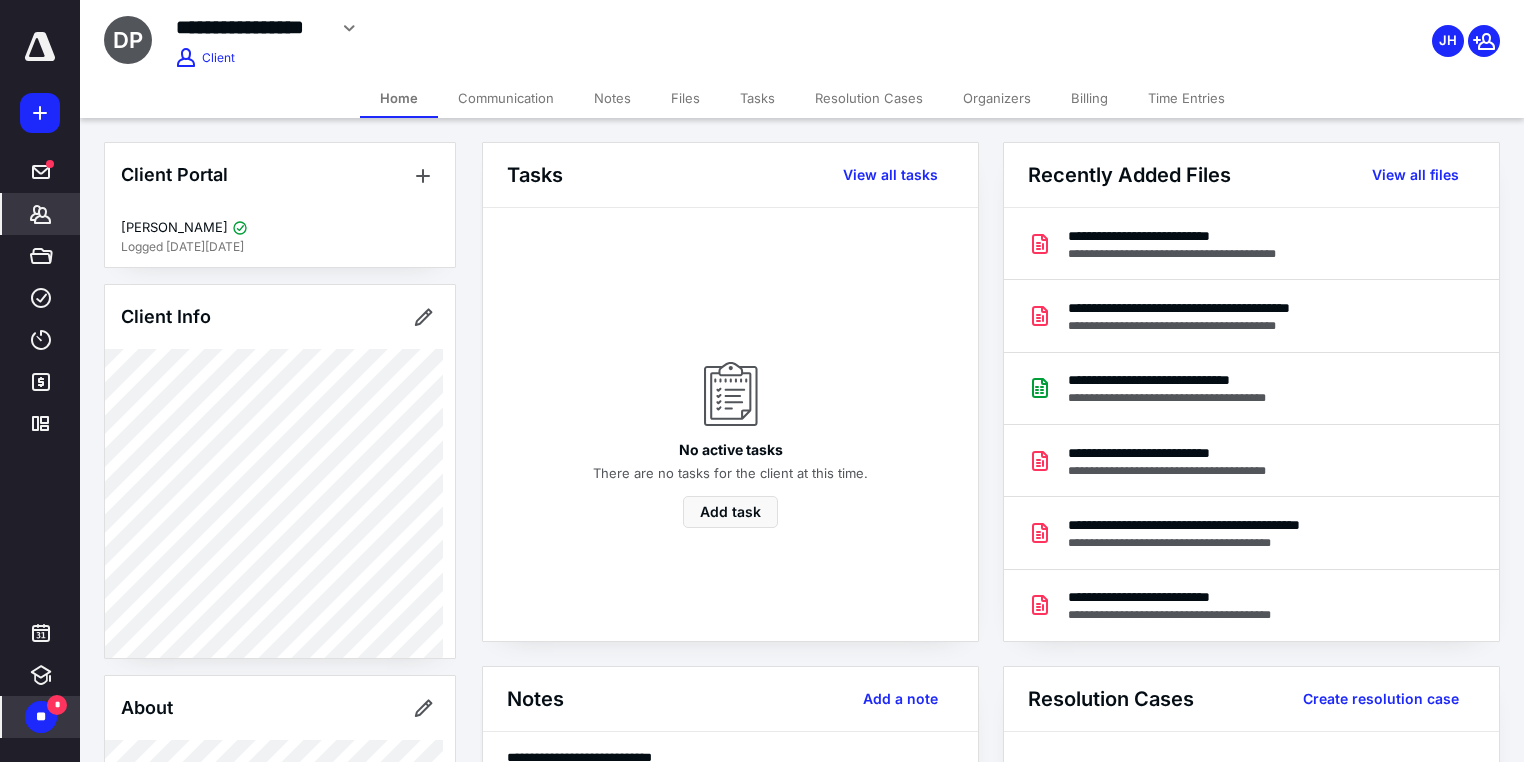 click on "Billing" at bounding box center (1089, 98) 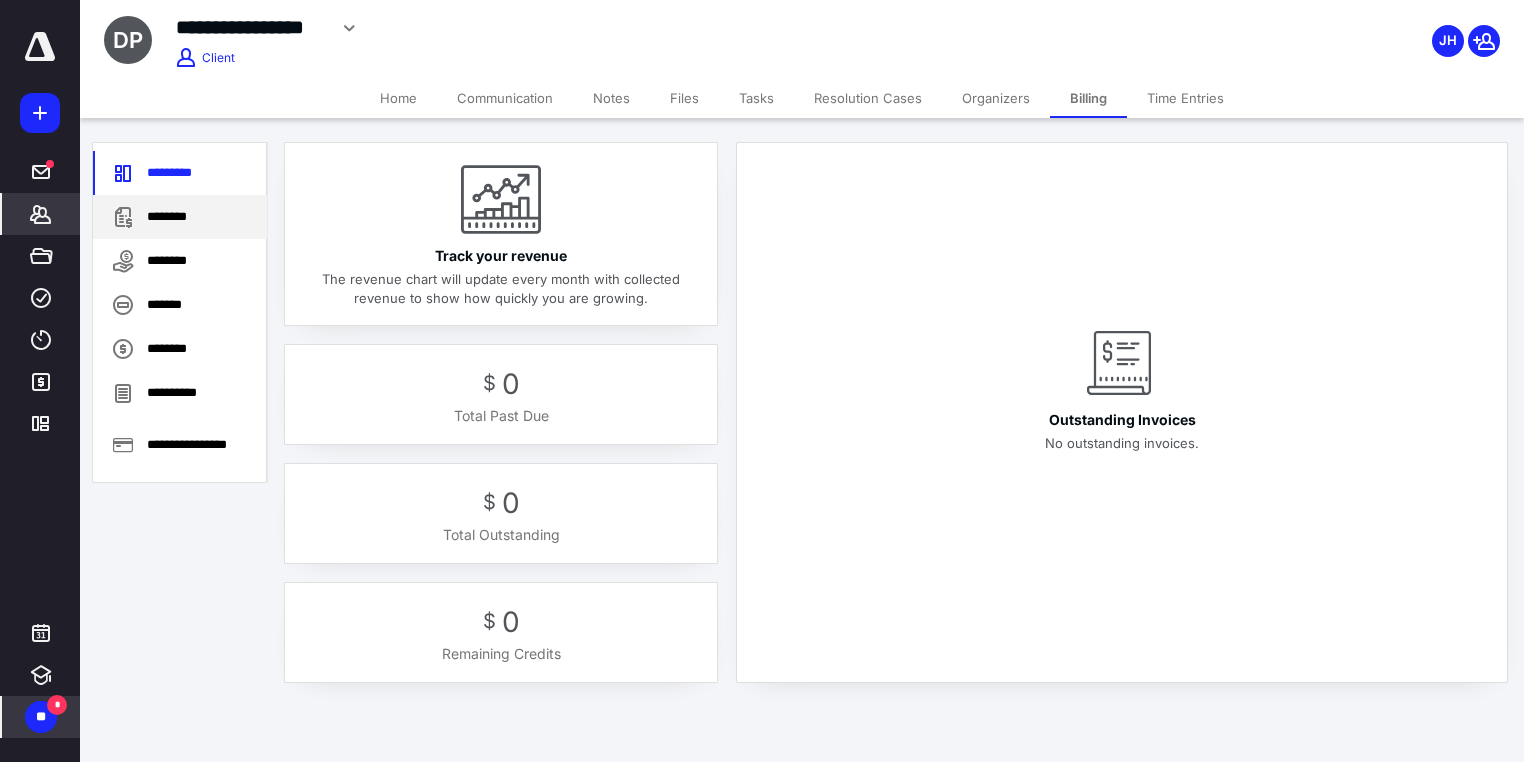click on "********" at bounding box center (180, 217) 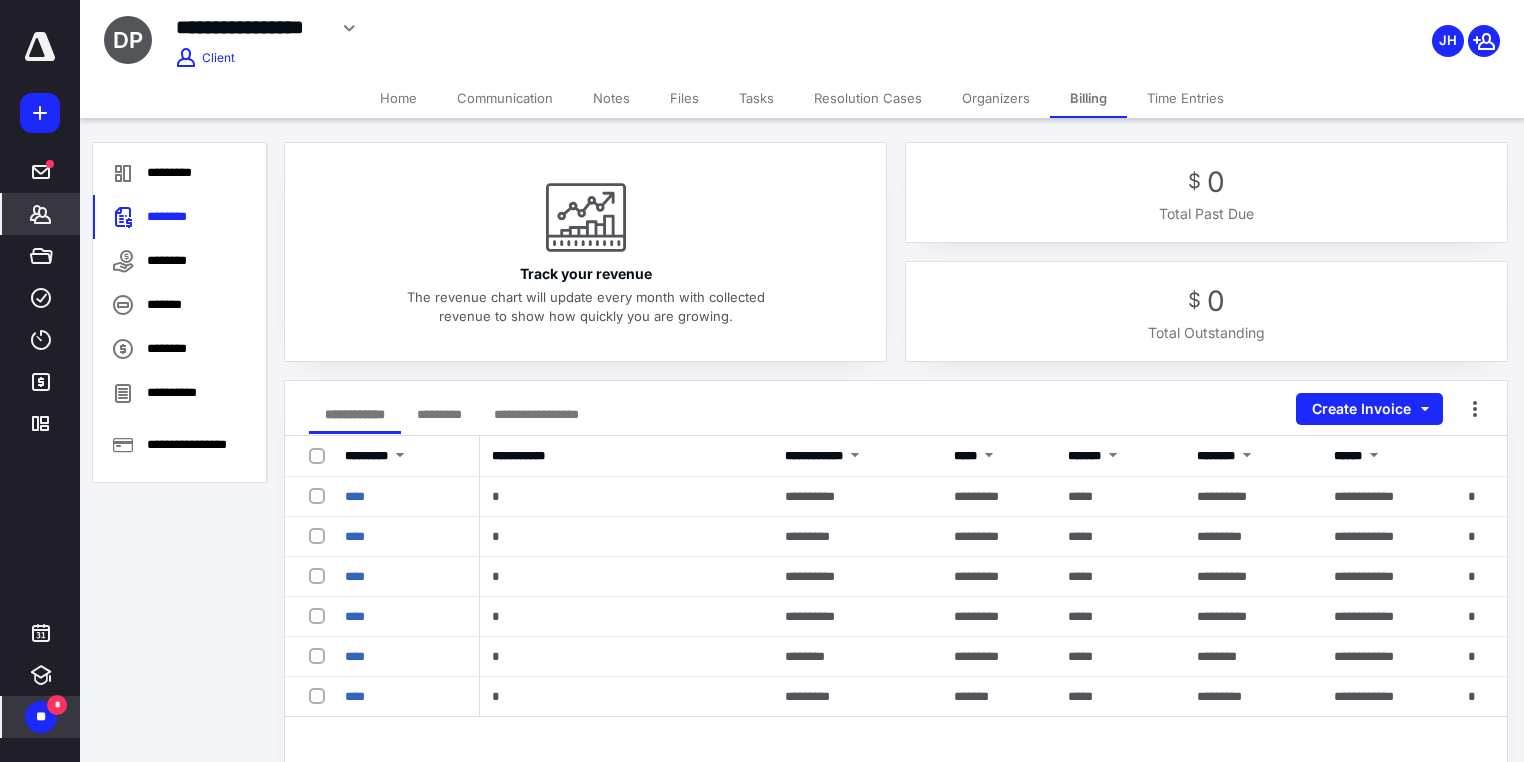 click 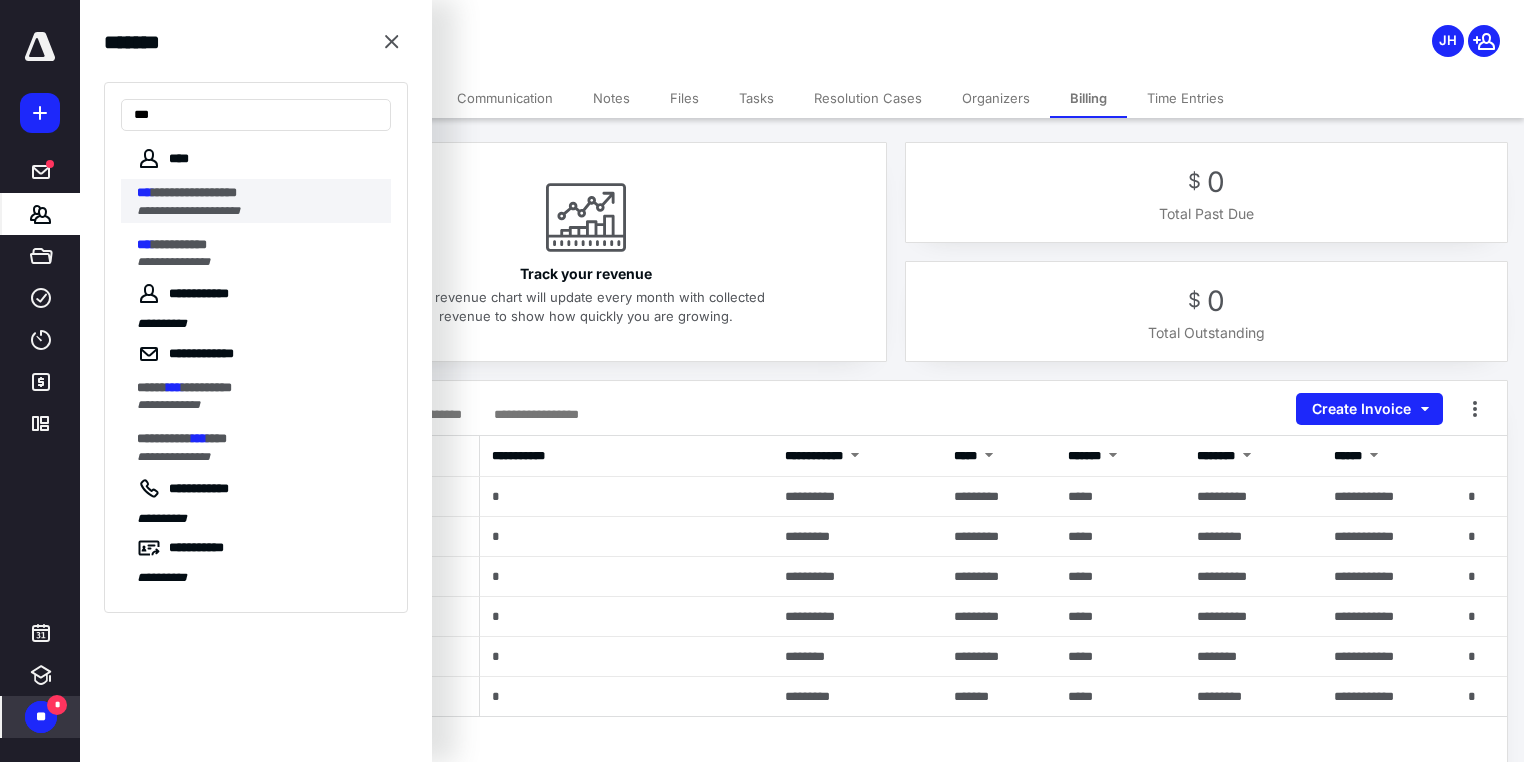 type on "***" 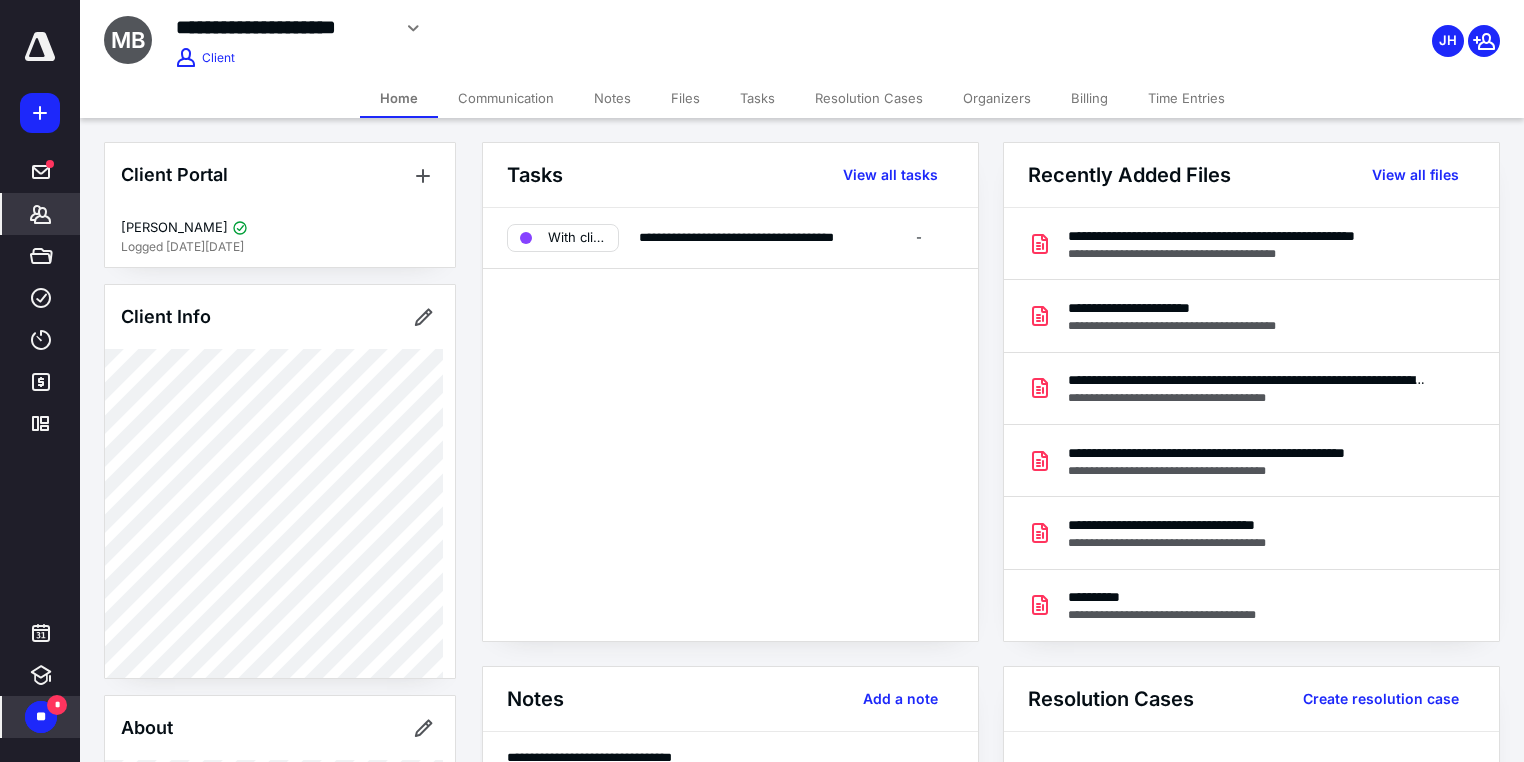 click on "Billing" at bounding box center [1089, 98] 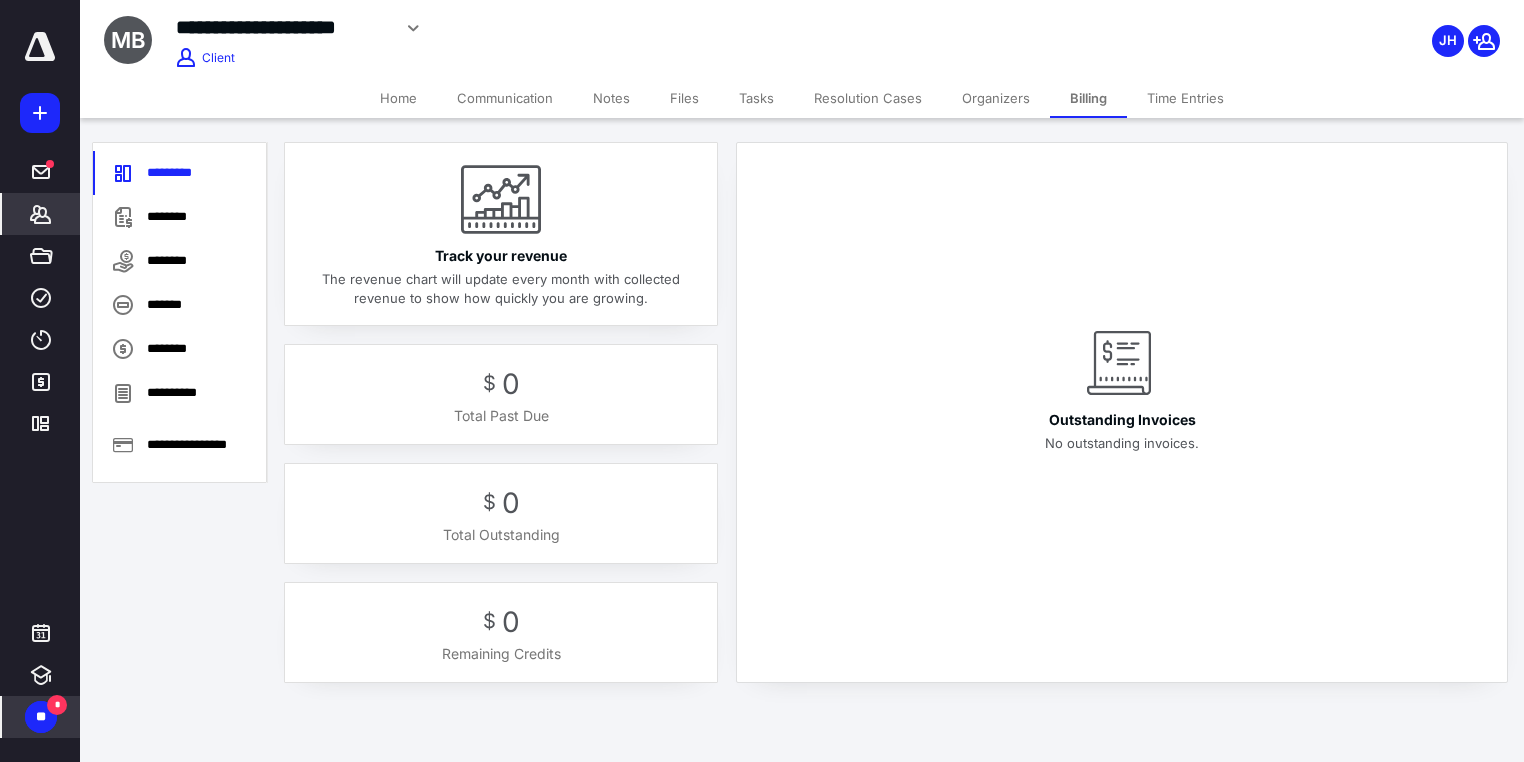 click on "Files" at bounding box center [684, 98] 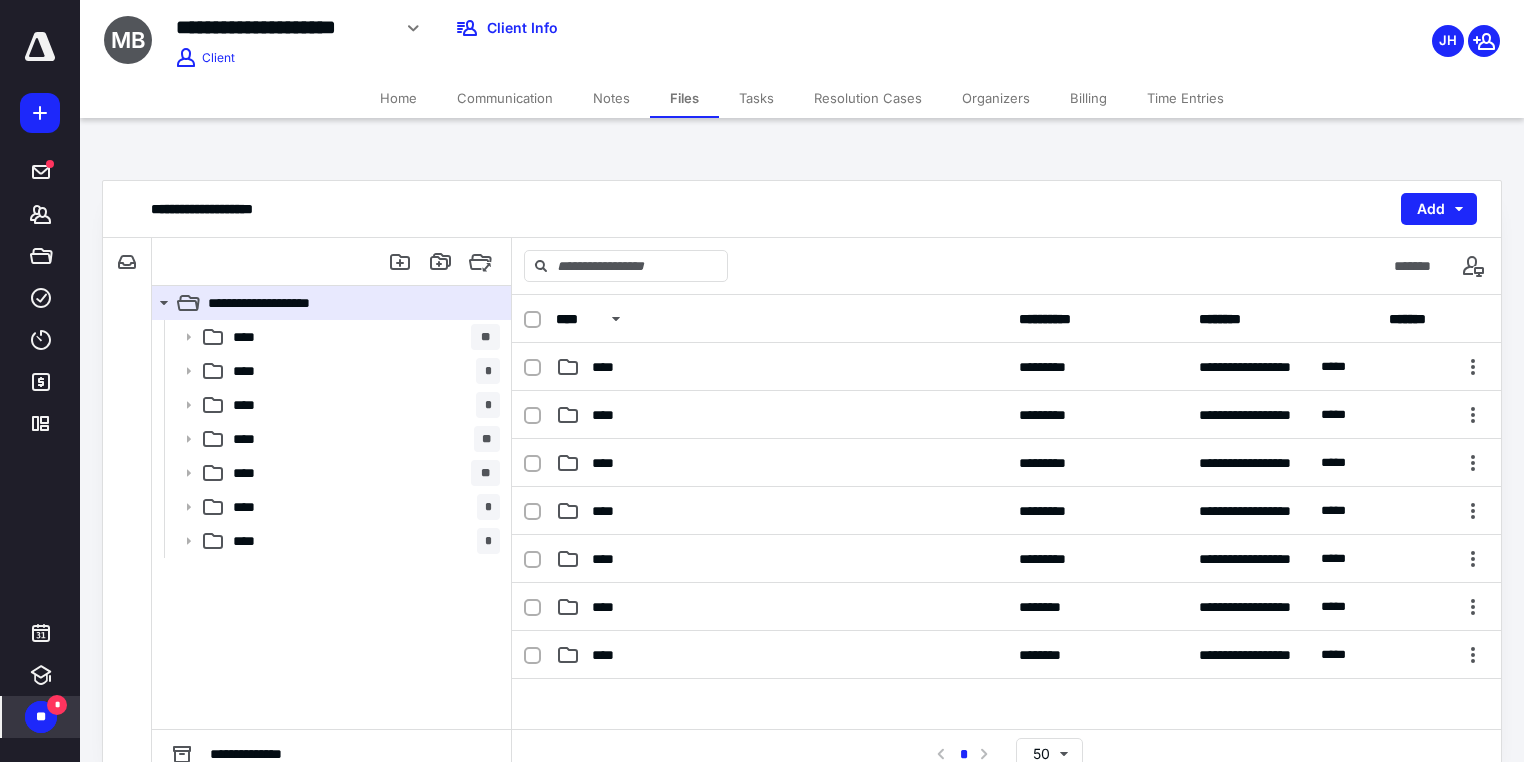 click on "Home" at bounding box center [398, 98] 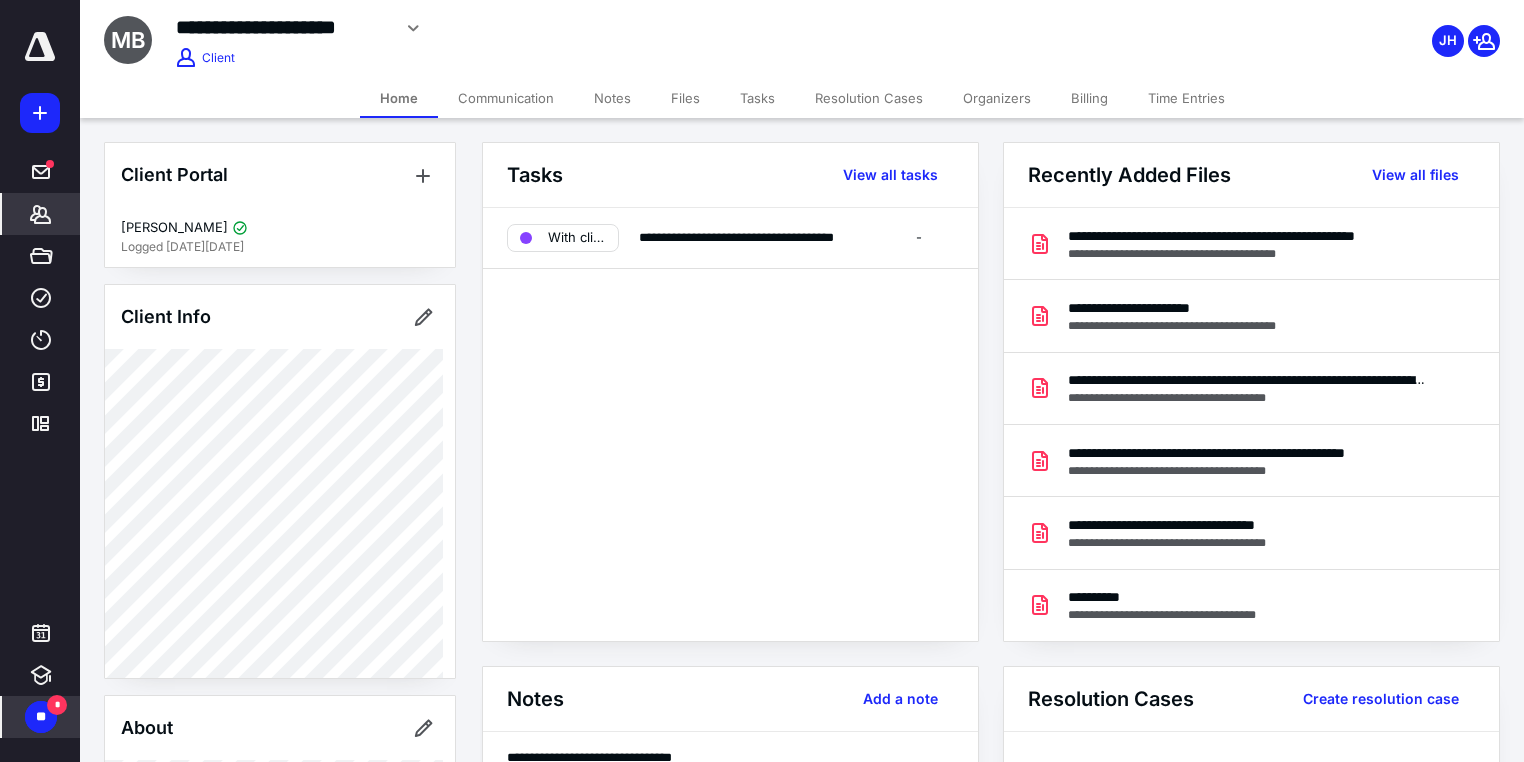 click on "Billing" at bounding box center (1089, 98) 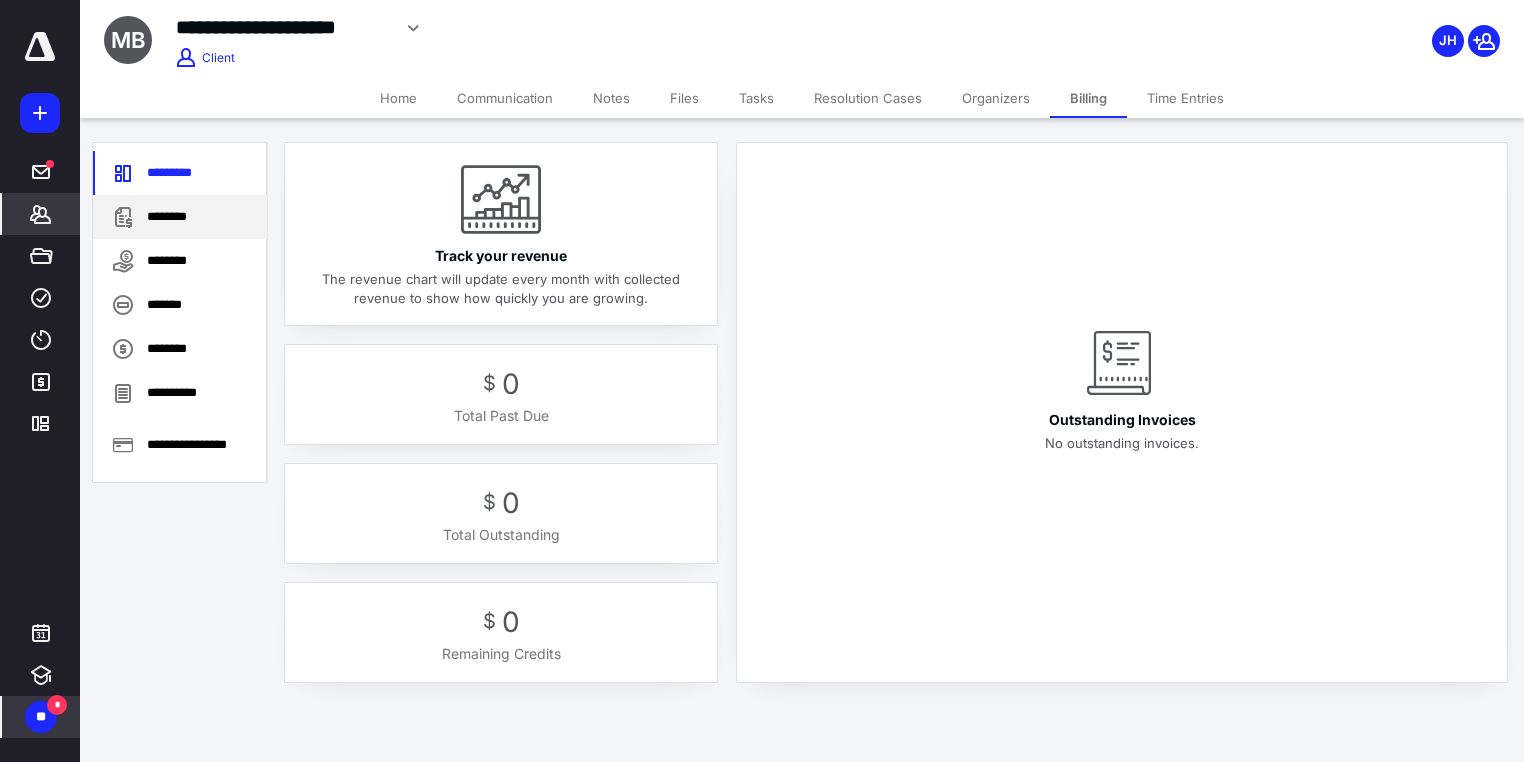 click on "********" at bounding box center (180, 217) 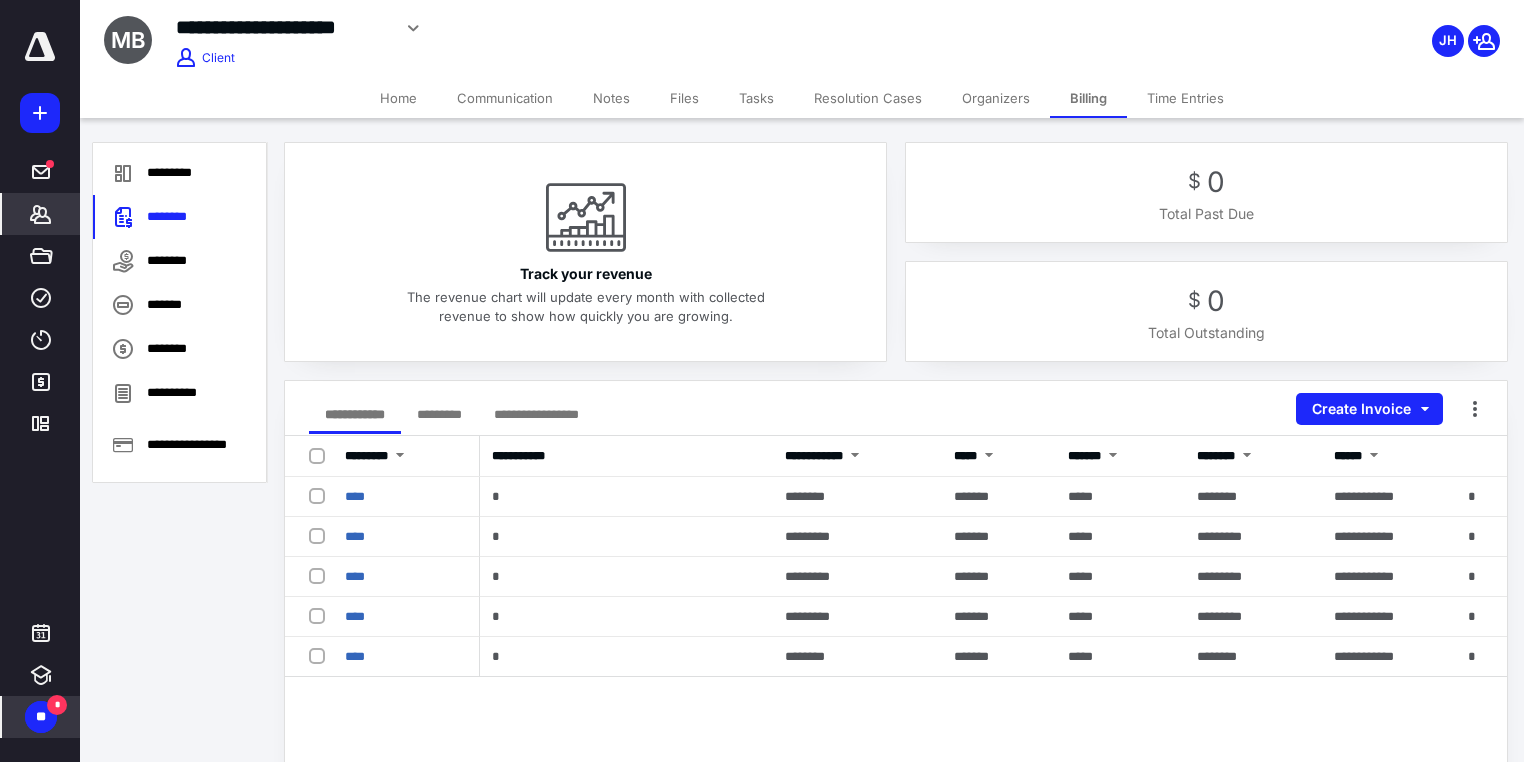 click on "*******" at bounding box center [41, 214] 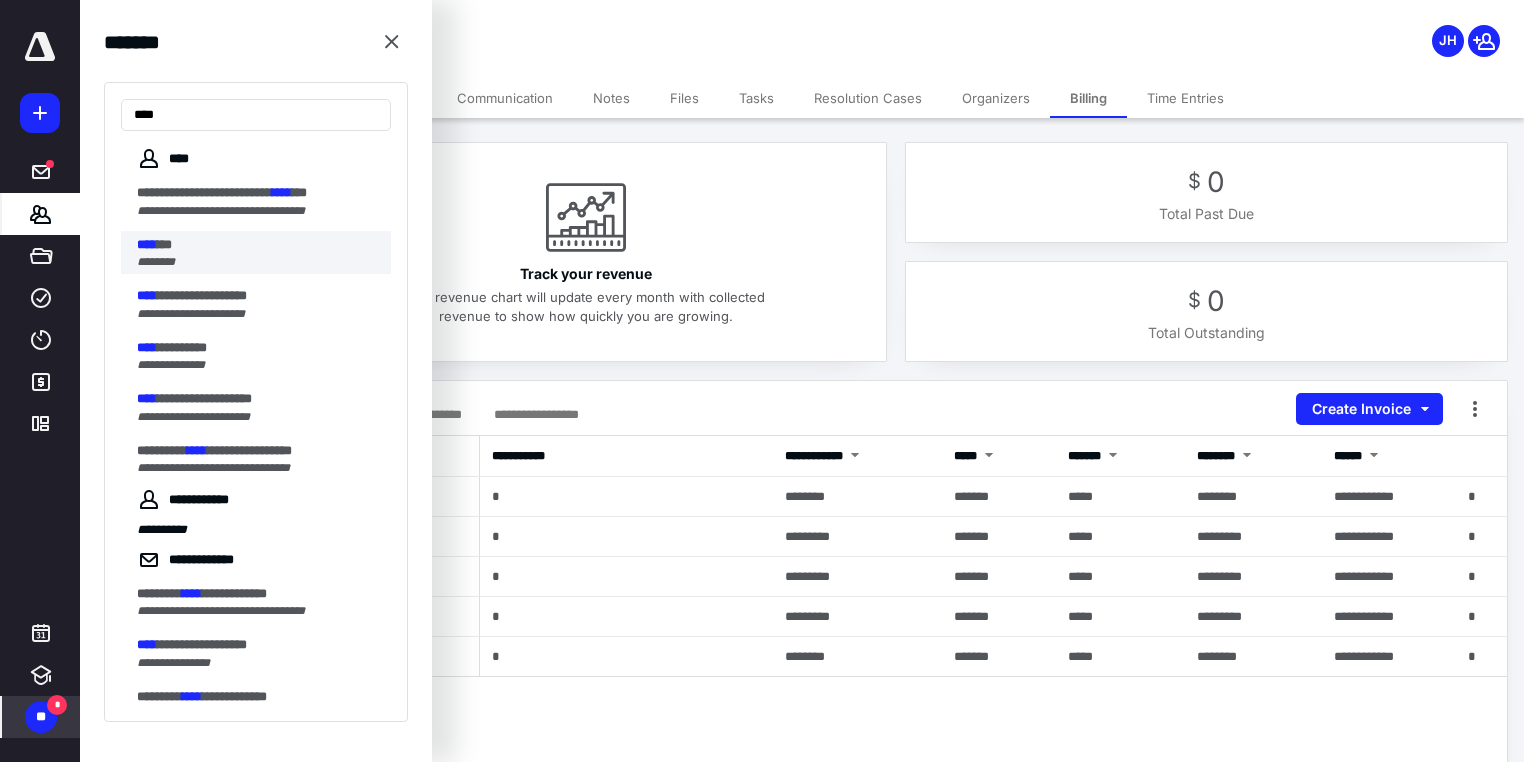 type on "****" 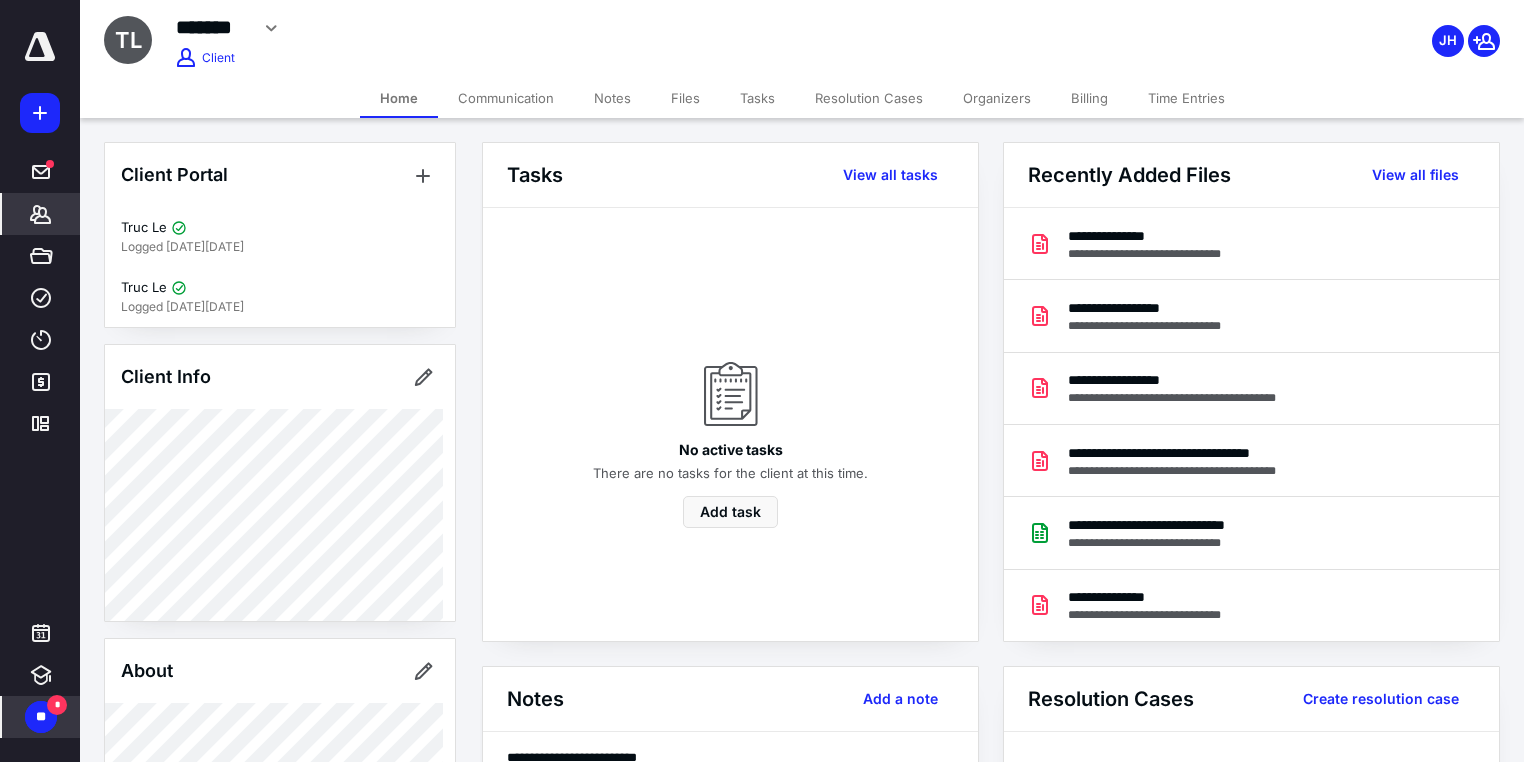 click on "Billing" at bounding box center [1089, 98] 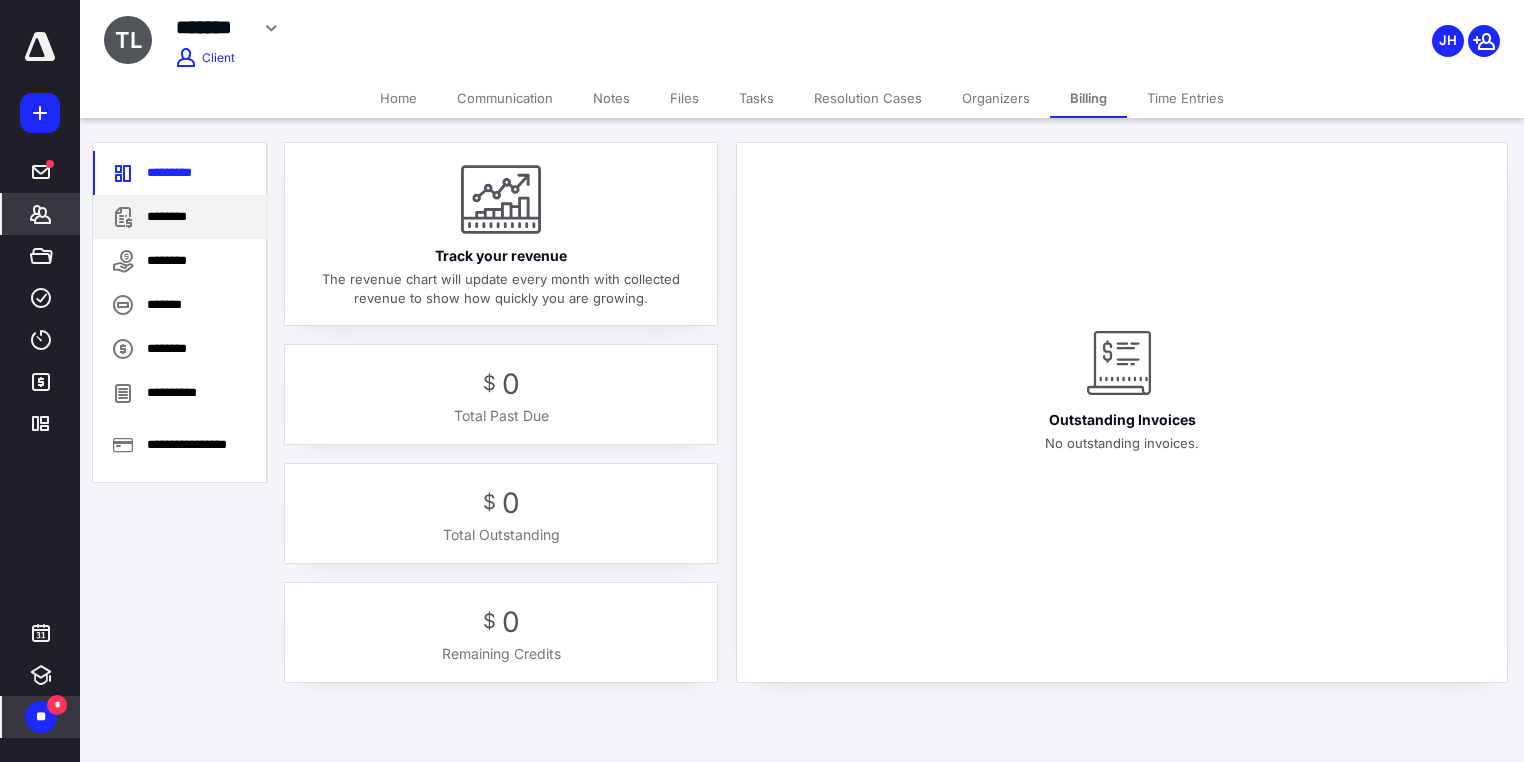 click 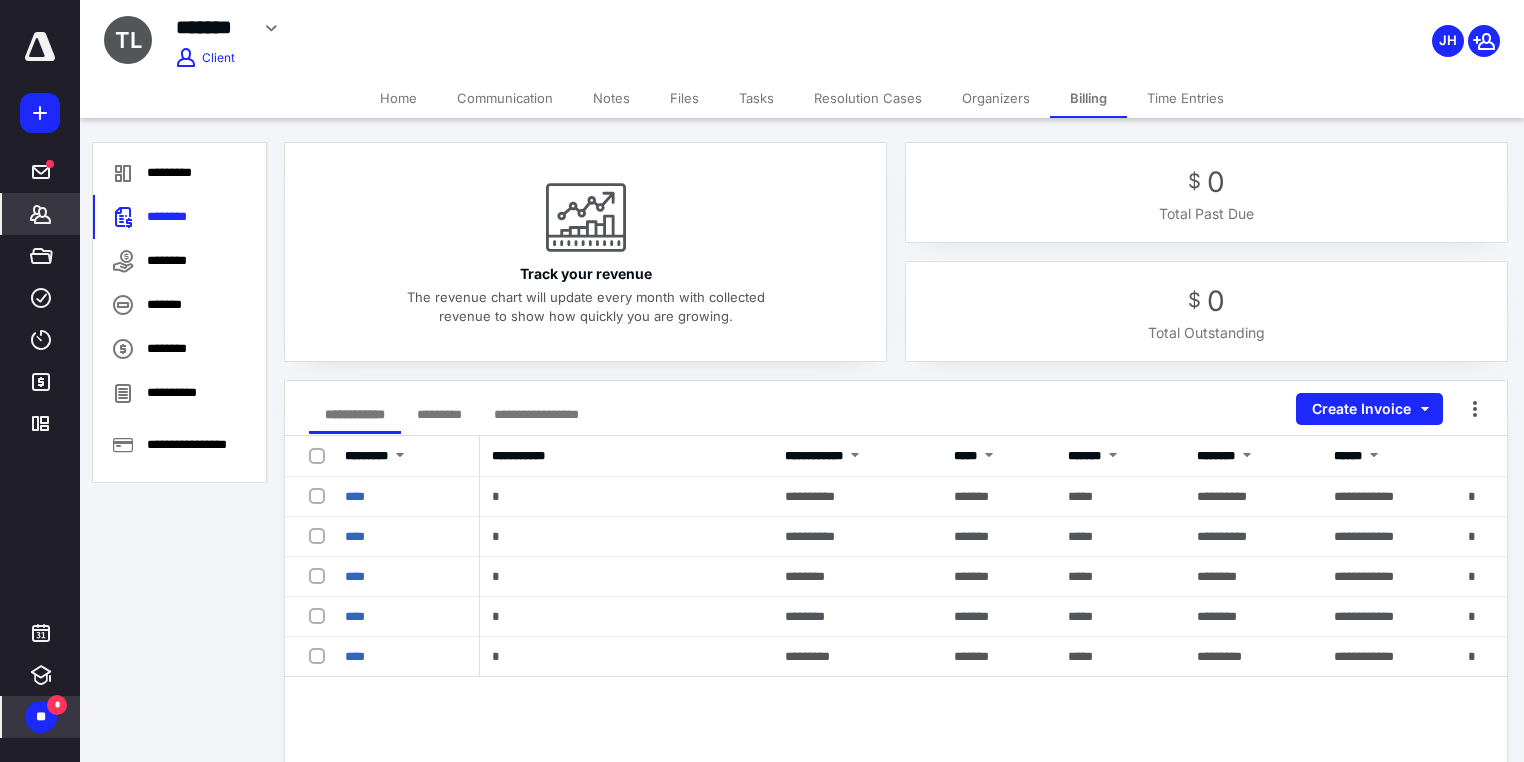 drag, startPoint x: 22, startPoint y: 210, endPoint x: 56, endPoint y: 232, distance: 40.496914 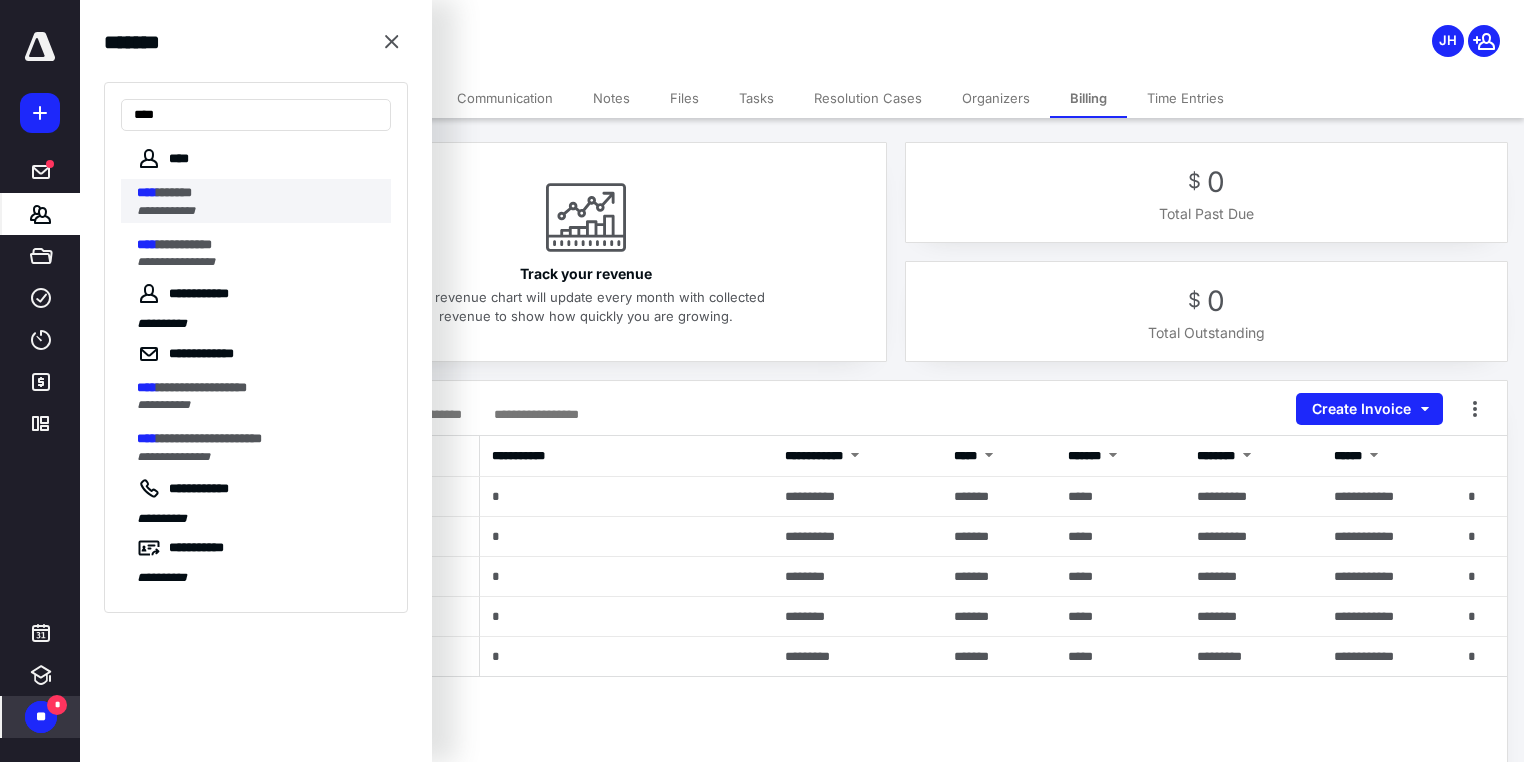 type on "****" 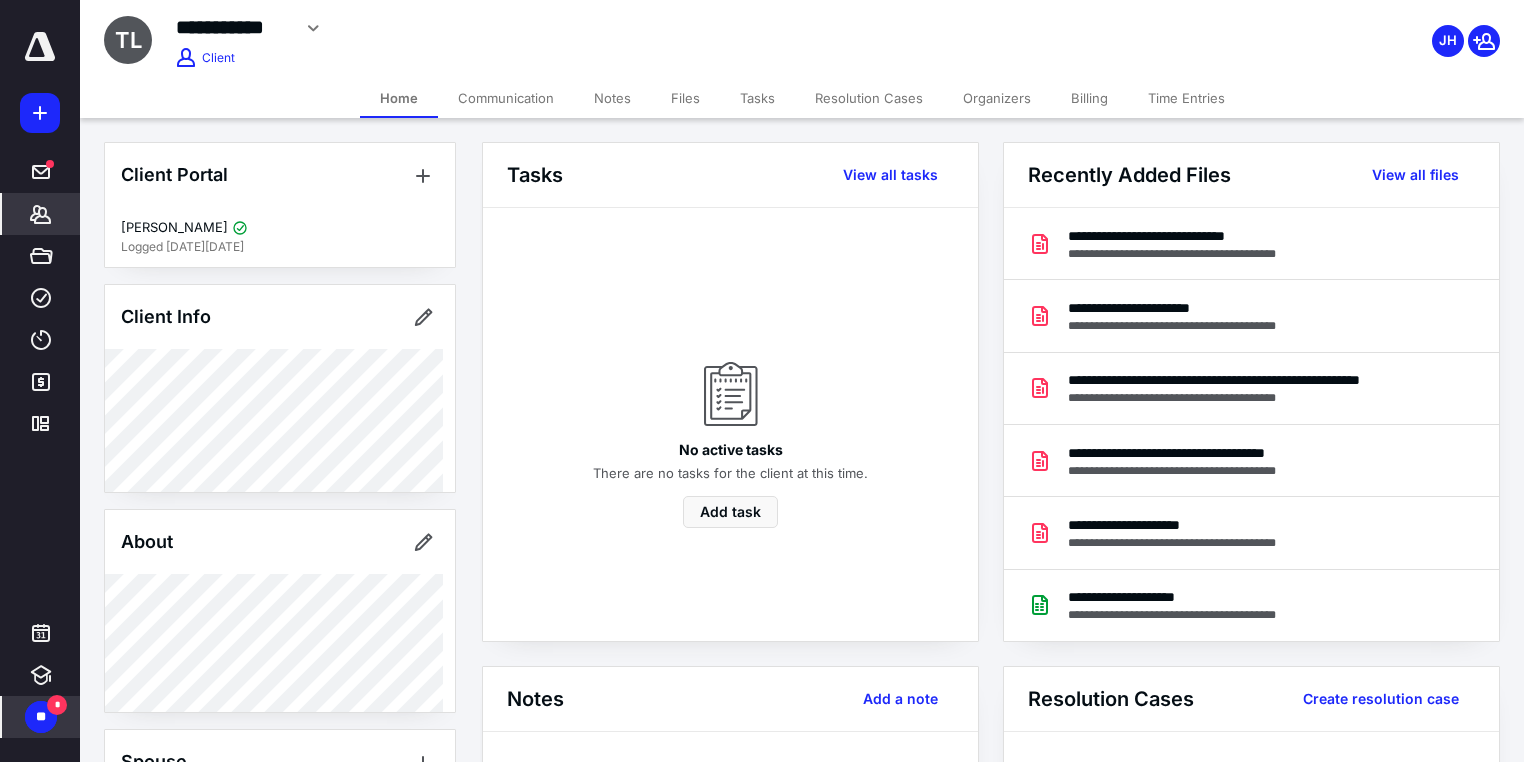 click on "Billing" at bounding box center (1089, 98) 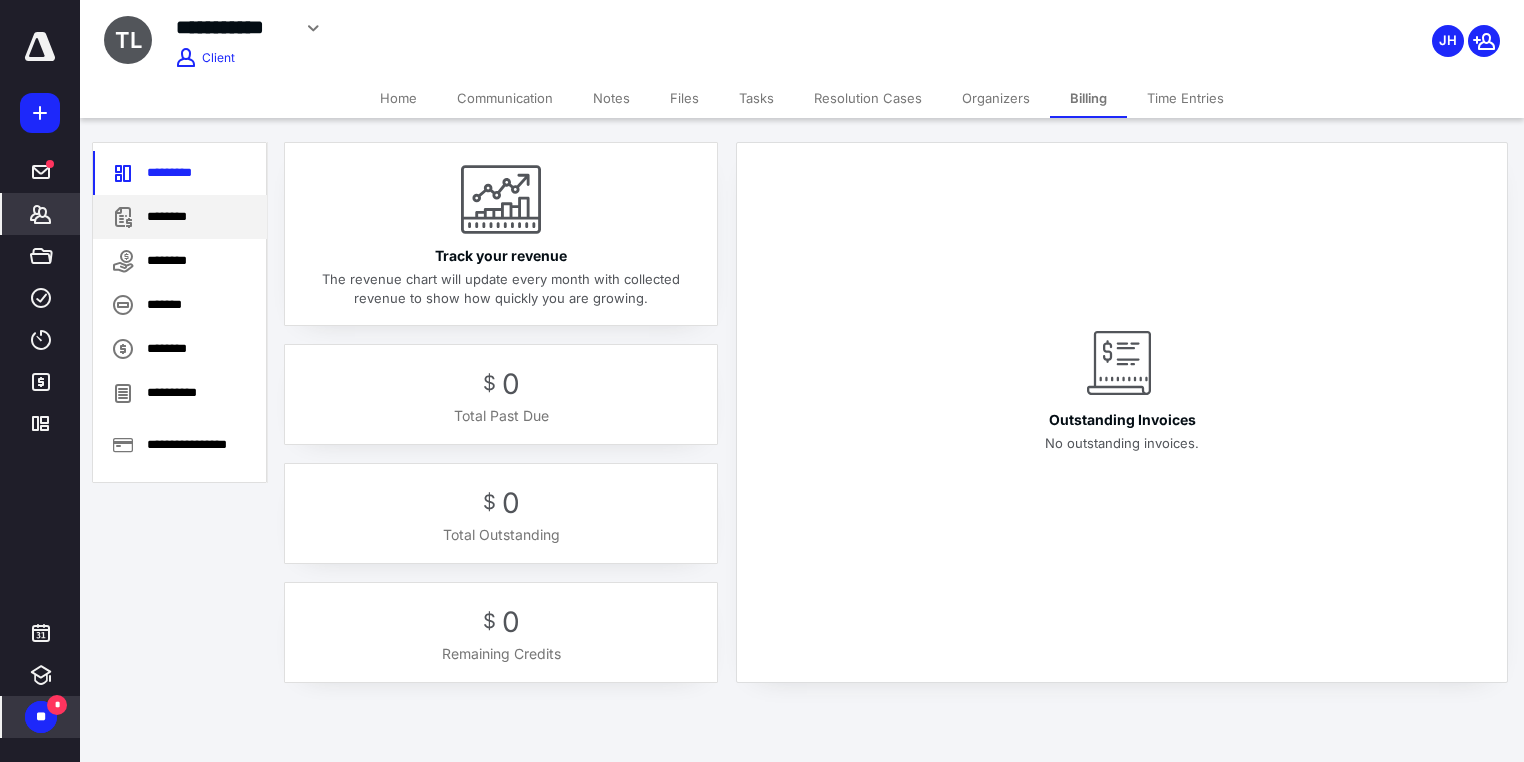 click on "********" at bounding box center (180, 217) 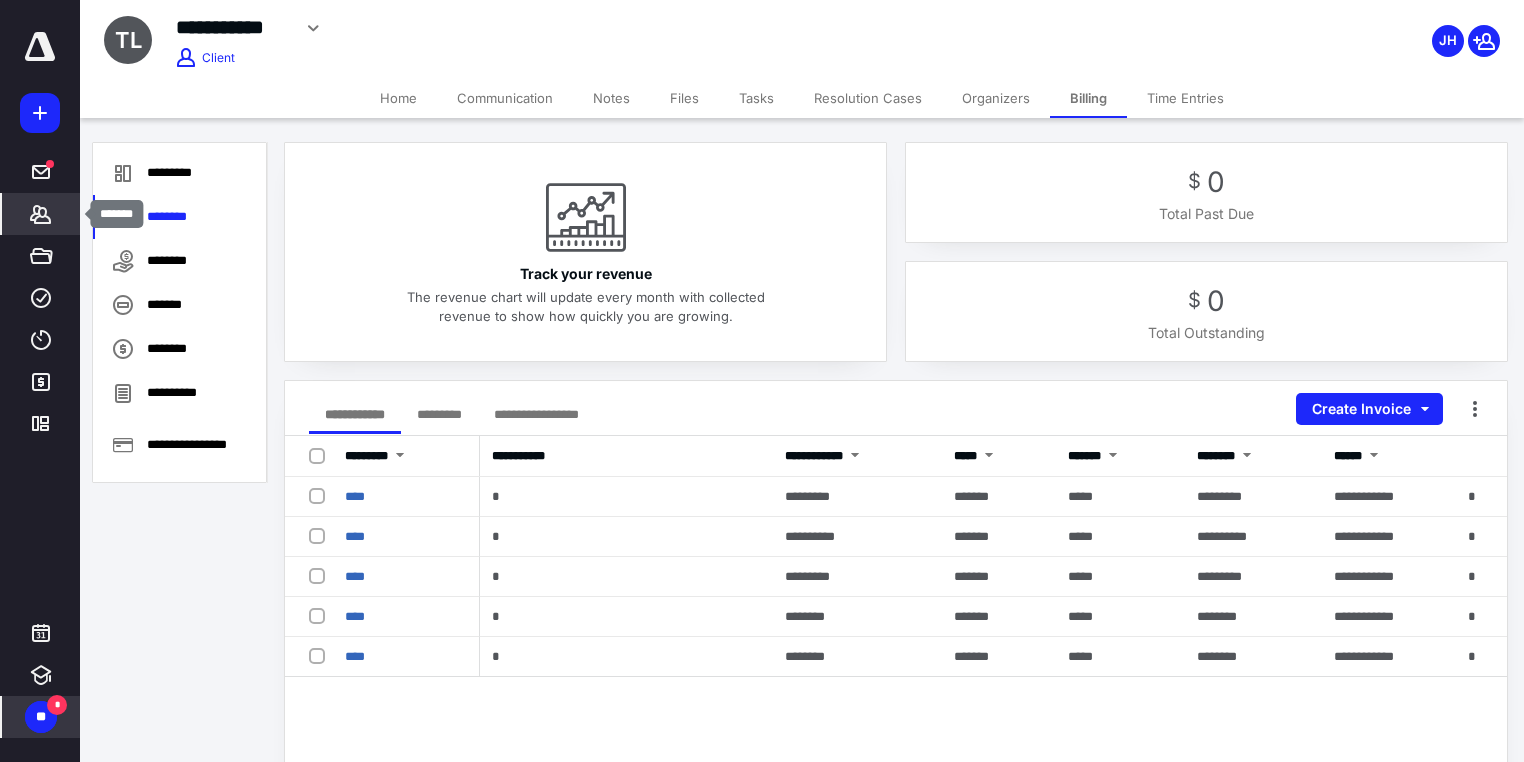 click 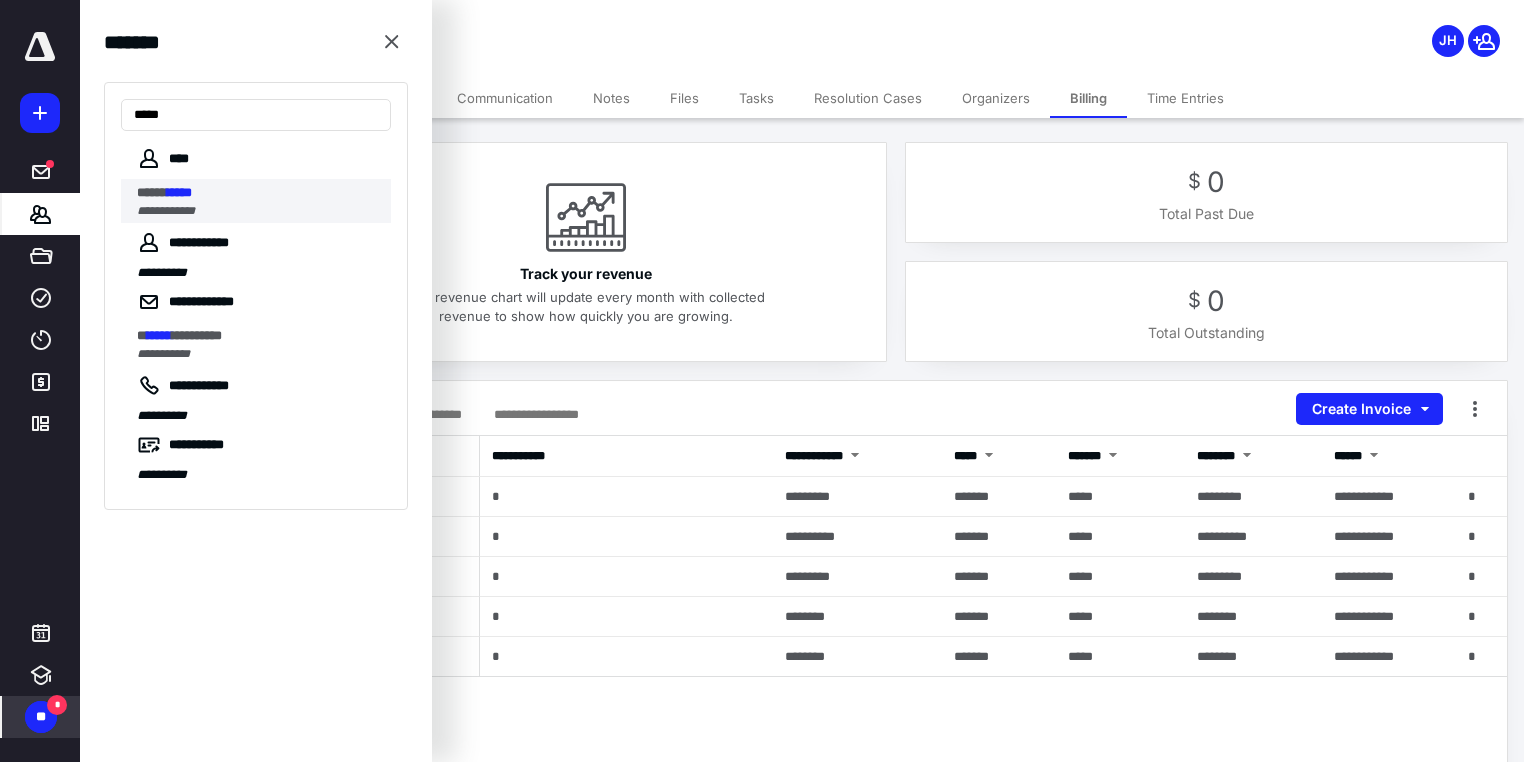 type on "*****" 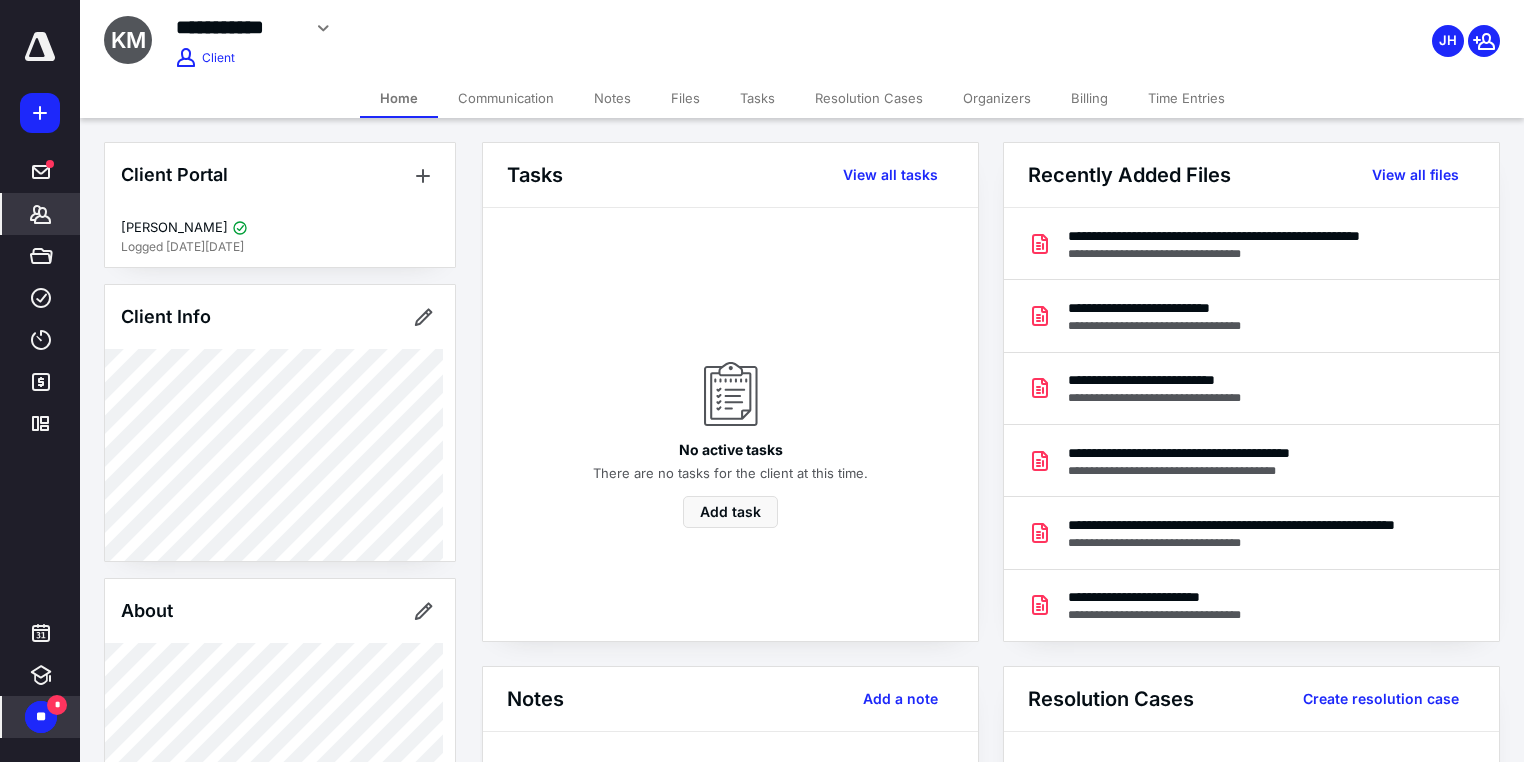 click on "Billing" at bounding box center [1089, 98] 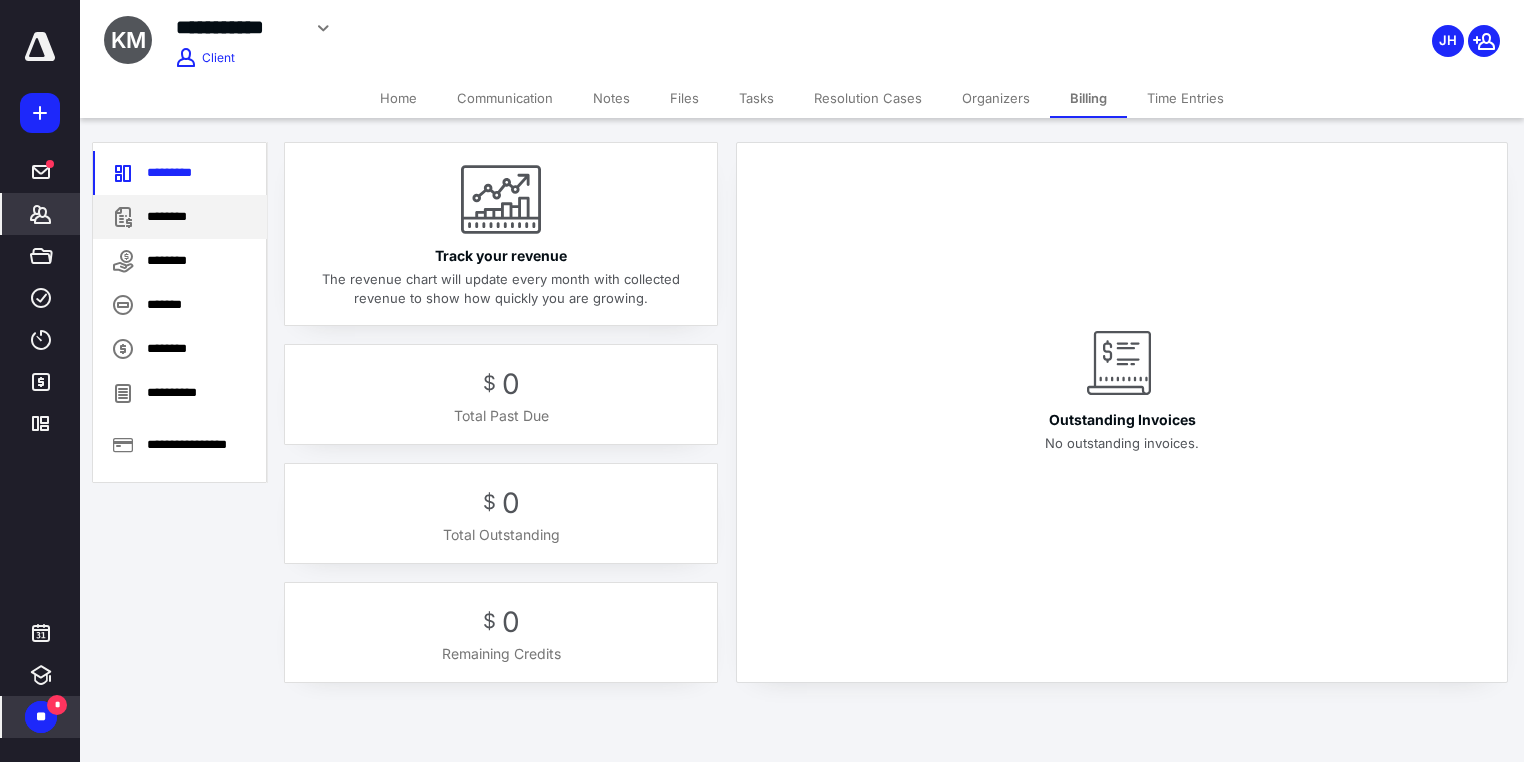 click 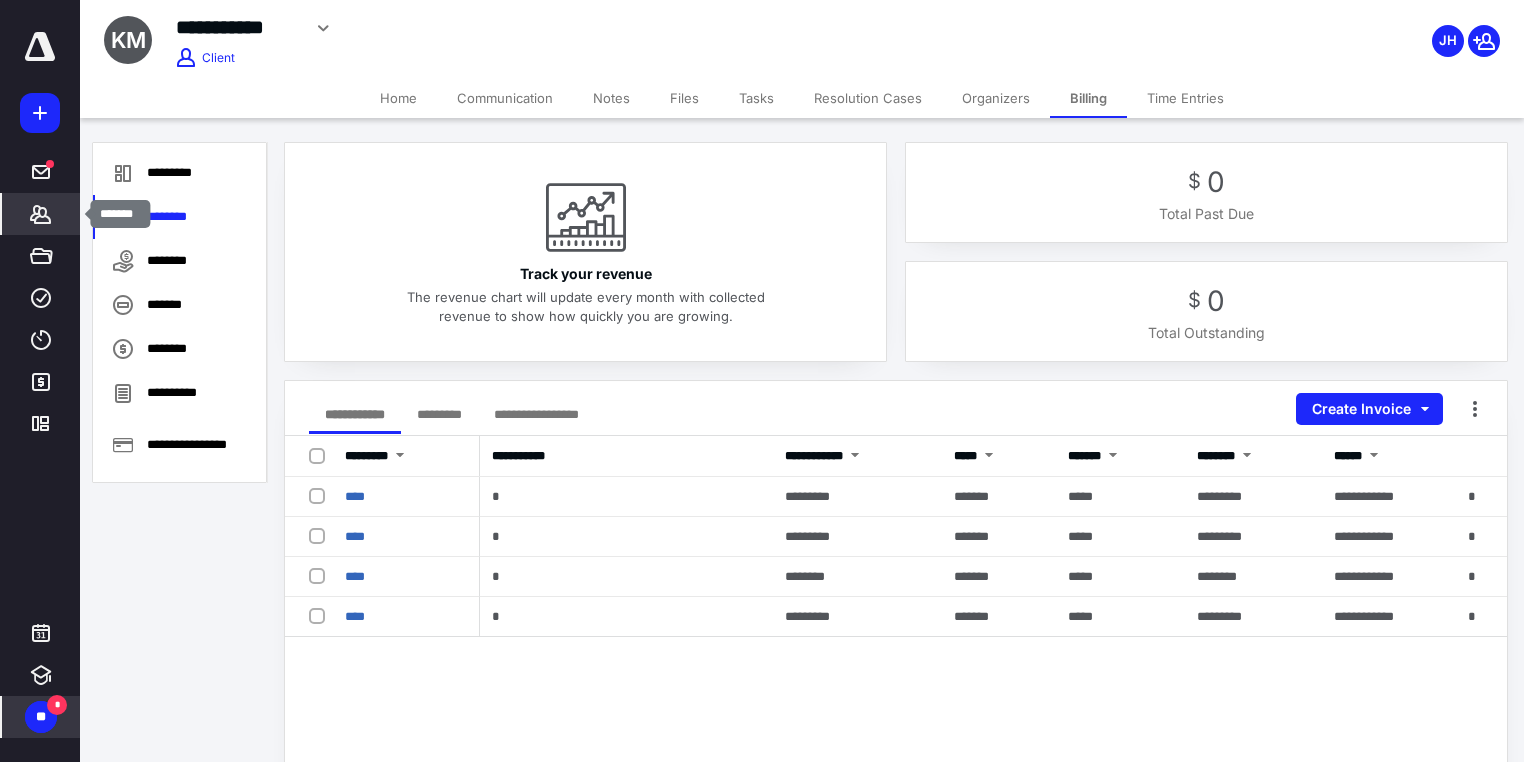click 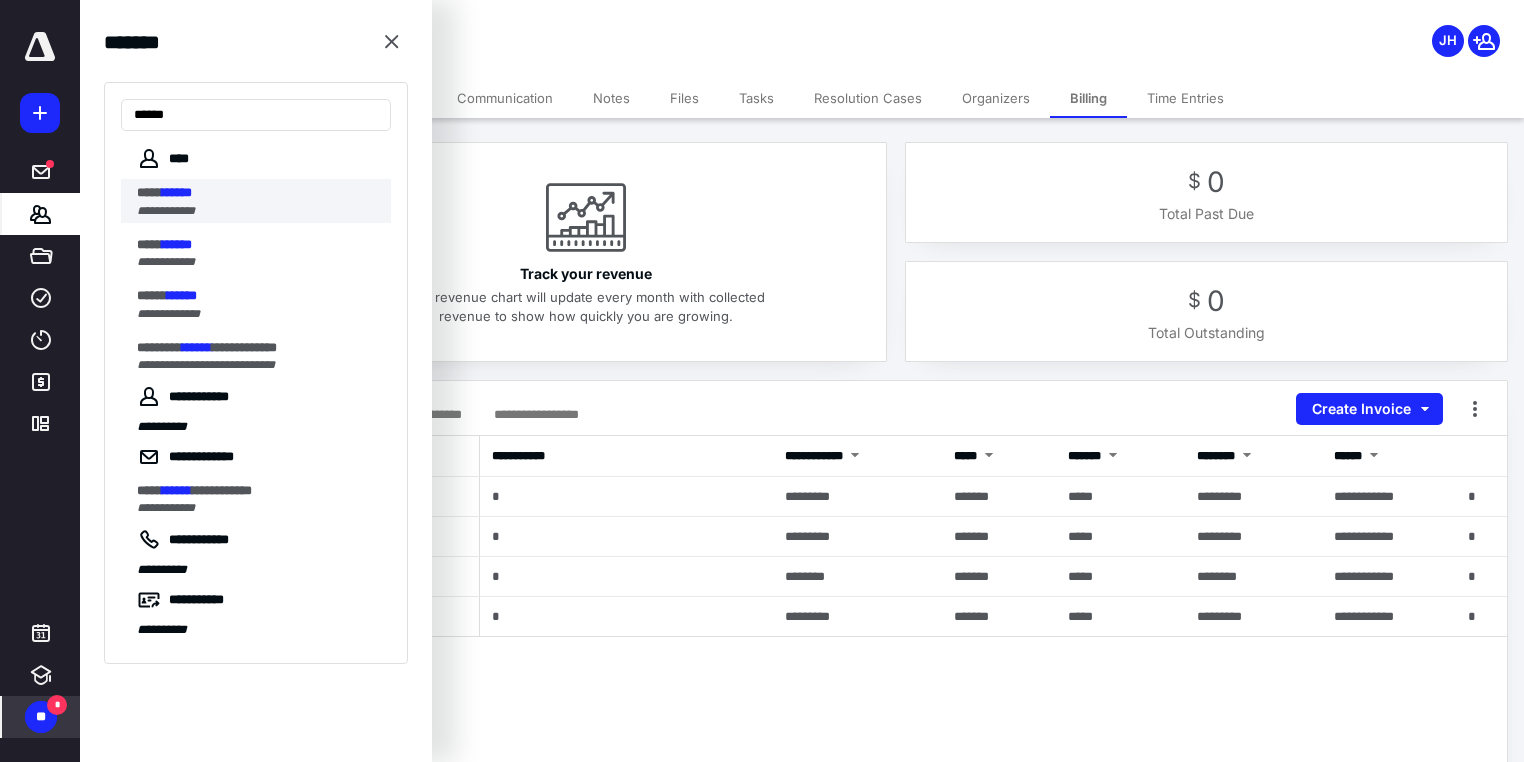 type on "******" 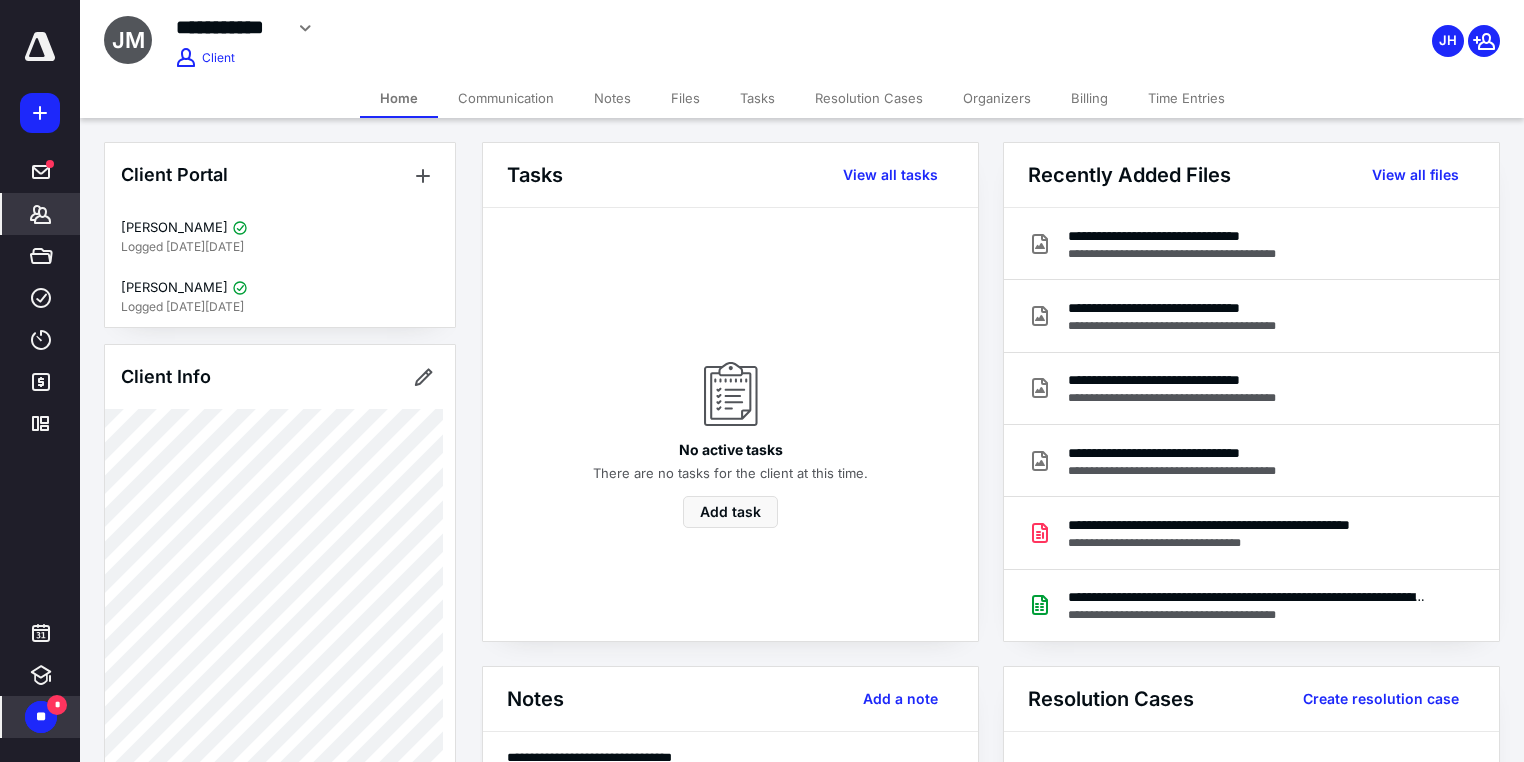 click on "Billing" at bounding box center [1089, 98] 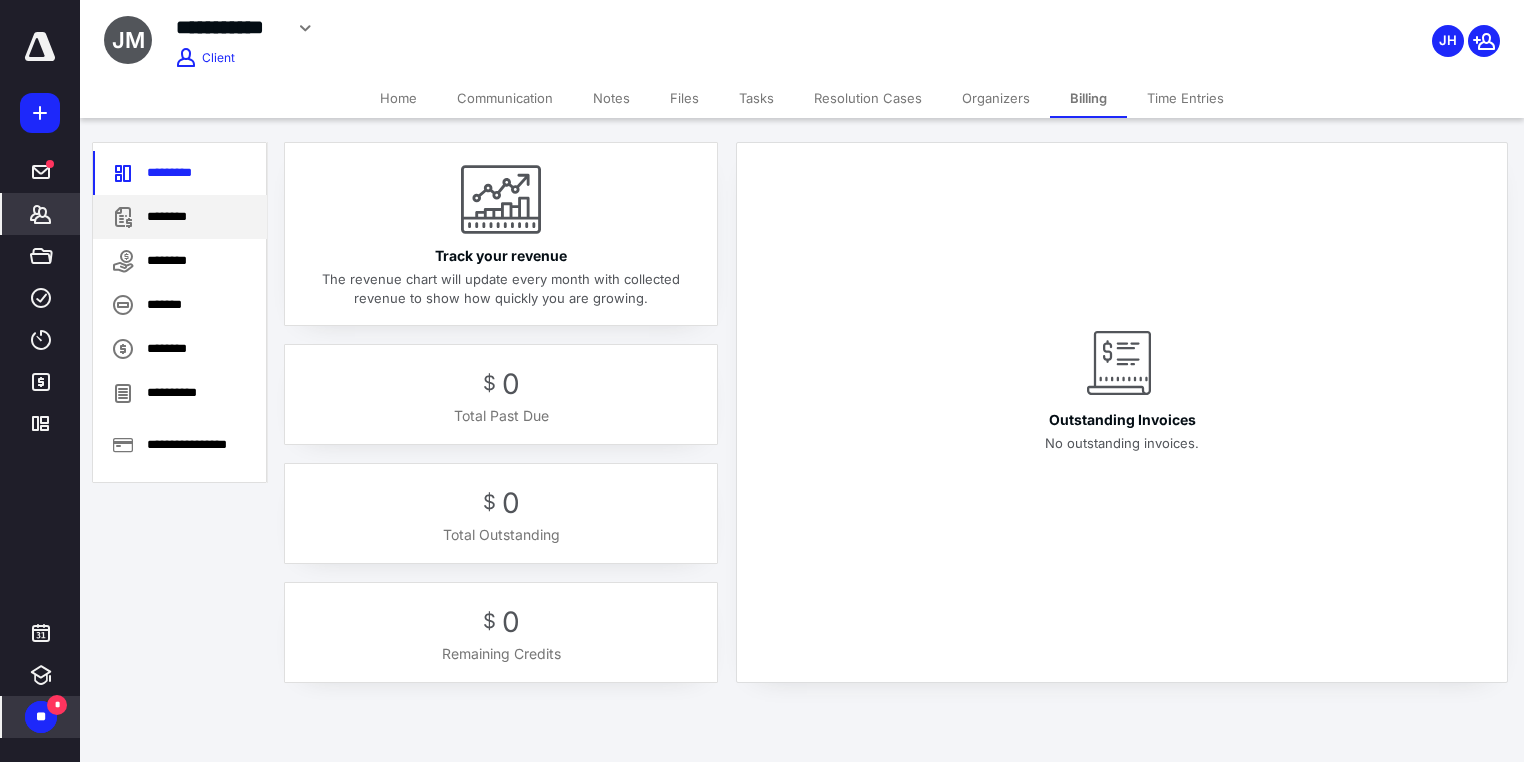 click on "********" at bounding box center (180, 217) 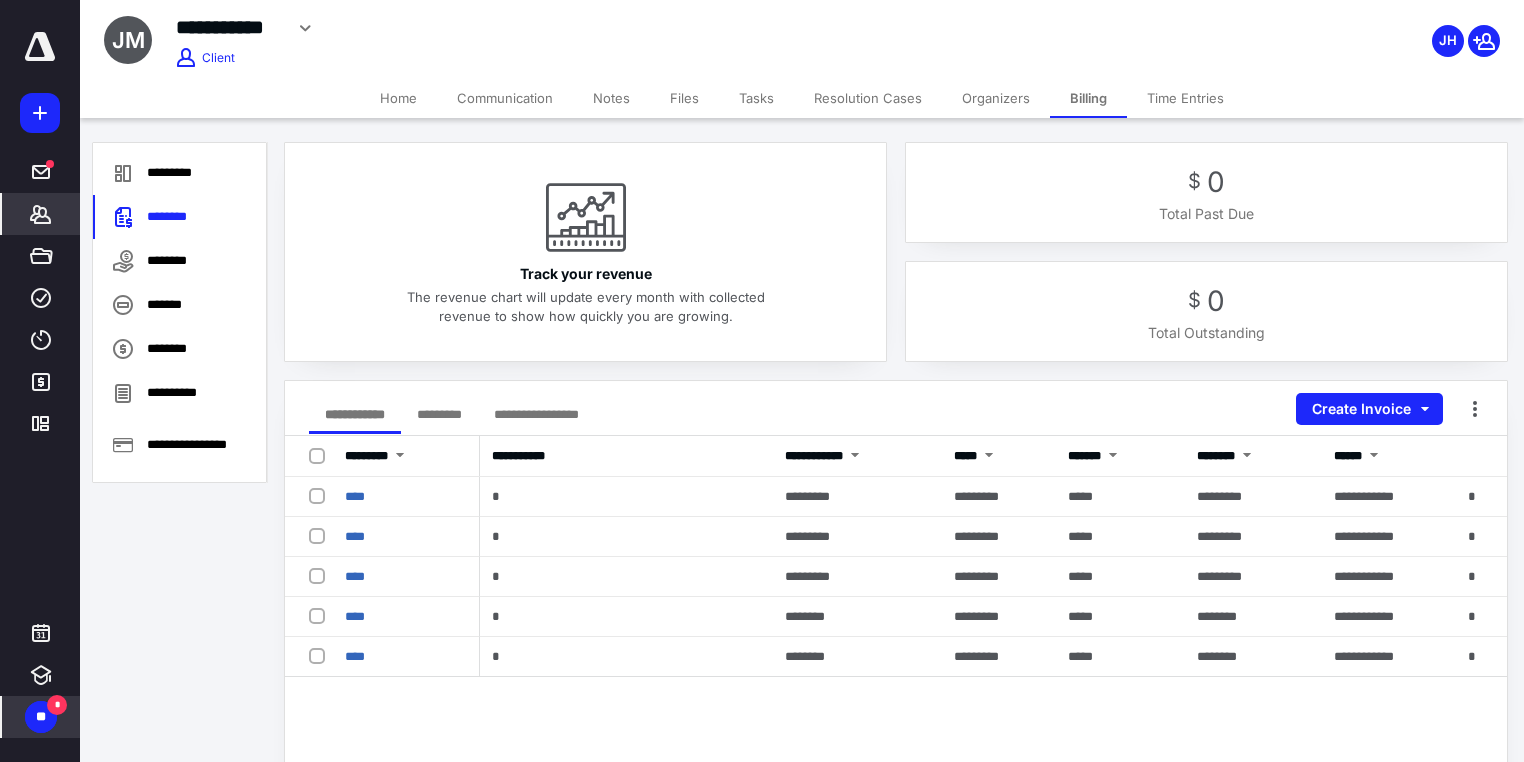 click 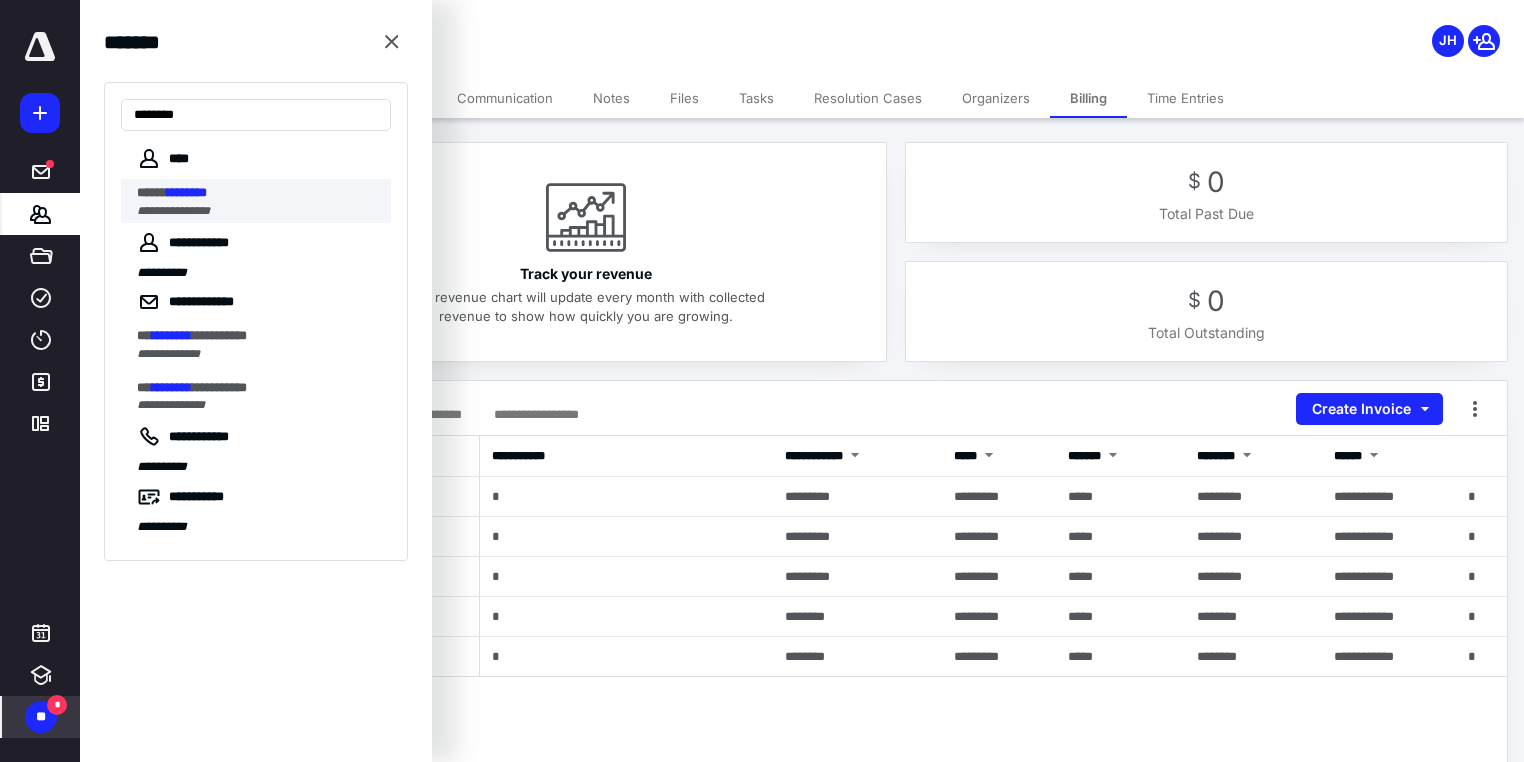 type on "********" 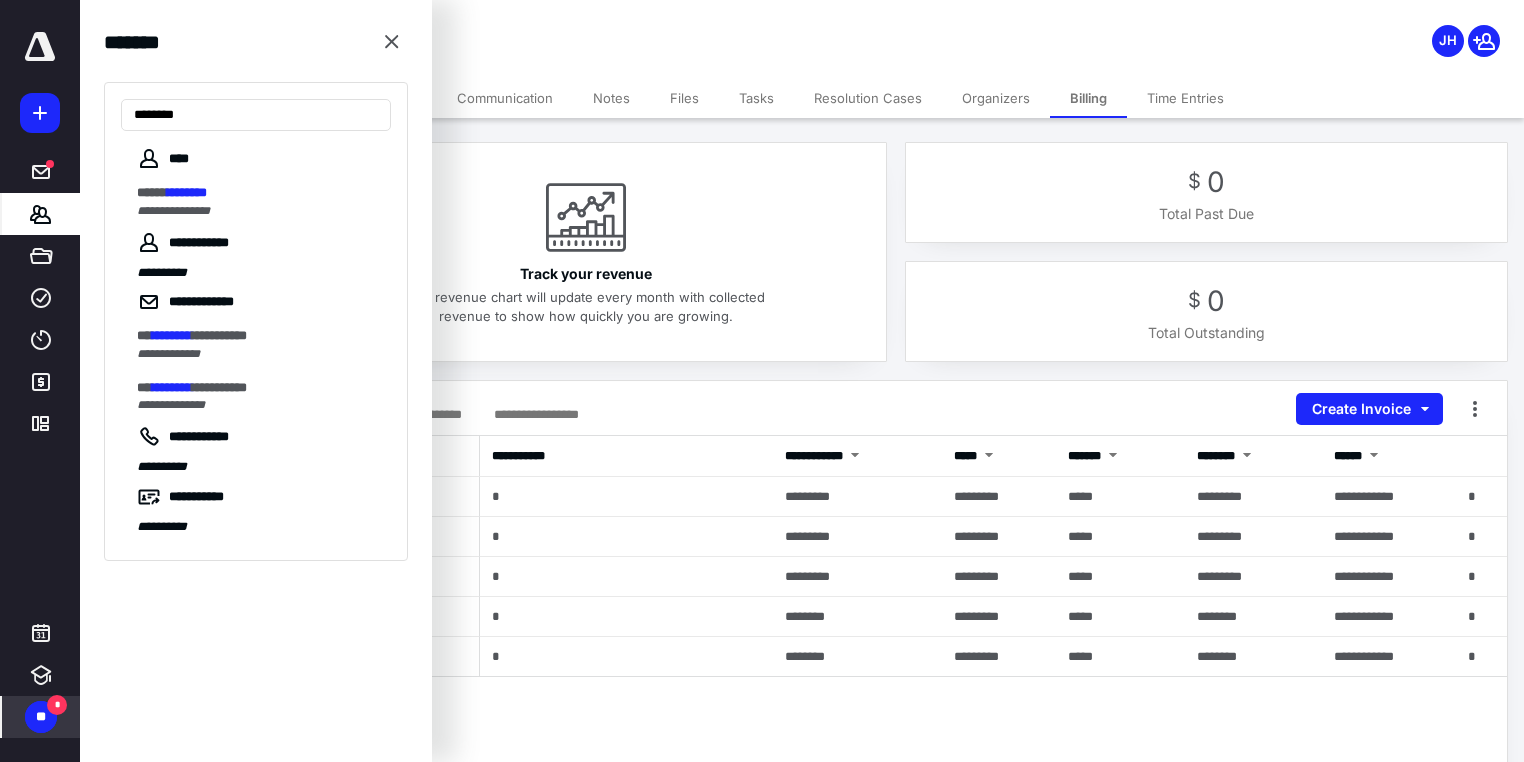 click on "**********" at bounding box center [173, 211] 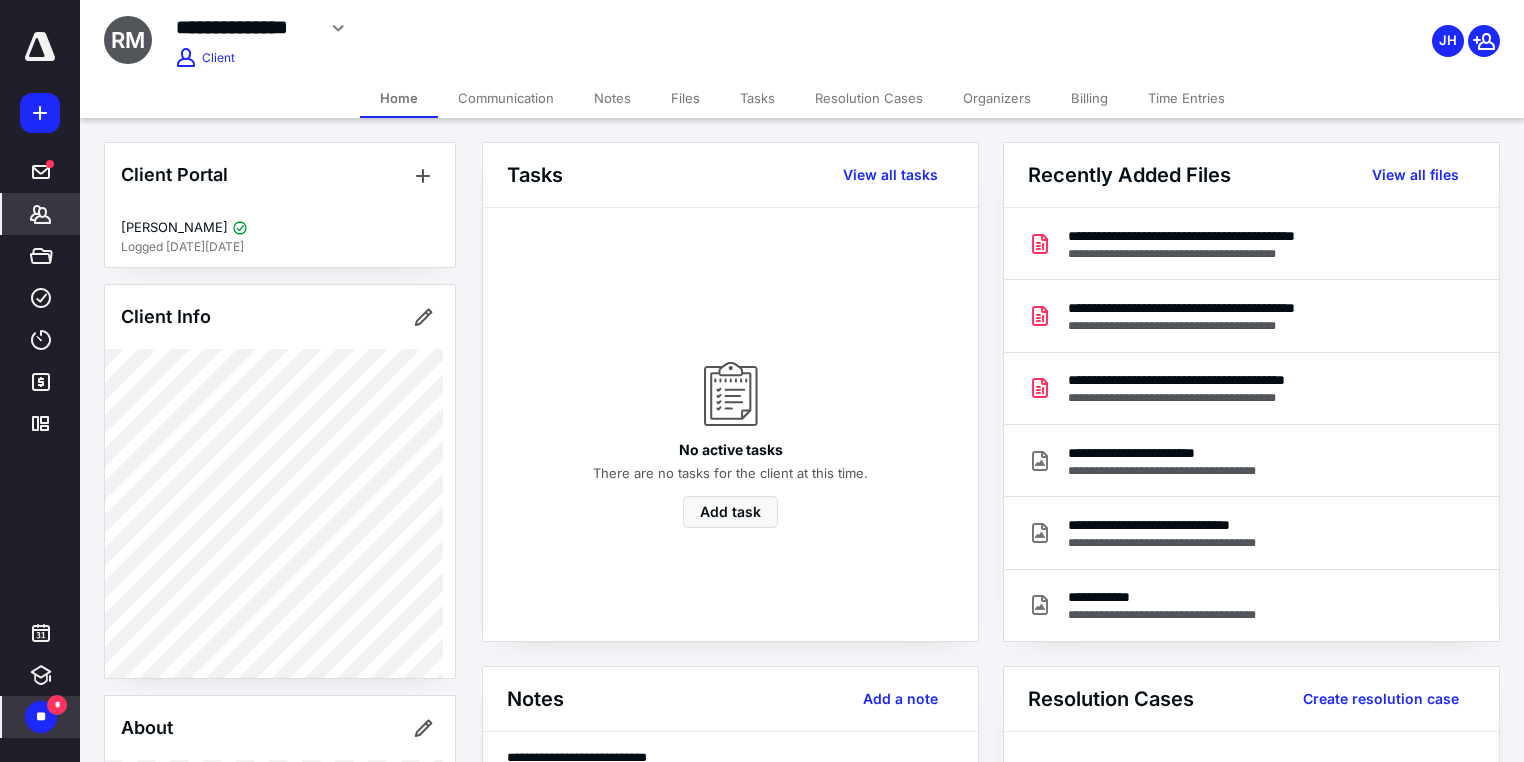 click on "Billing" at bounding box center (1089, 98) 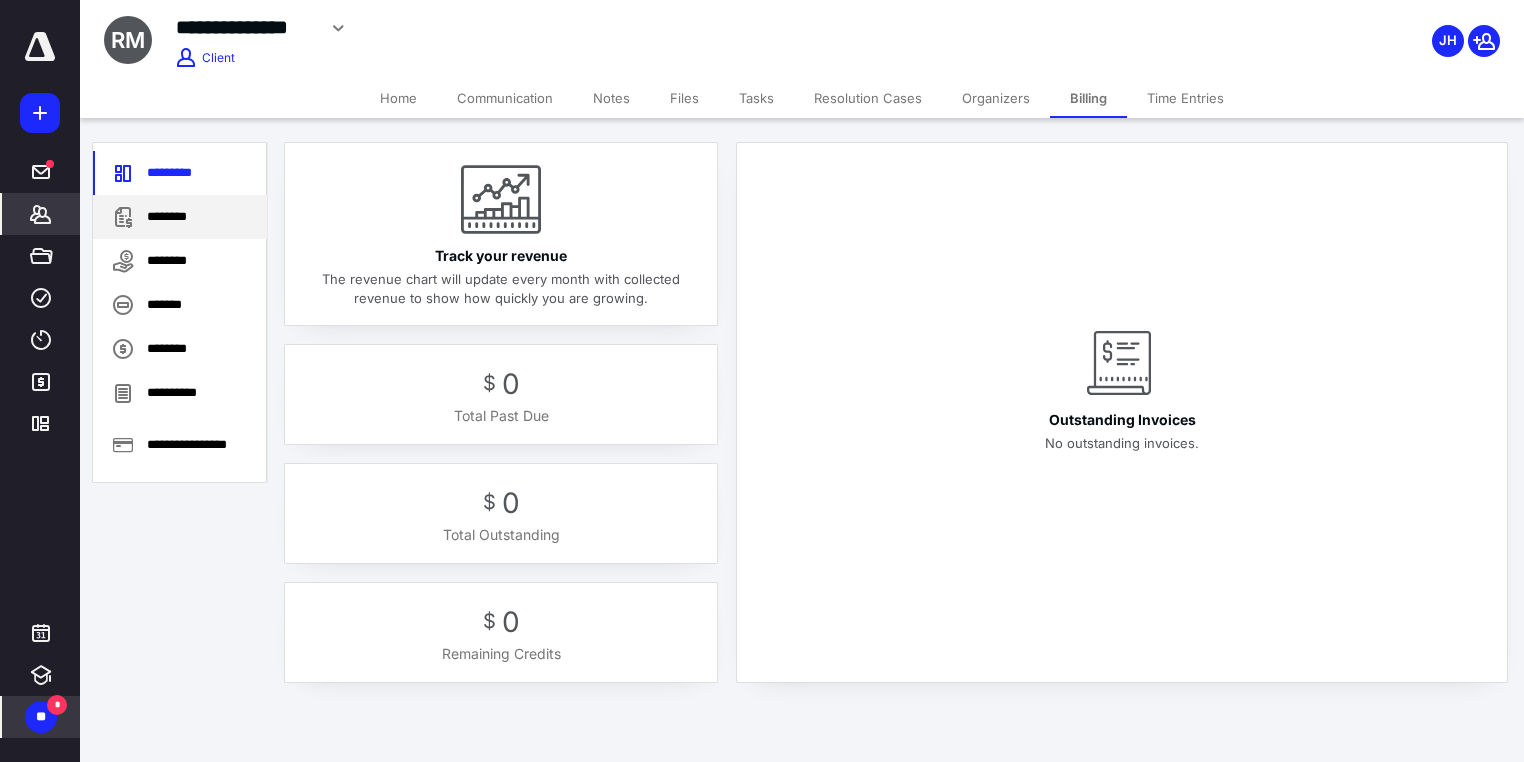 click on "********" at bounding box center [180, 217] 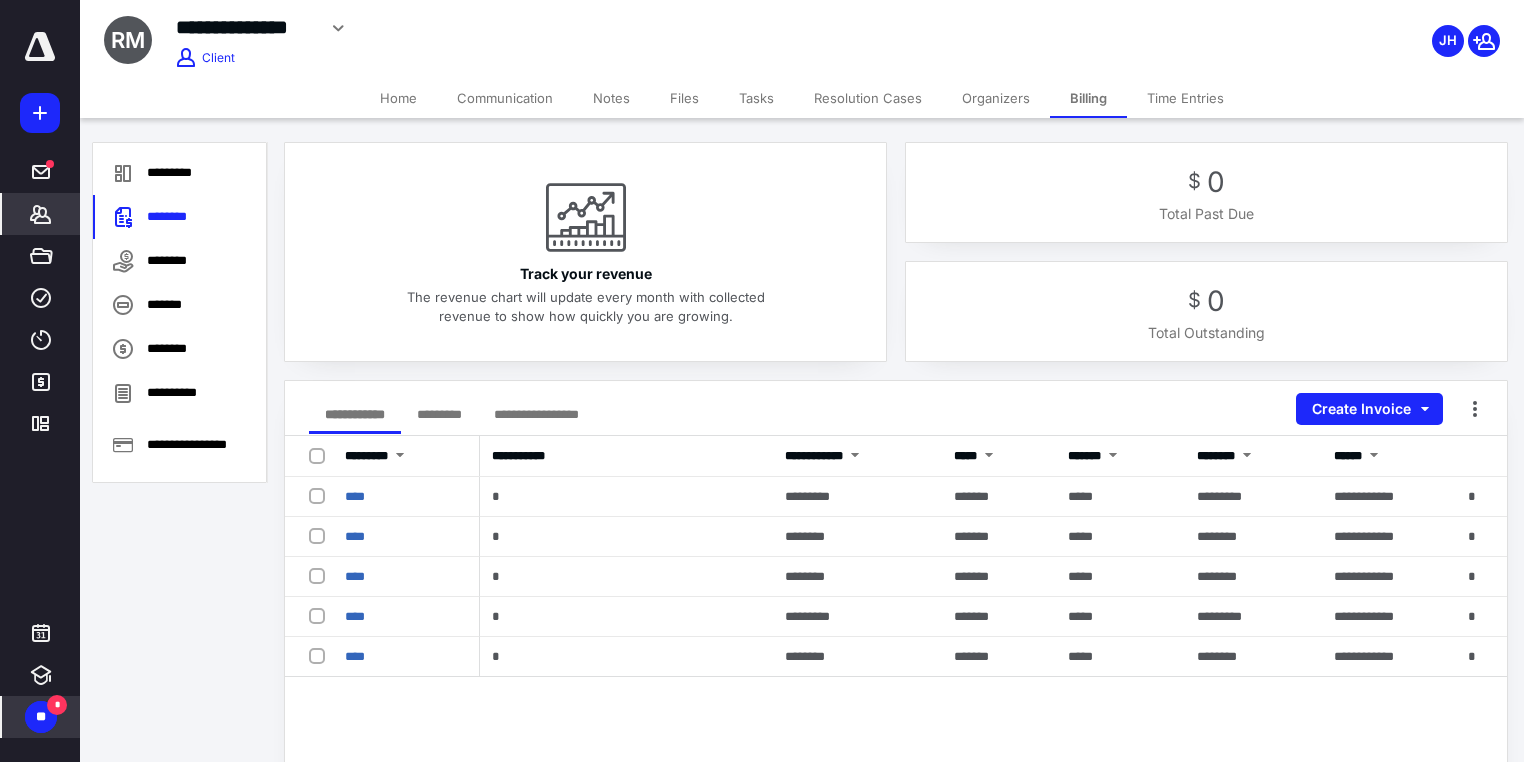 click 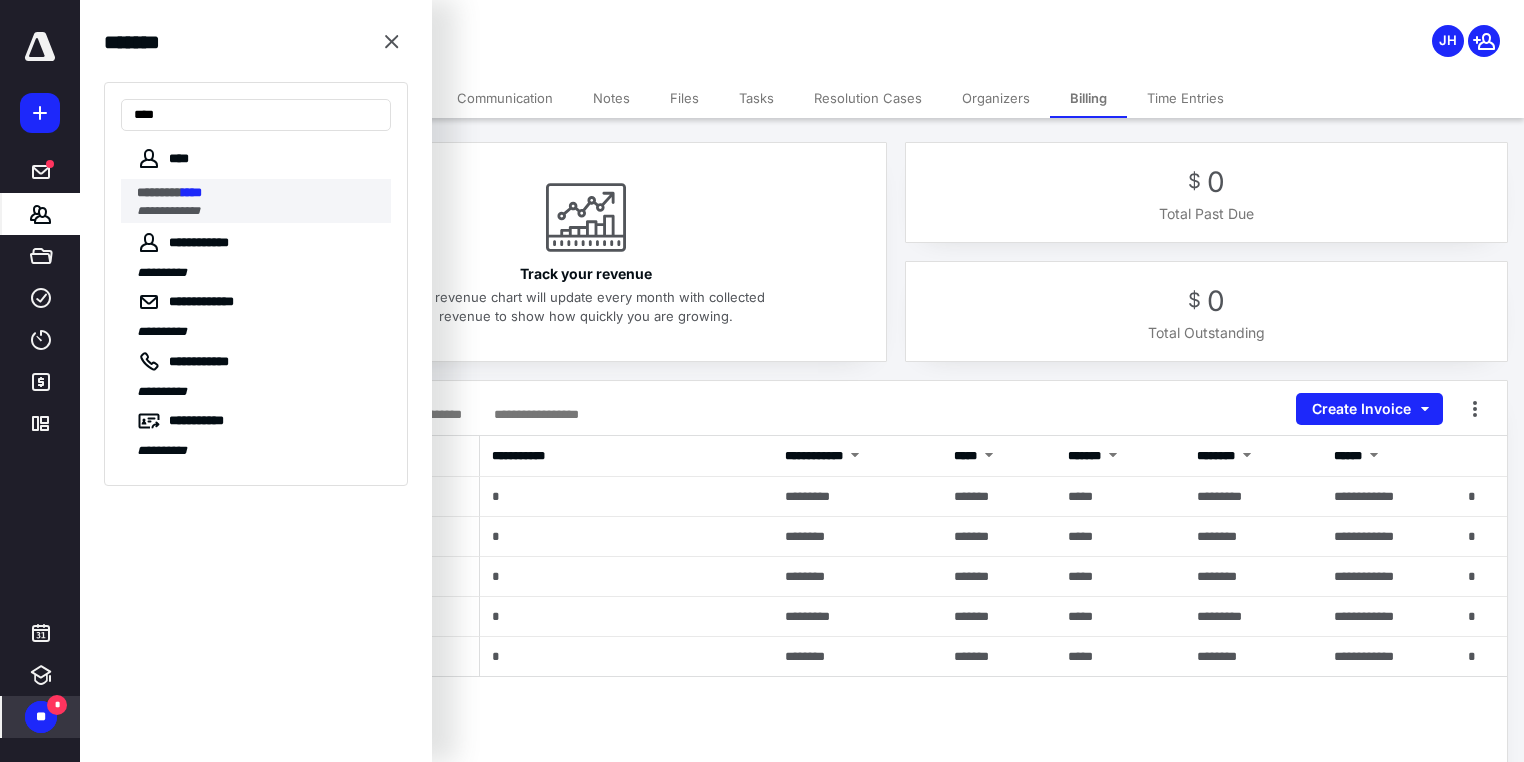 type on "****" 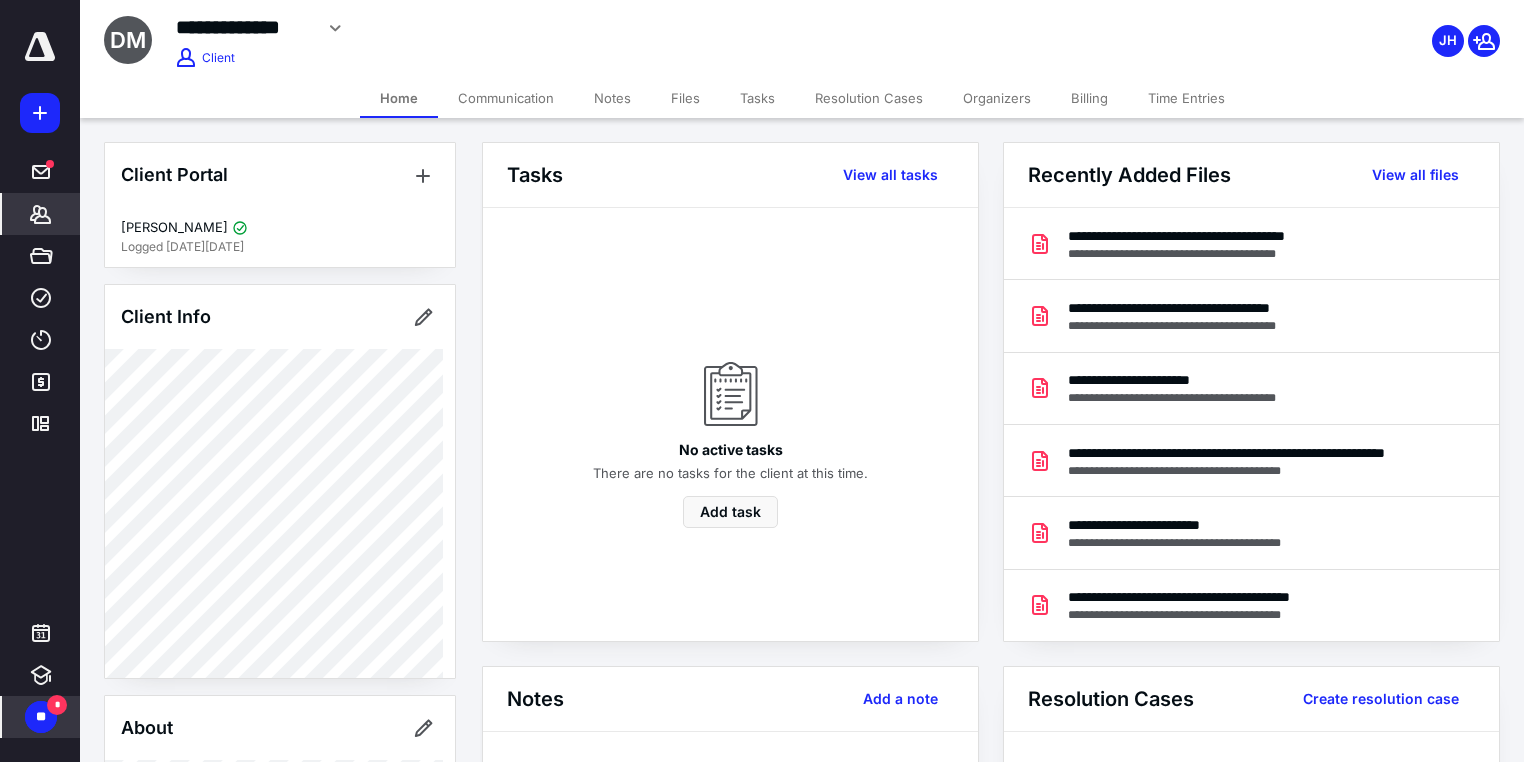 click on "Billing" at bounding box center (1089, 98) 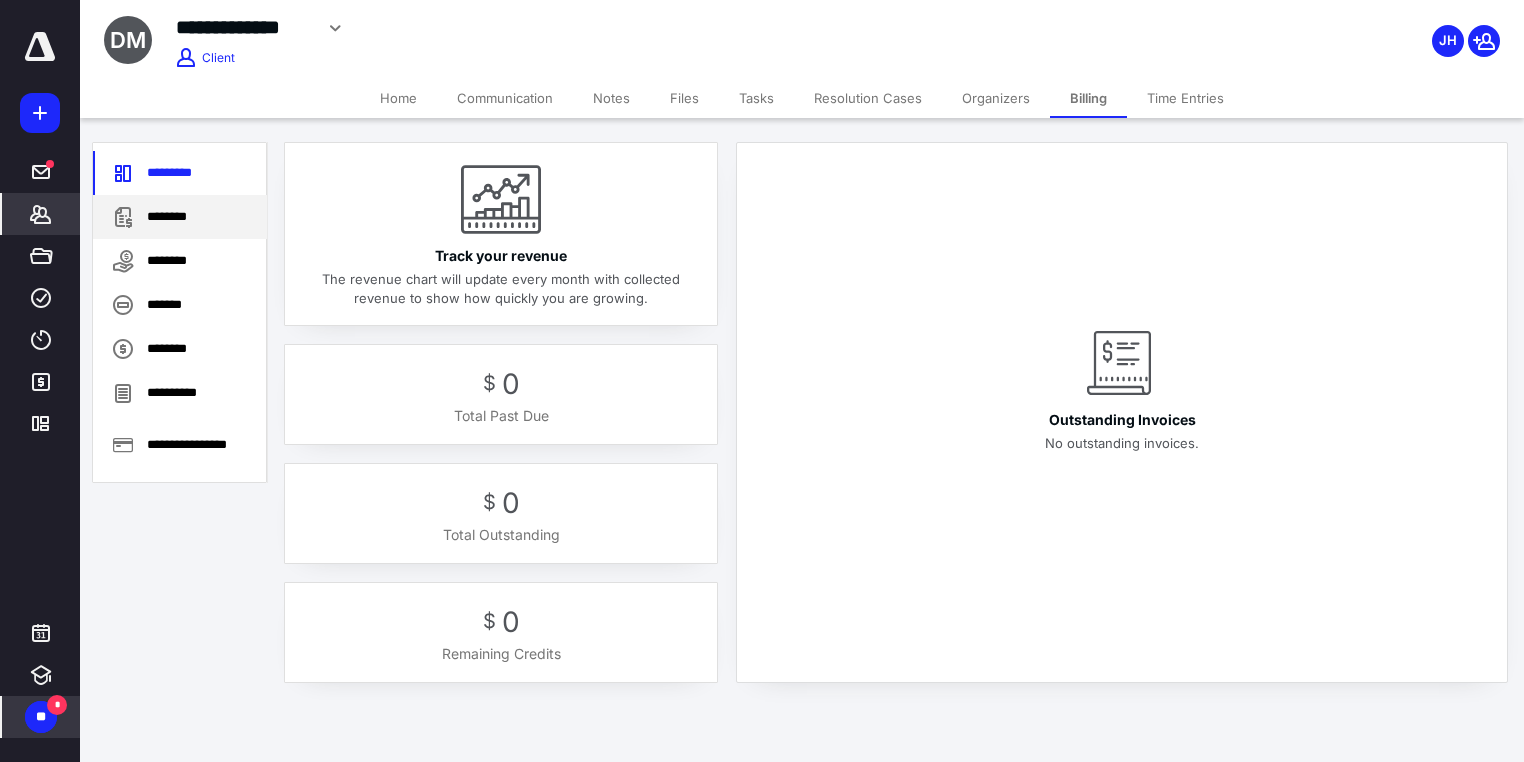 click on "********" at bounding box center (180, 217) 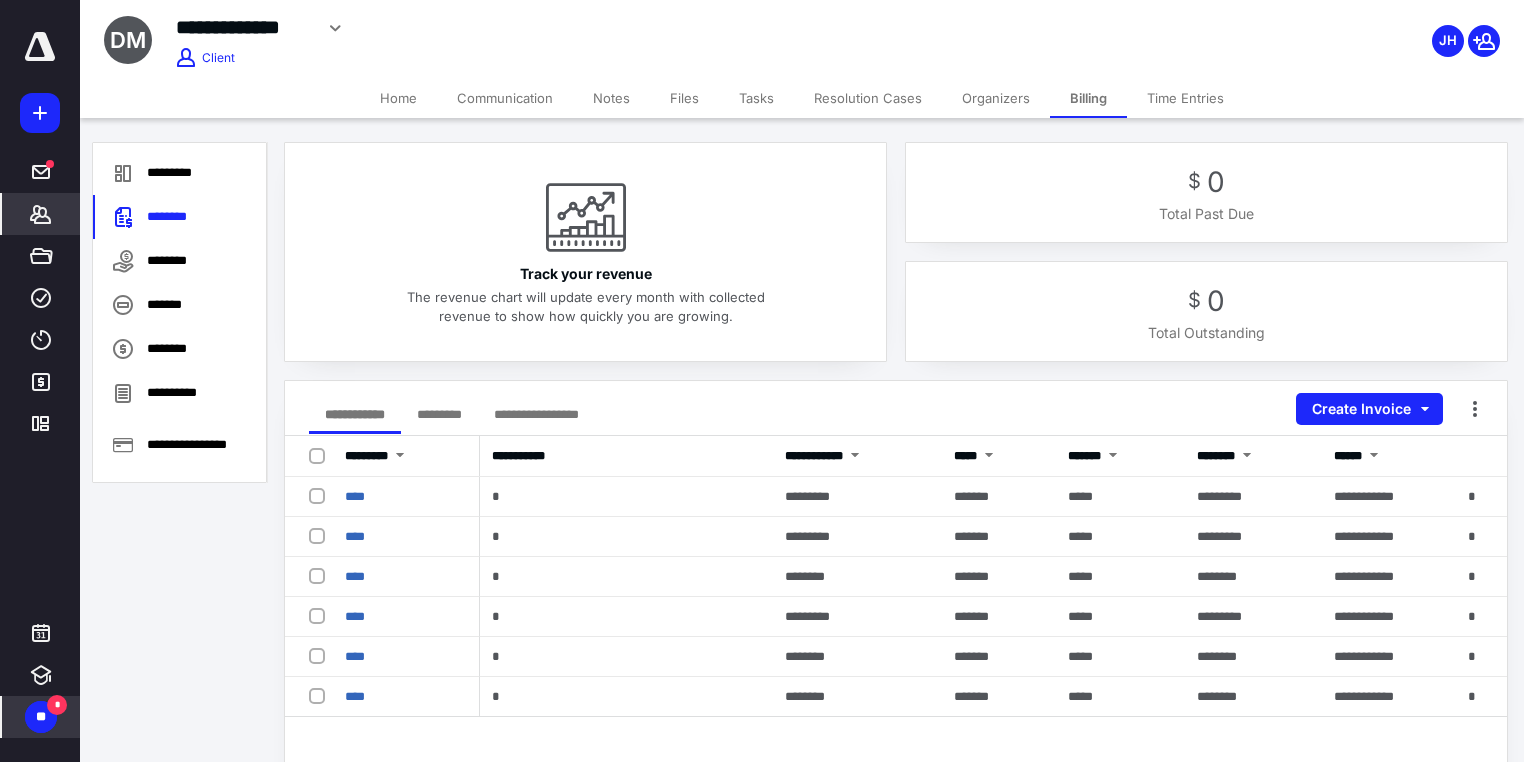 click 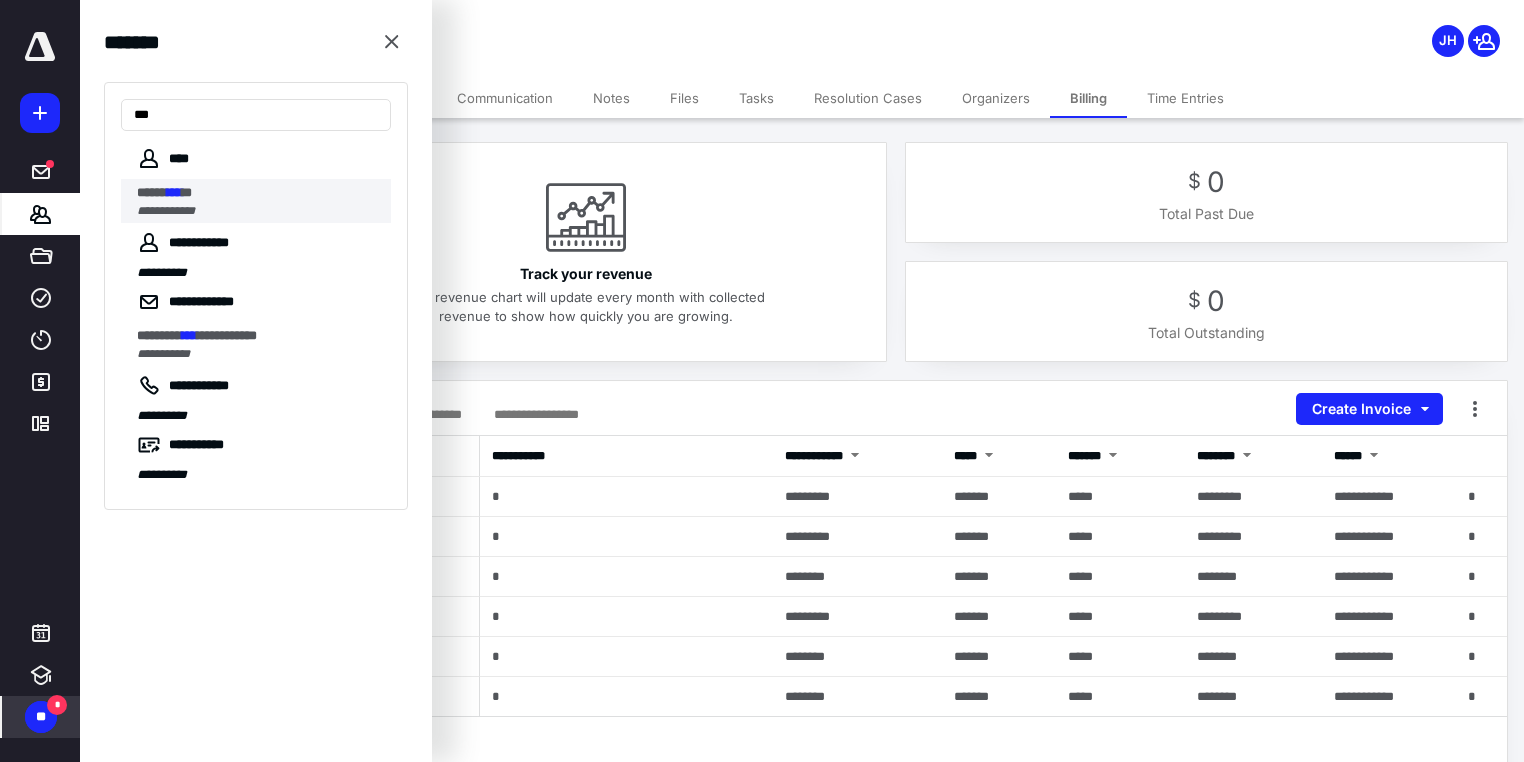 type on "***" 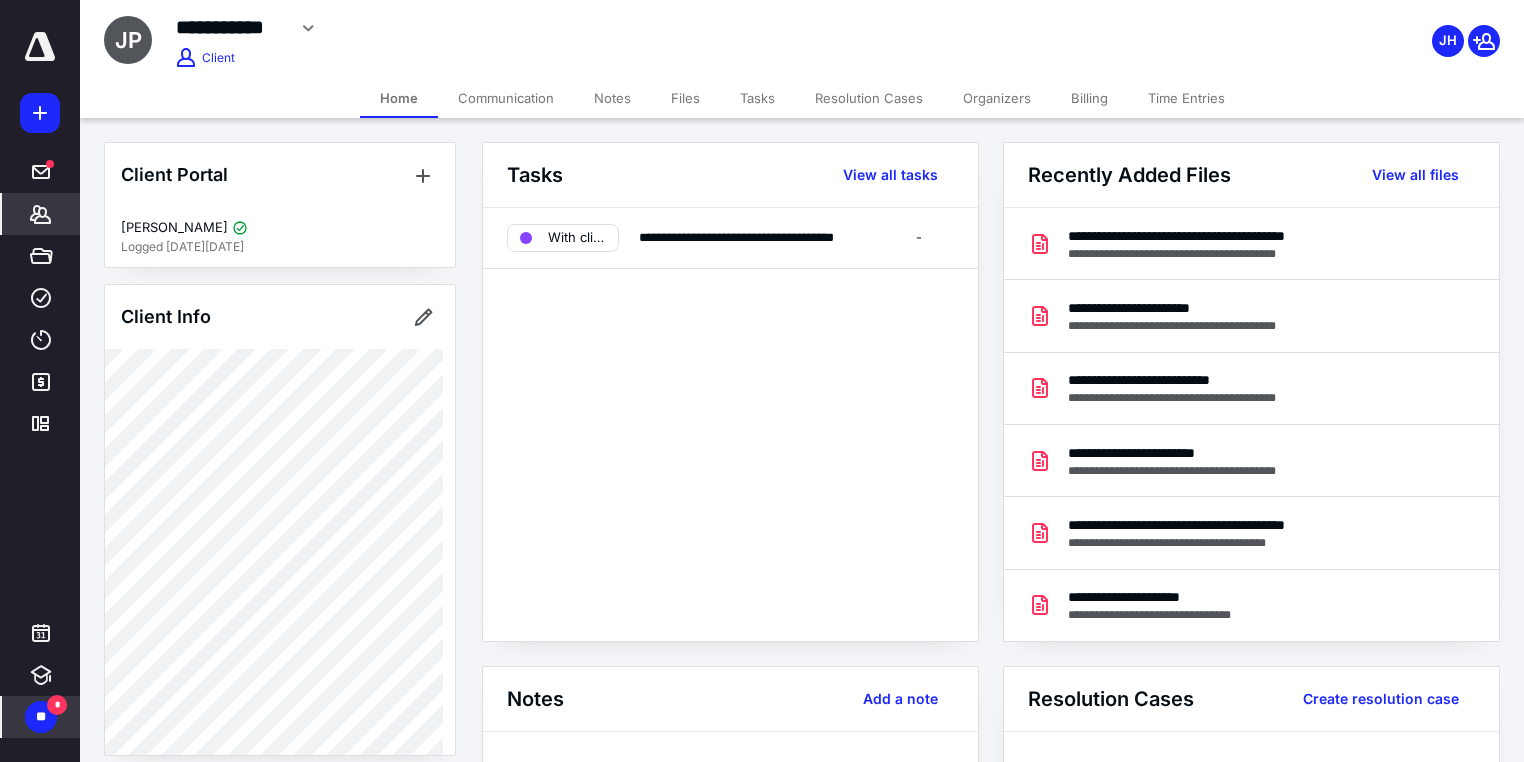 click on "Billing" at bounding box center (1089, 98) 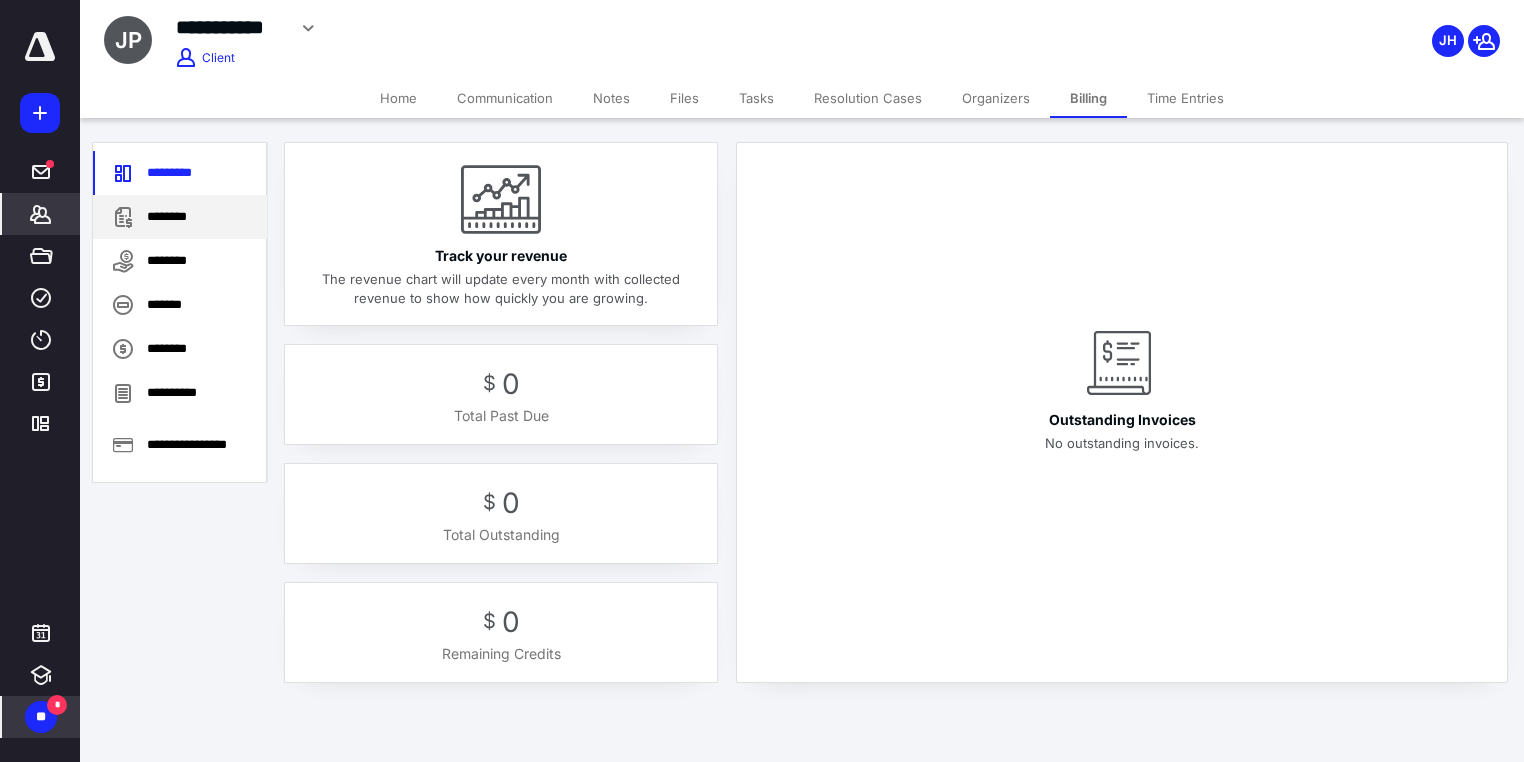 click on "********" at bounding box center (180, 217) 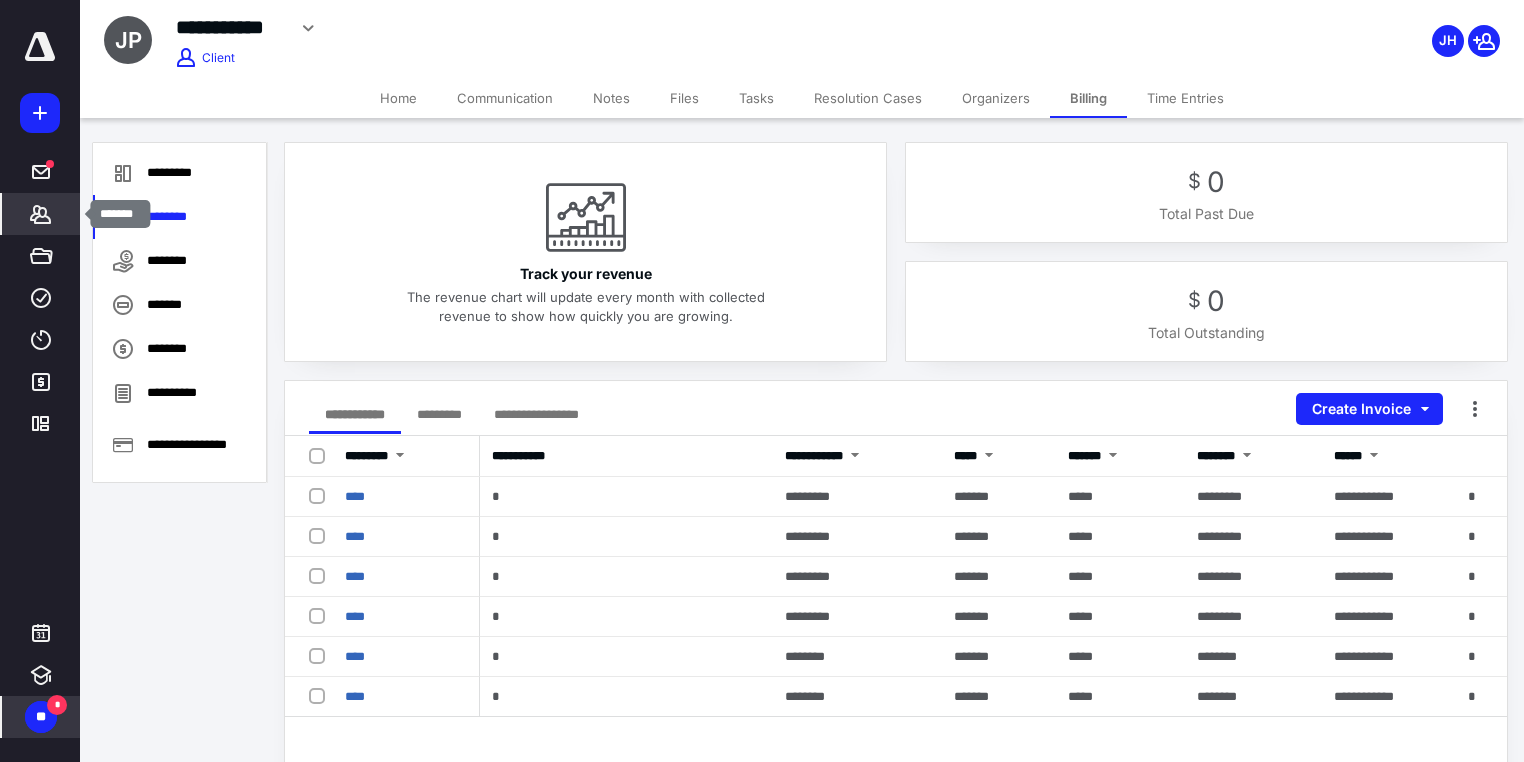 click on "*******" at bounding box center (41, 214) 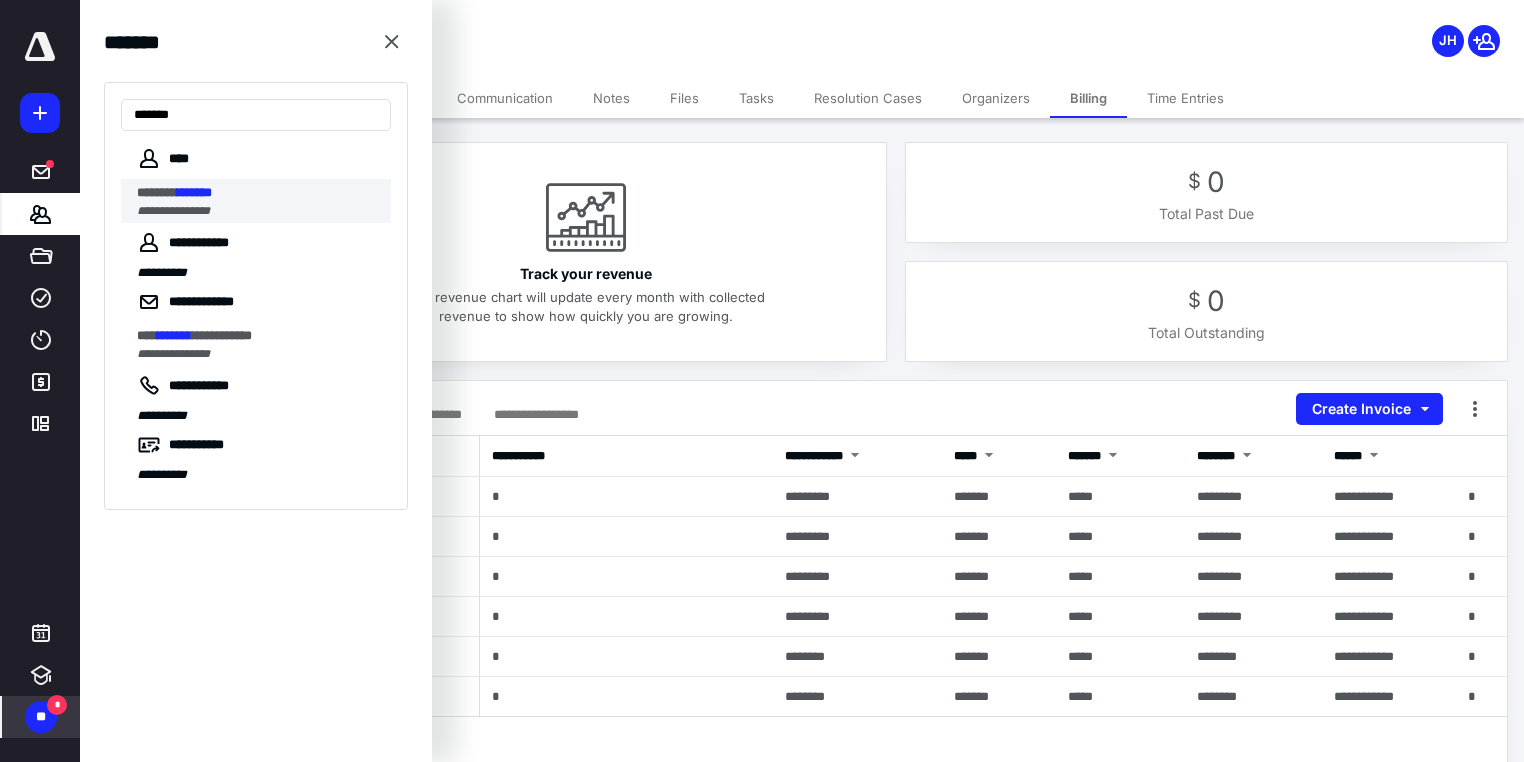 type on "*******" 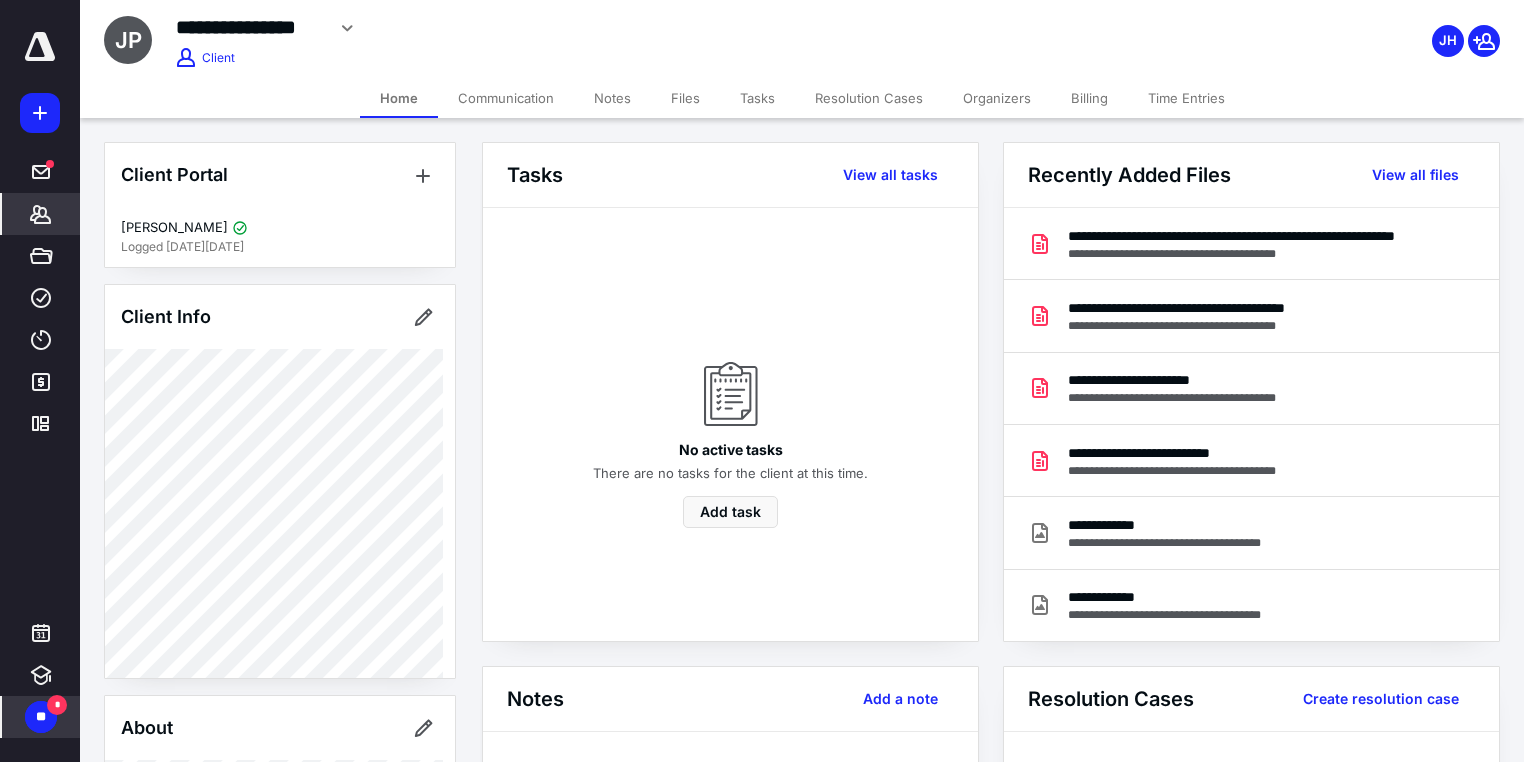 click on "Billing" at bounding box center (1089, 98) 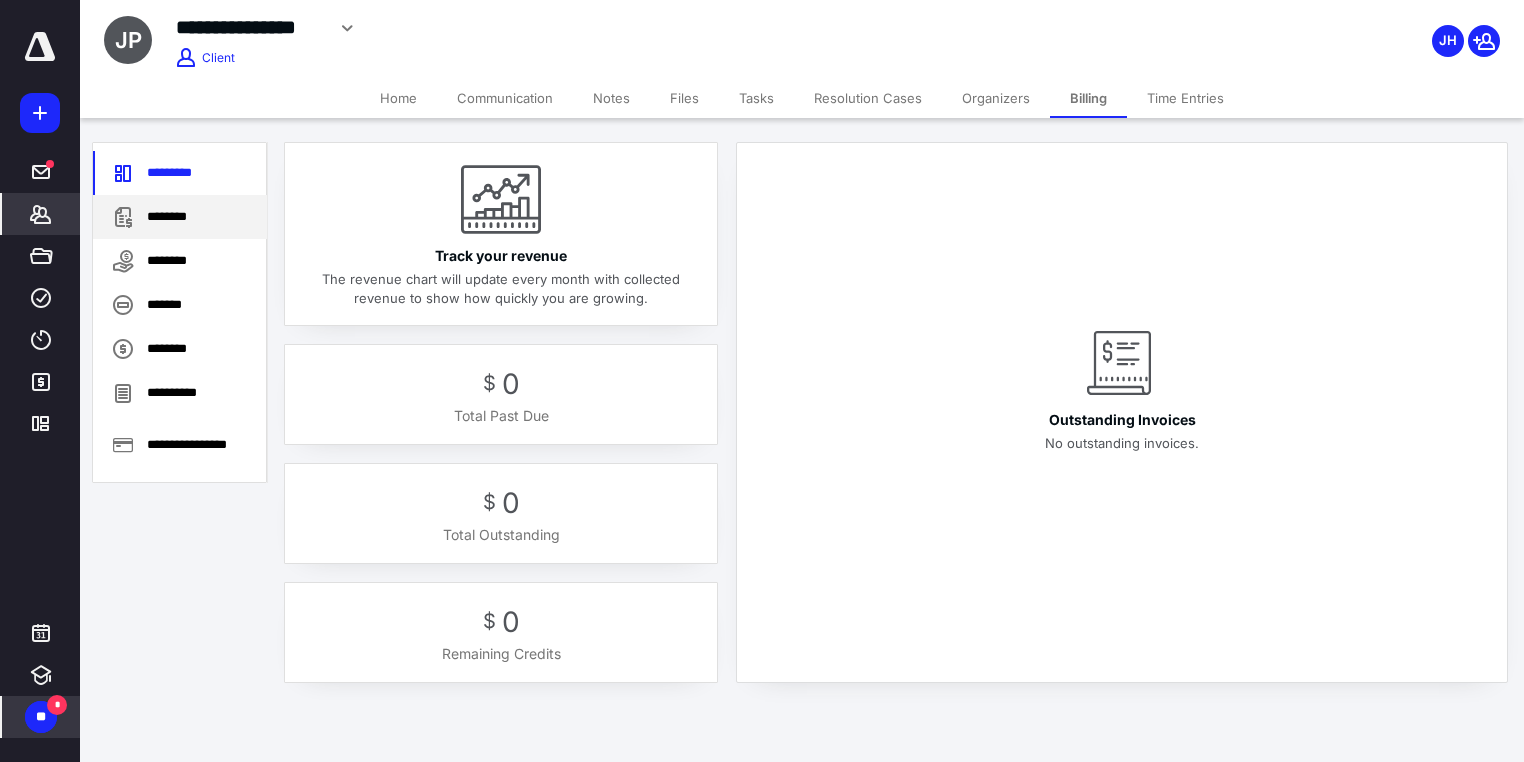 click on "********" at bounding box center (180, 217) 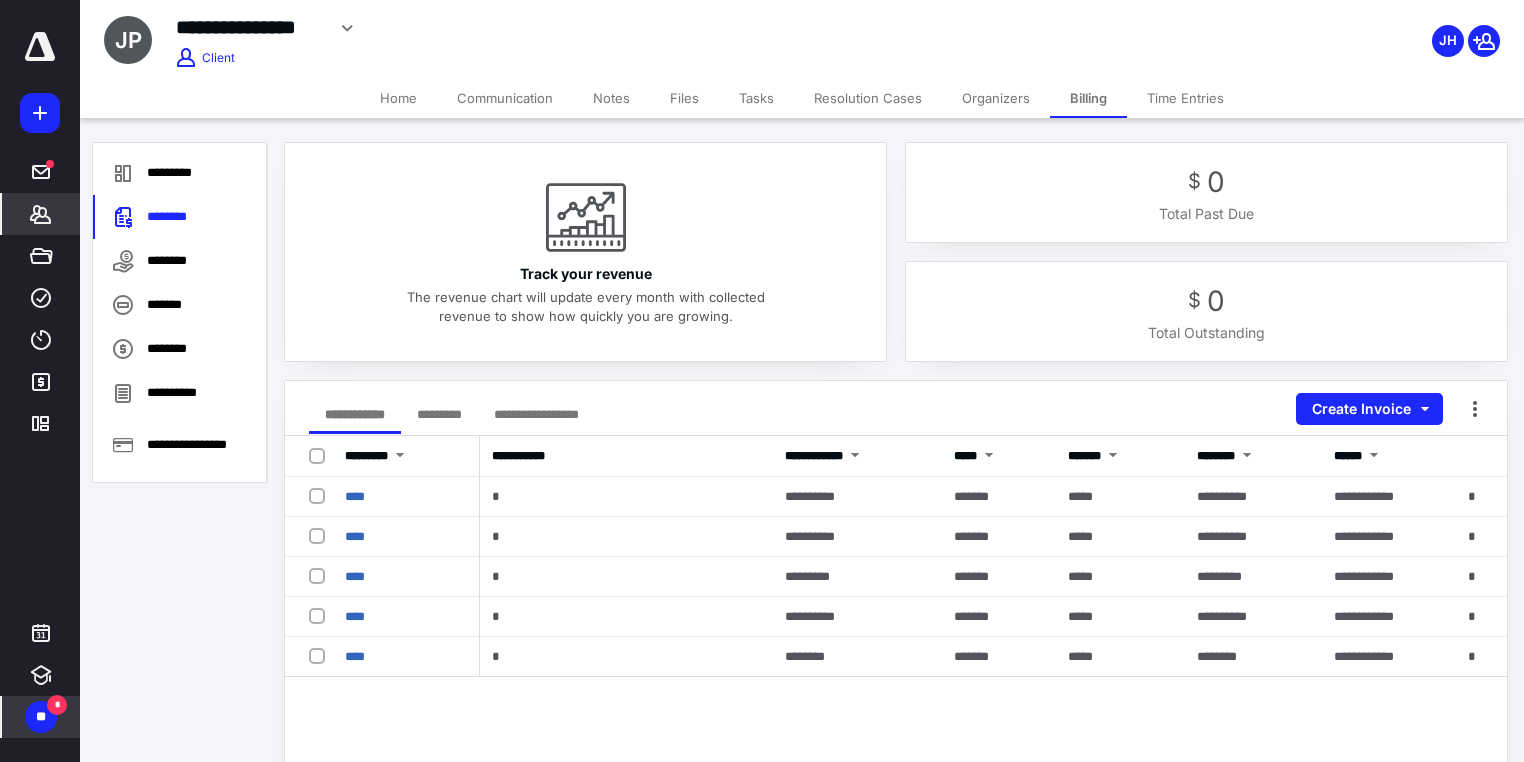 click 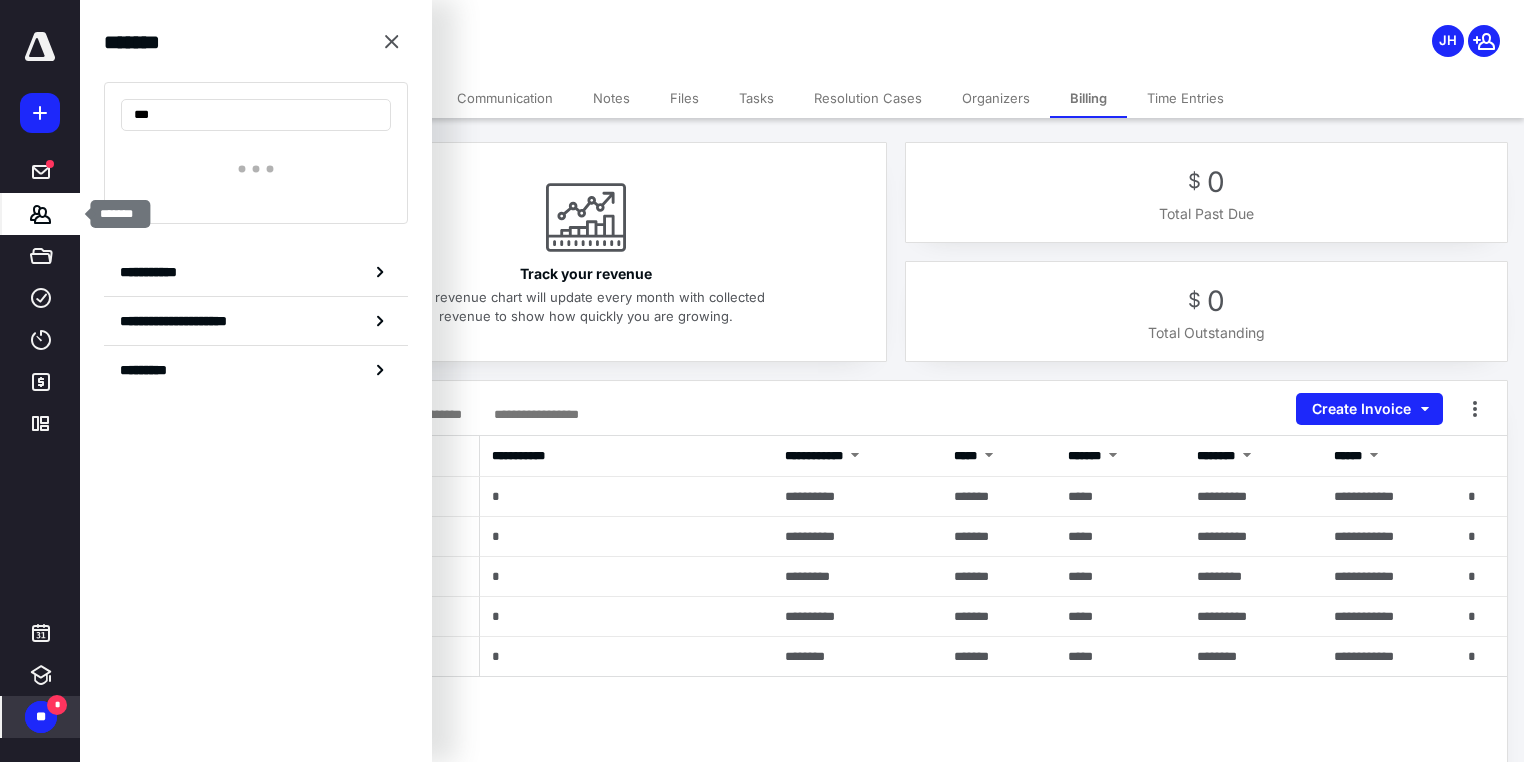 type on "****" 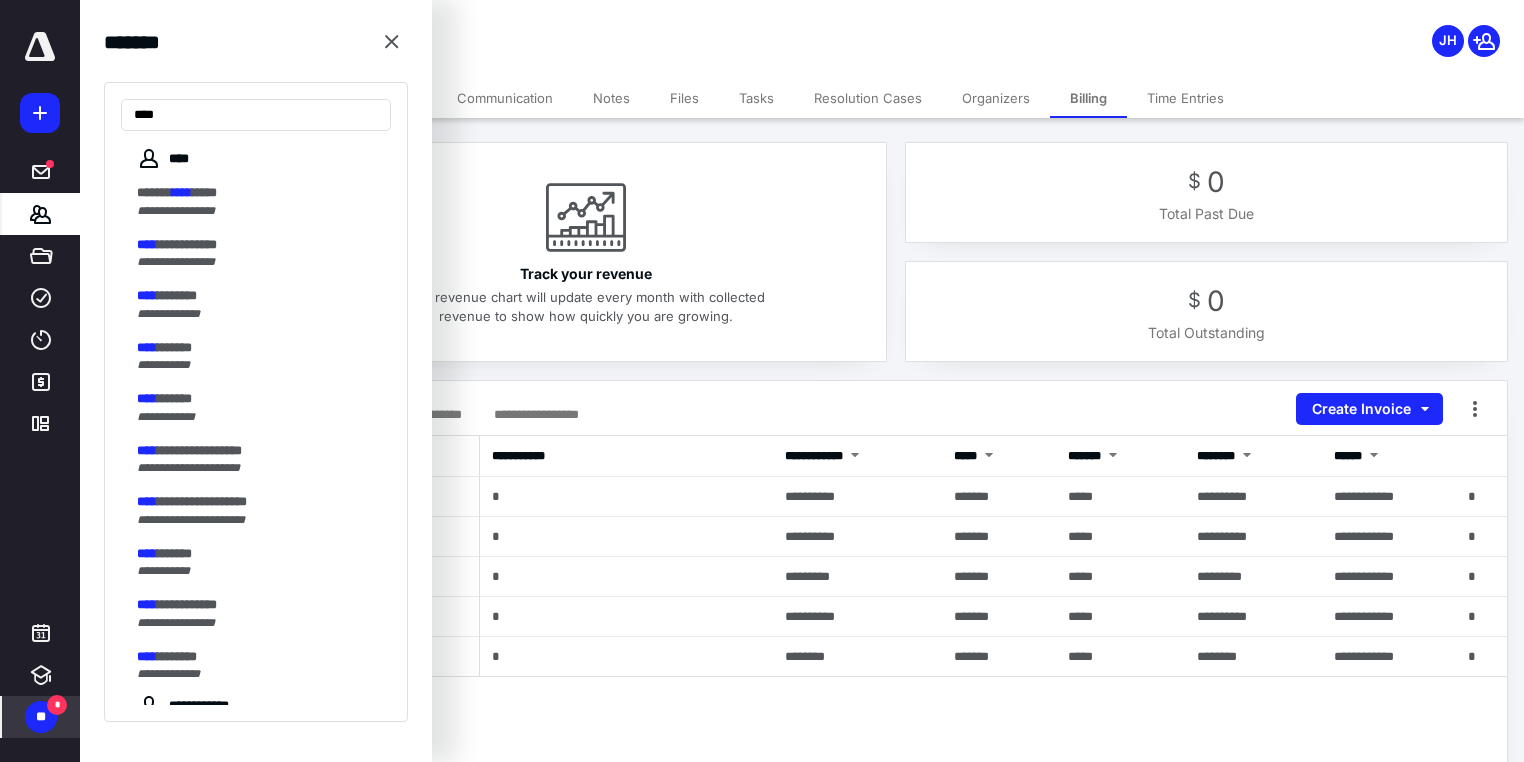 drag, startPoint x: 180, startPoint y: 117, endPoint x: 15, endPoint y: 144, distance: 167.1945 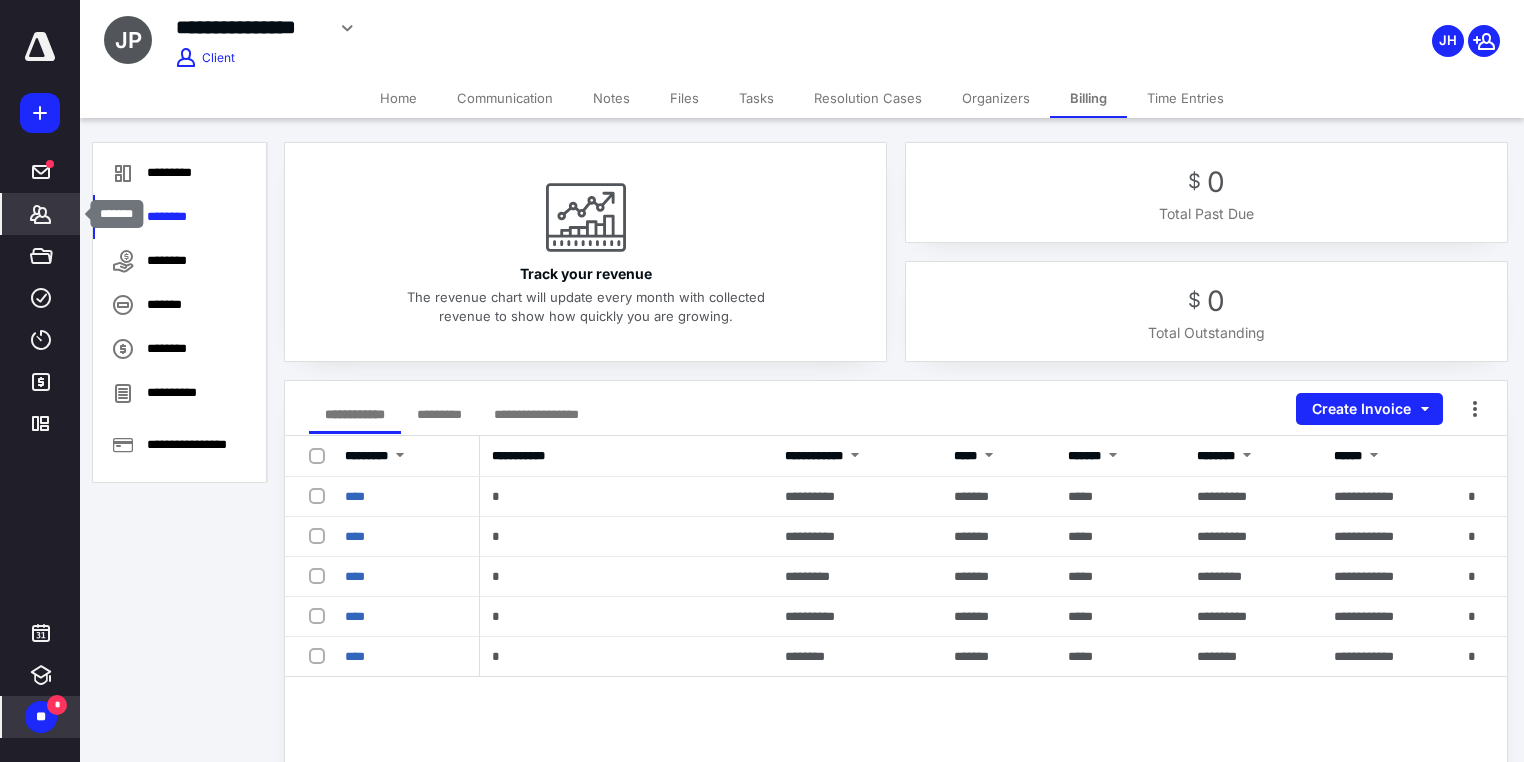 click 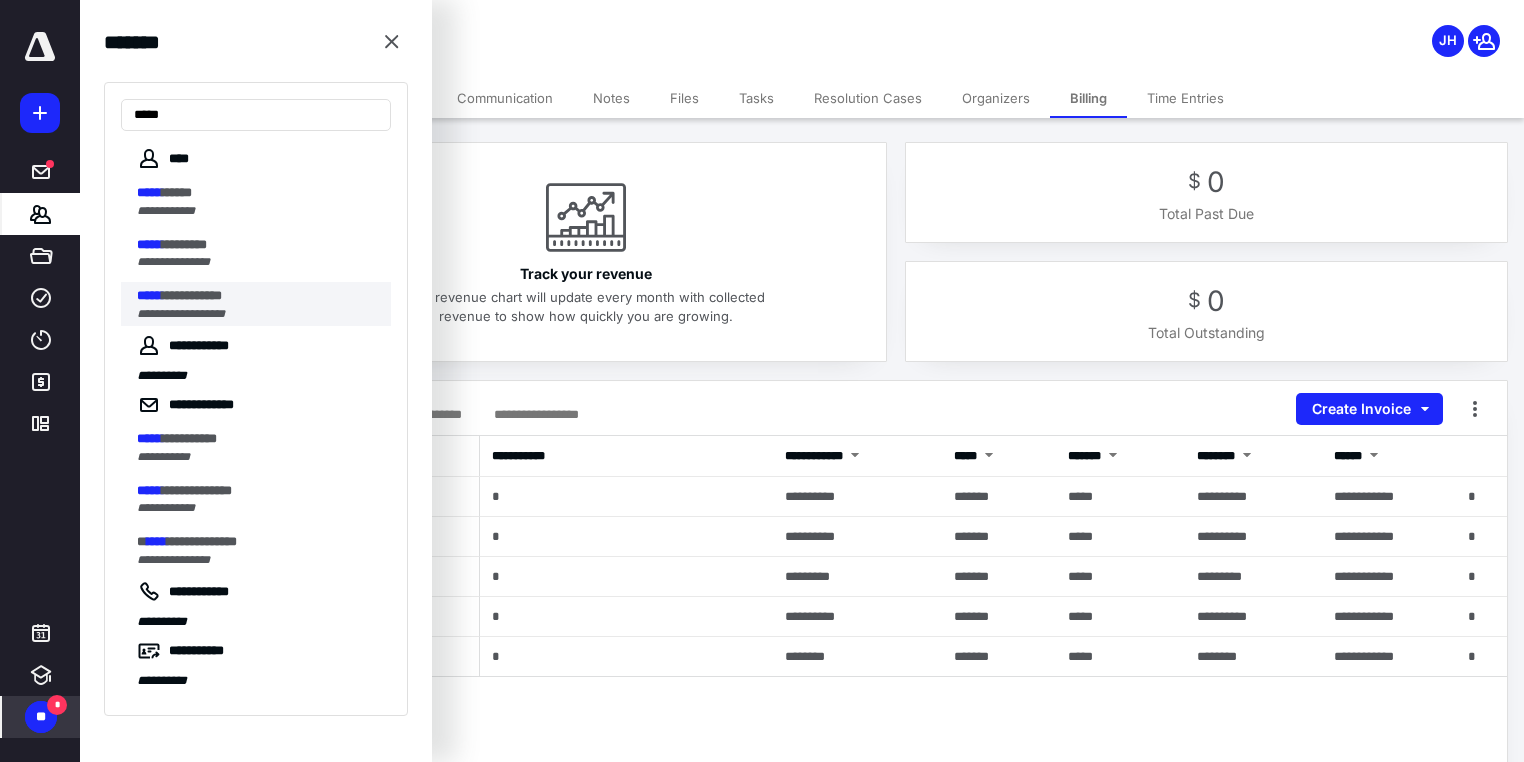 type on "*****" 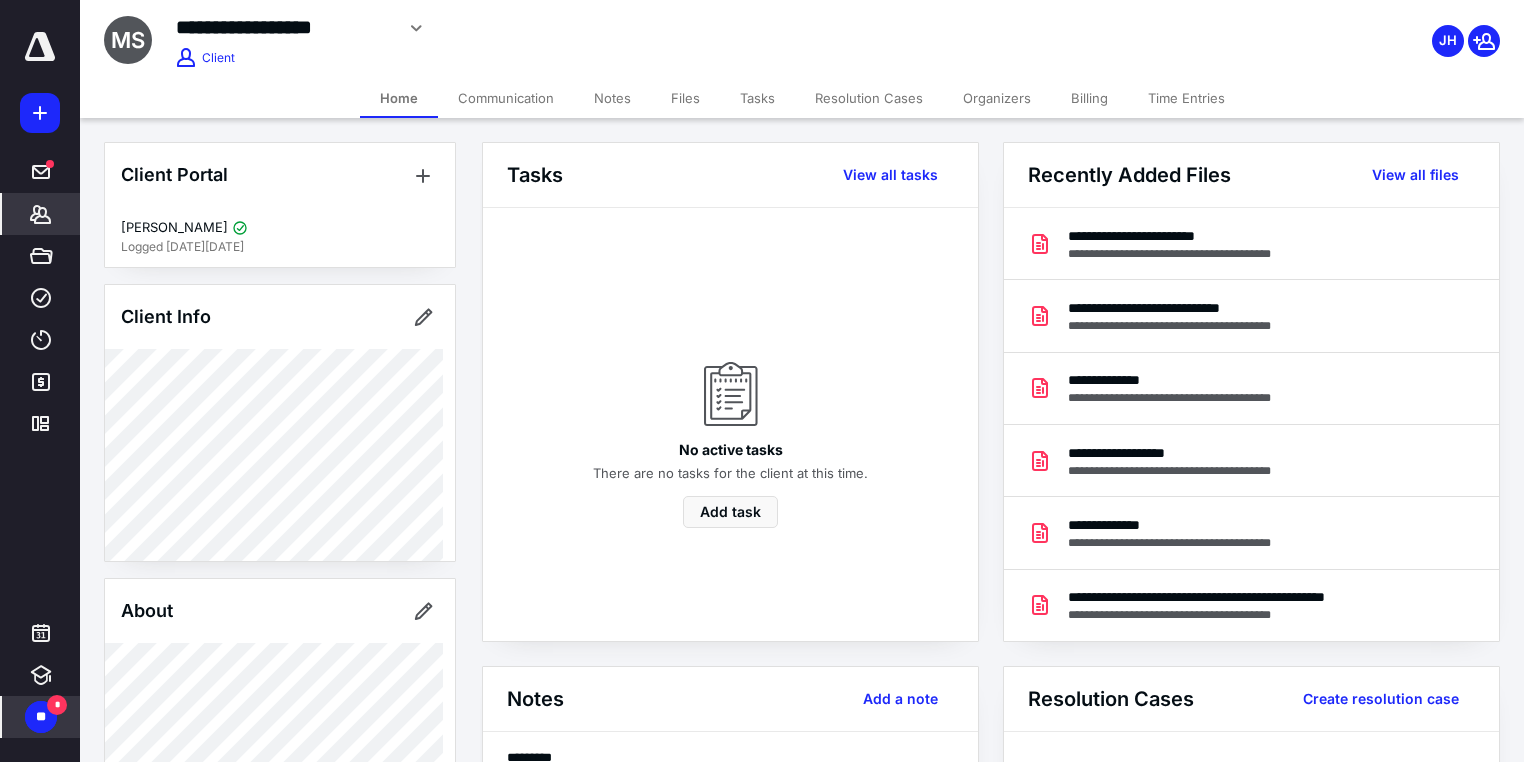 click on "Billing" at bounding box center [1089, 98] 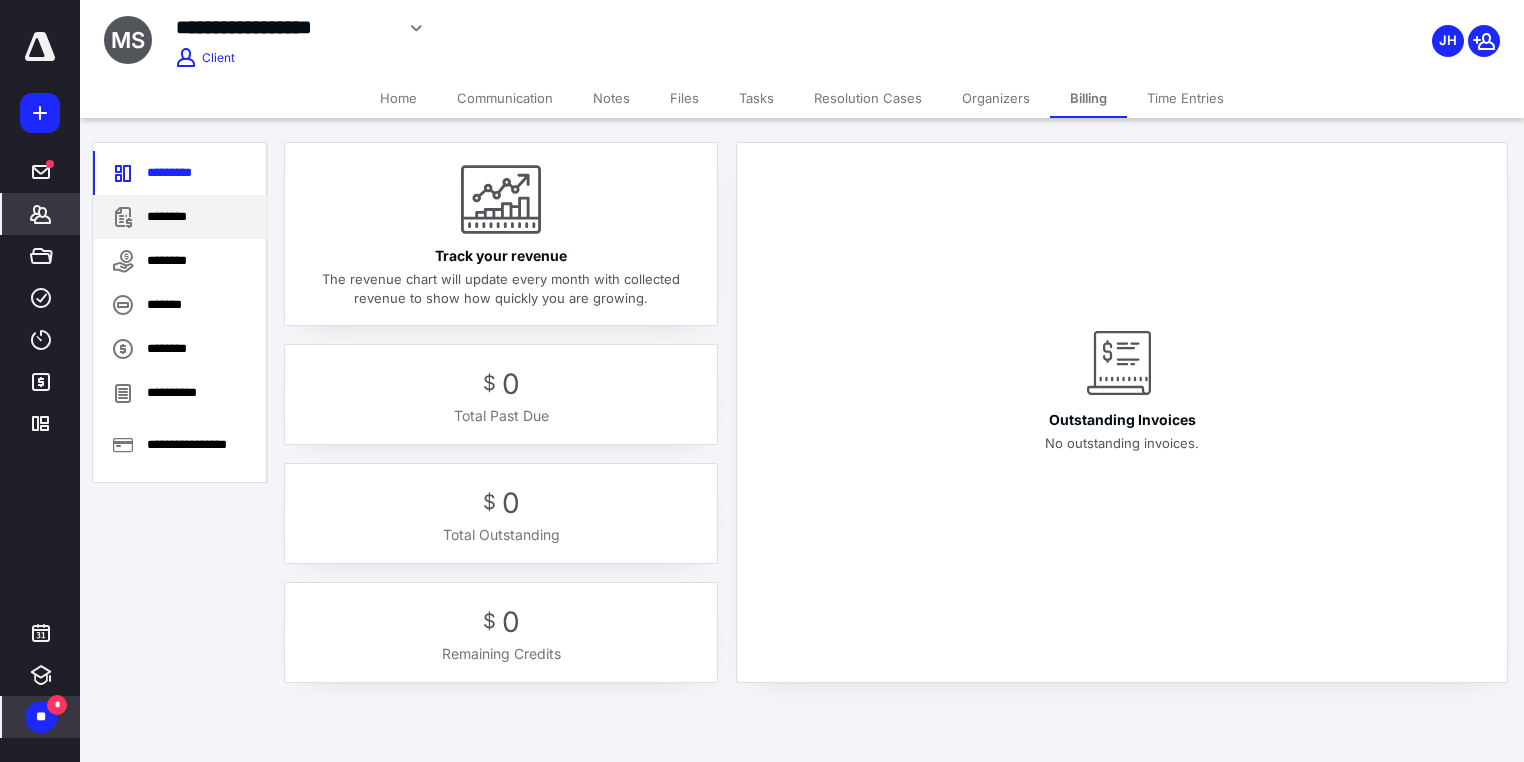 click on "********" at bounding box center (180, 217) 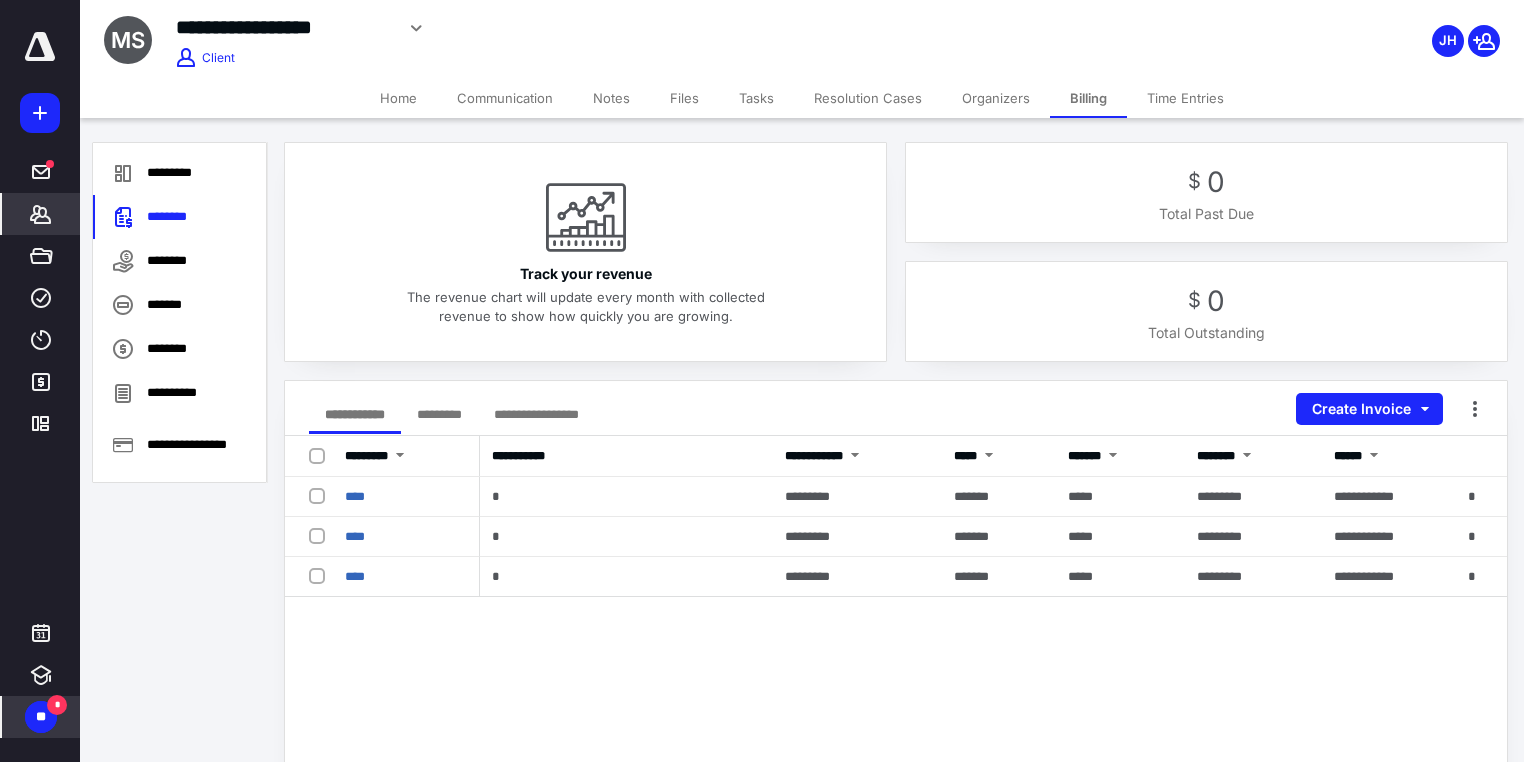 click on "*******" at bounding box center (41, 214) 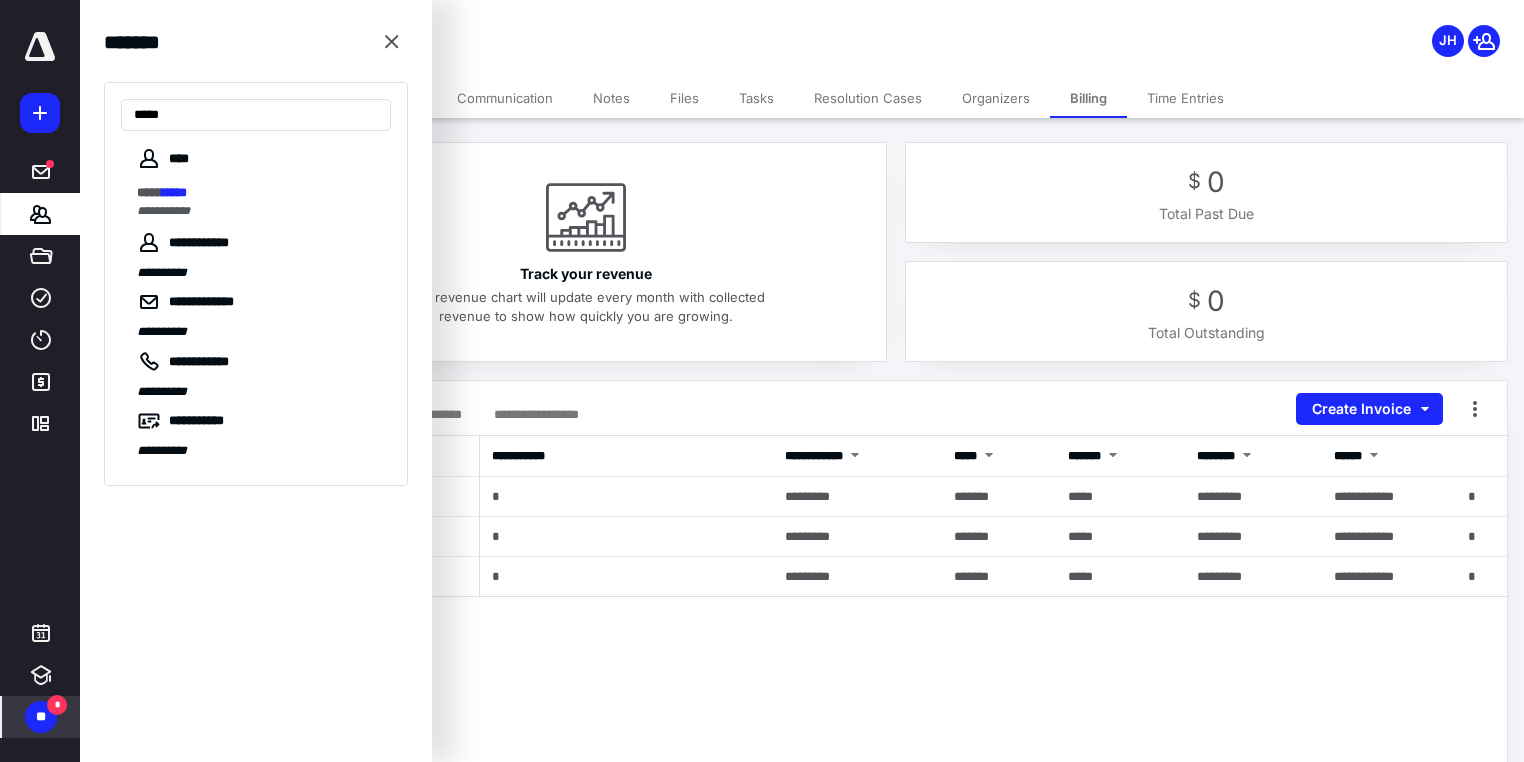 type on "*****" 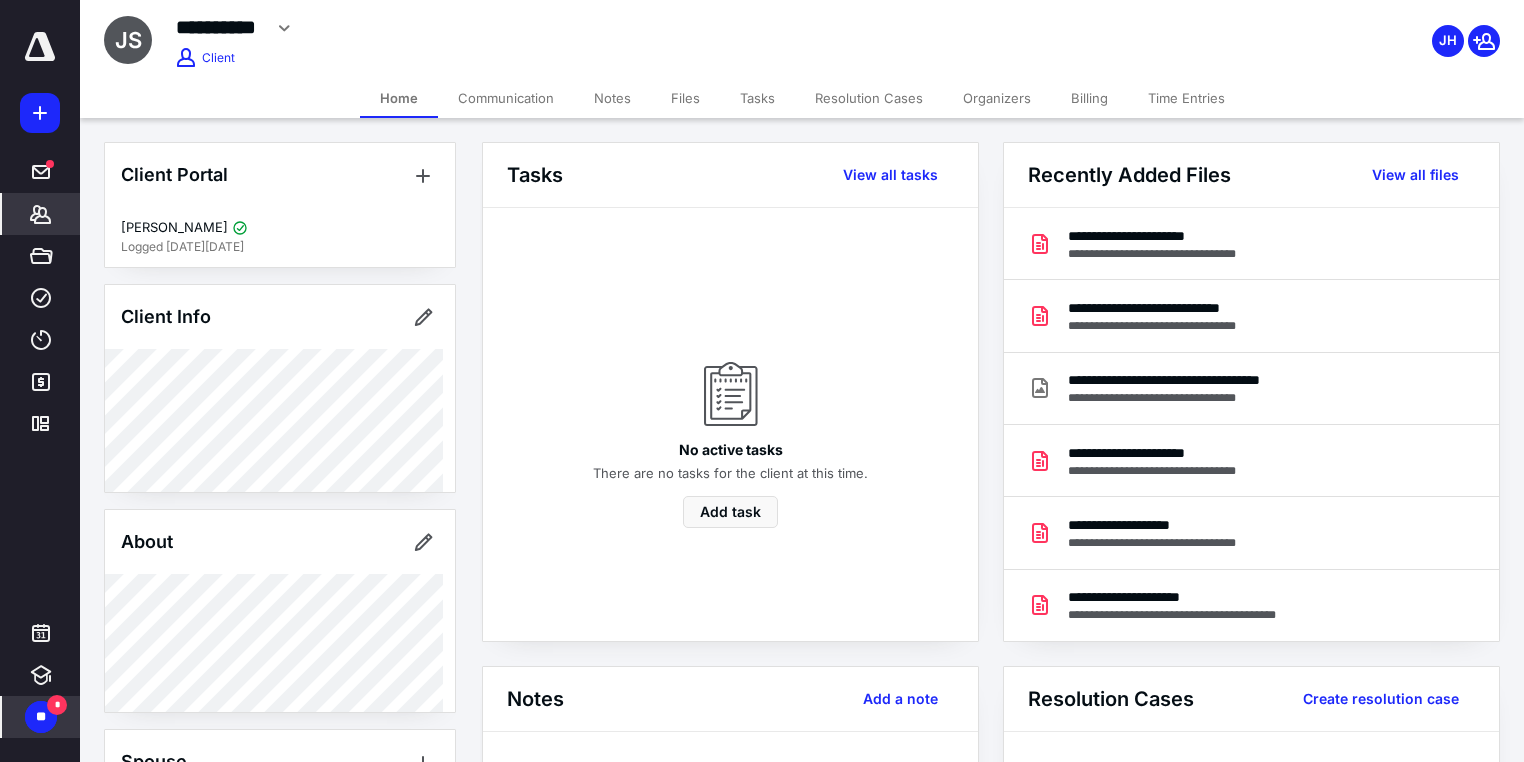 click on "Billing" at bounding box center (1089, 98) 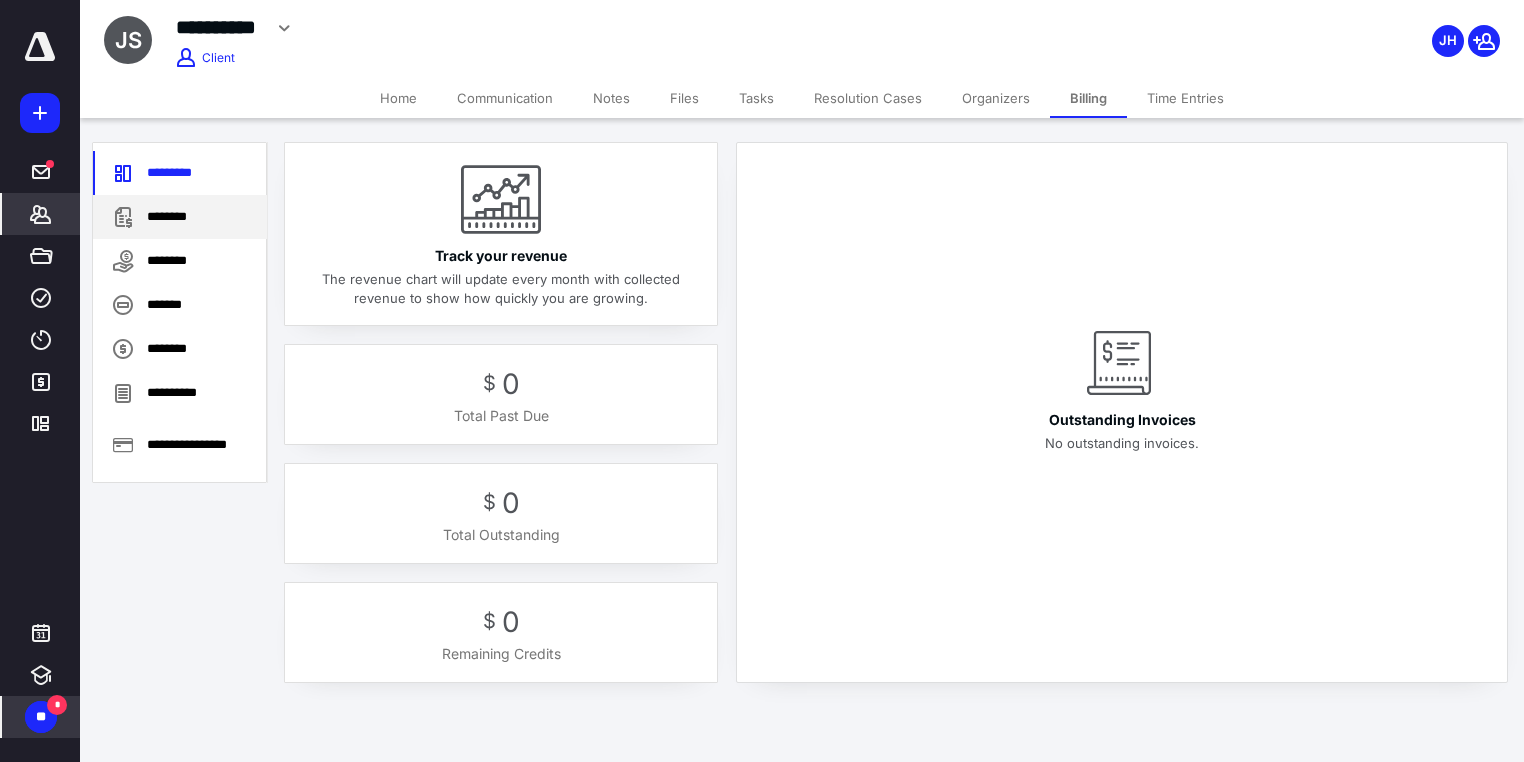 click on "********" at bounding box center [180, 217] 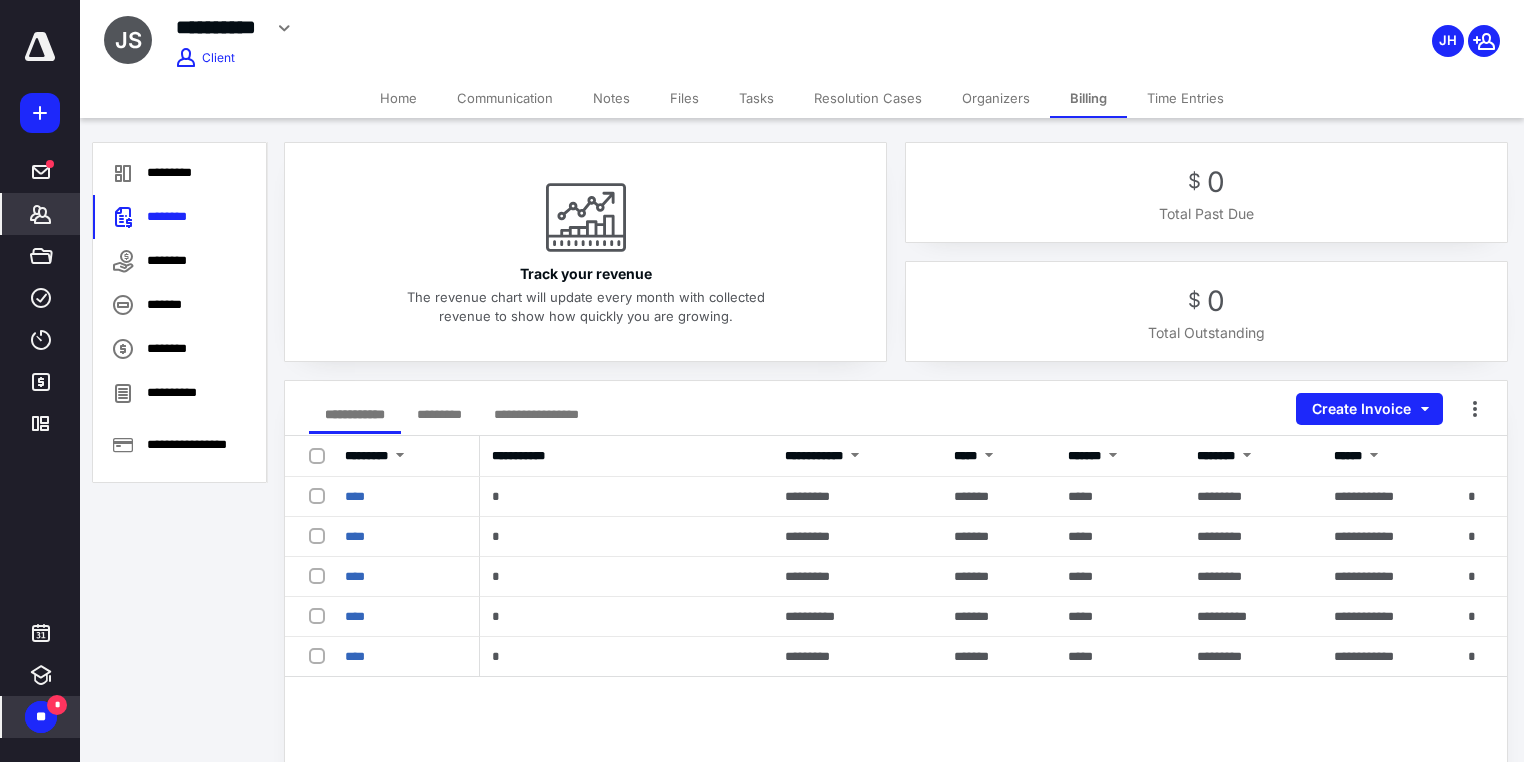 click on "*******" at bounding box center [41, 214] 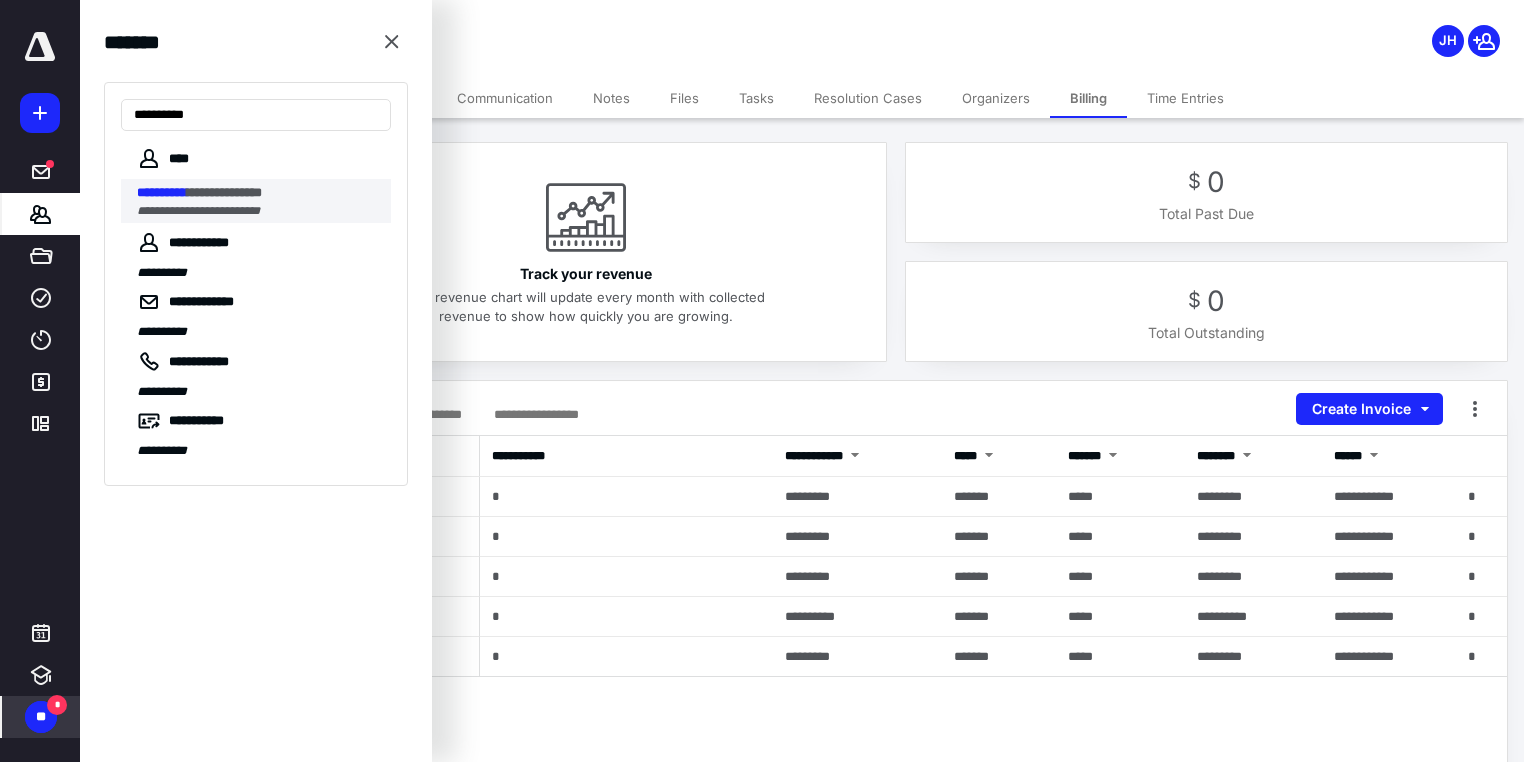 type on "**********" 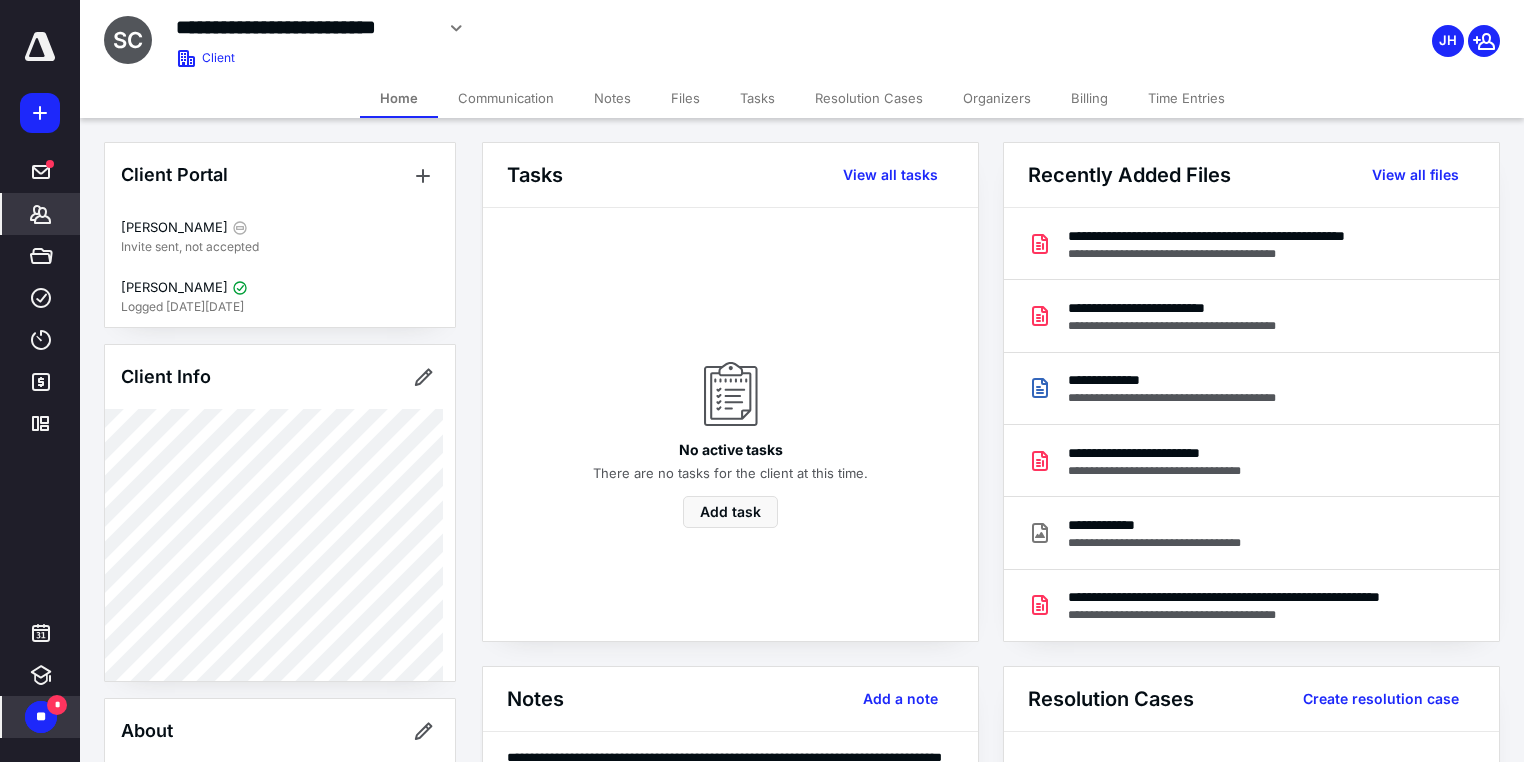 click on "Billing" at bounding box center (1089, 98) 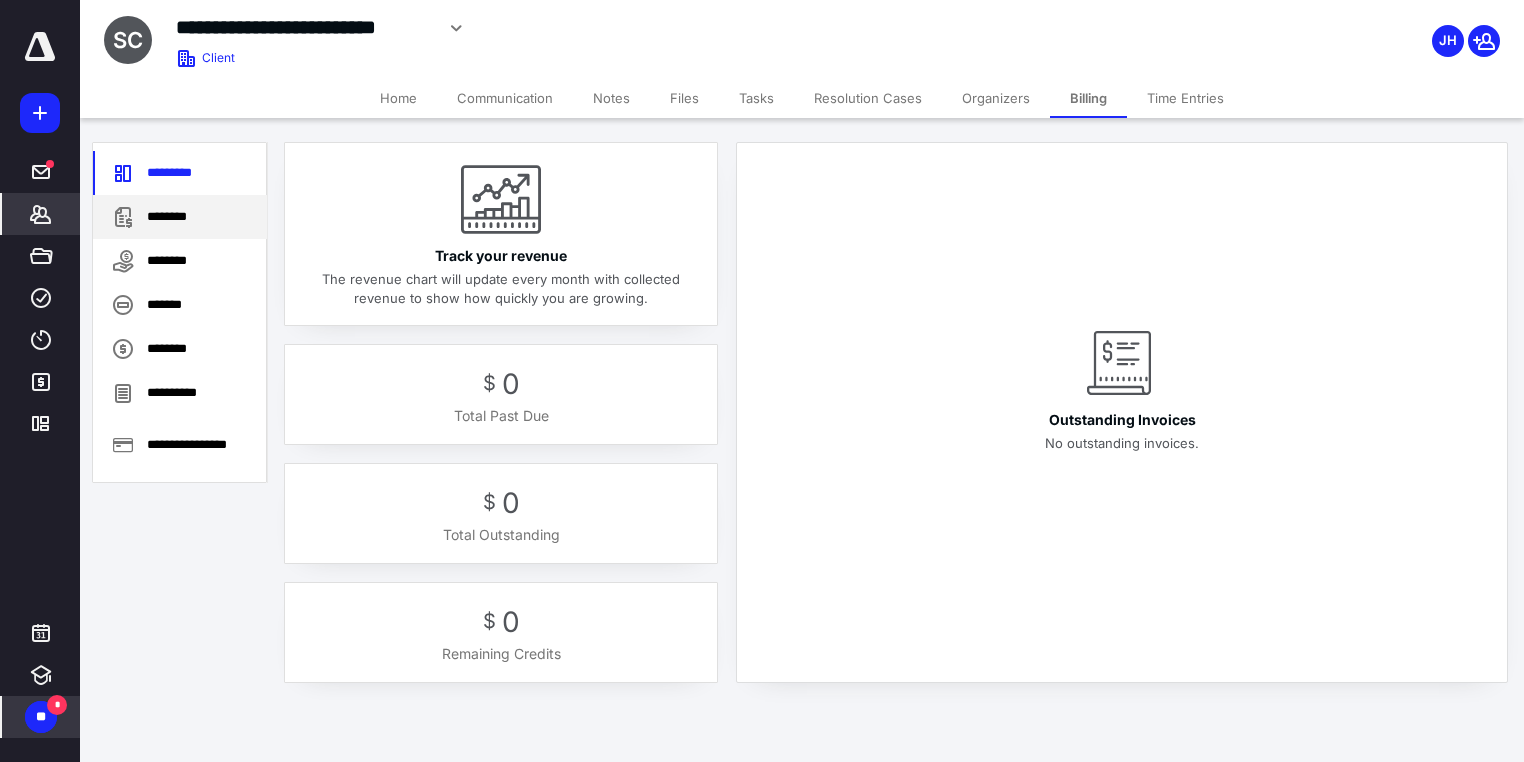 click 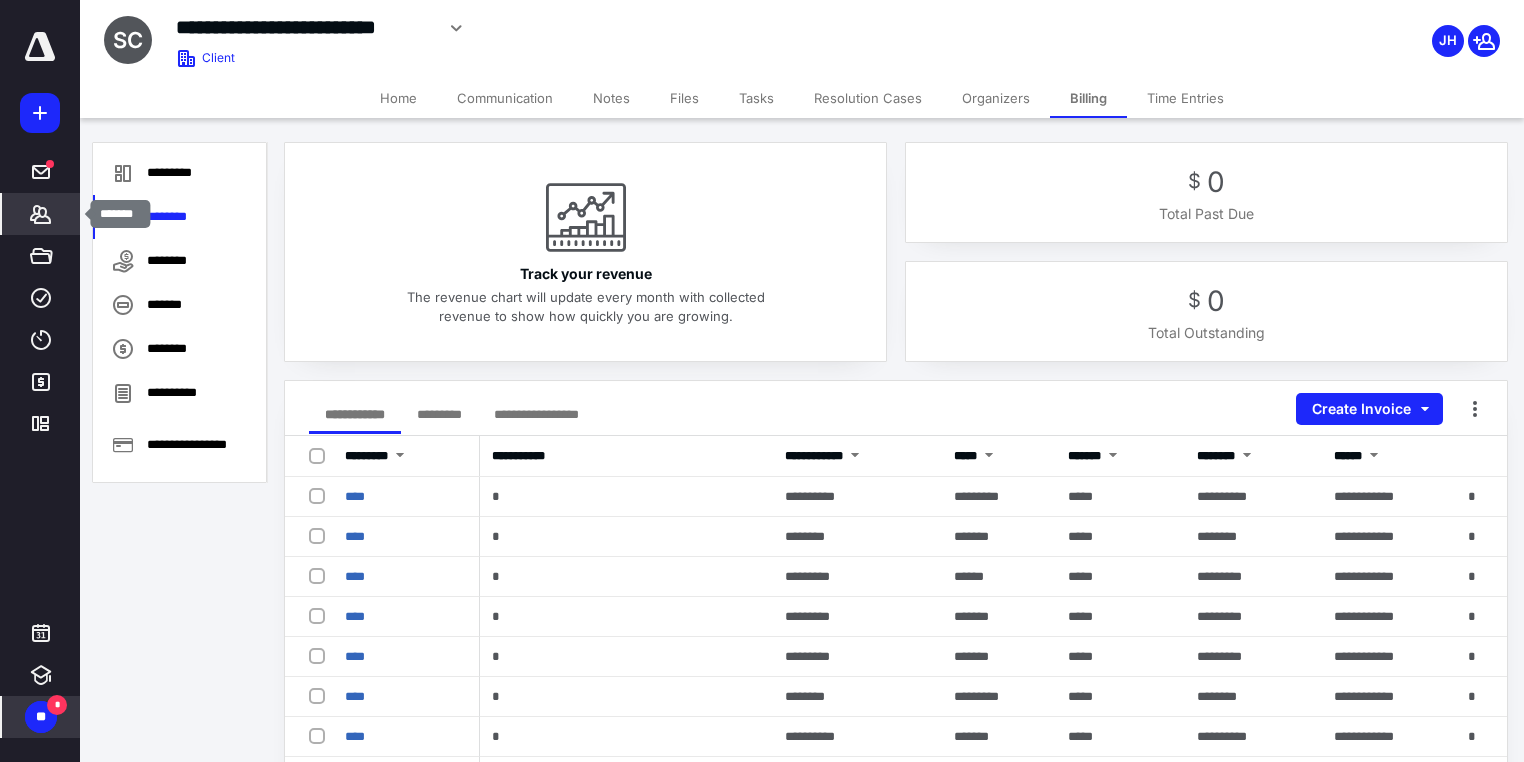 click 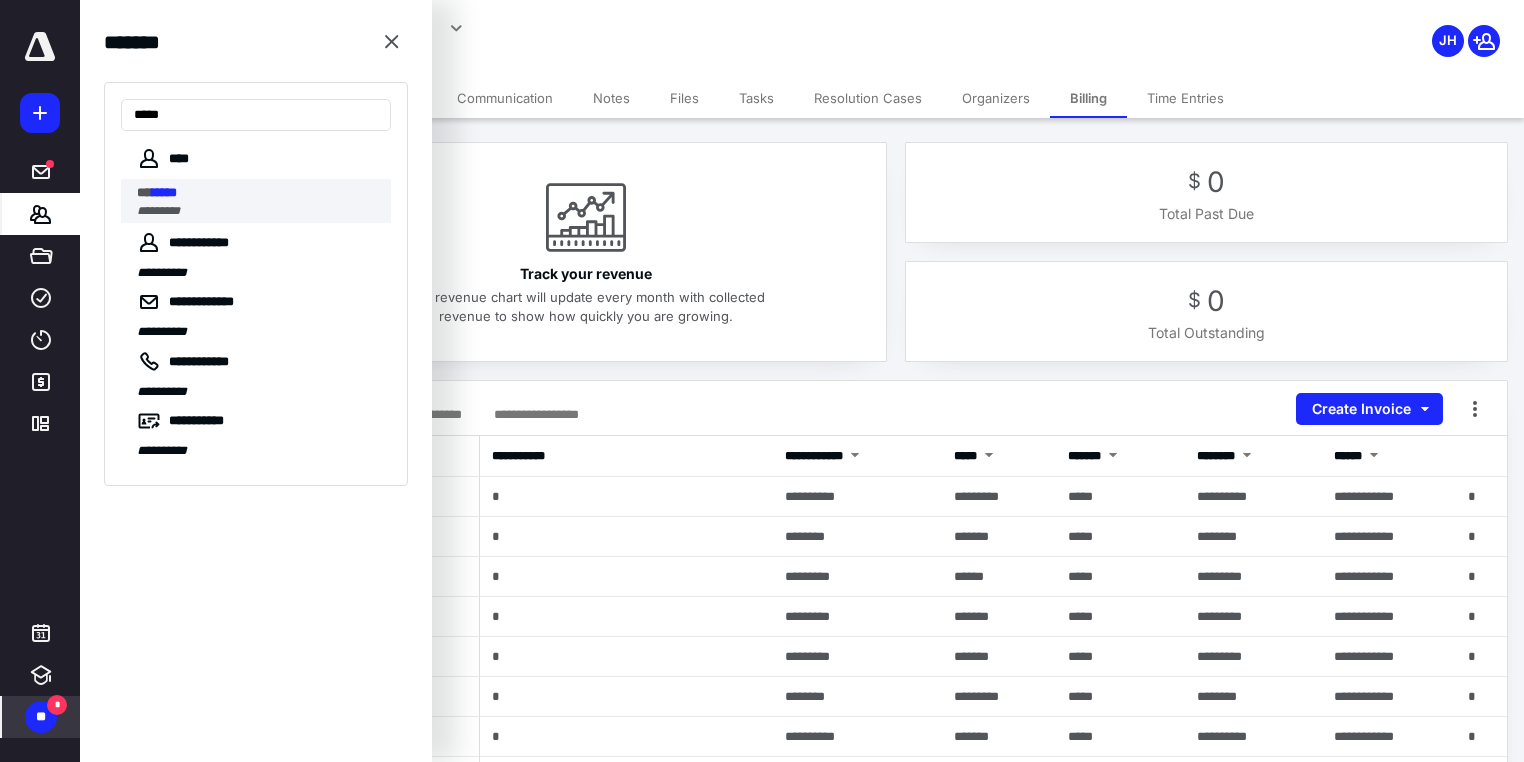 type on "*****" 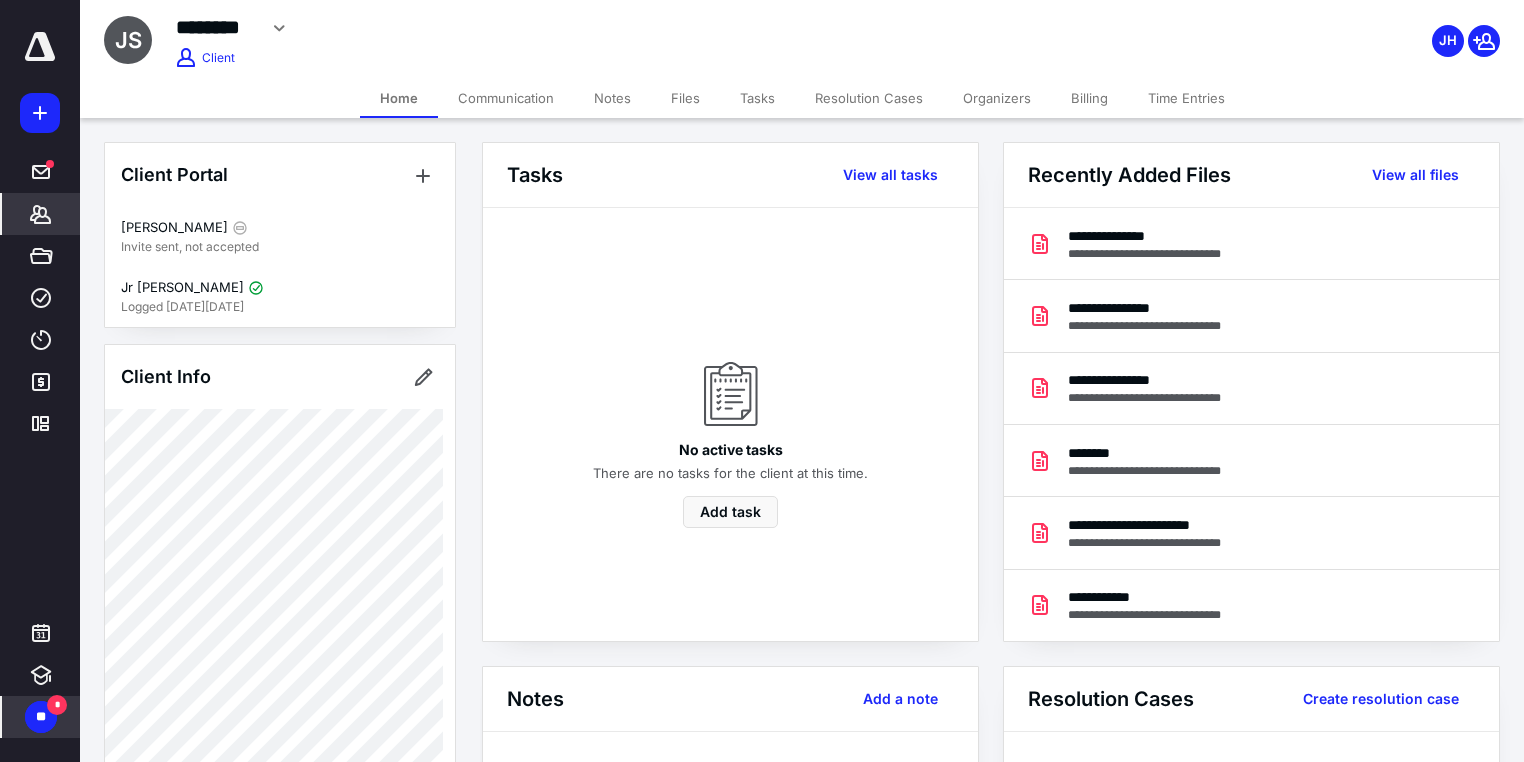 click on "Billing" at bounding box center (1089, 98) 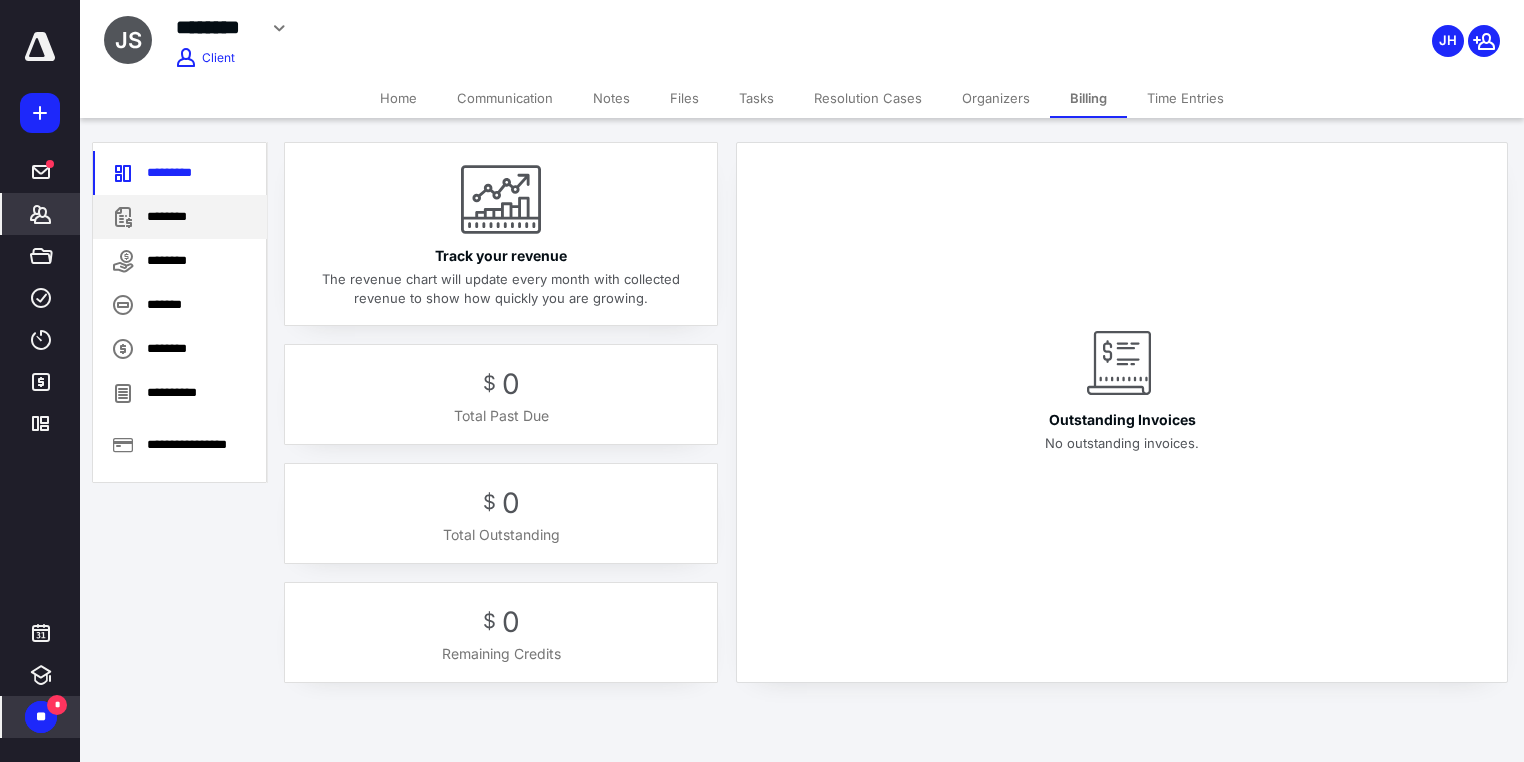 click on "********" at bounding box center [180, 217] 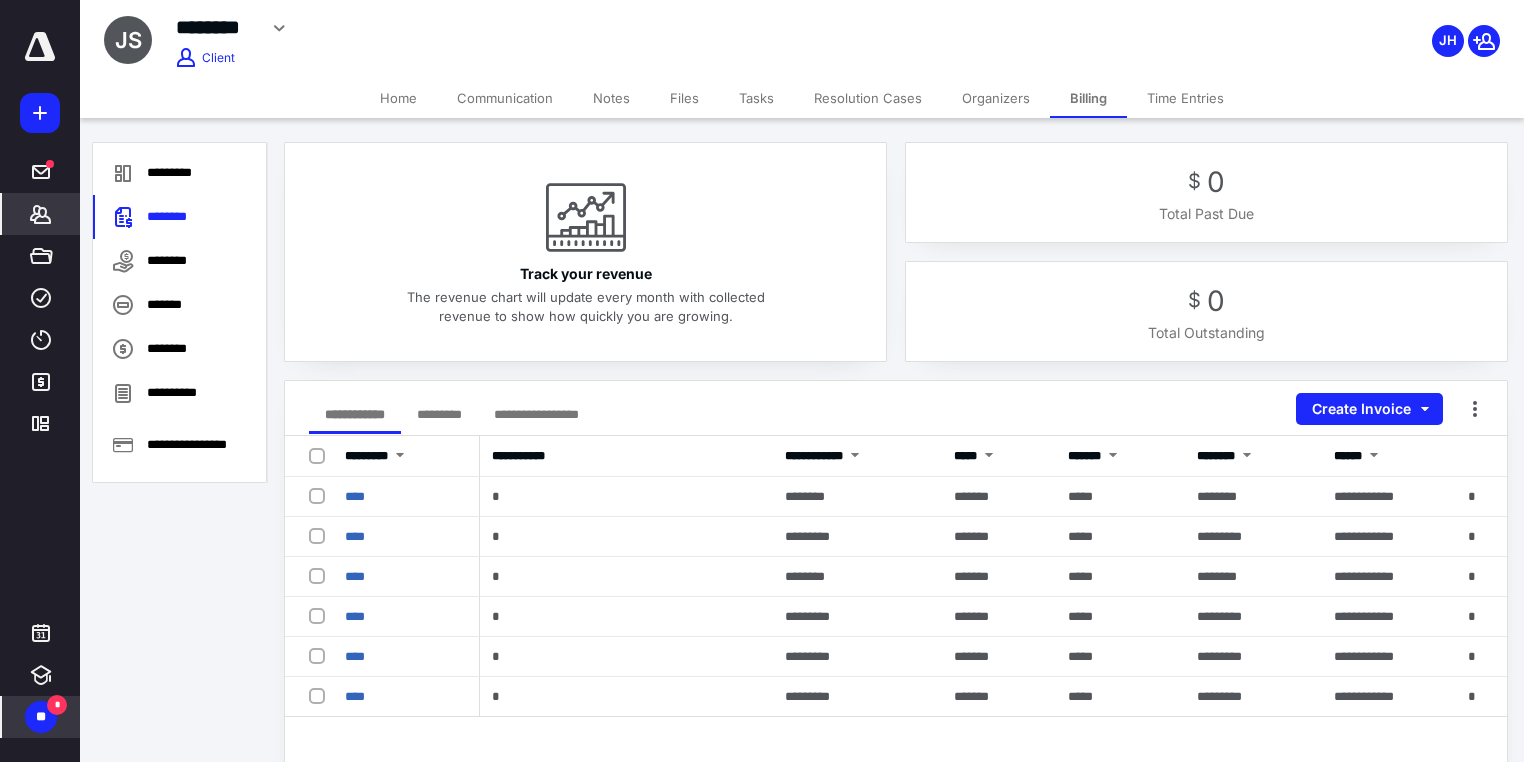 click on "*******" at bounding box center [41, 214] 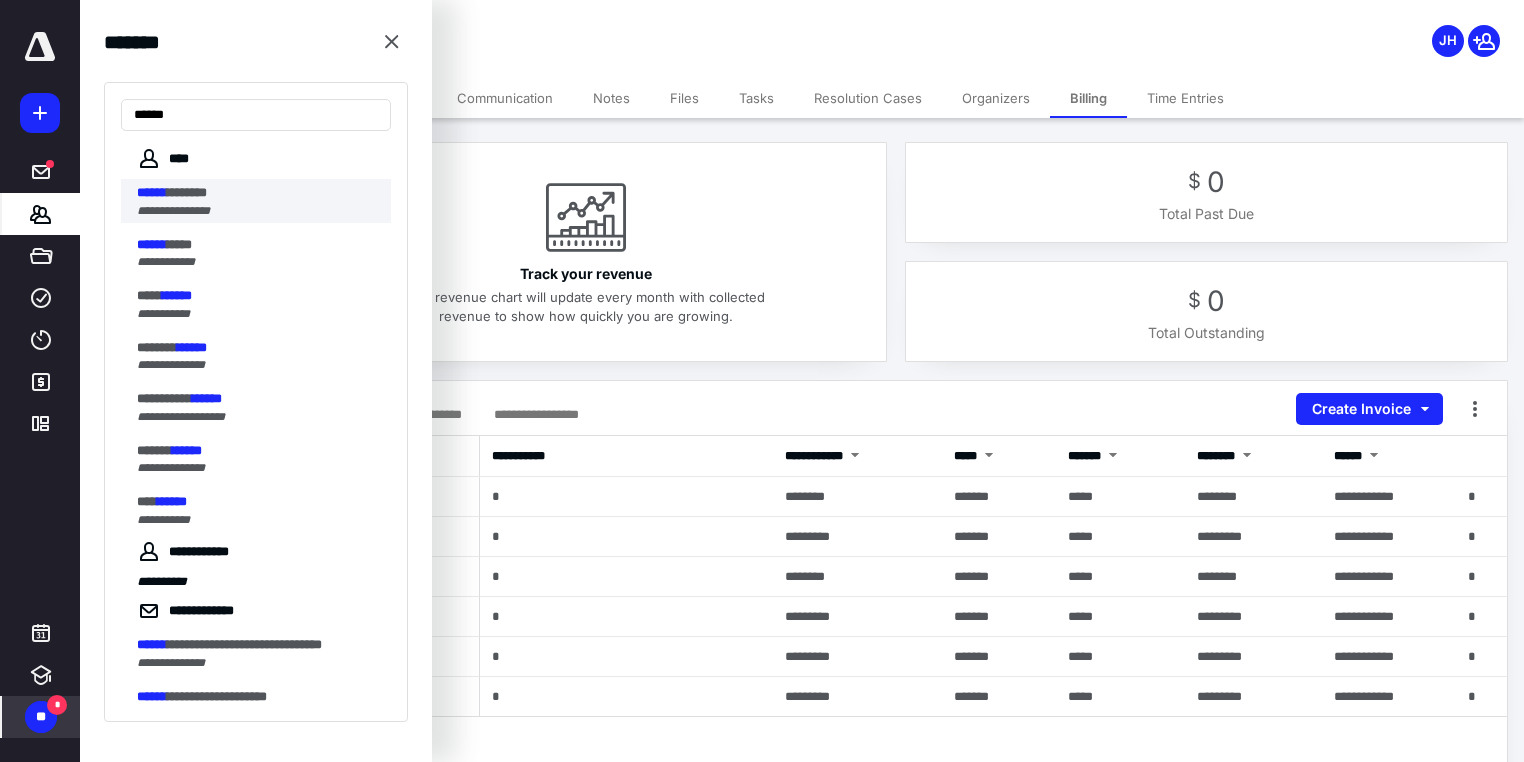 type on "******" 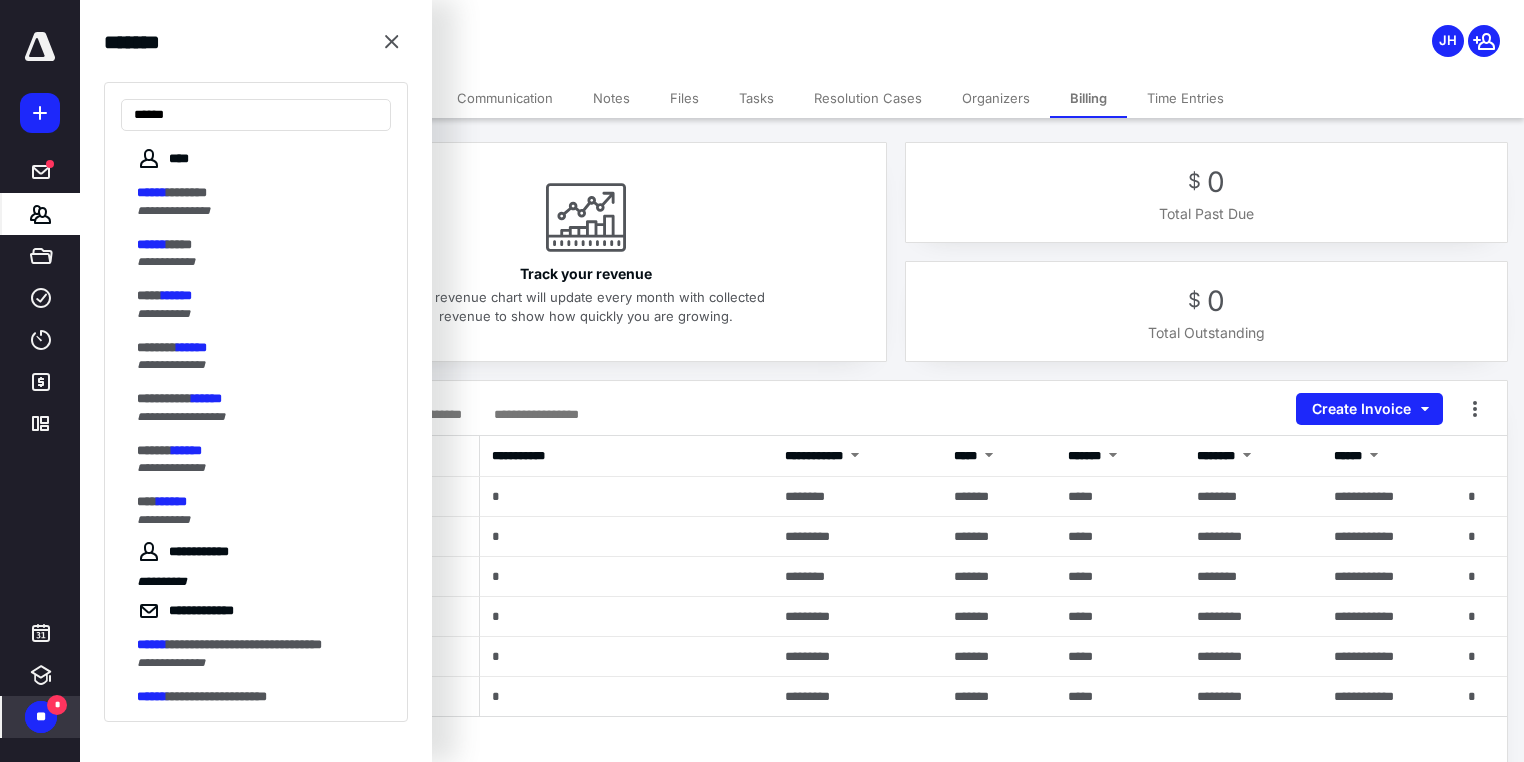 click on "**********" at bounding box center [258, 520] 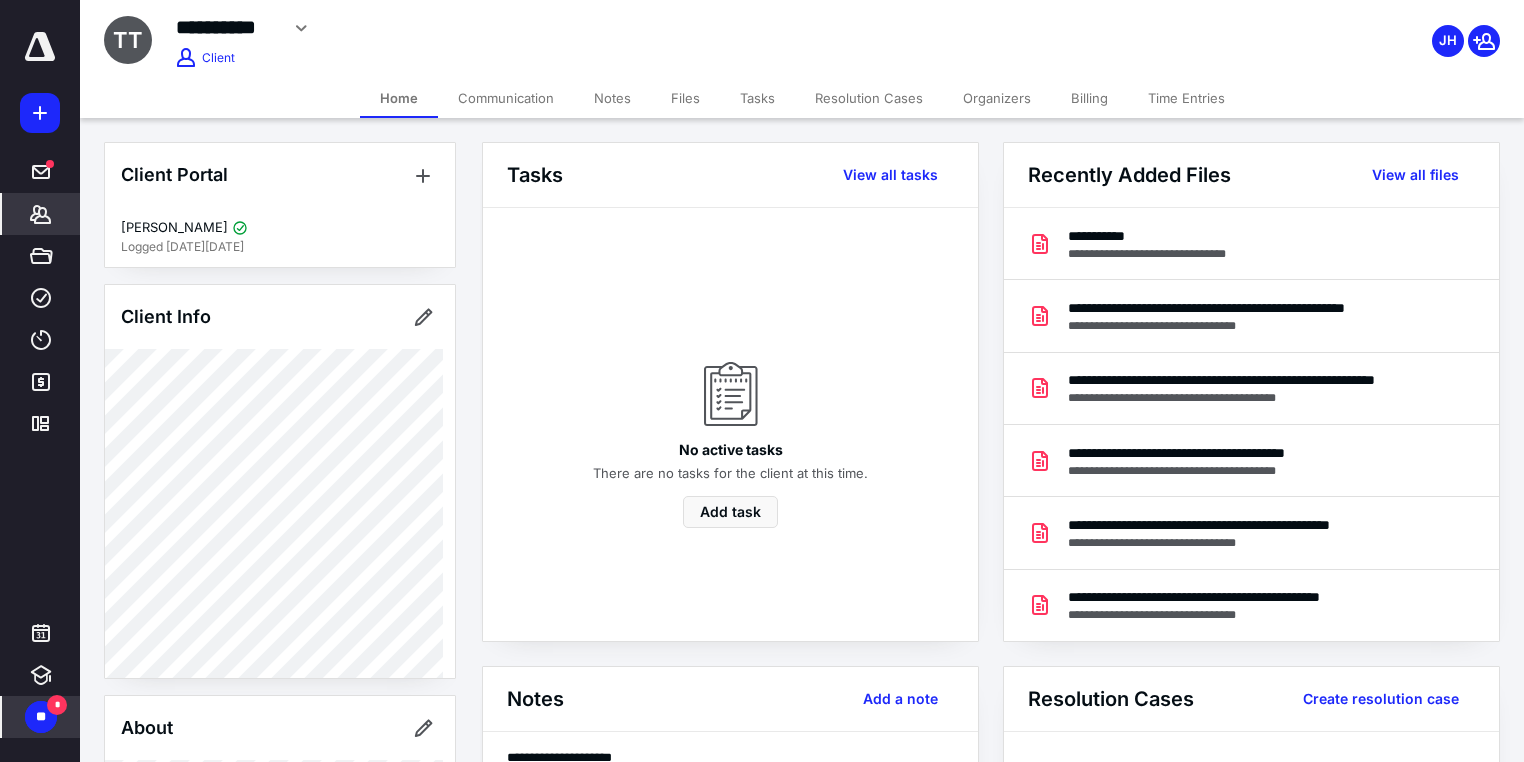 click on "Billing" at bounding box center (1089, 98) 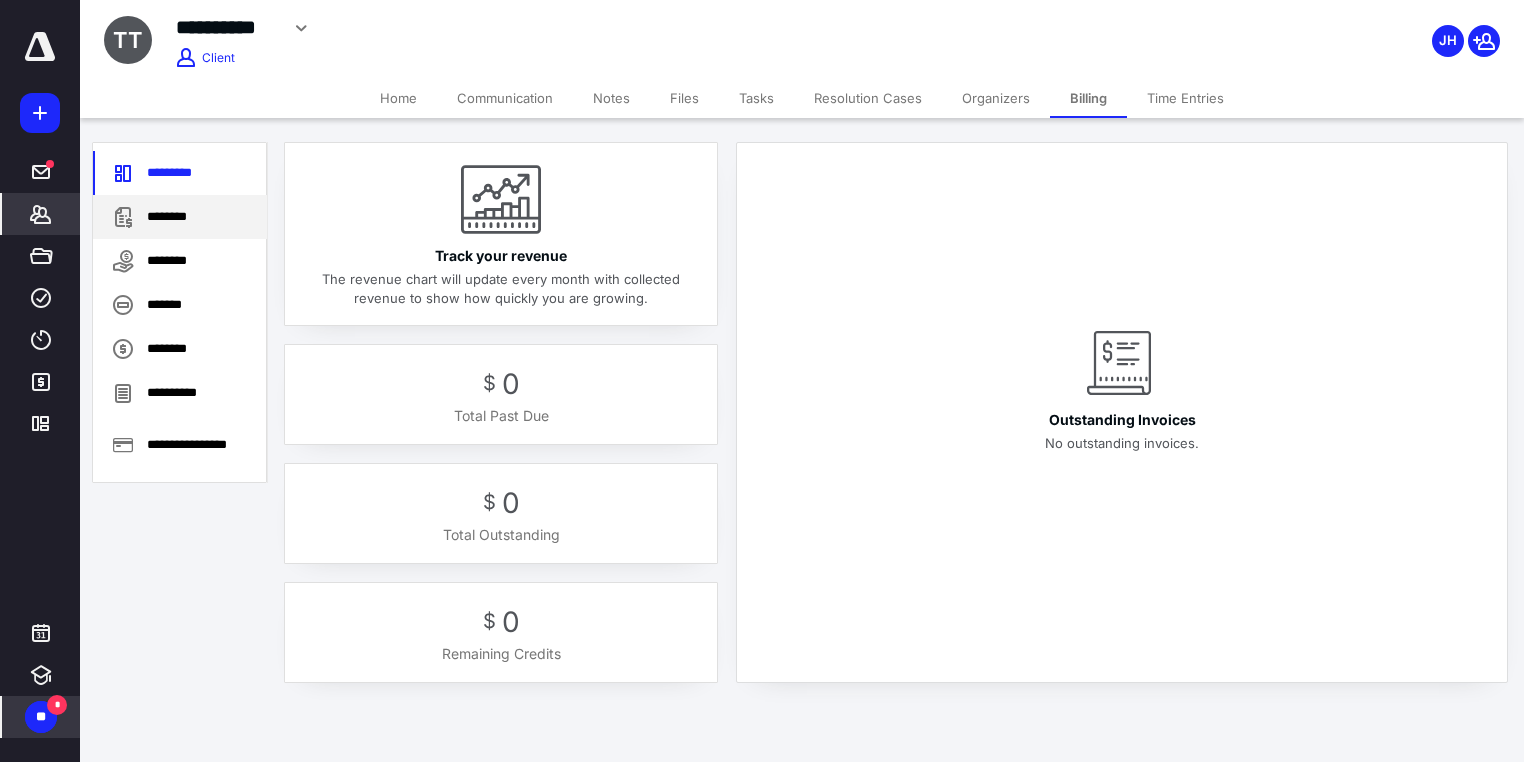 click 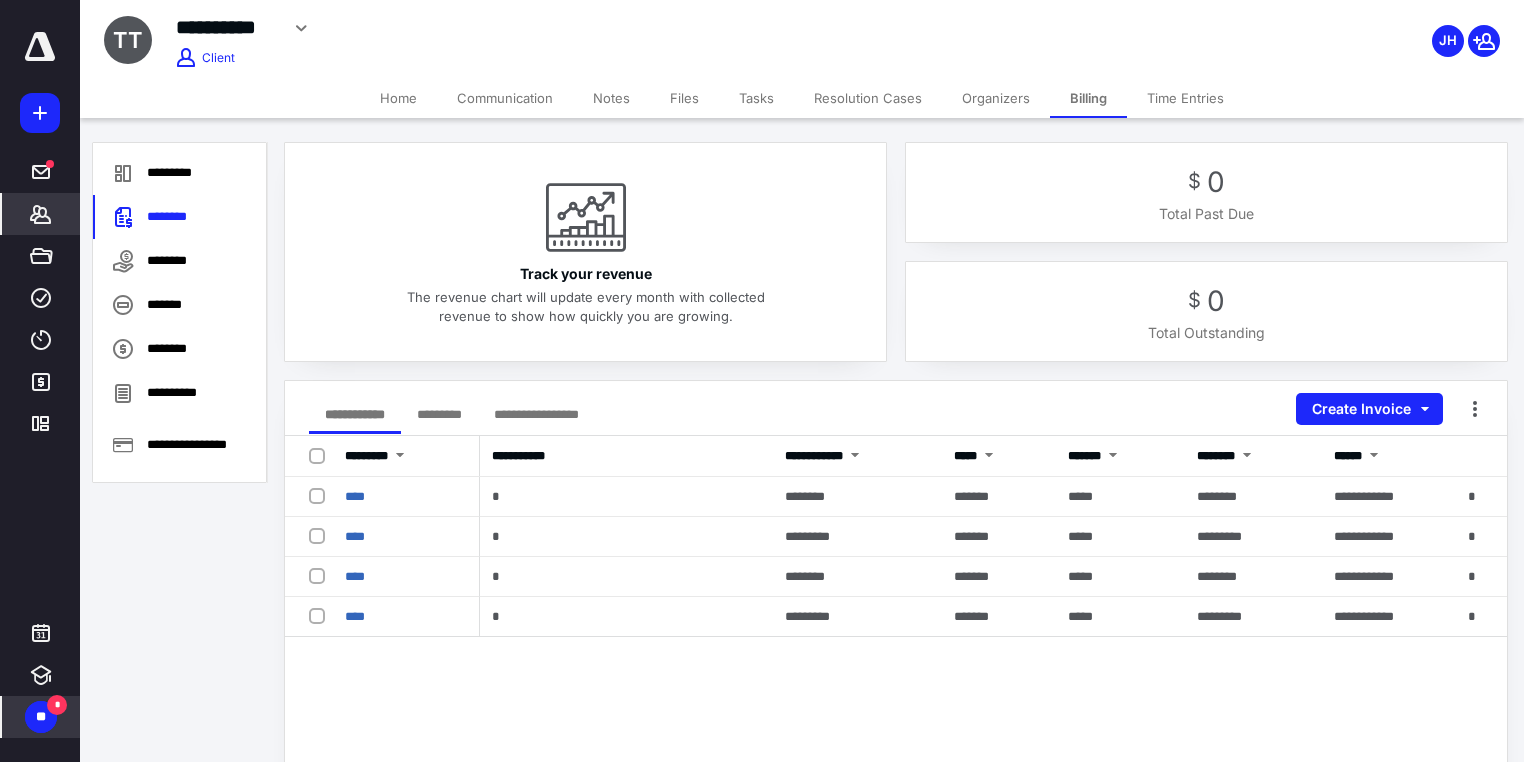 click on "*******" at bounding box center (41, 214) 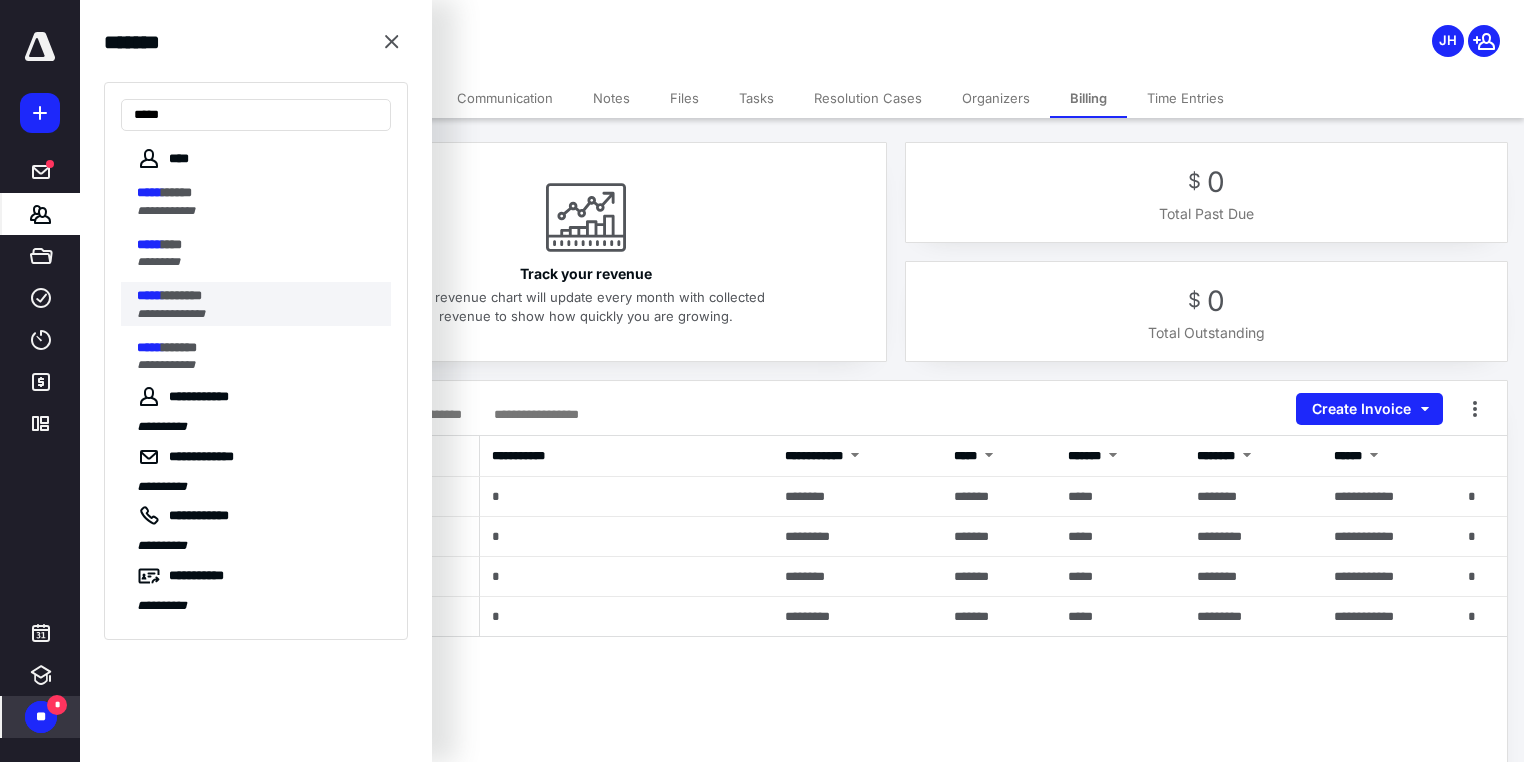type on "*****" 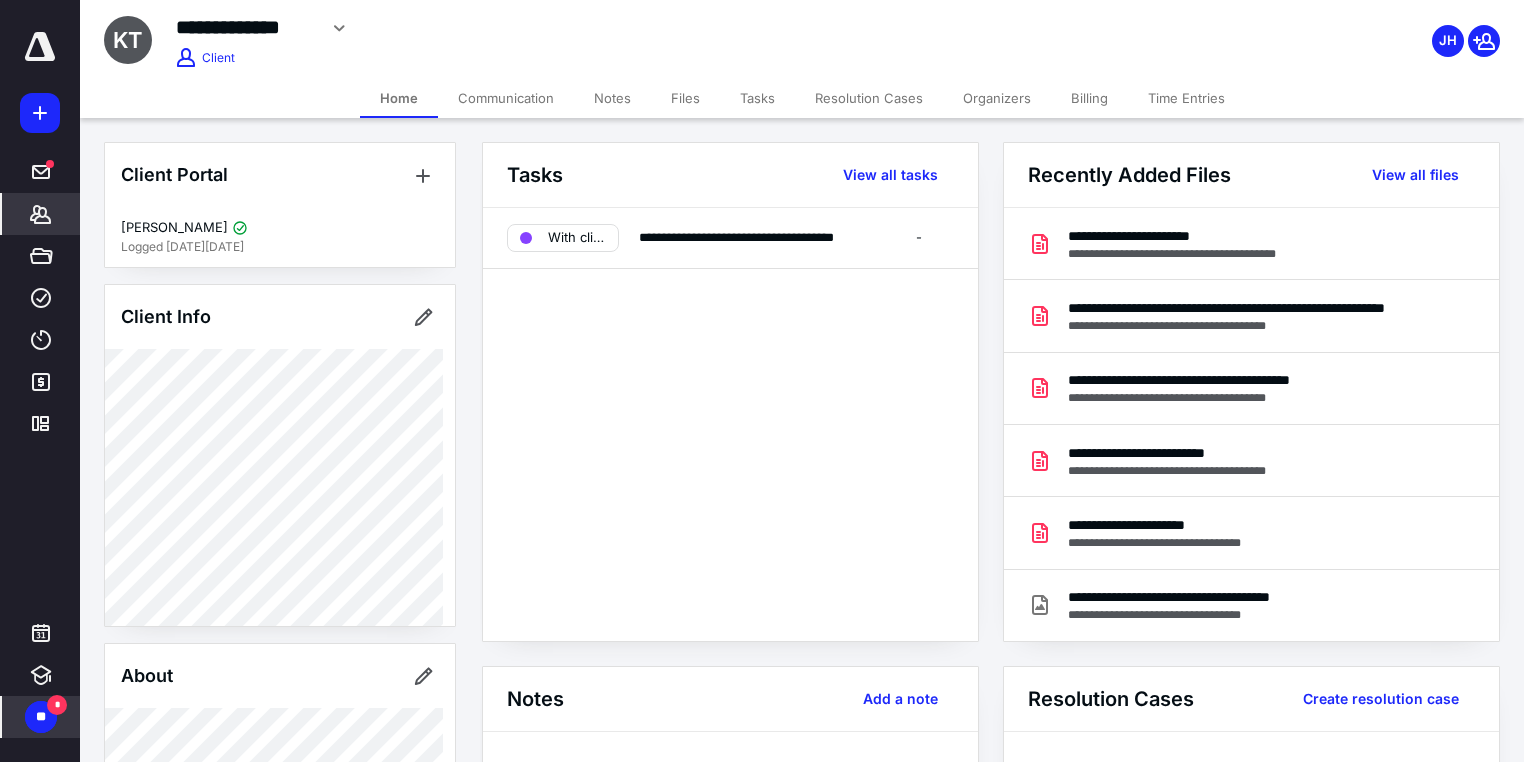 click on "Billing" at bounding box center (1089, 98) 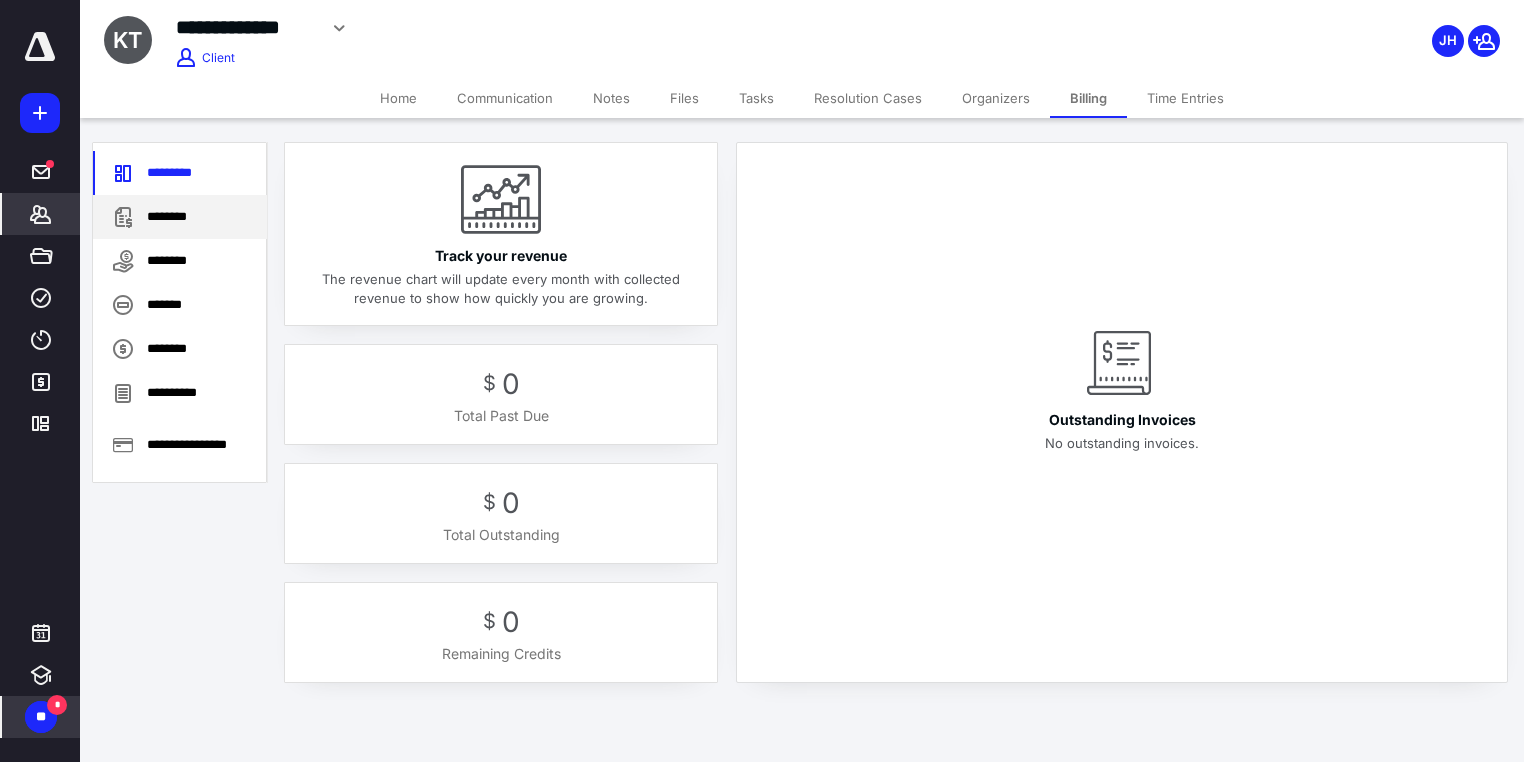 click on "********" at bounding box center [180, 217] 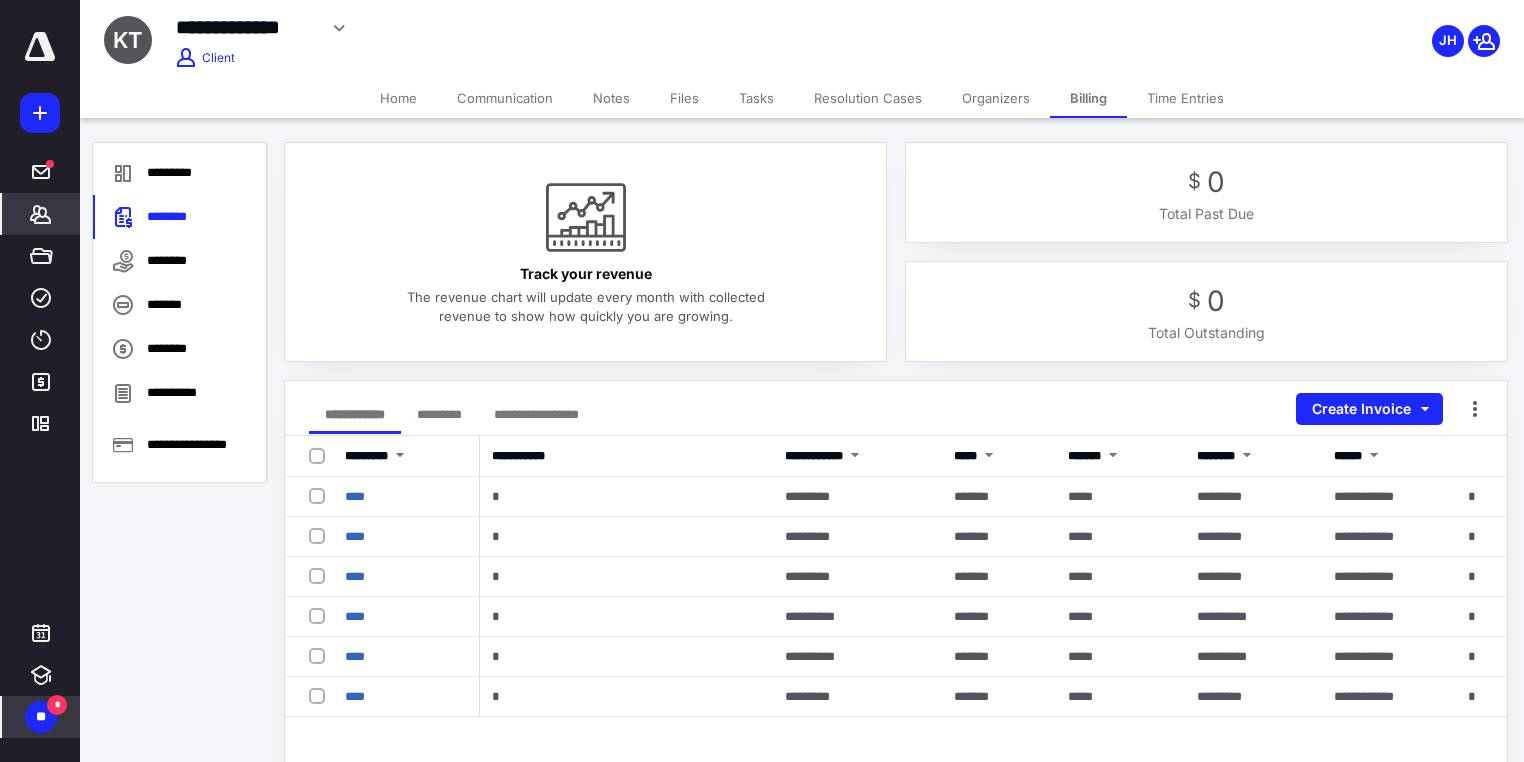 click on "*******" at bounding box center [41, 214] 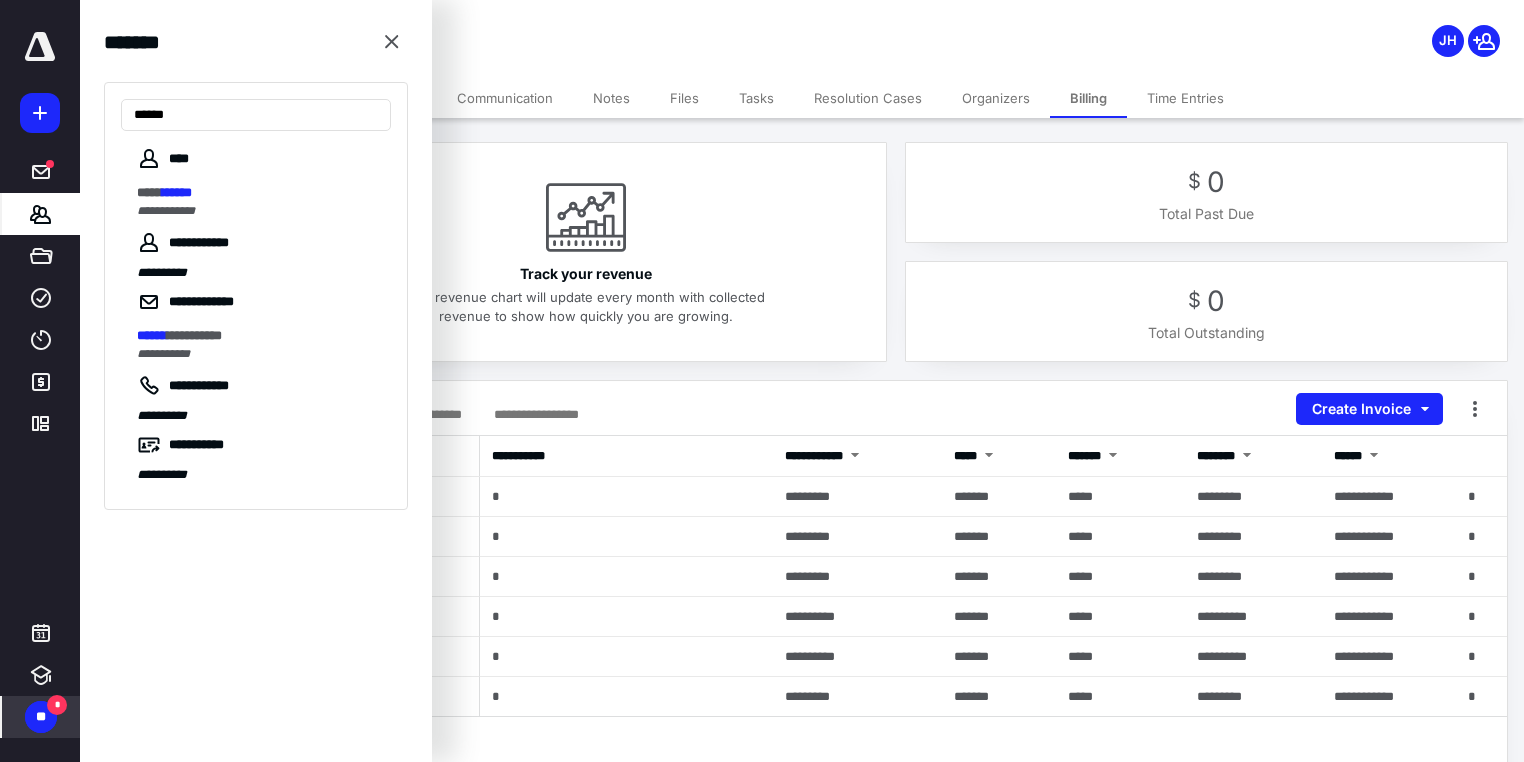 type on "******" 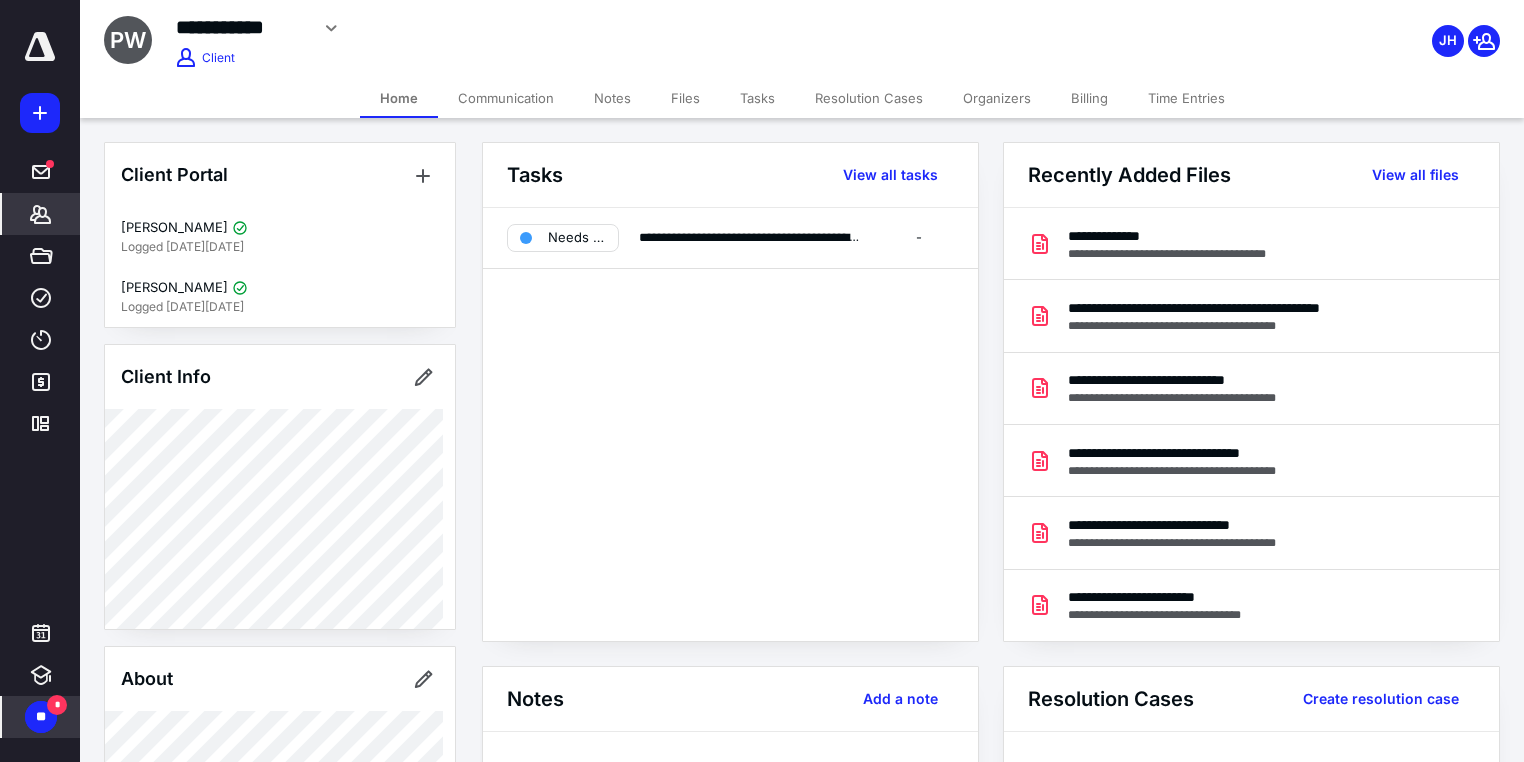 click on "Billing" at bounding box center (1089, 98) 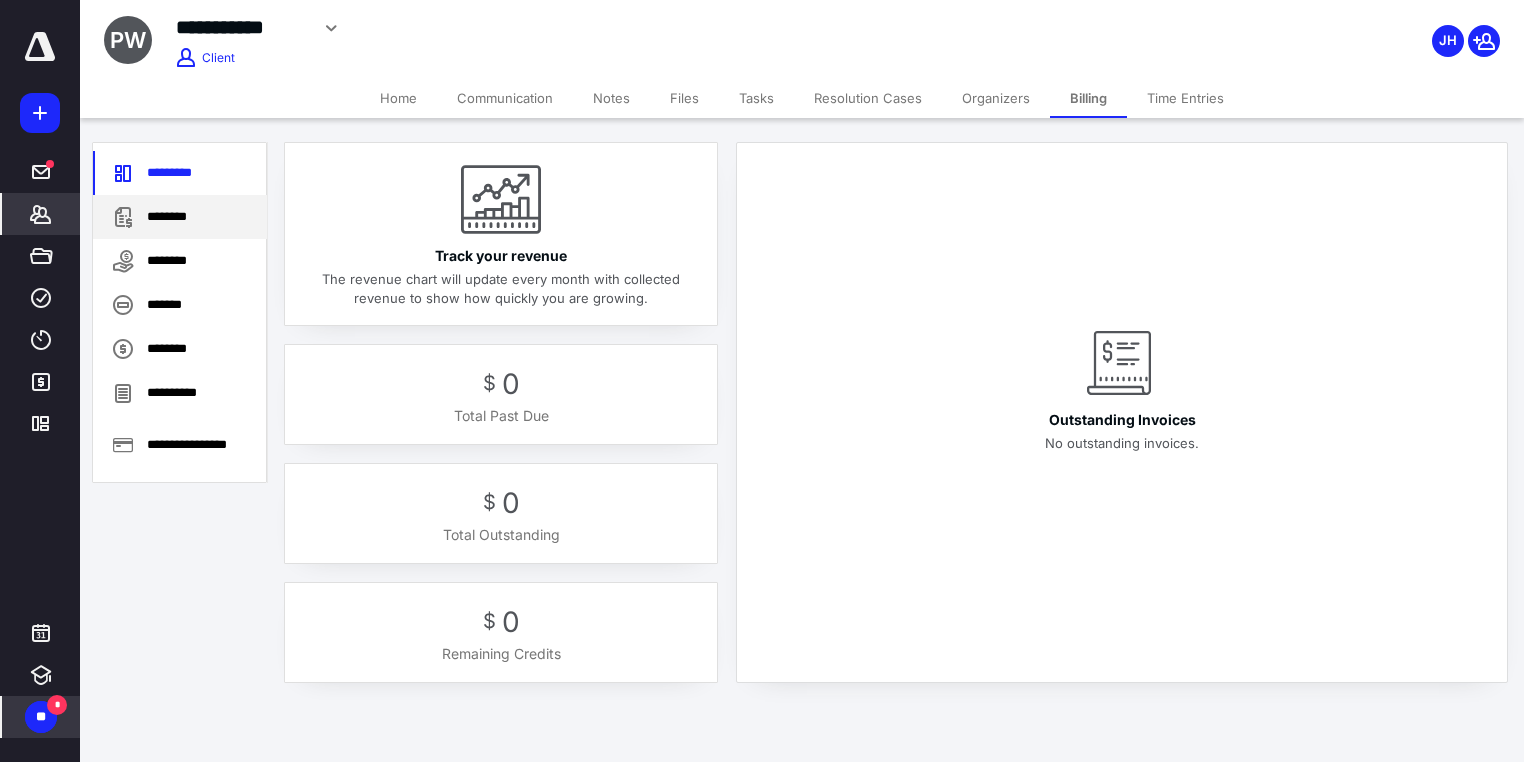 click on "********" at bounding box center (180, 217) 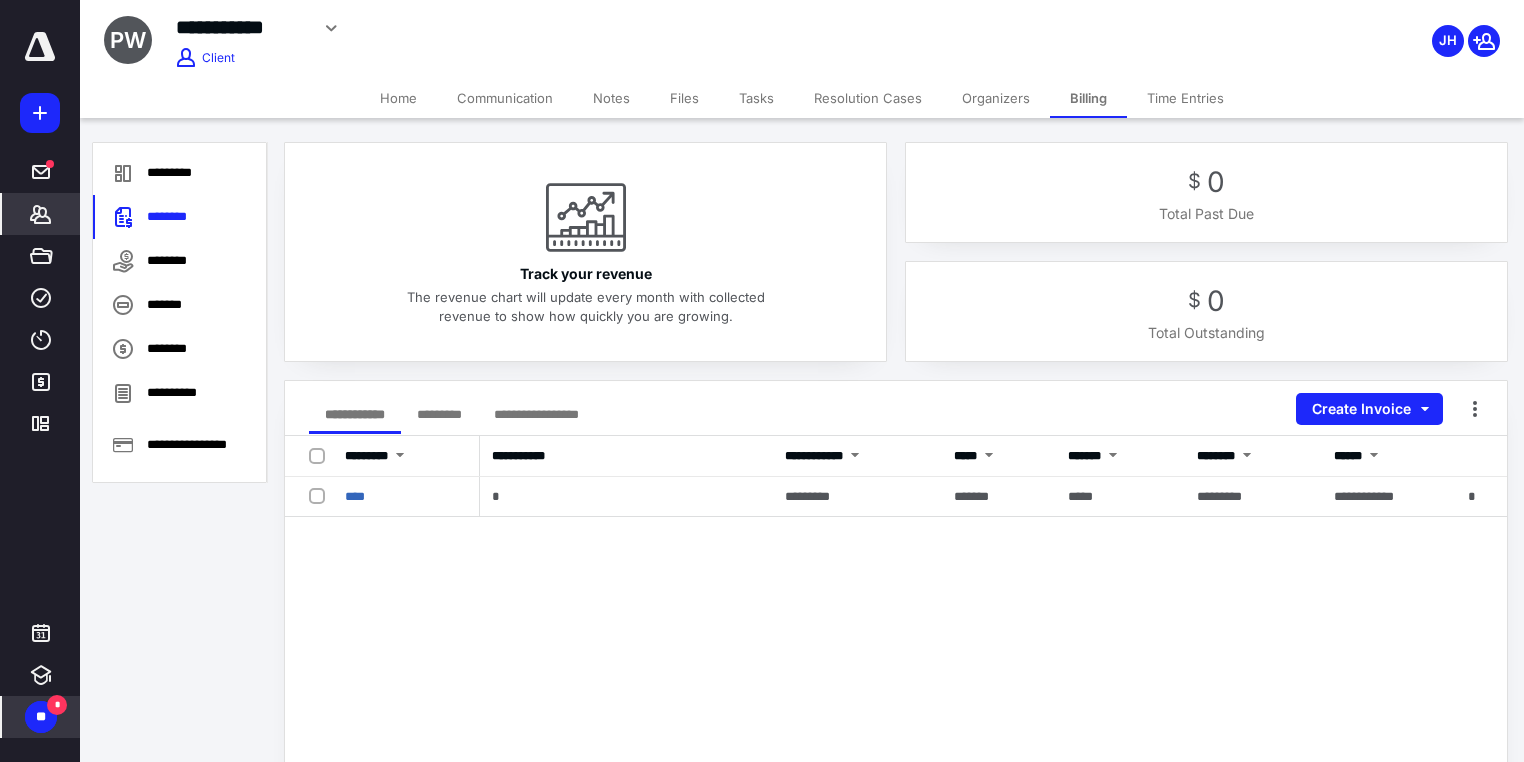 click on "*******" at bounding box center [41, 214] 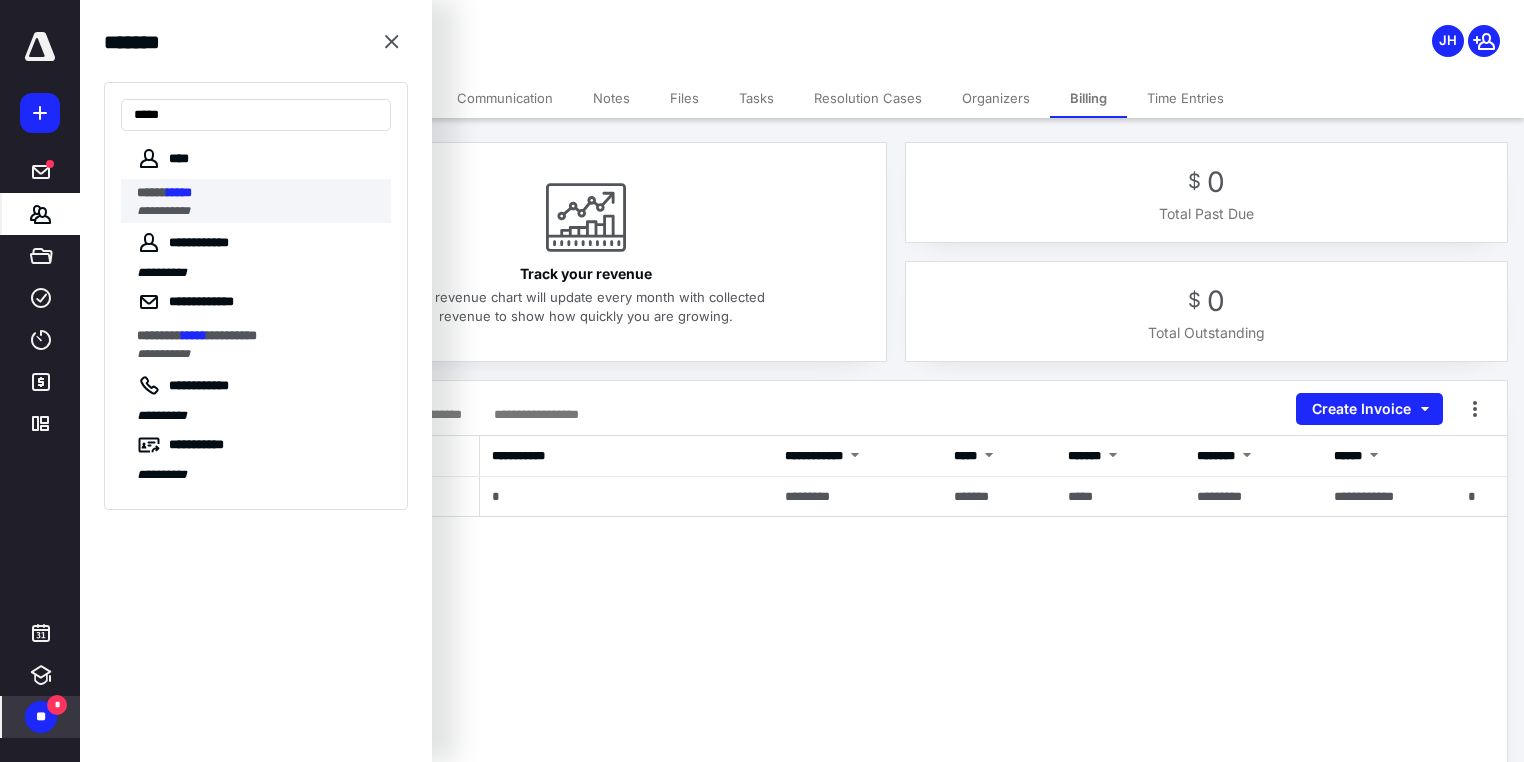 type on "*****" 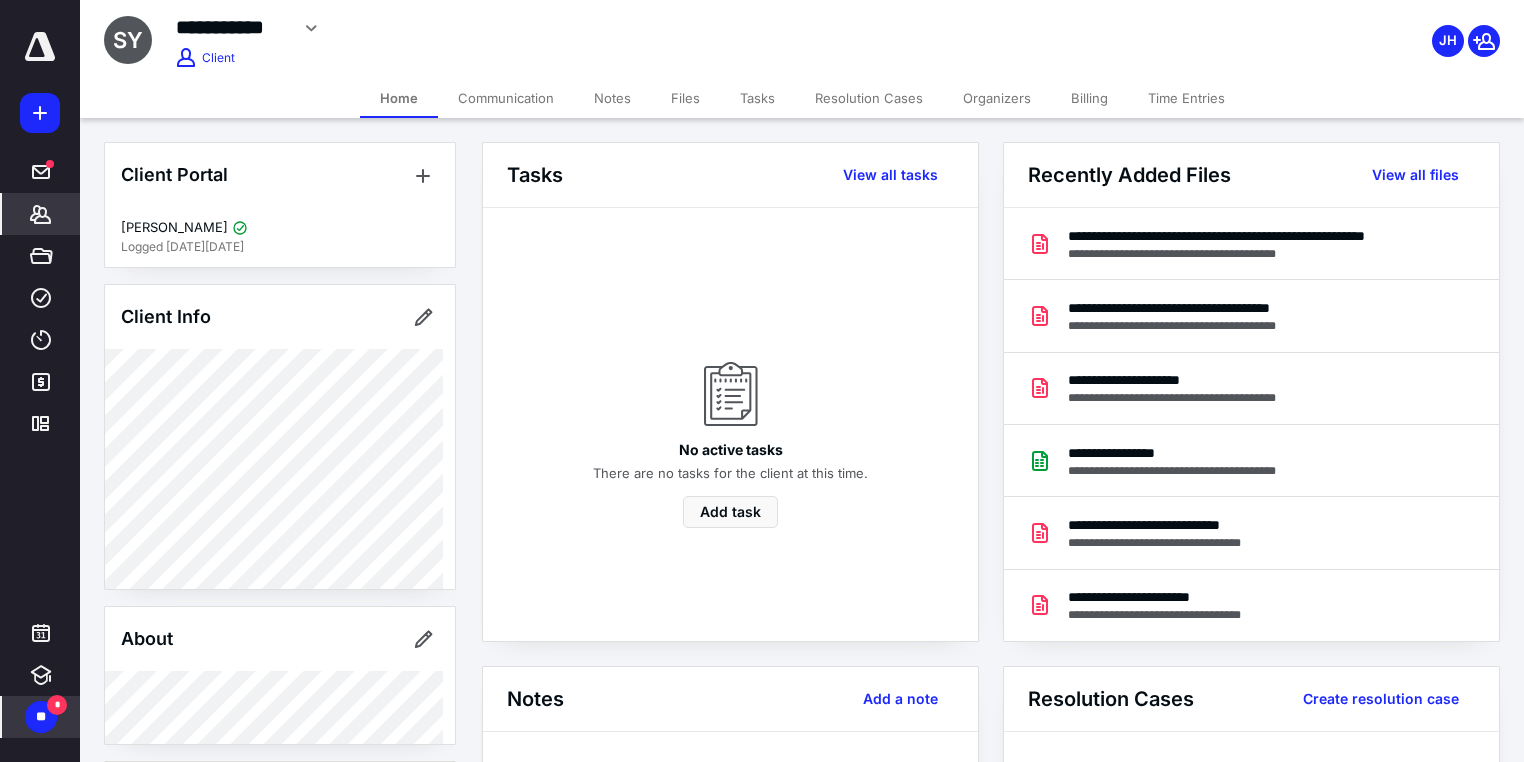 click on "Billing" at bounding box center [1089, 98] 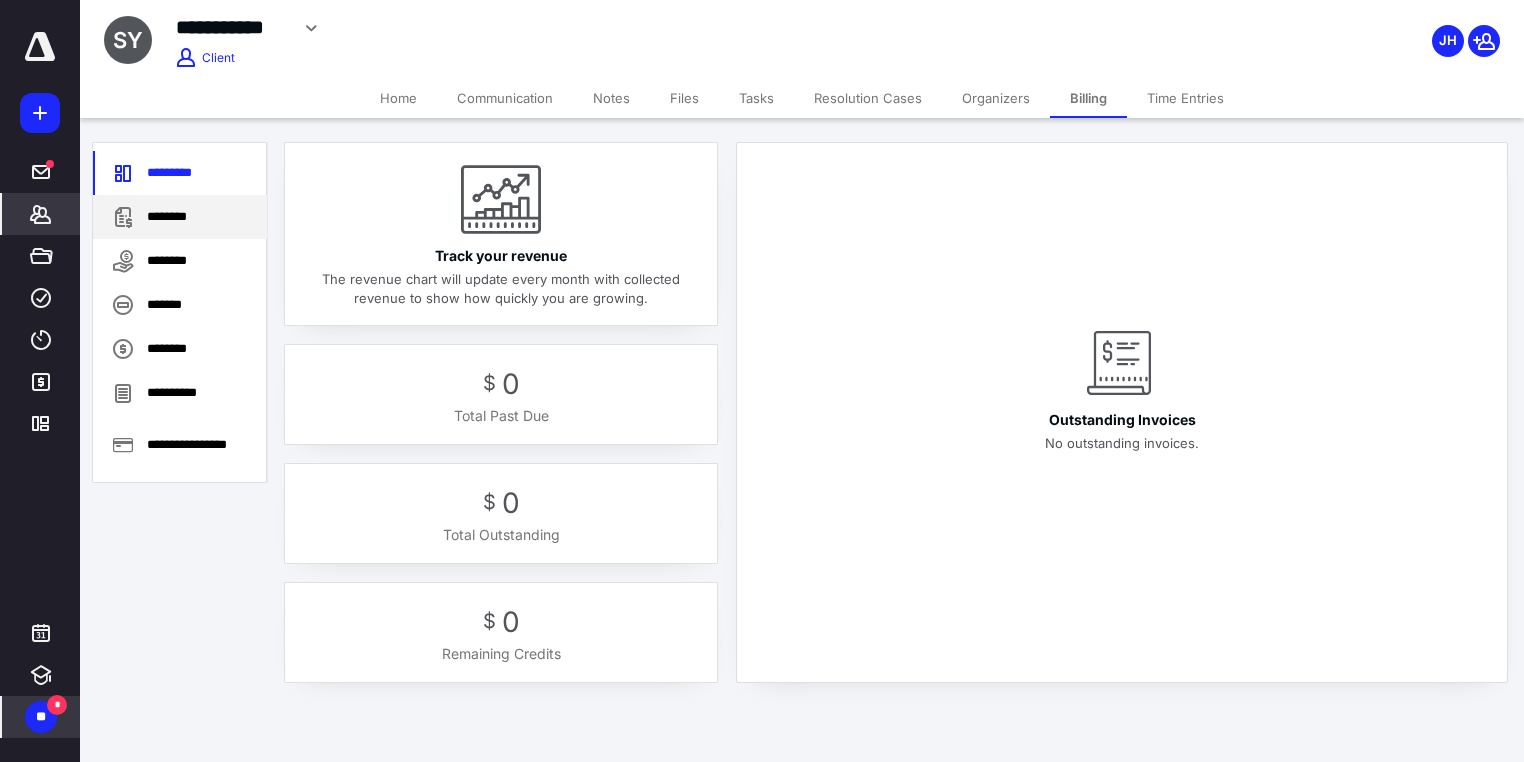 click on "********" at bounding box center [180, 217] 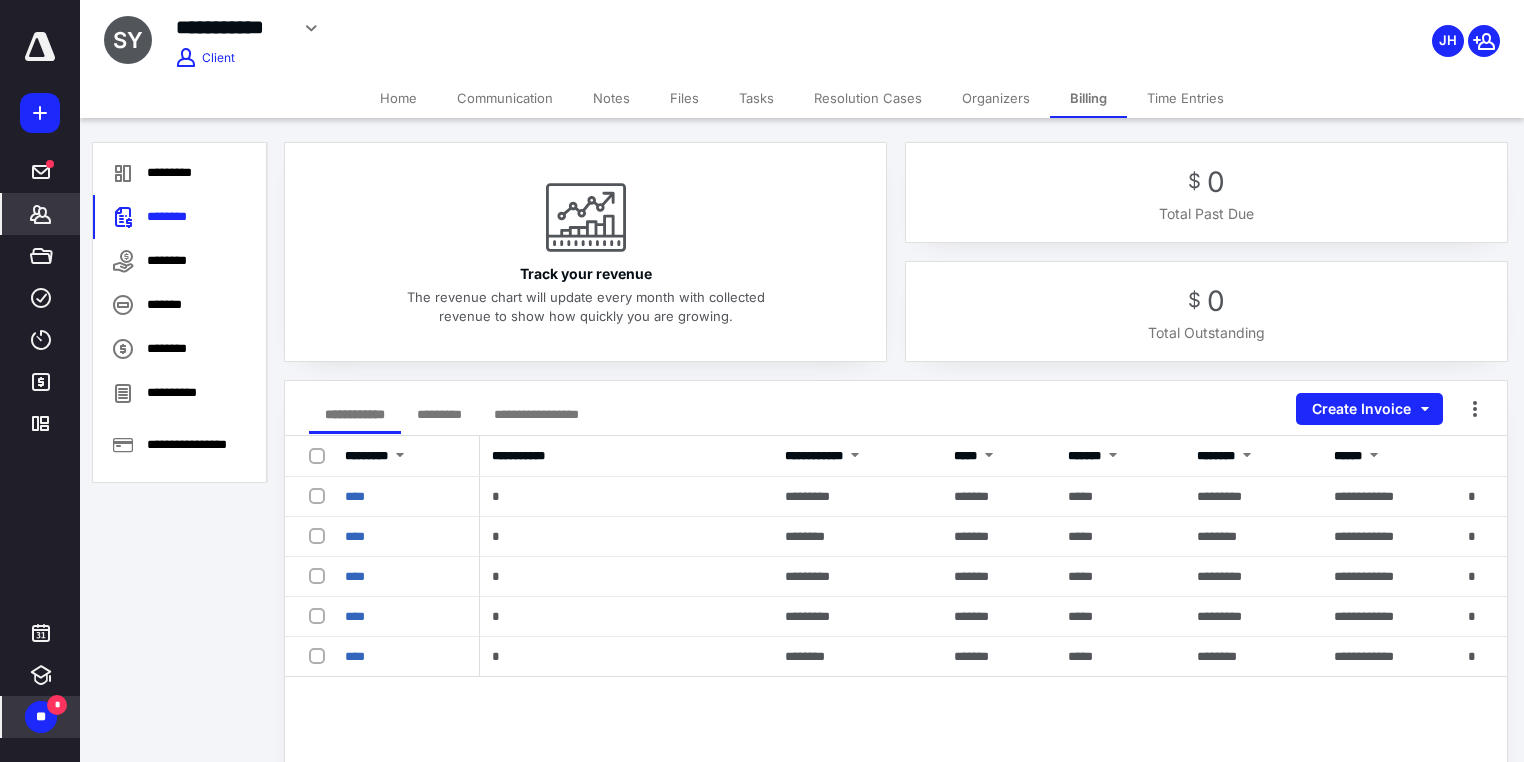 drag, startPoint x: 30, startPoint y: 215, endPoint x: 77, endPoint y: 225, distance: 48.052055 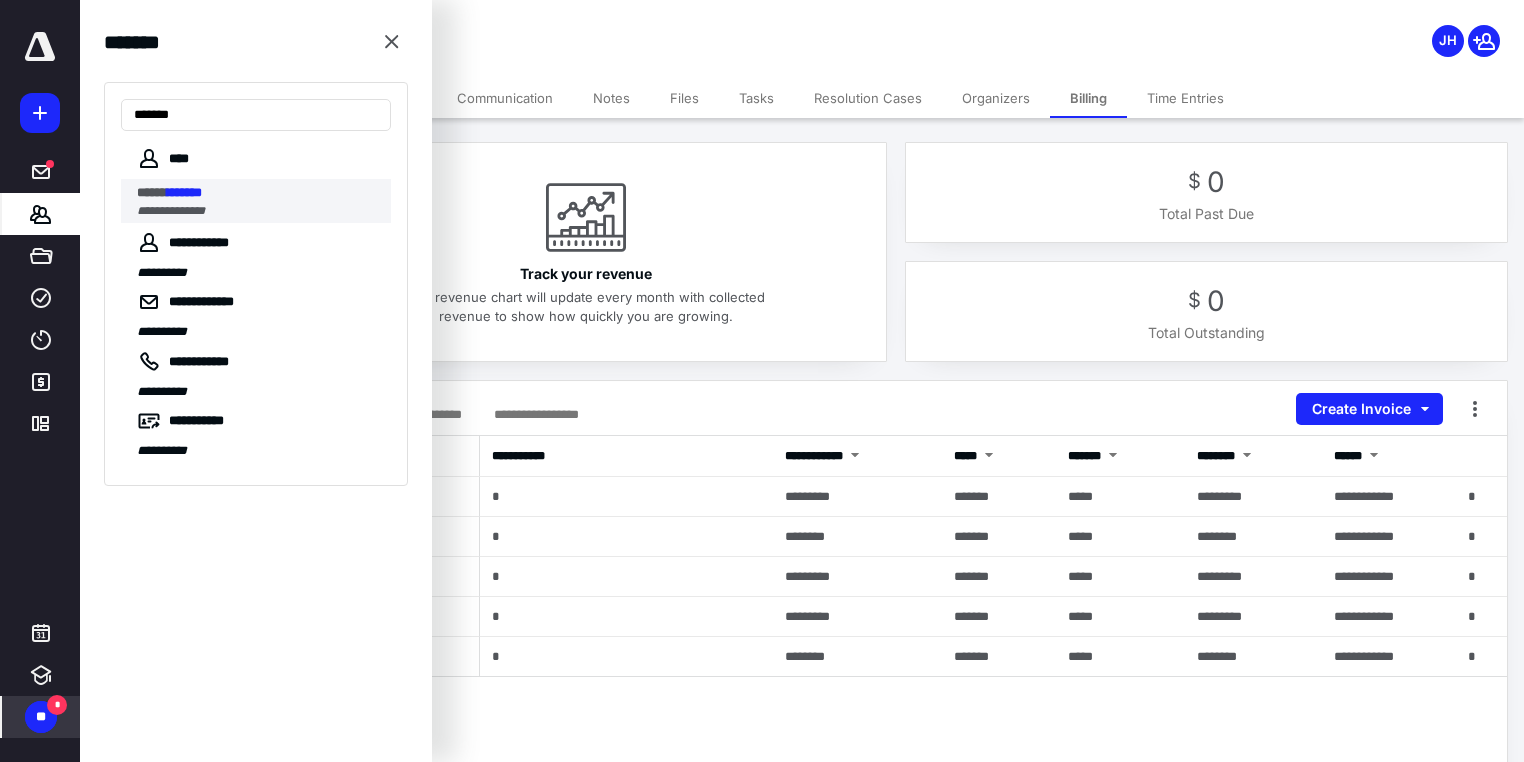 type on "*******" 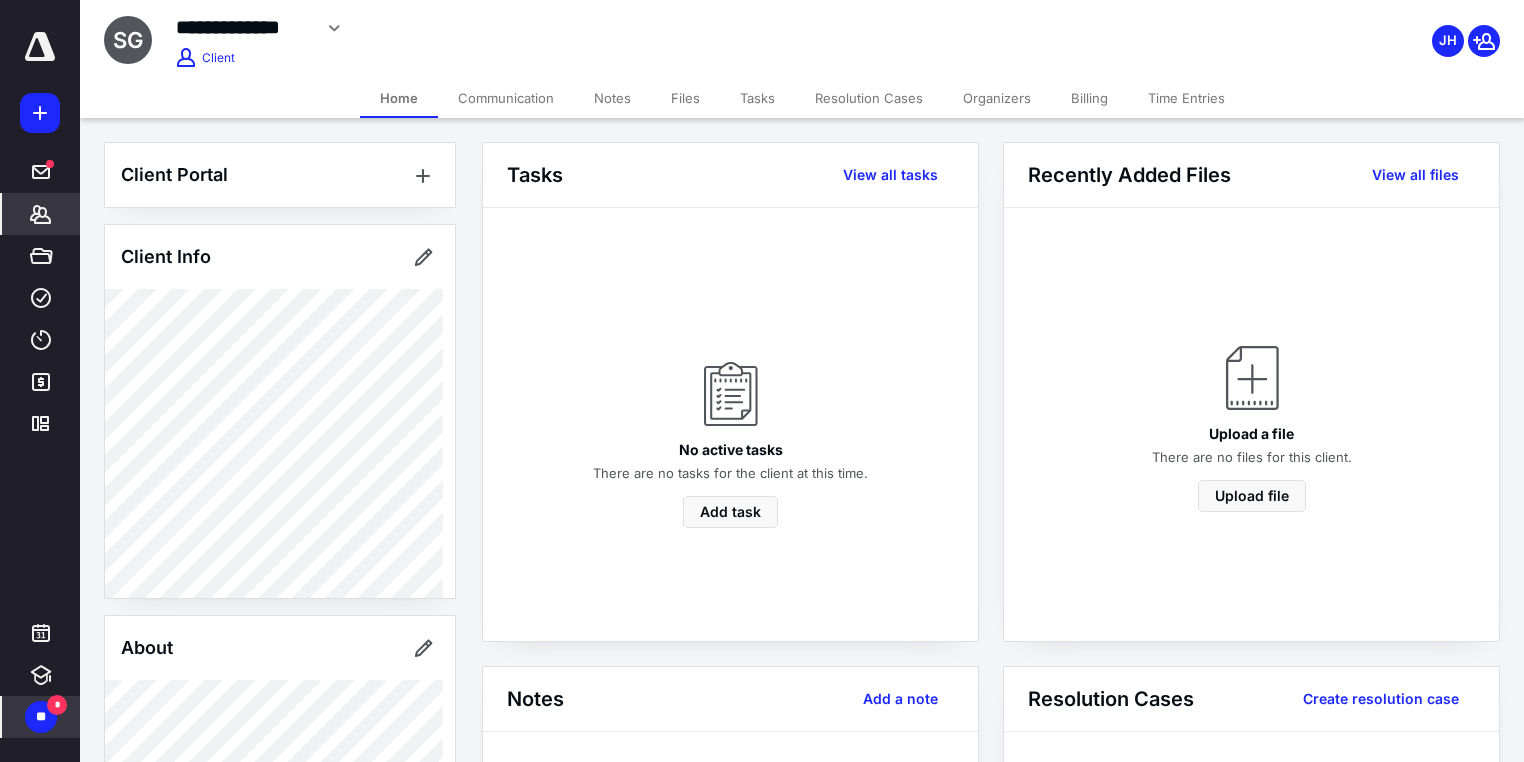 click on "Billing" at bounding box center [1089, 98] 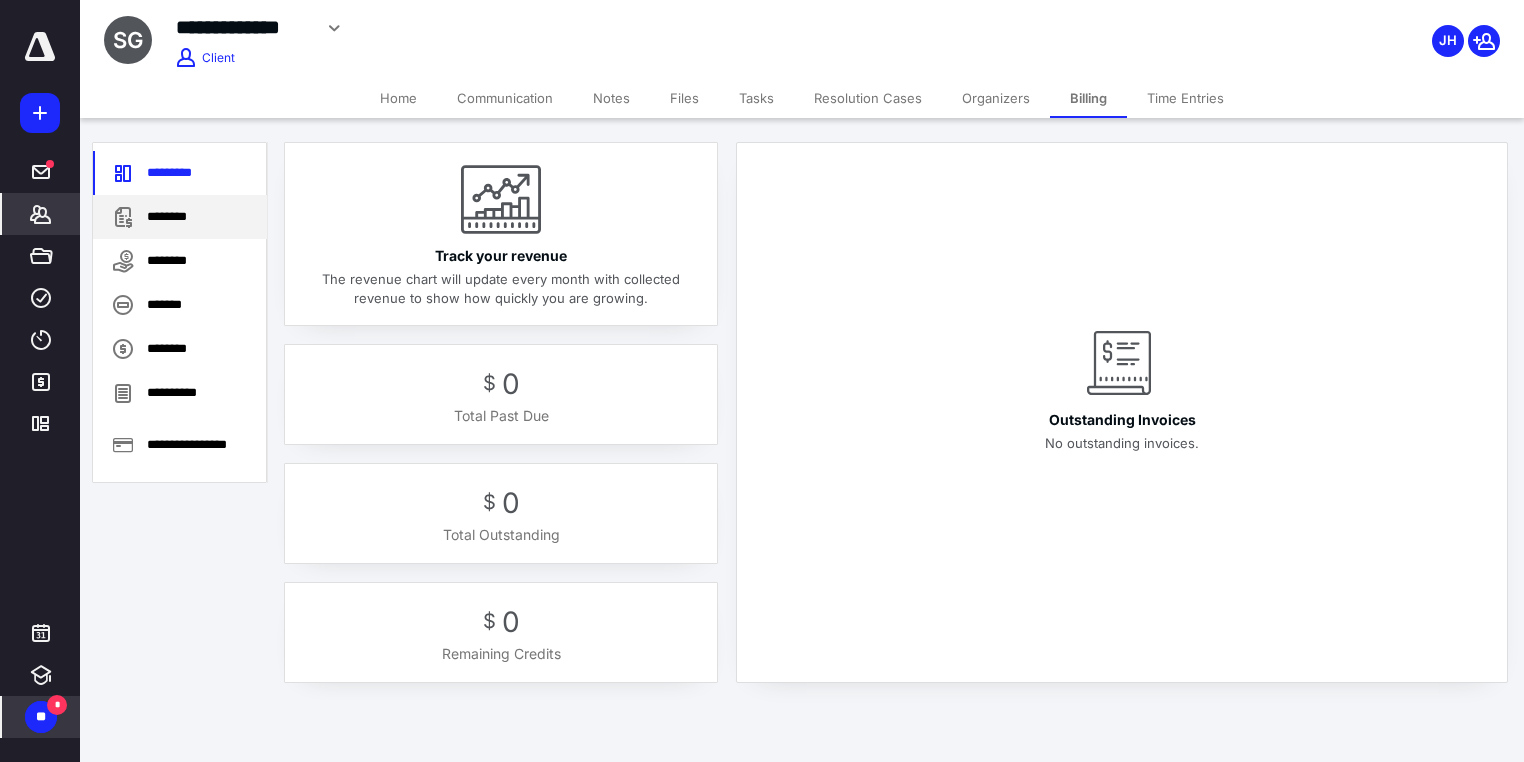 click on "********" at bounding box center (180, 217) 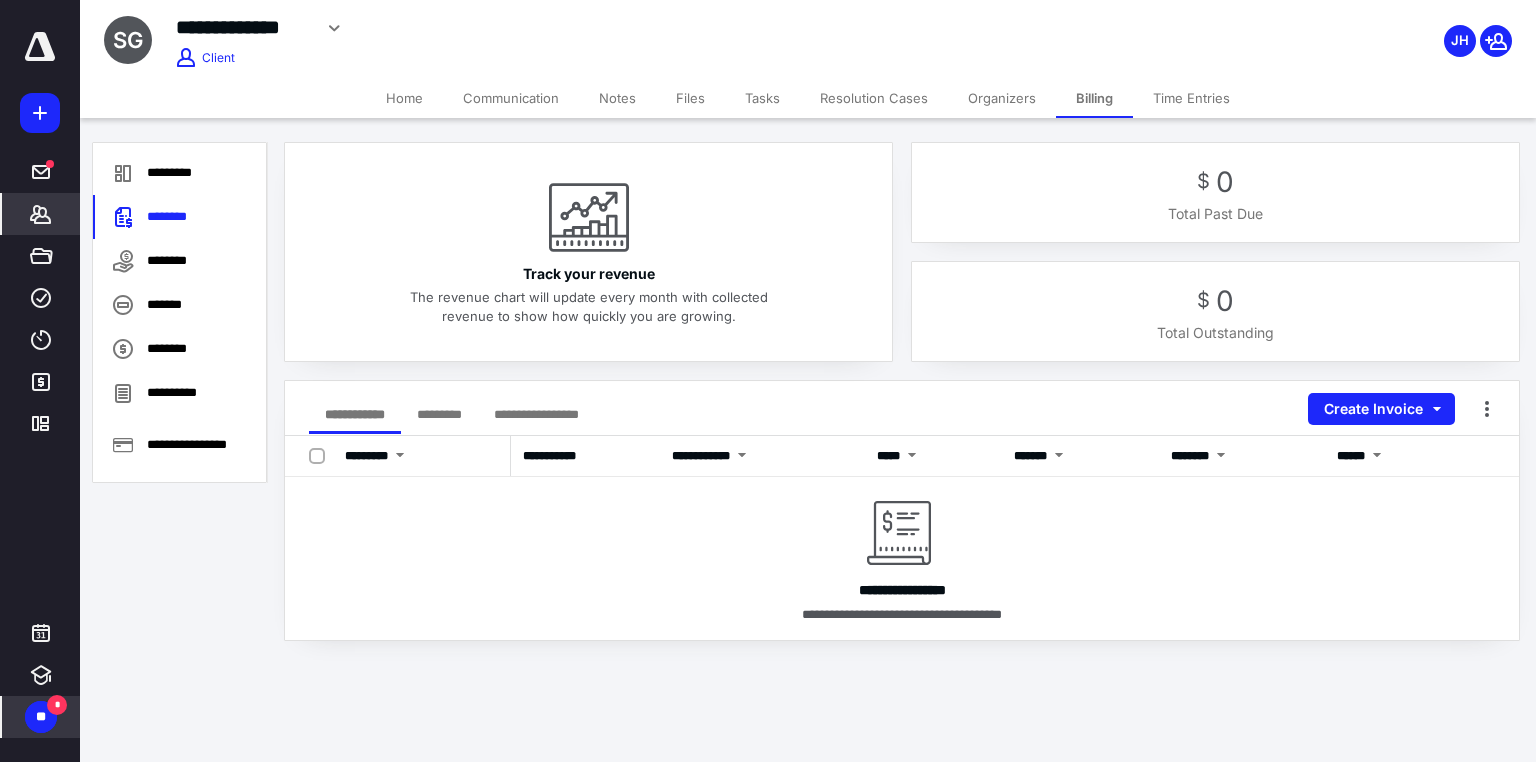 click on "Files" at bounding box center (690, 98) 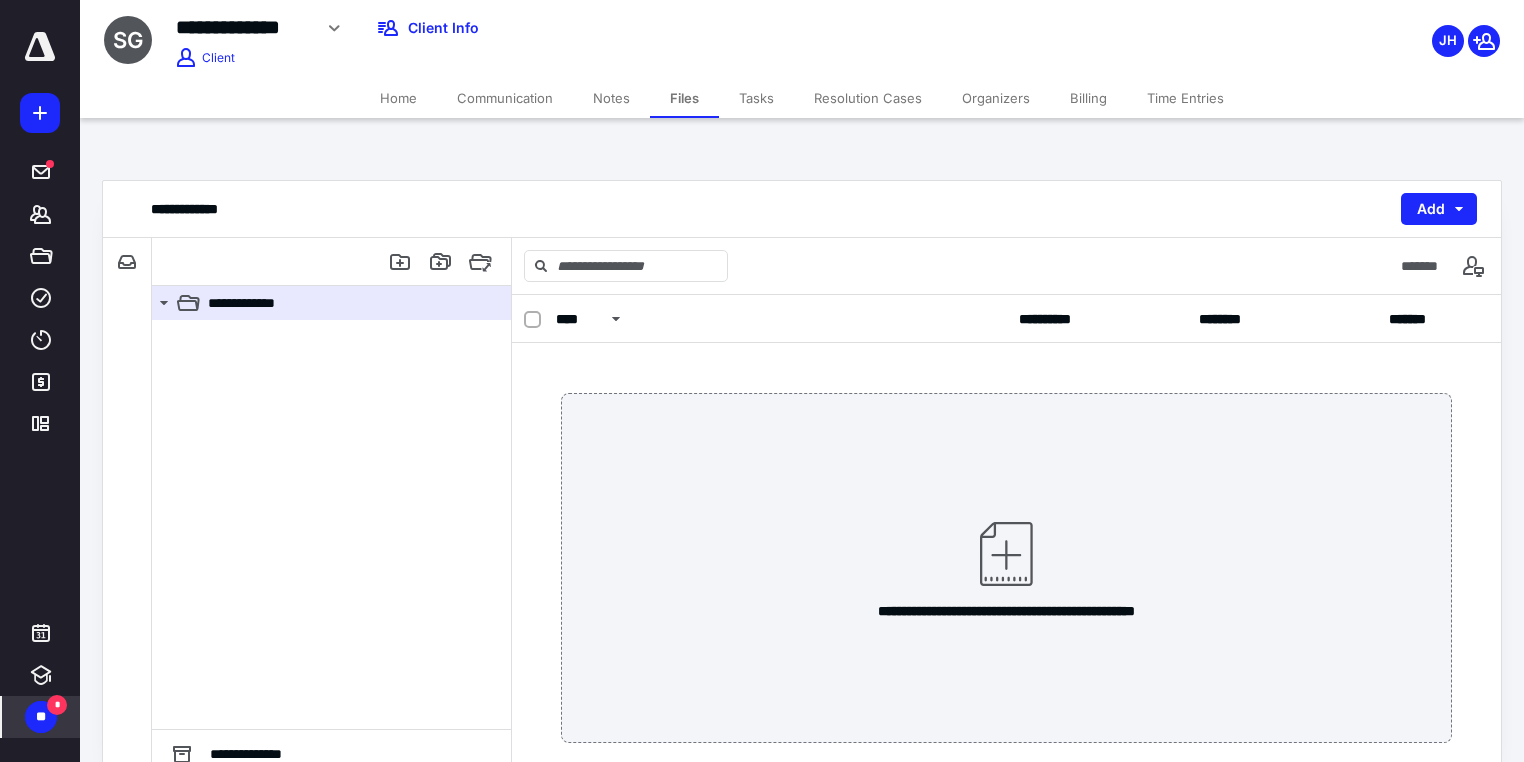 click on "Communication" at bounding box center [505, 98] 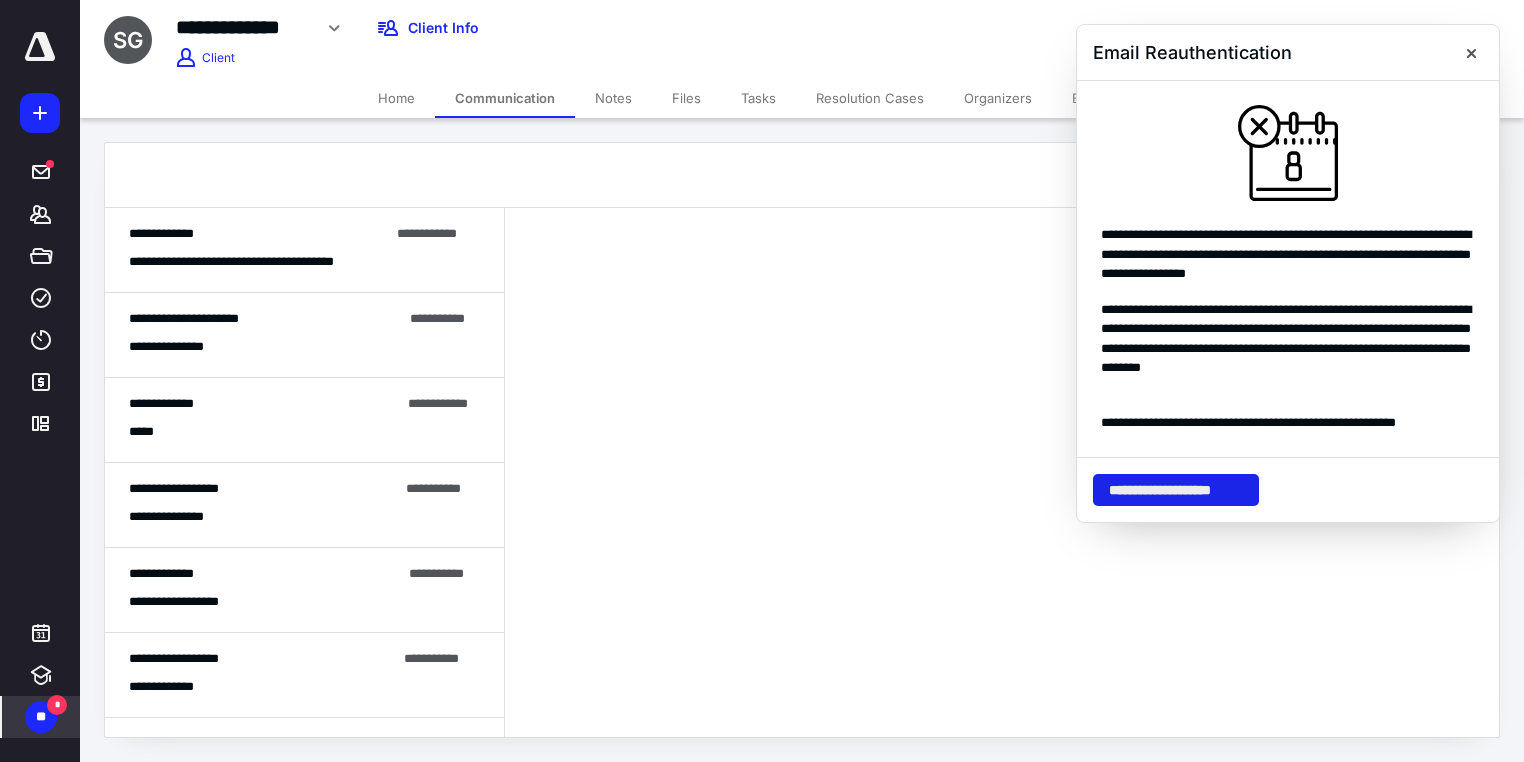 click on "**********" at bounding box center (1176, 490) 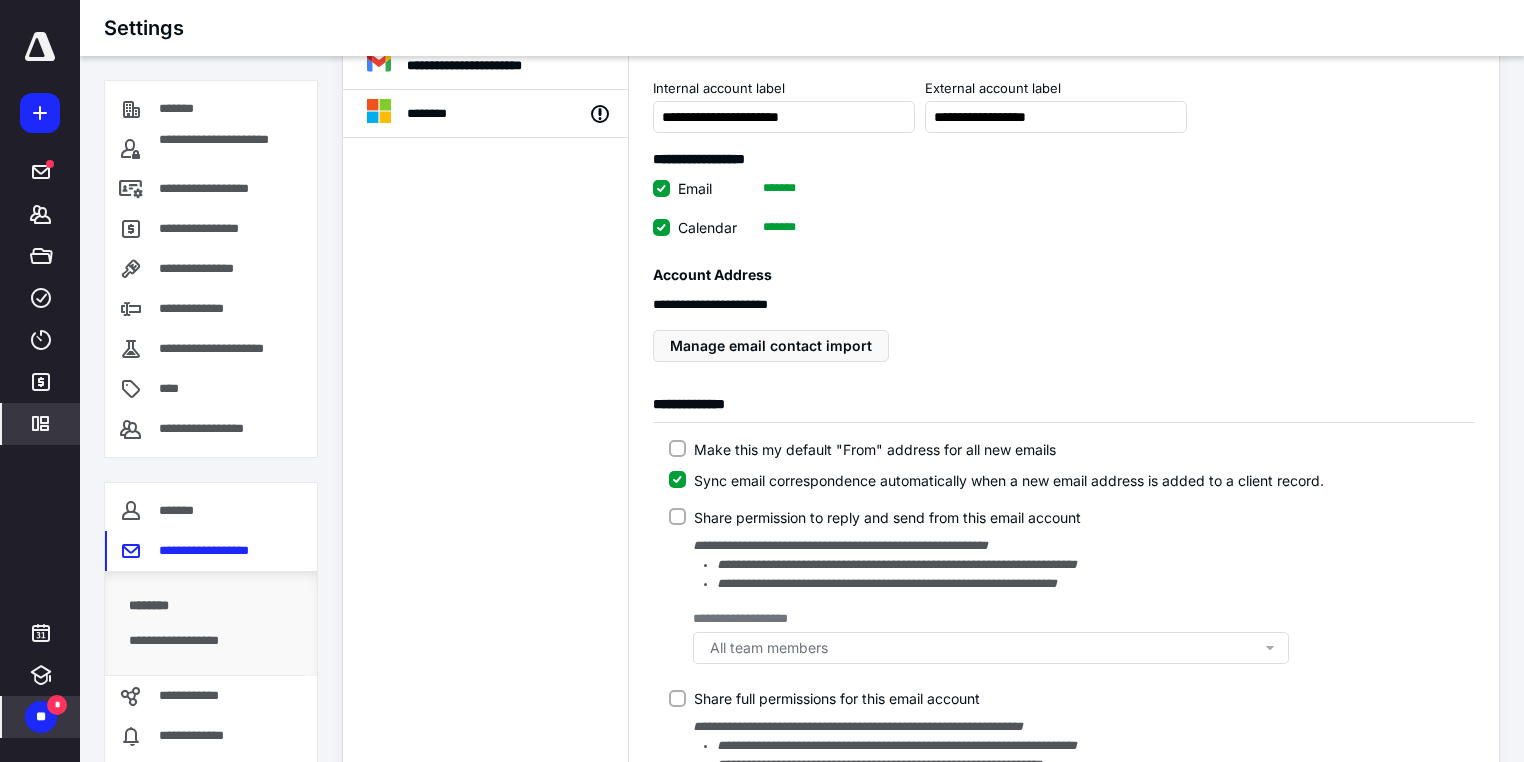 scroll, scrollTop: 0, scrollLeft: 0, axis: both 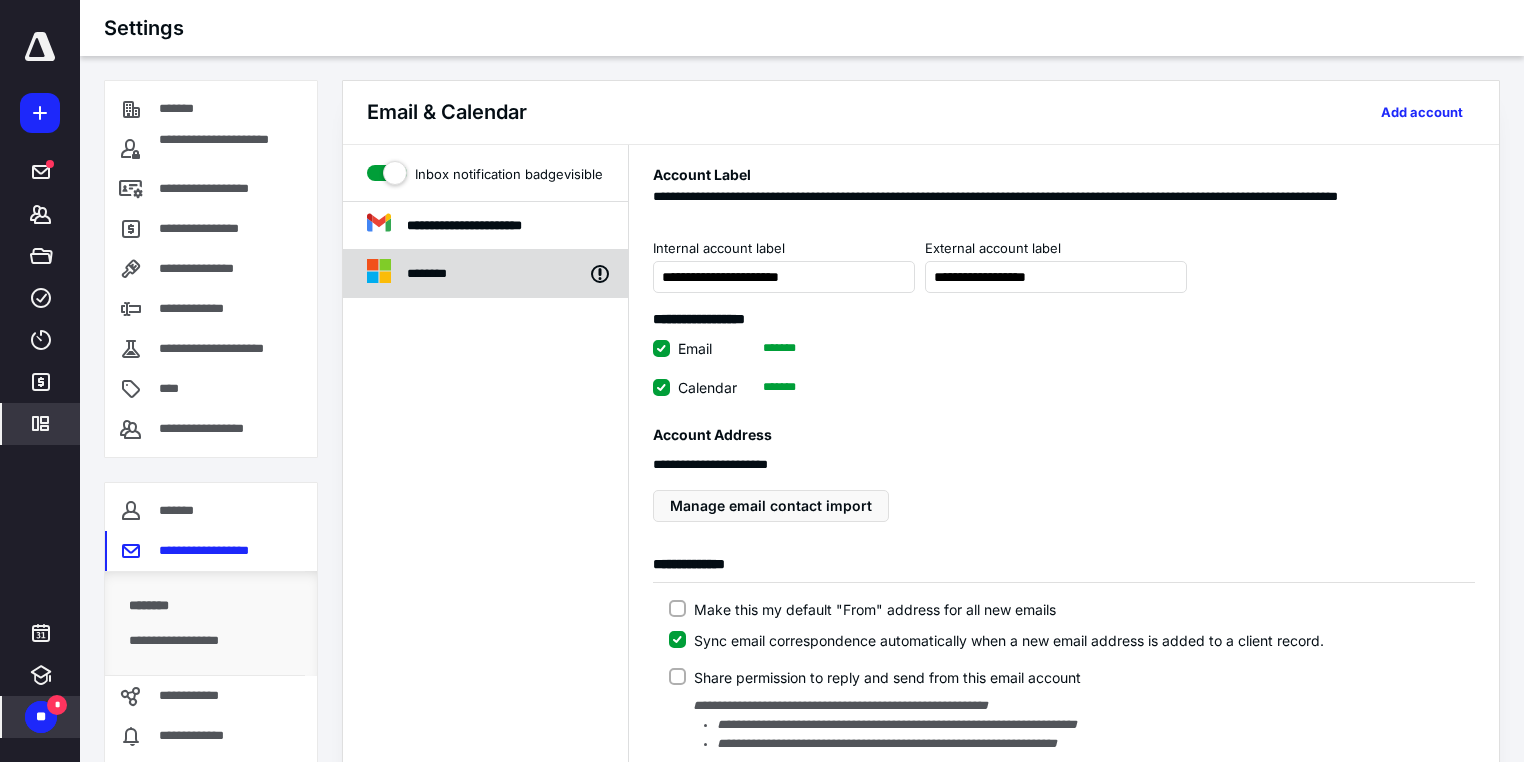 click on "********" at bounding box center [509, 274] 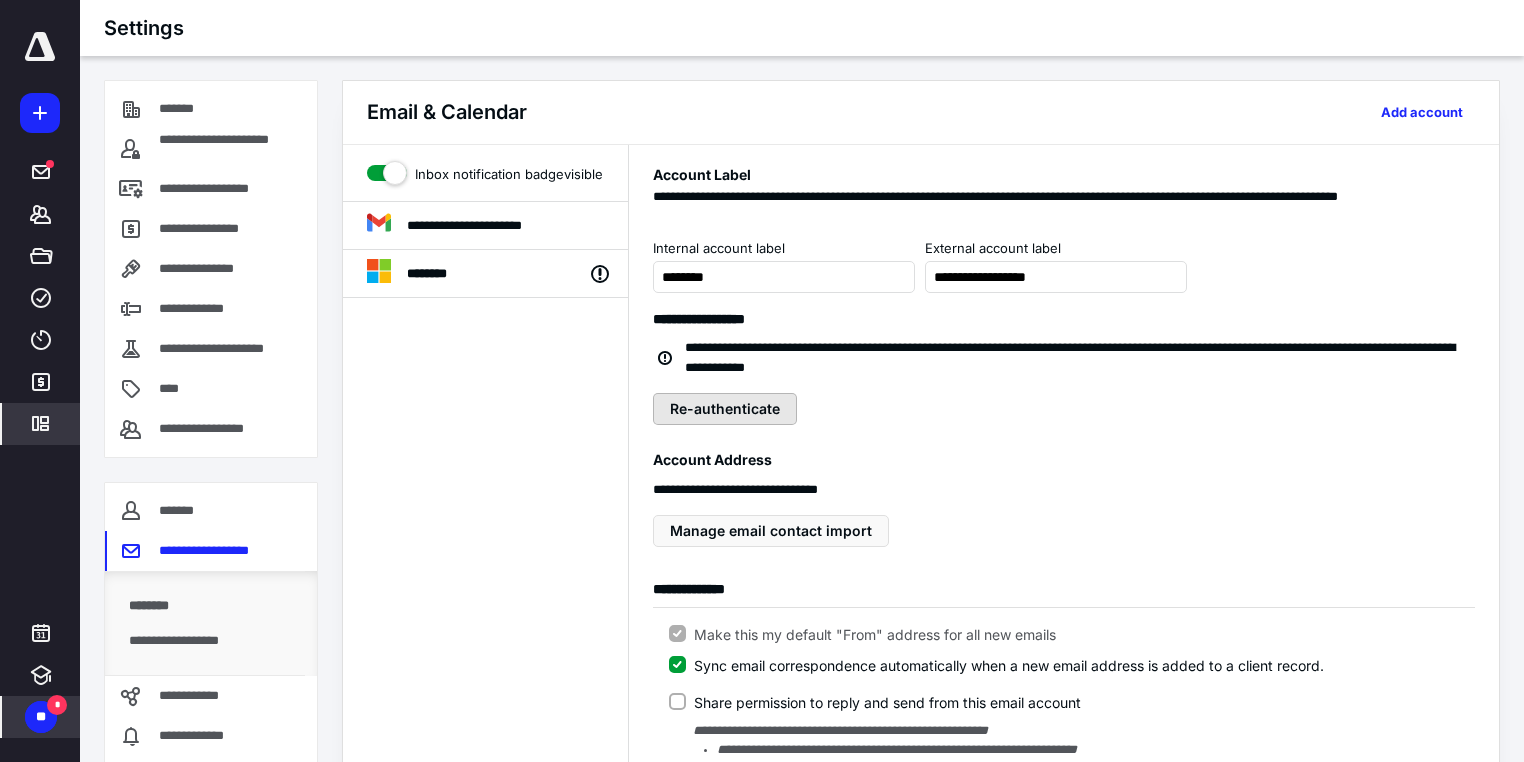 click on "Re-authenticate" at bounding box center [725, 409] 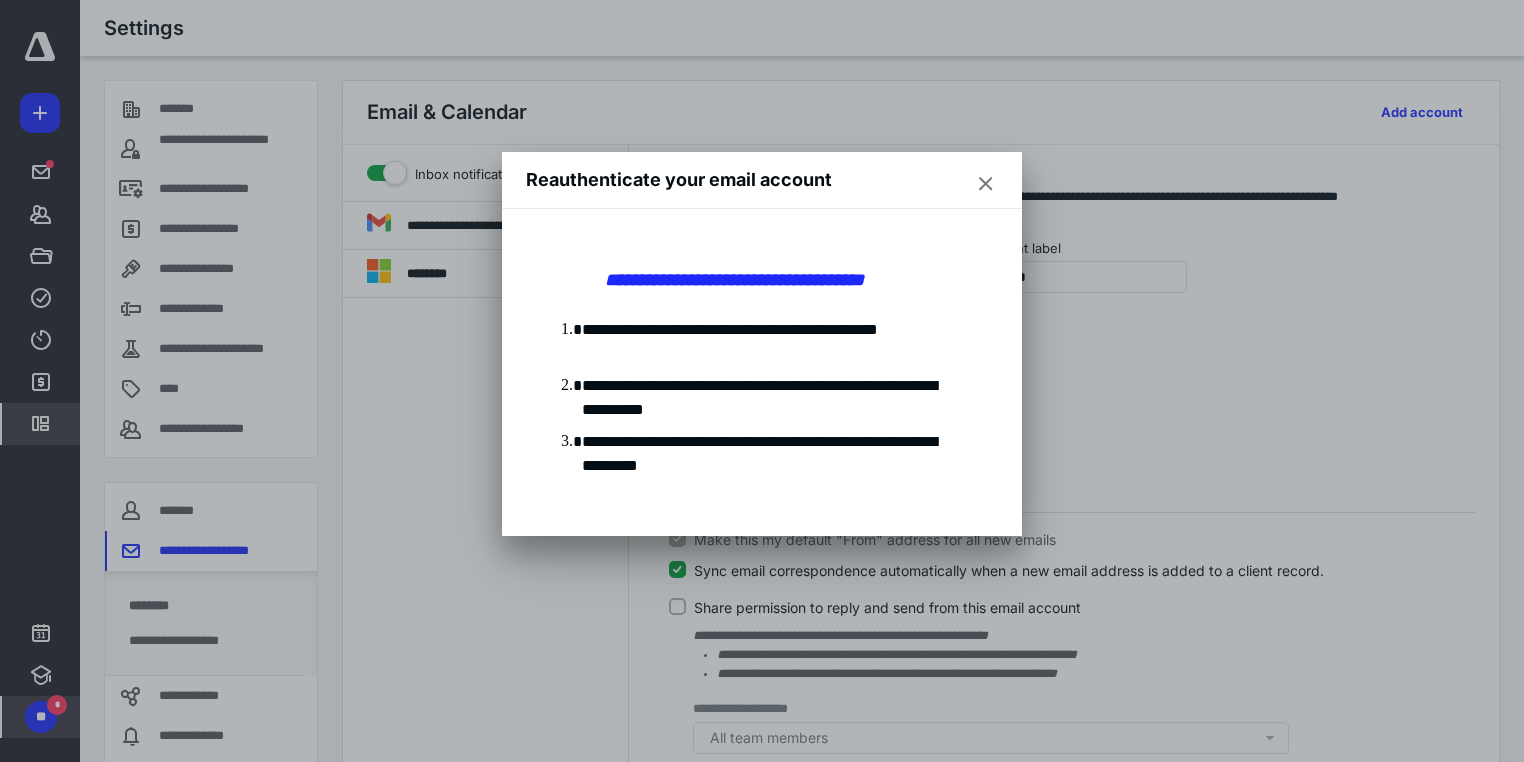 click at bounding box center [986, 184] 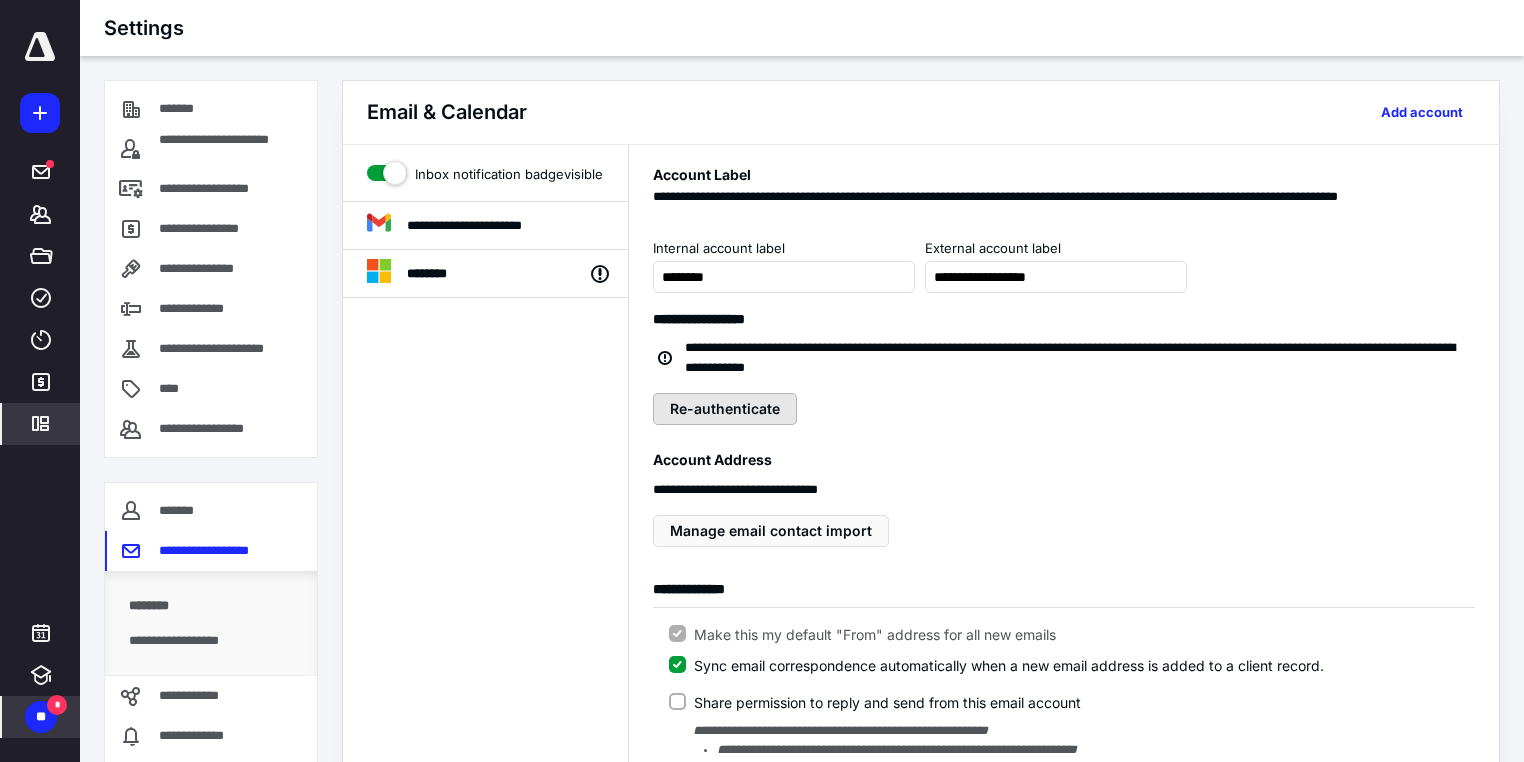 click on "Re-authenticate" at bounding box center [725, 409] 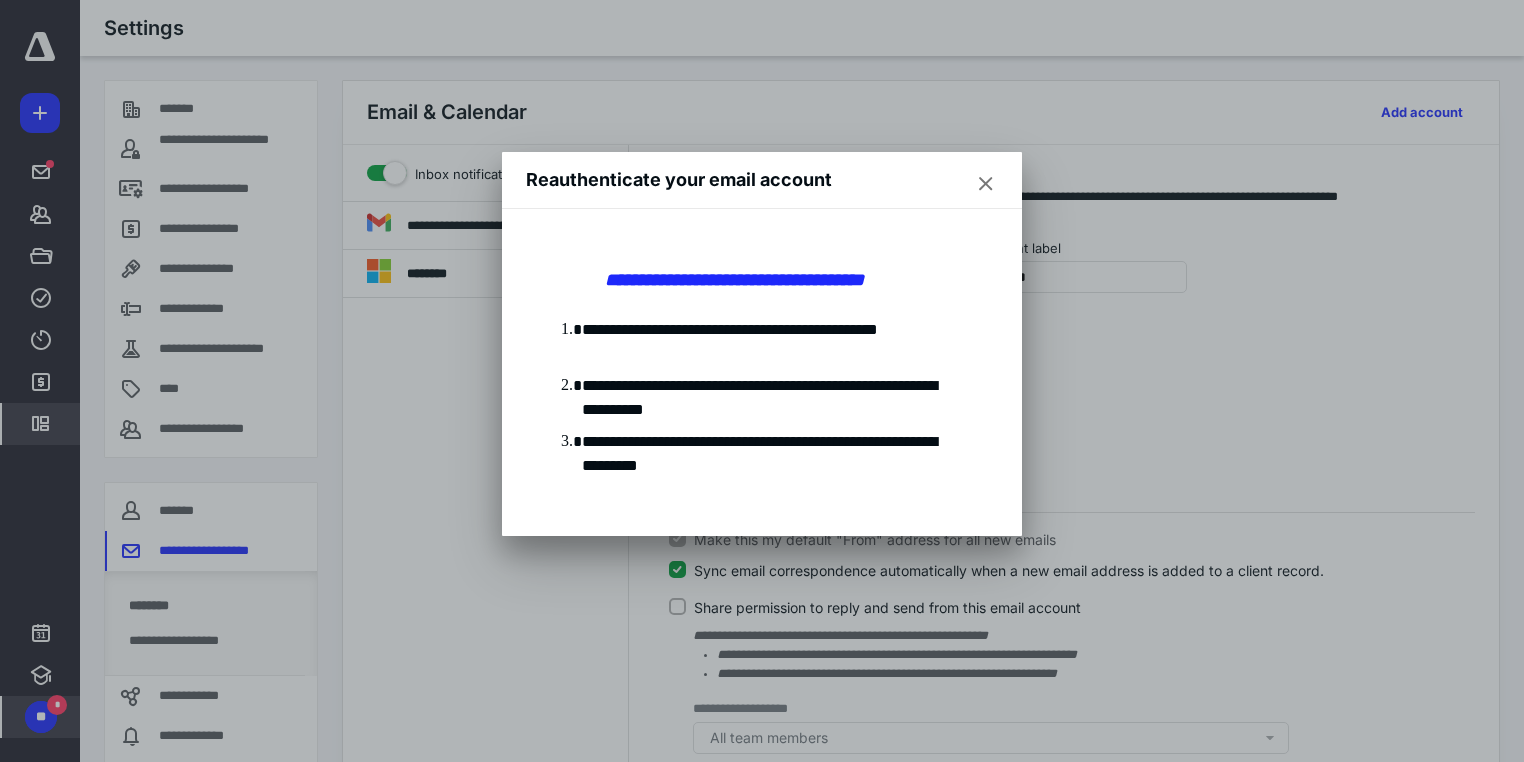 click at bounding box center (986, 184) 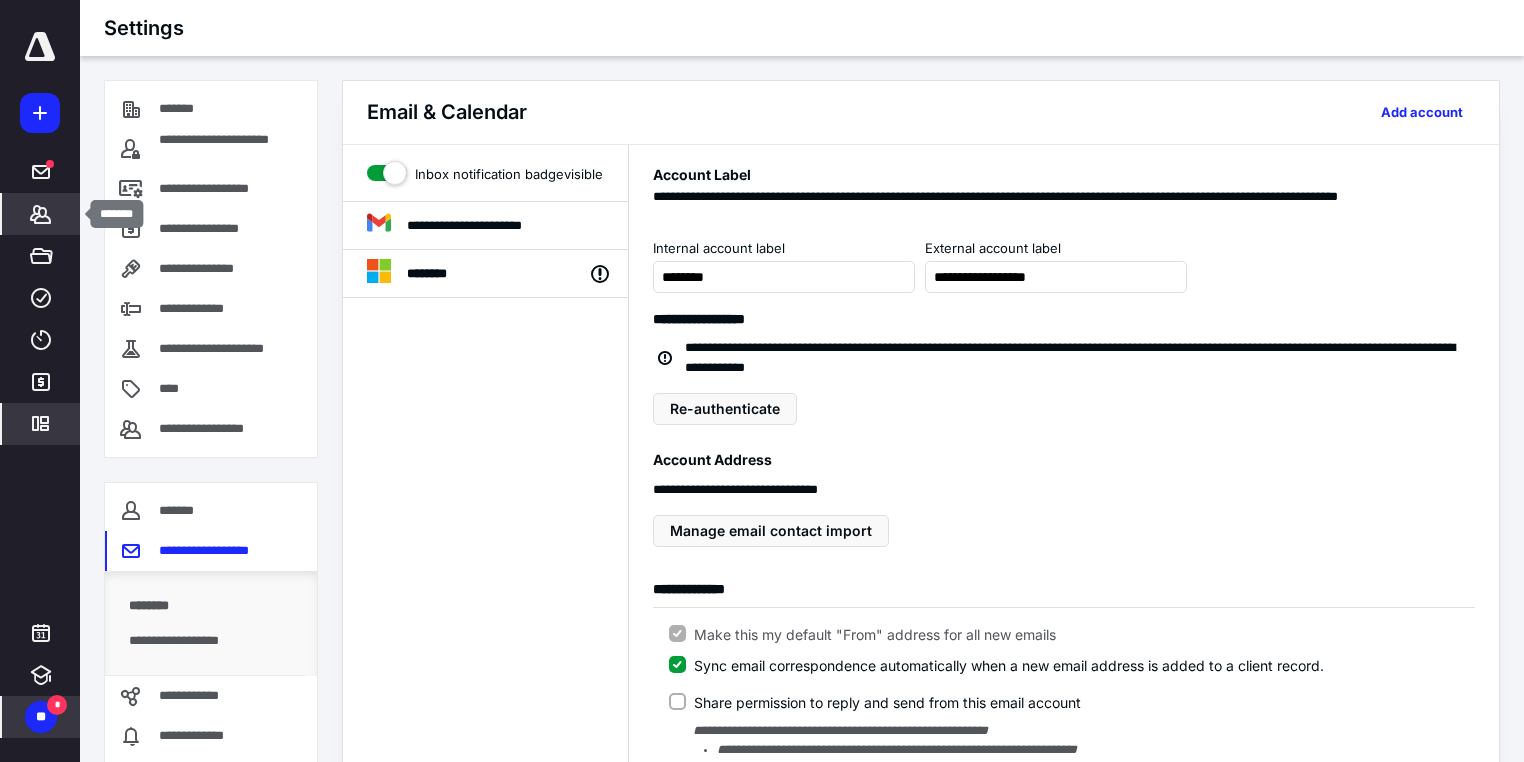 click 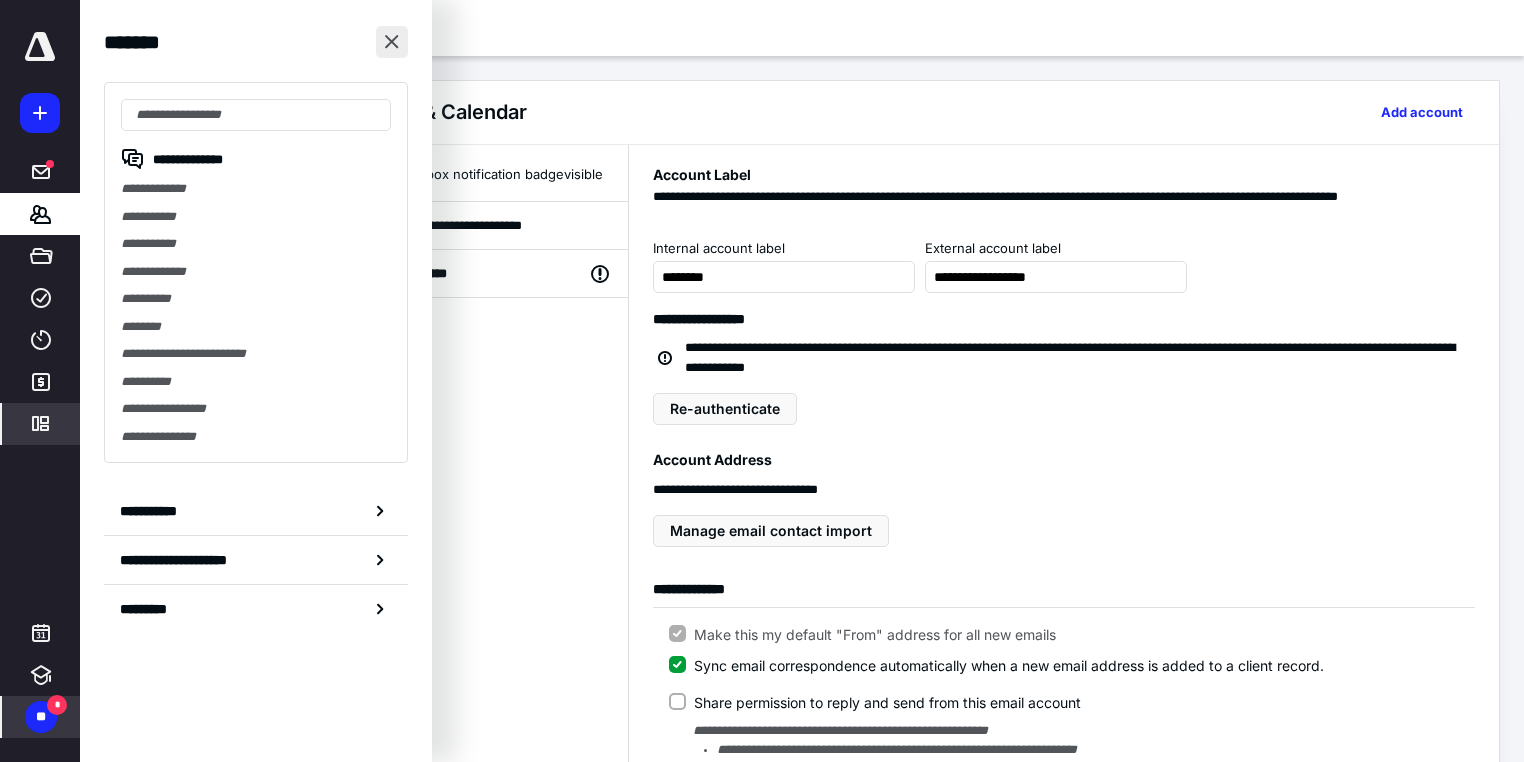 click at bounding box center (392, 42) 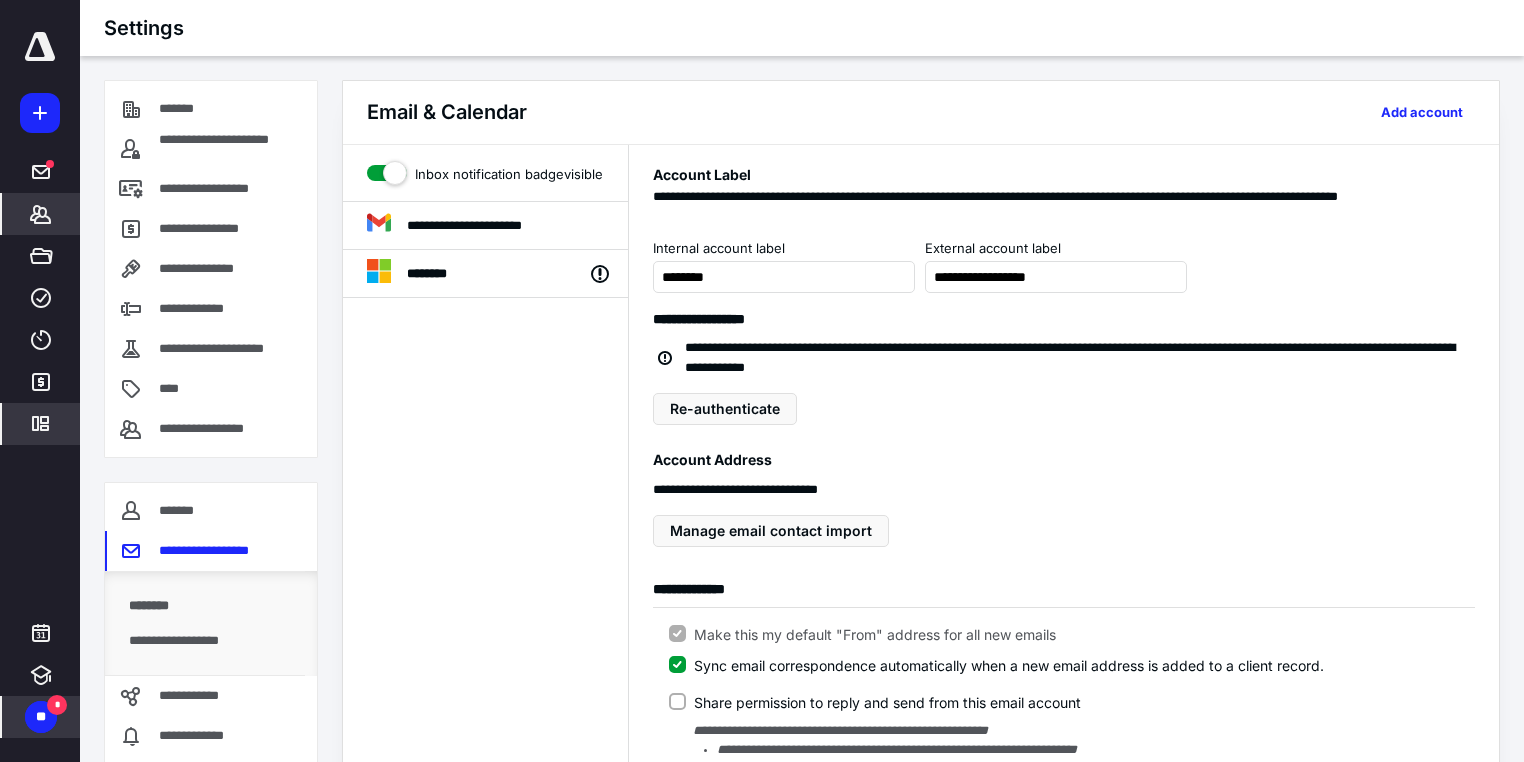 click 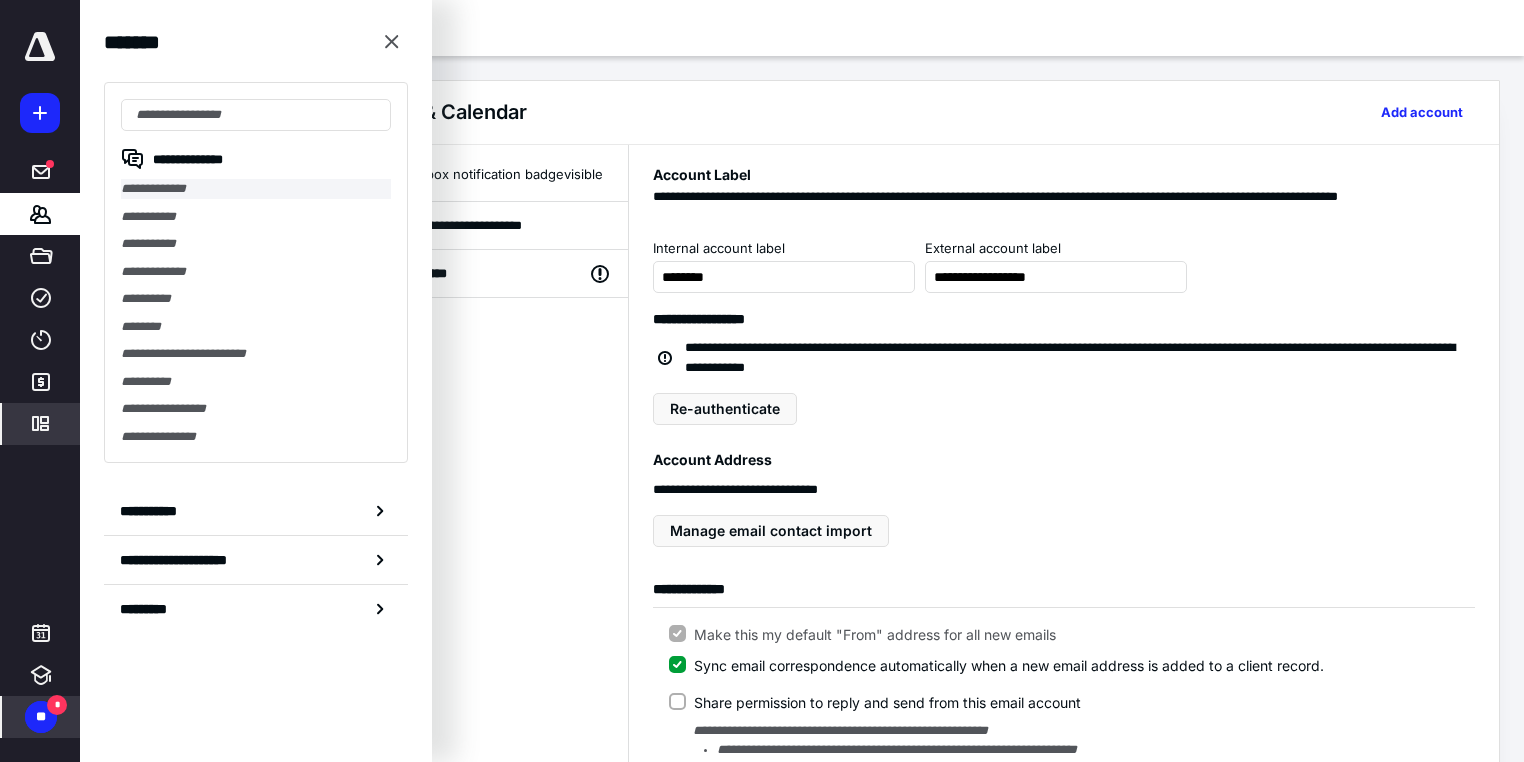 click on "**********" at bounding box center (256, 189) 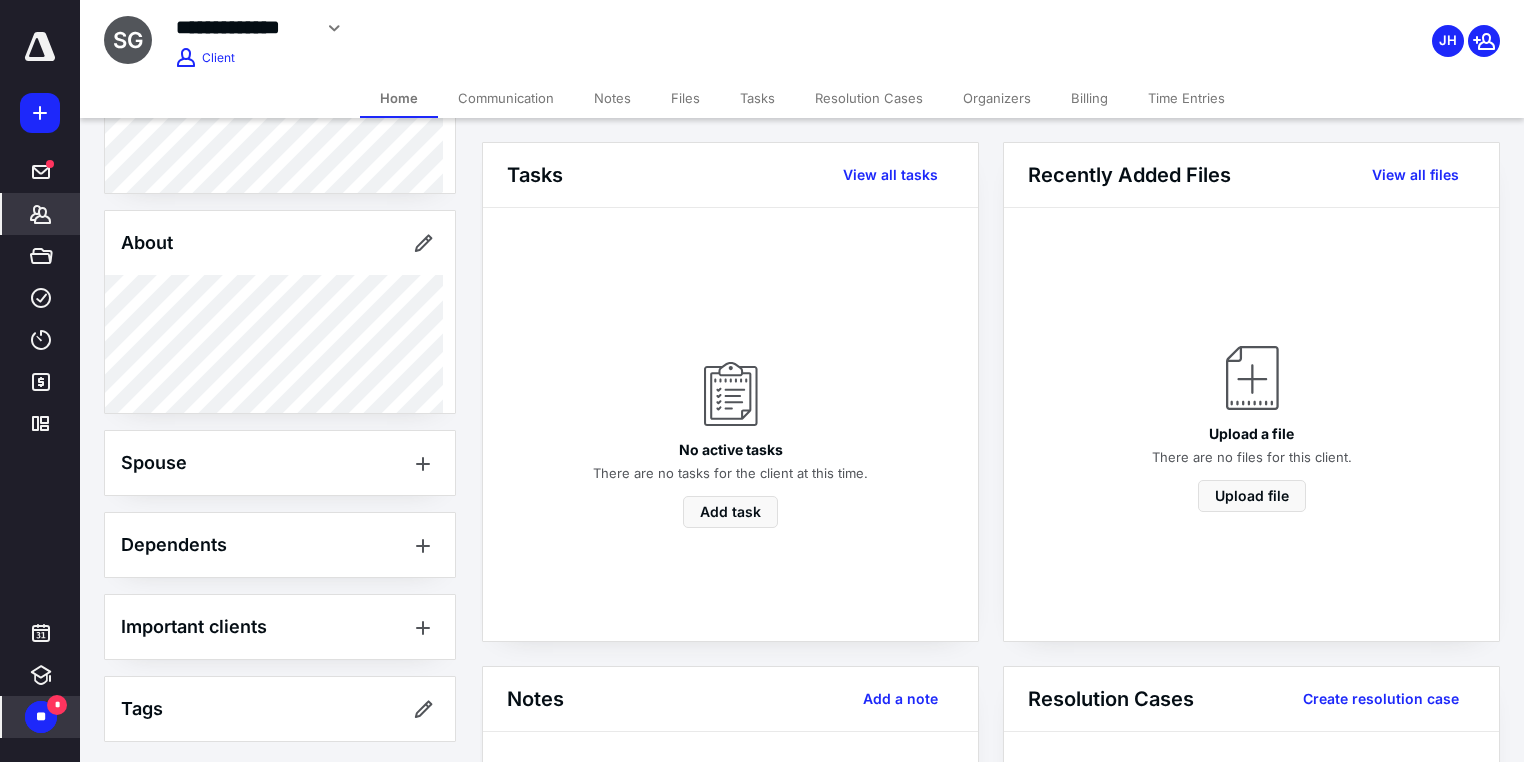 scroll, scrollTop: 0, scrollLeft: 0, axis: both 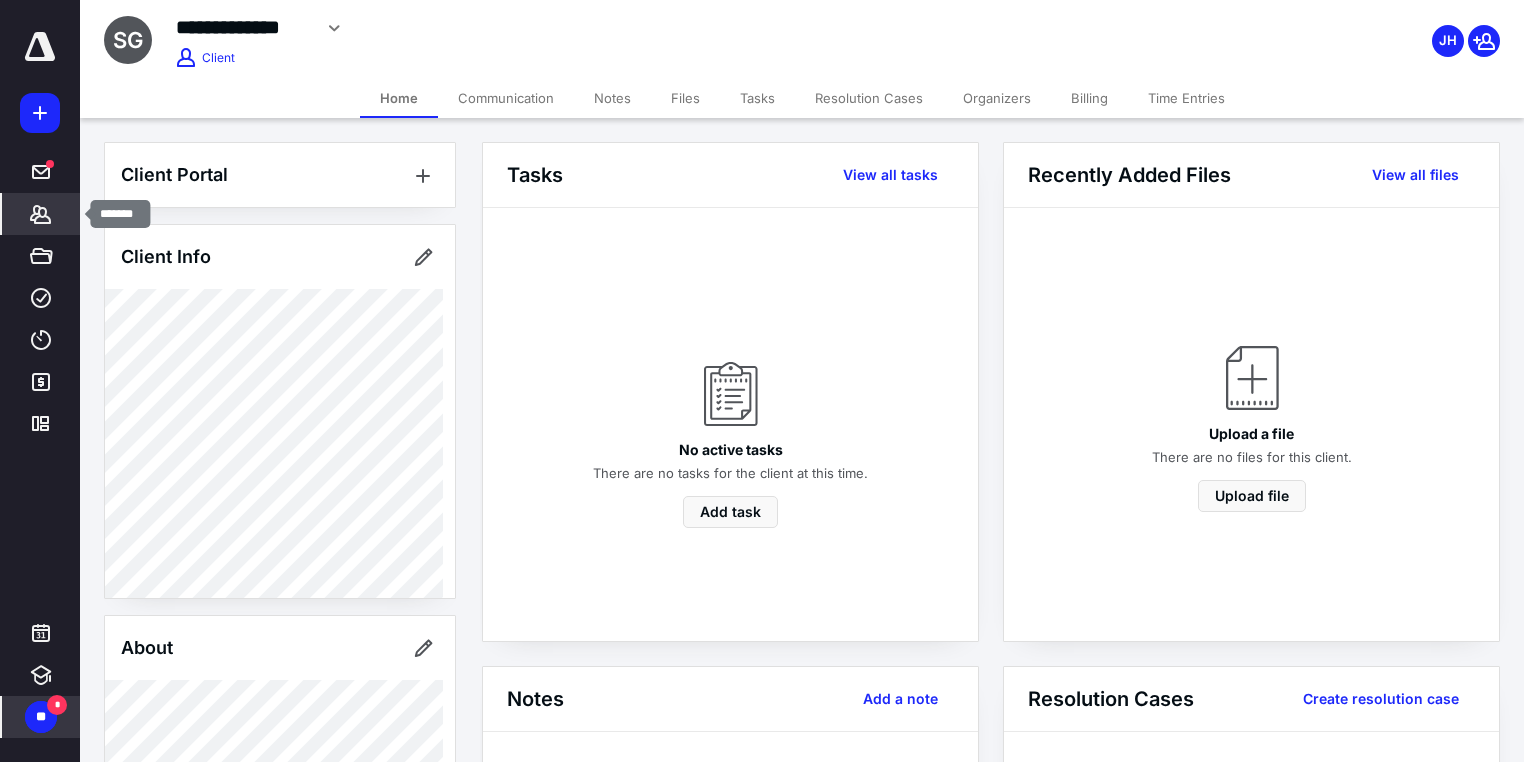 click 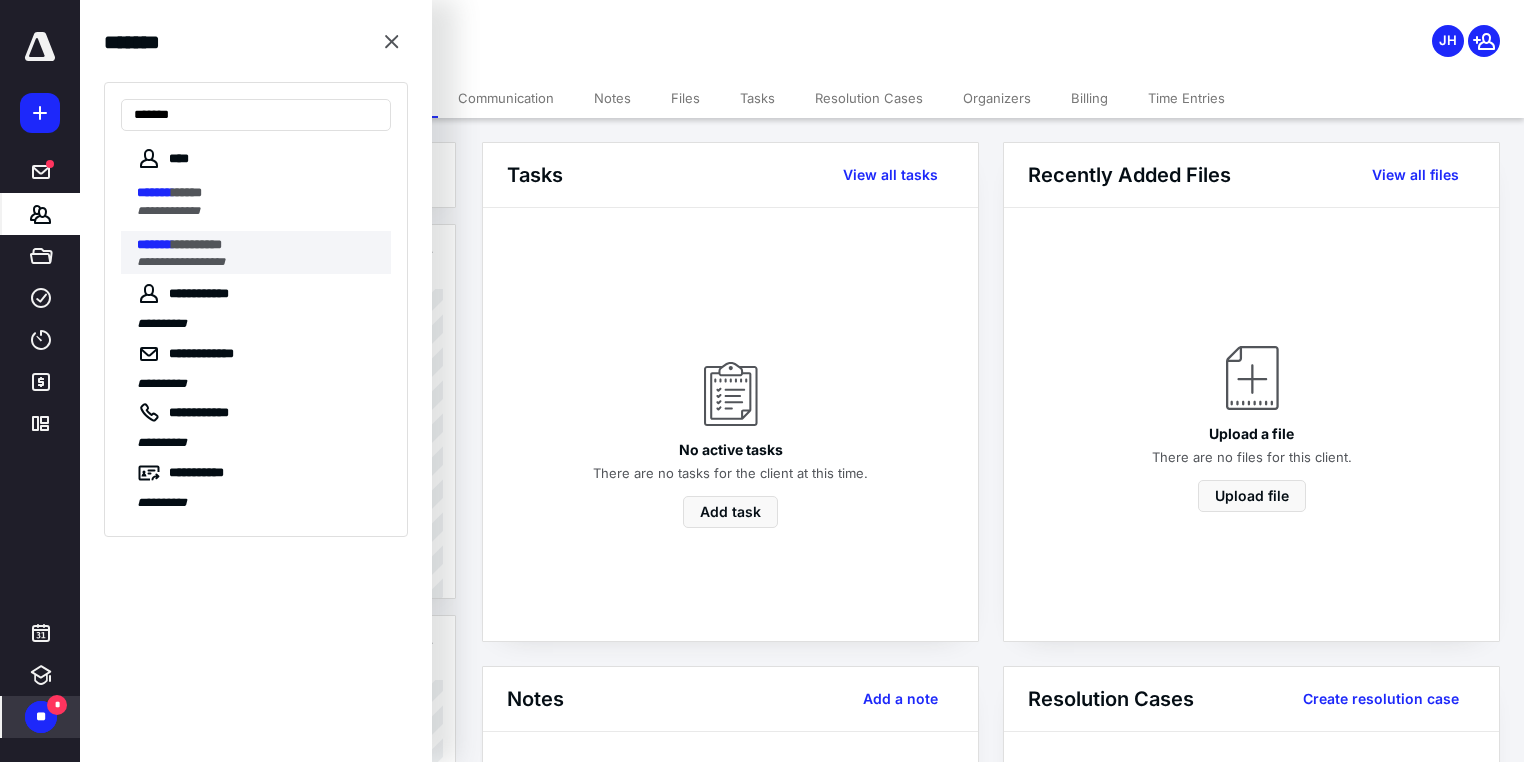 type on "*******" 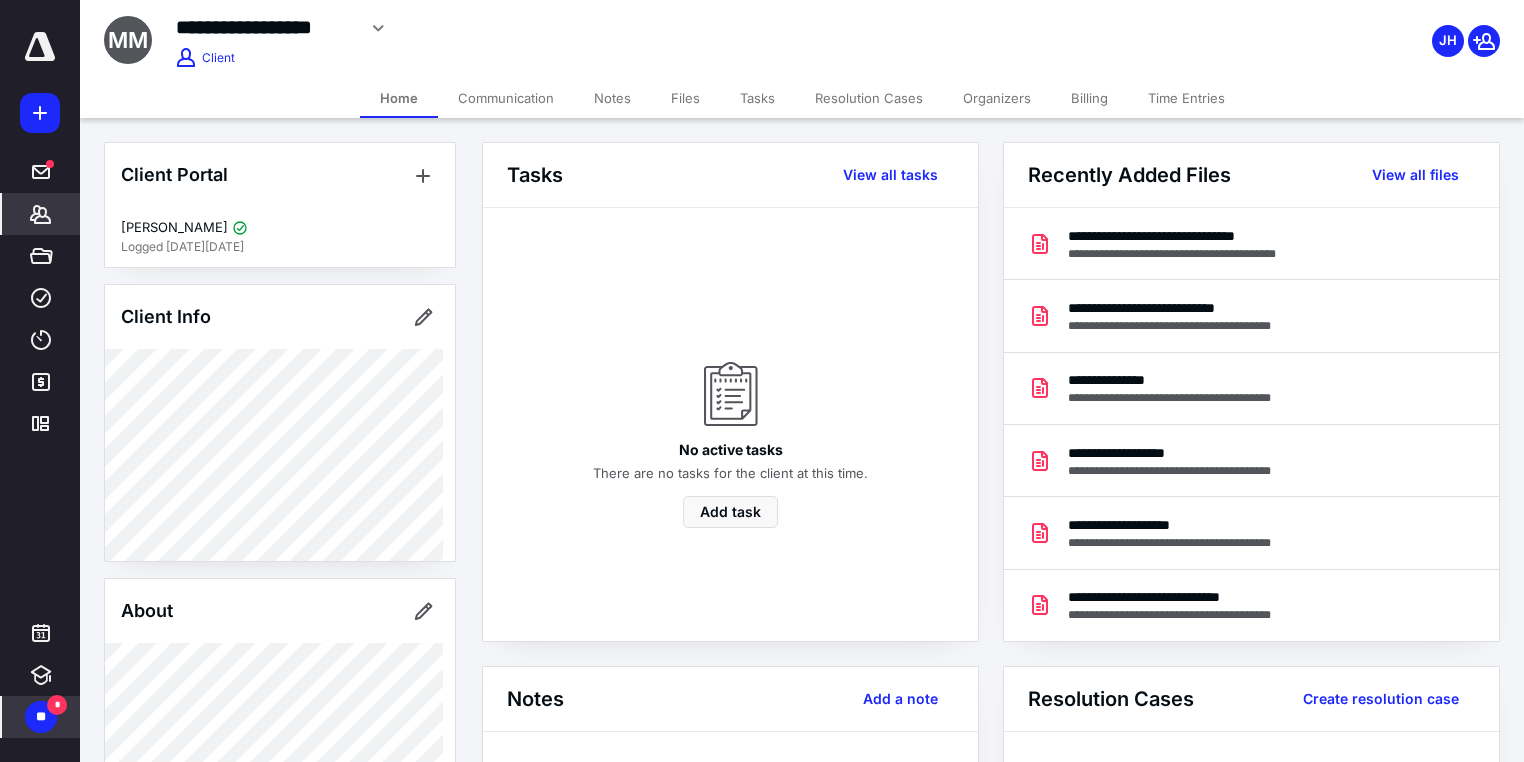 click on "Billing" at bounding box center (1089, 98) 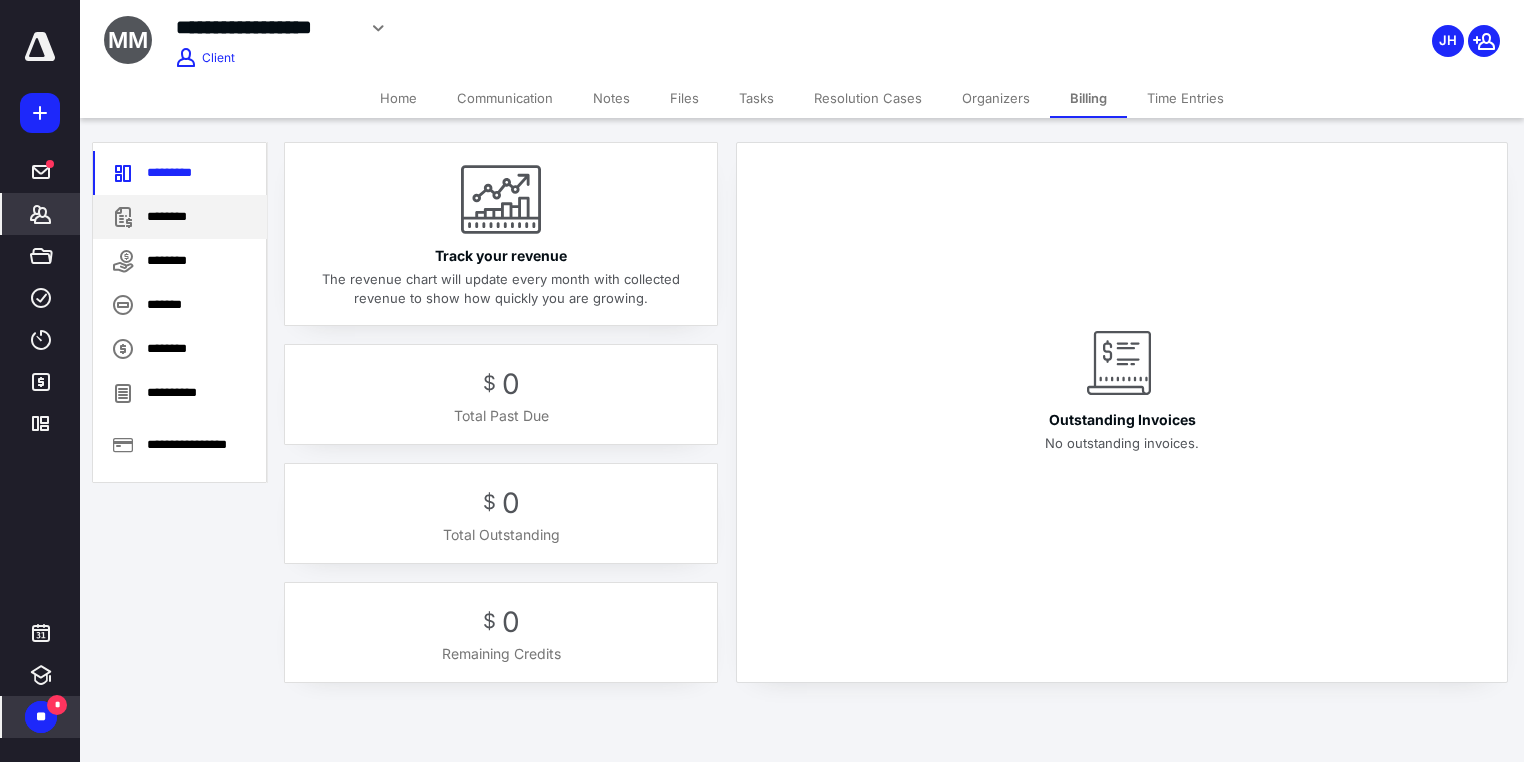 click on "********" at bounding box center [180, 217] 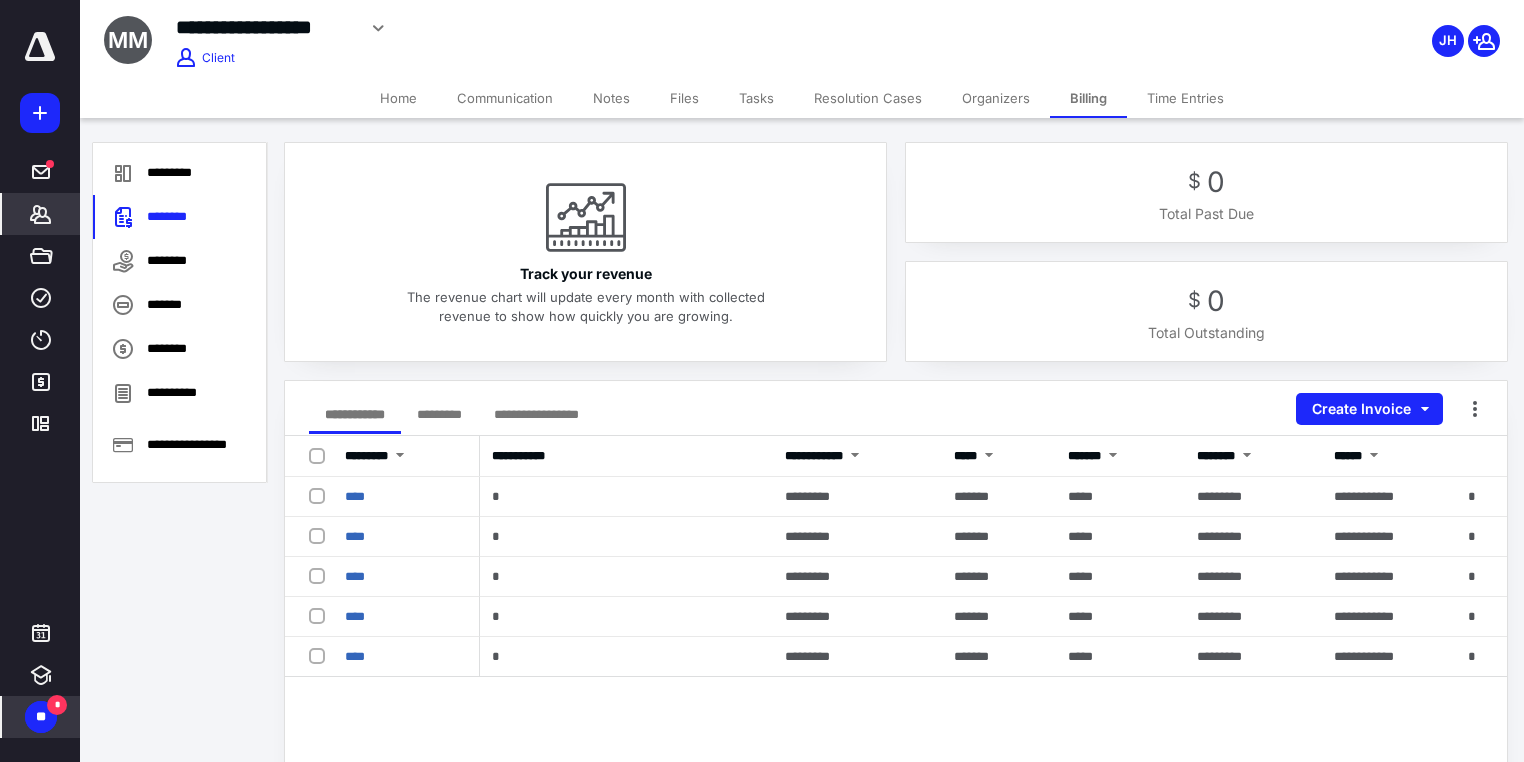 click 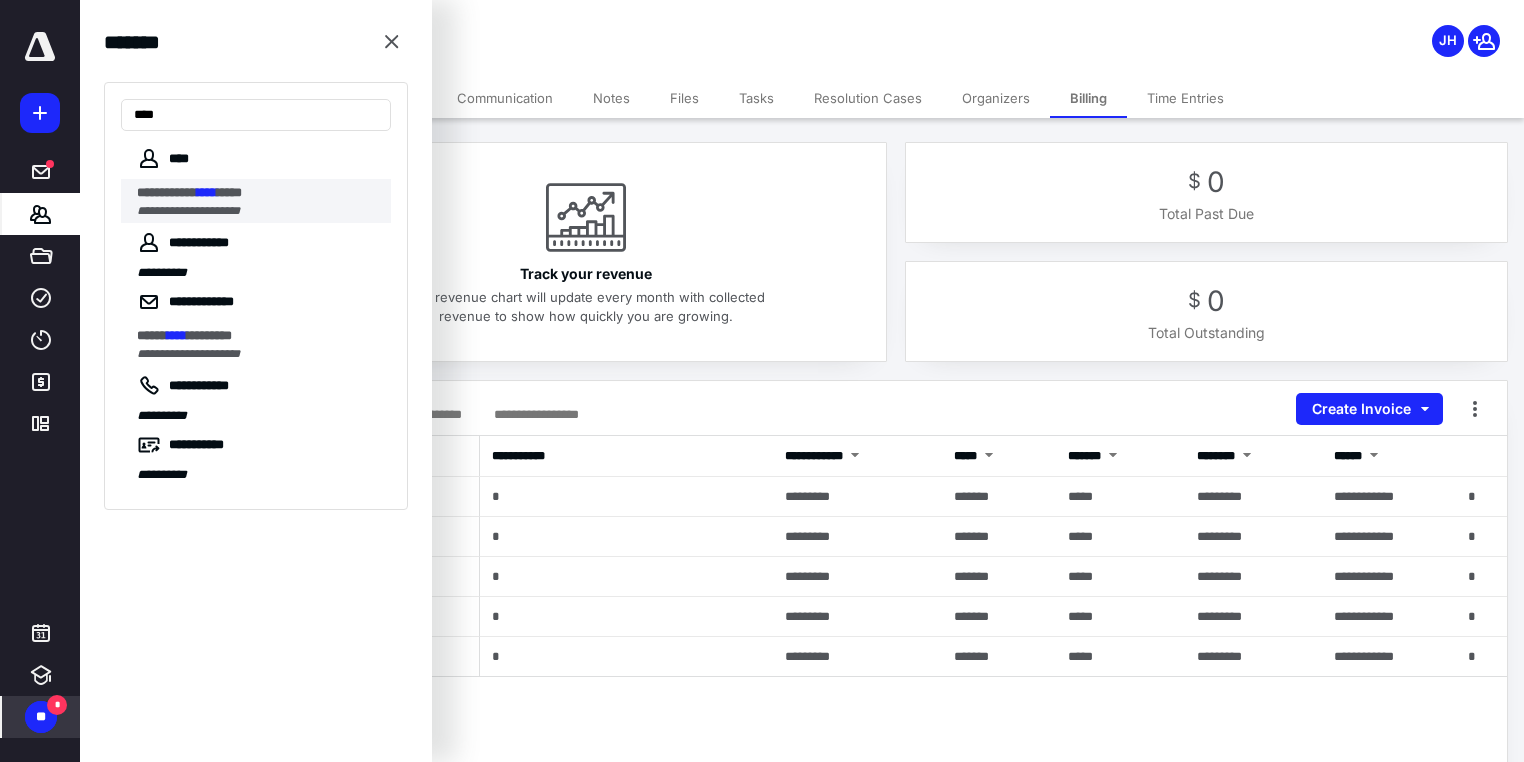 type on "****" 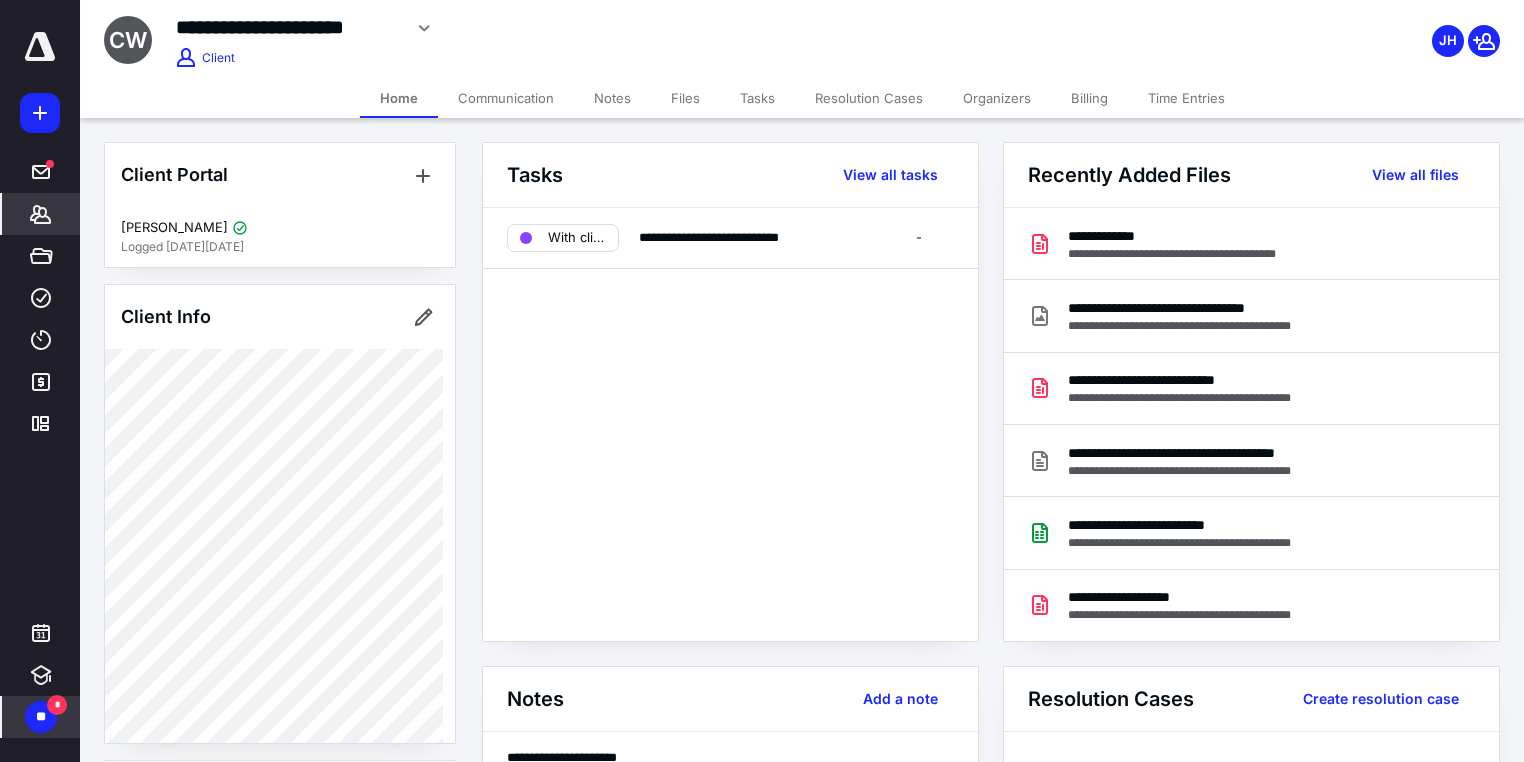 click on "Billing" at bounding box center (1089, 98) 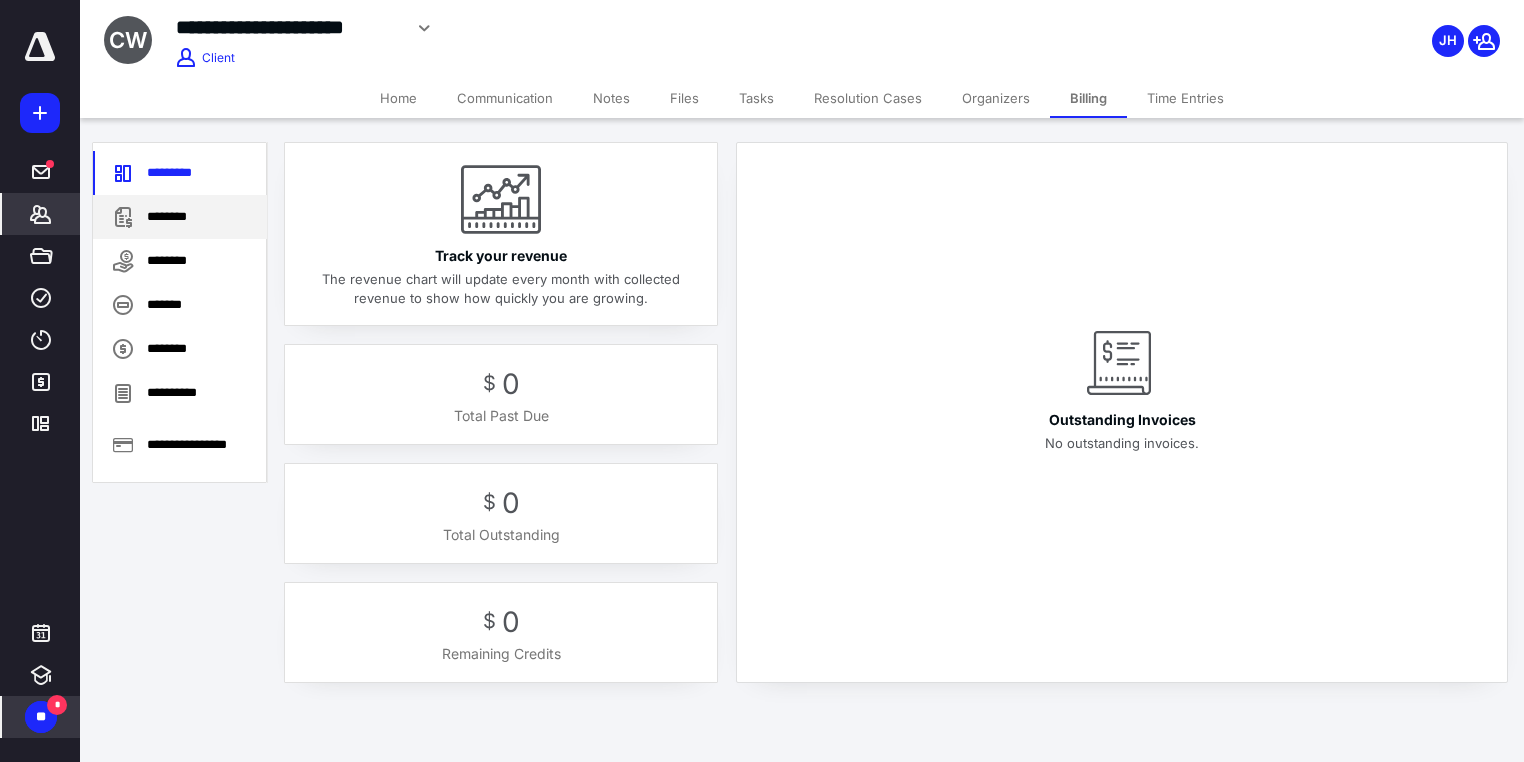 click on "********" at bounding box center (180, 217) 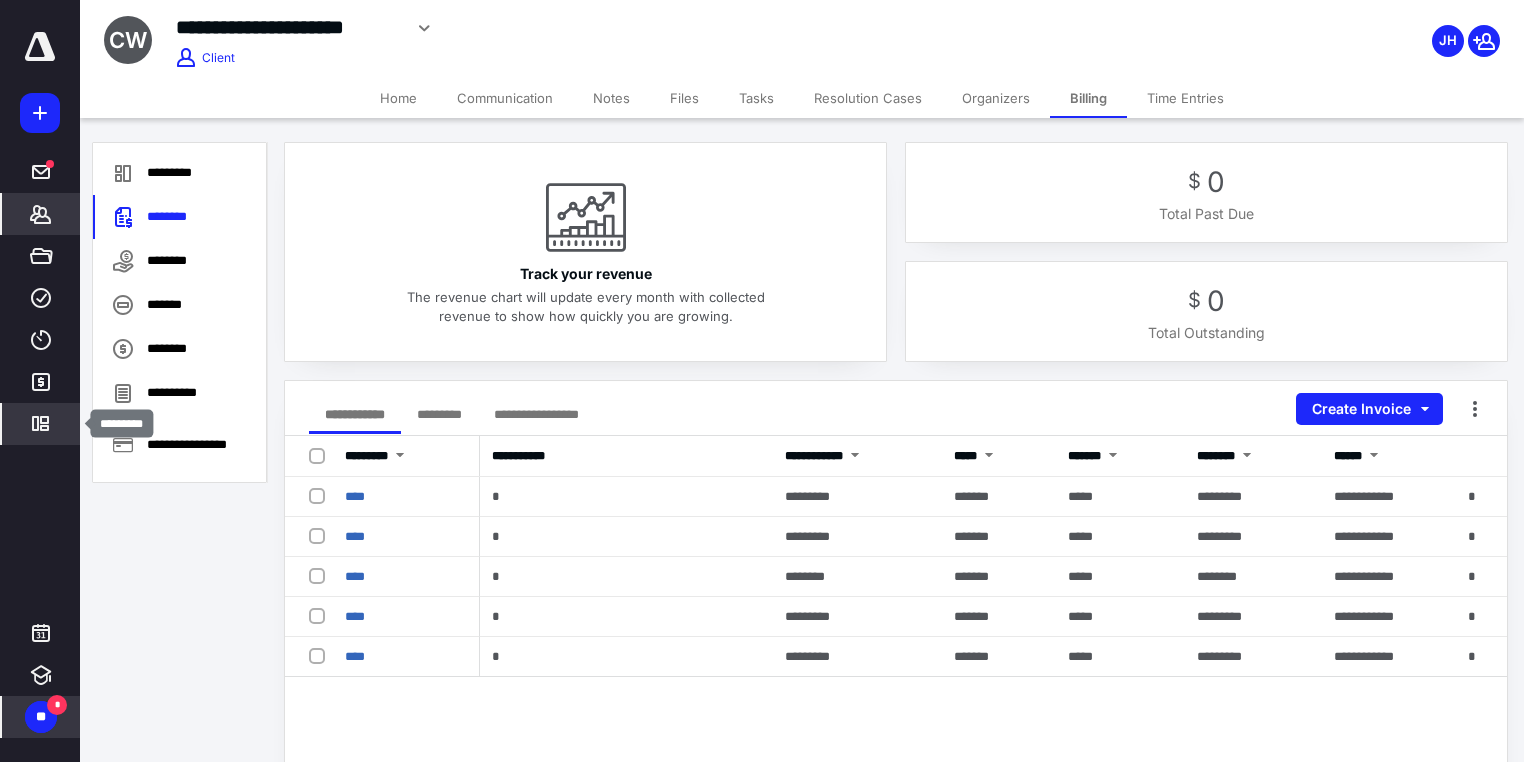 click 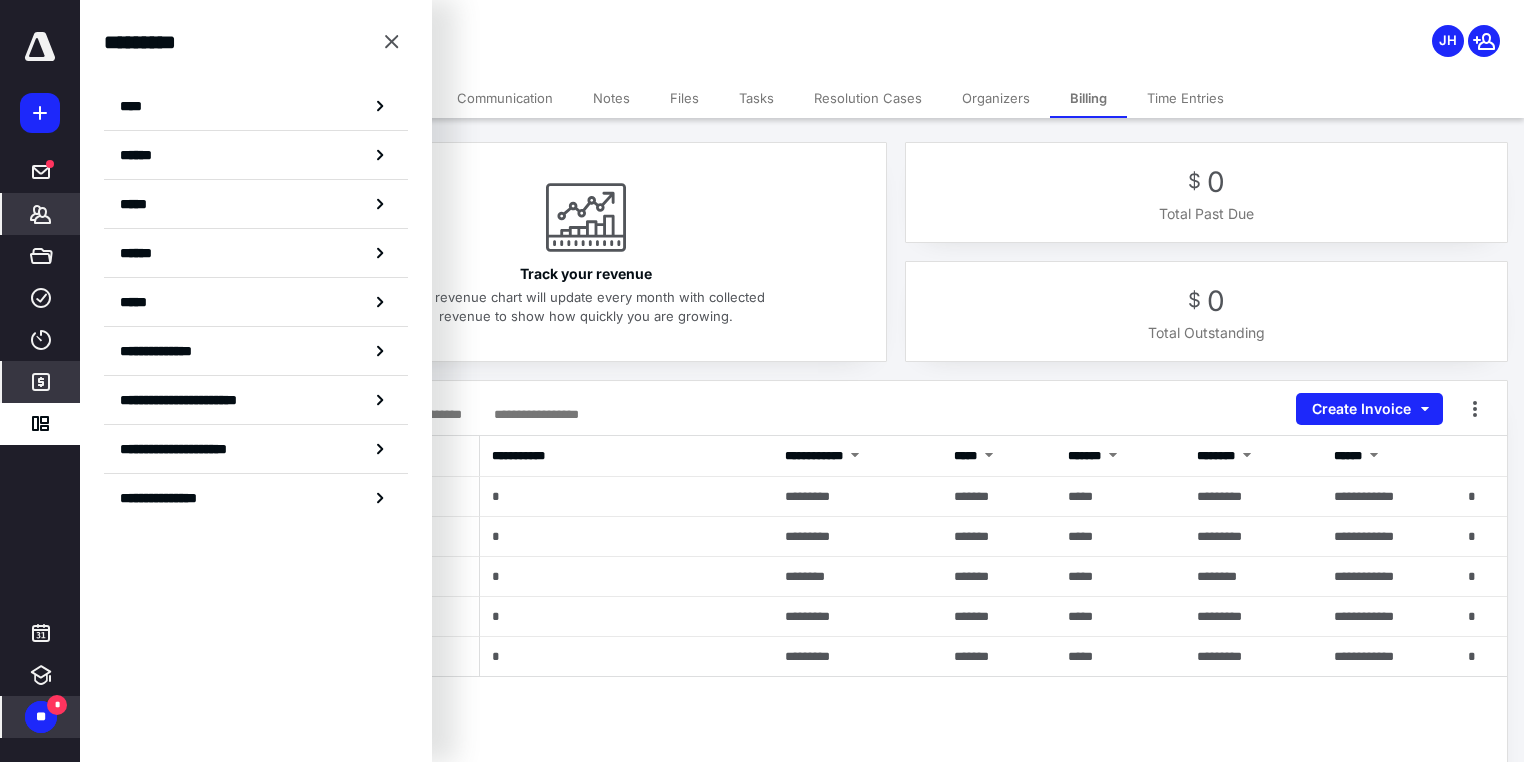 click 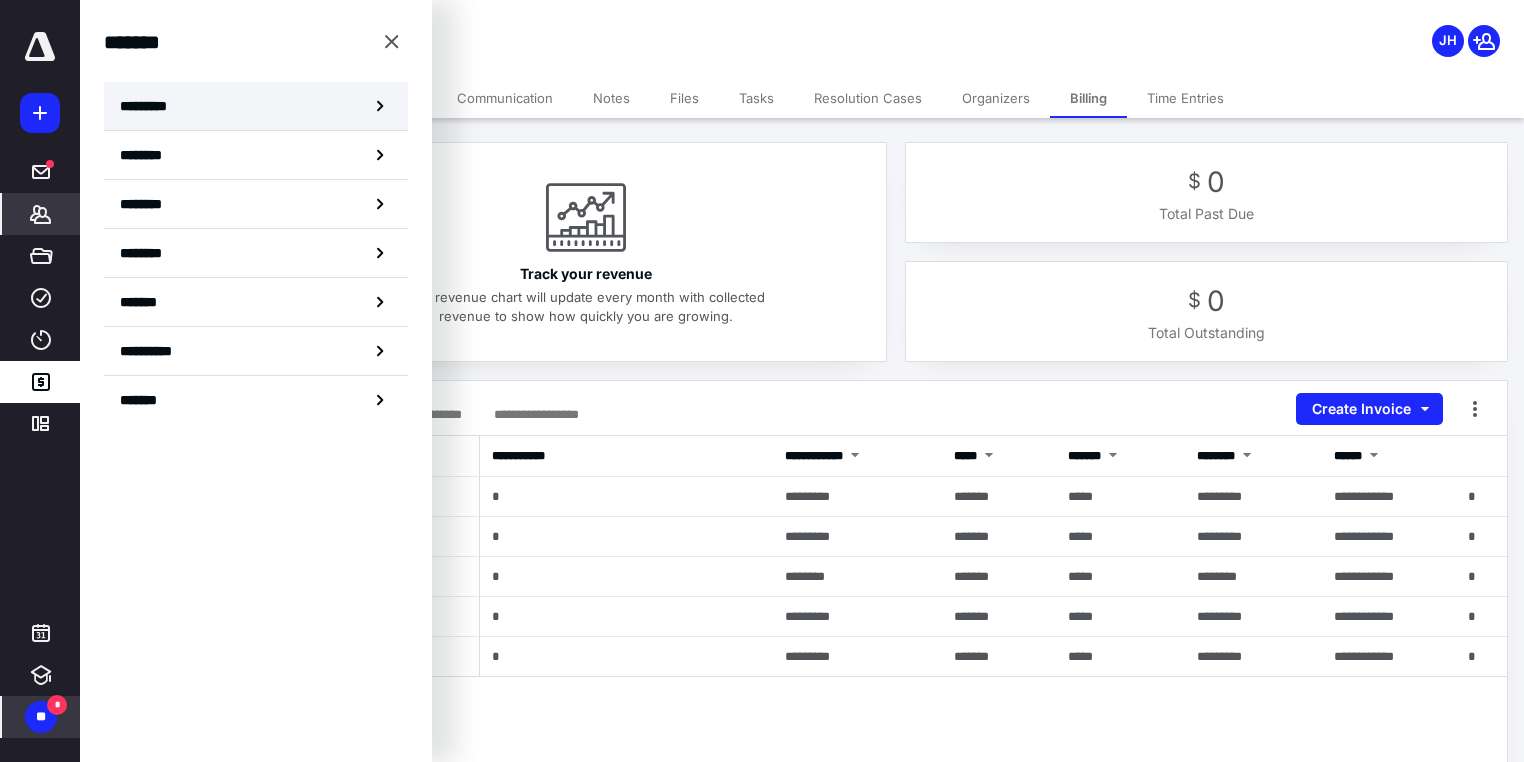 click on "*********" at bounding box center [256, 106] 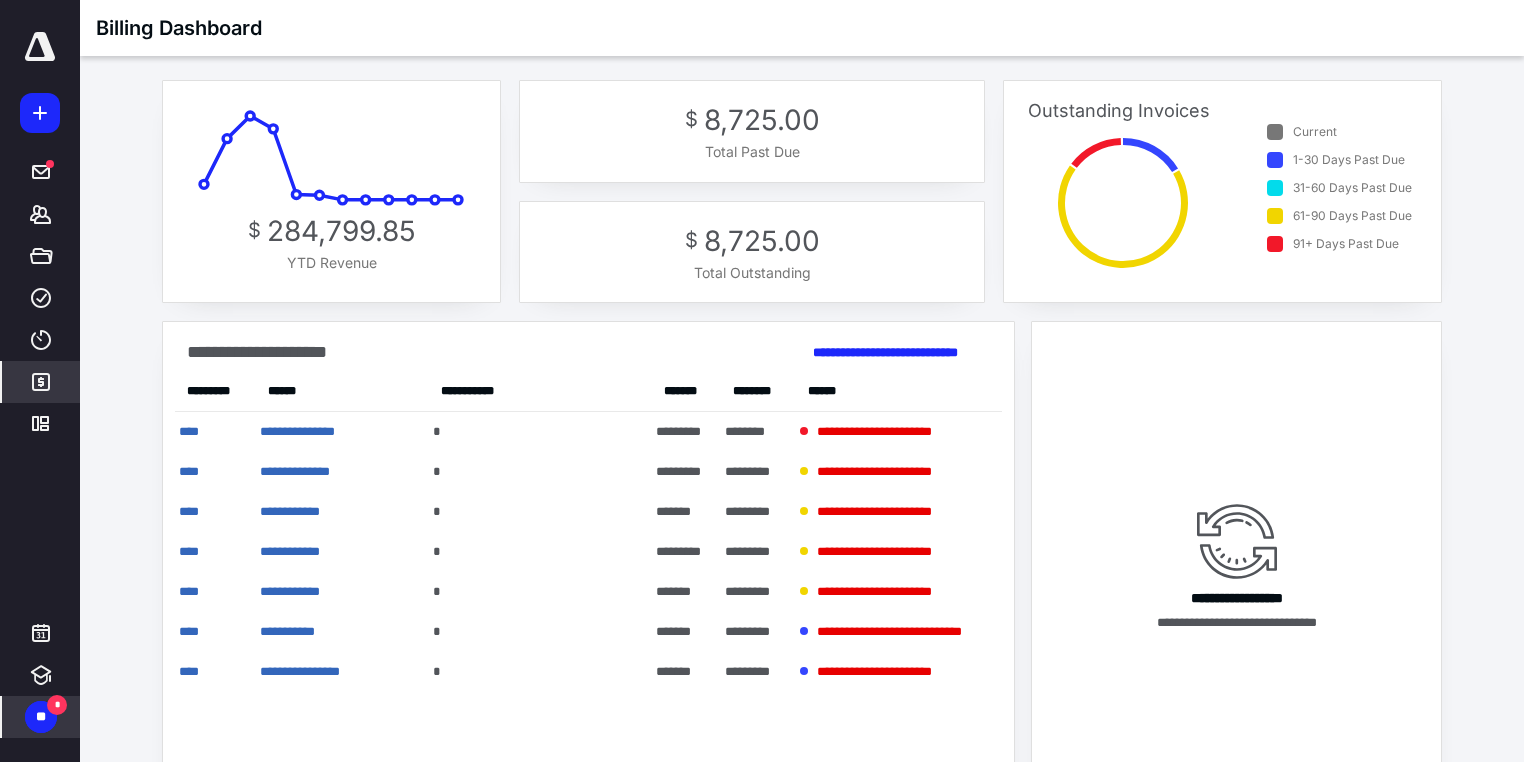 click on "*******" at bounding box center [41, 382] 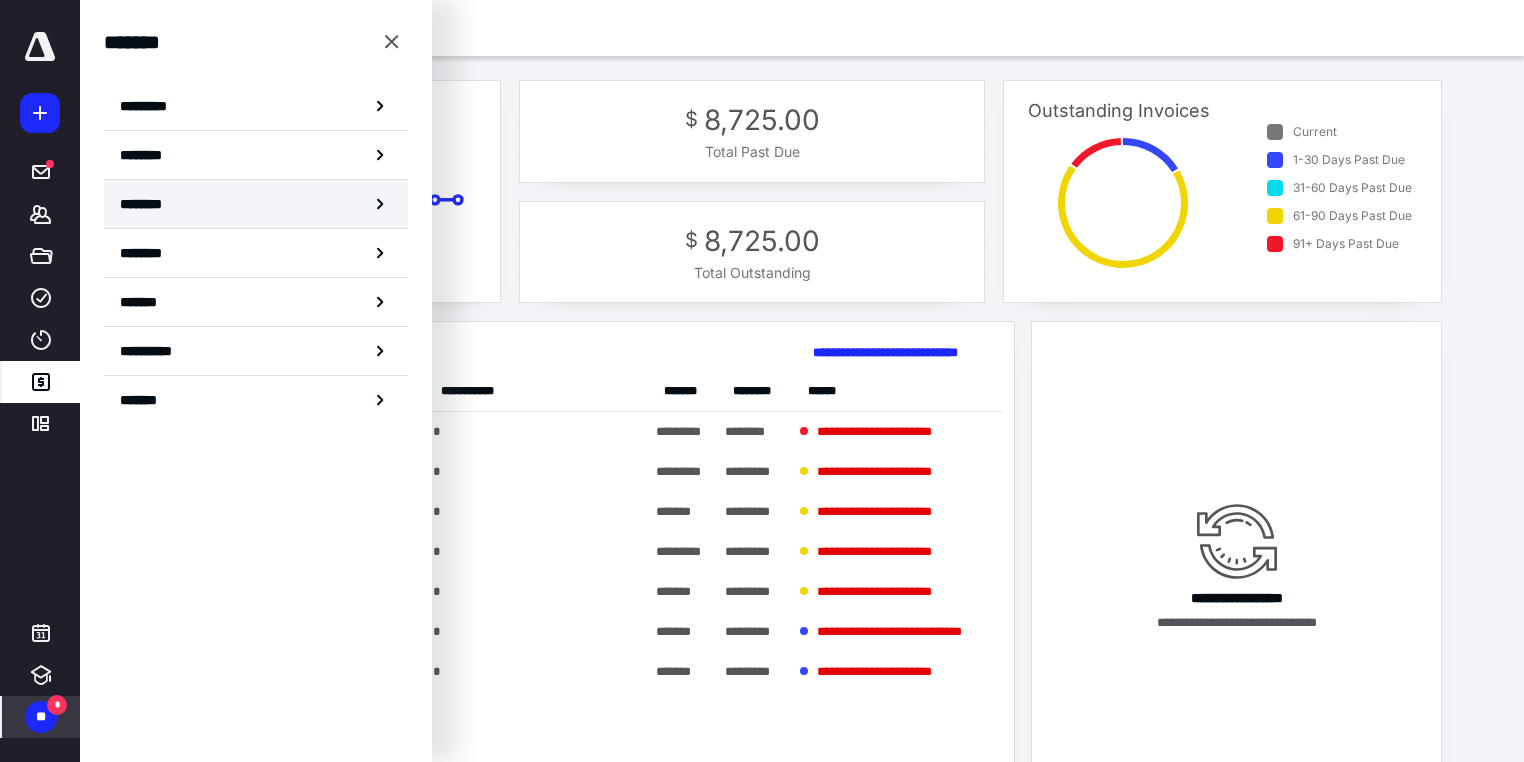 click on "********" at bounding box center (153, 204) 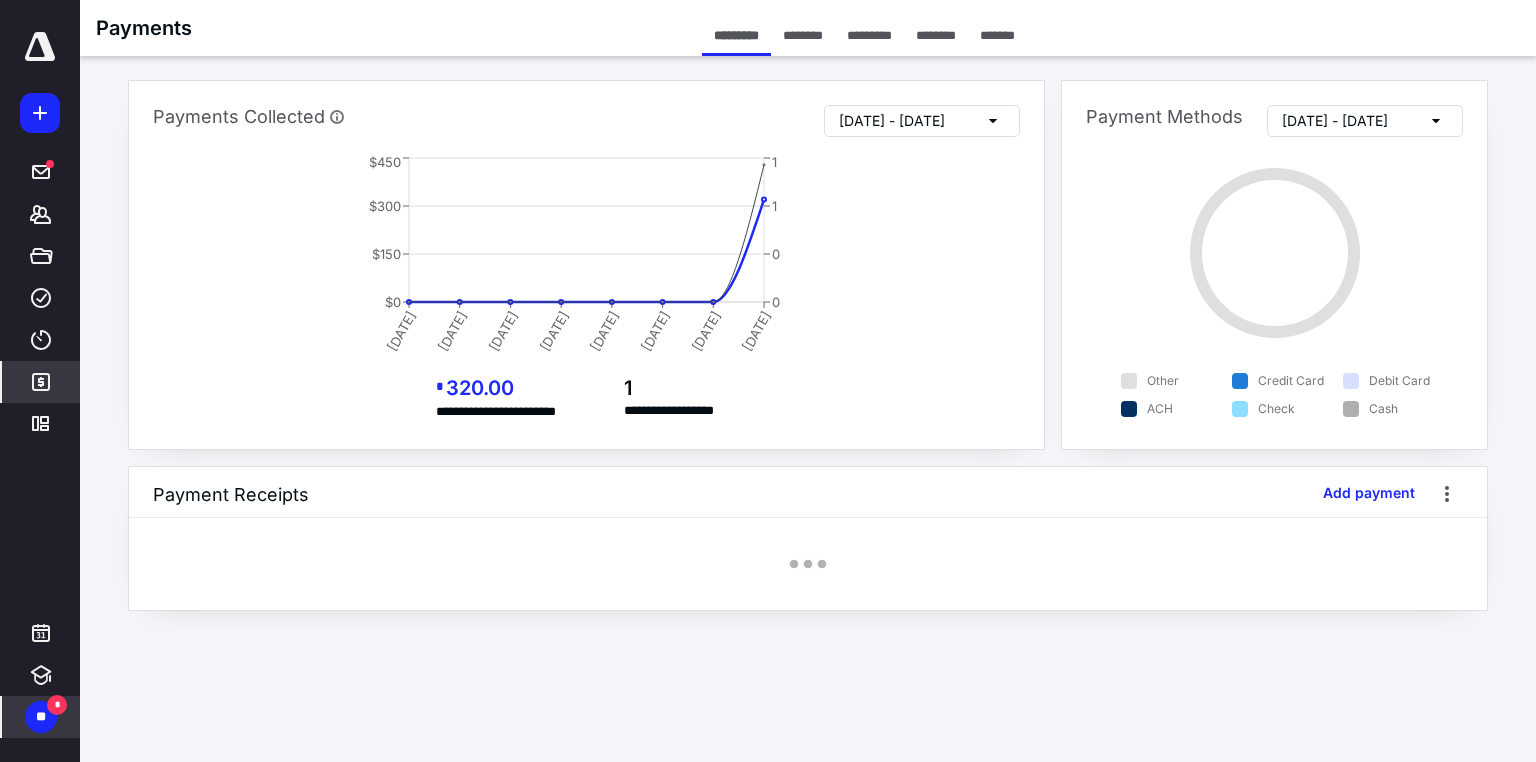 click on "[DATE] - [DATE]" at bounding box center [922, 121] 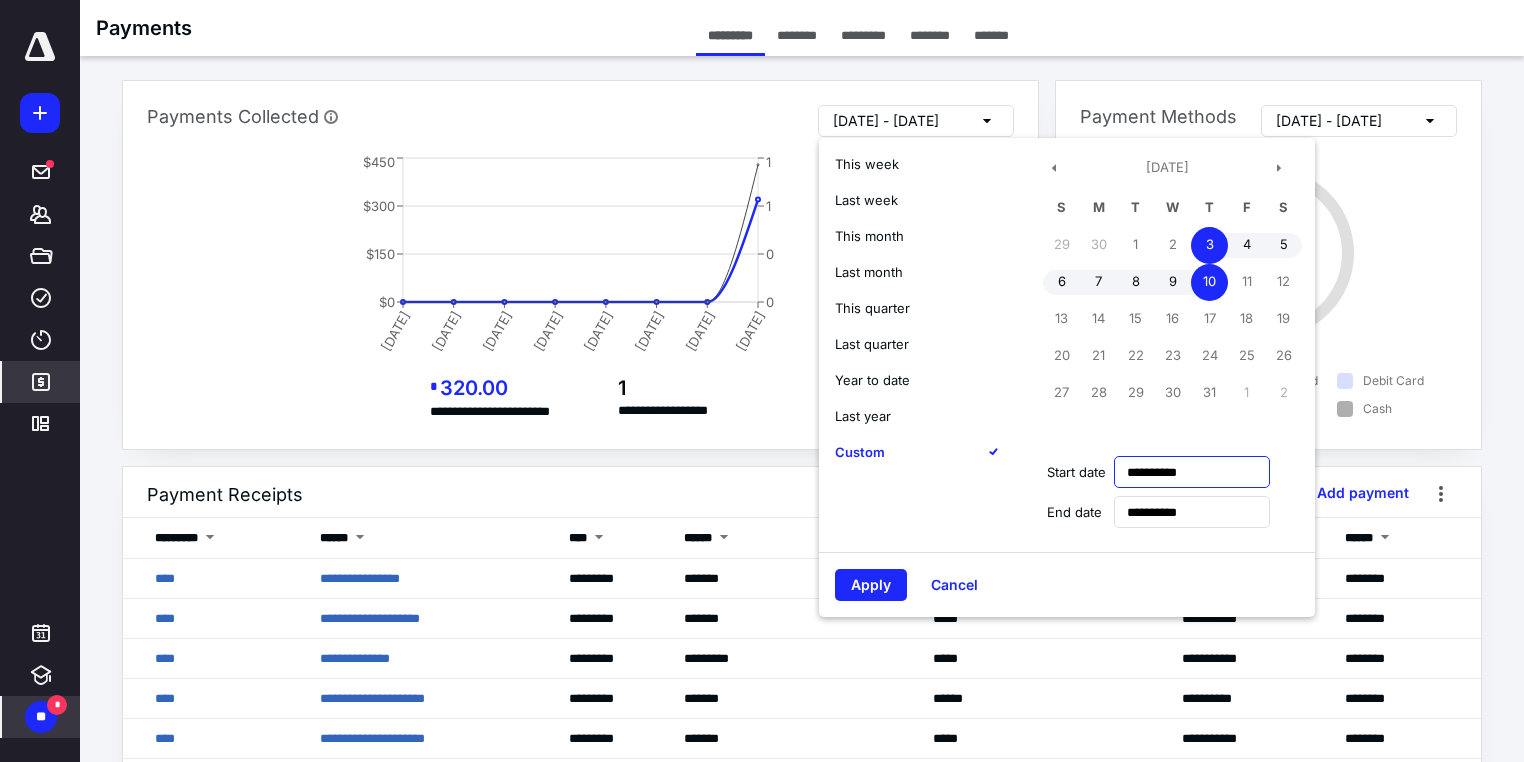 drag, startPoint x: 1218, startPoint y: 475, endPoint x: 1060, endPoint y: 485, distance: 158.31615 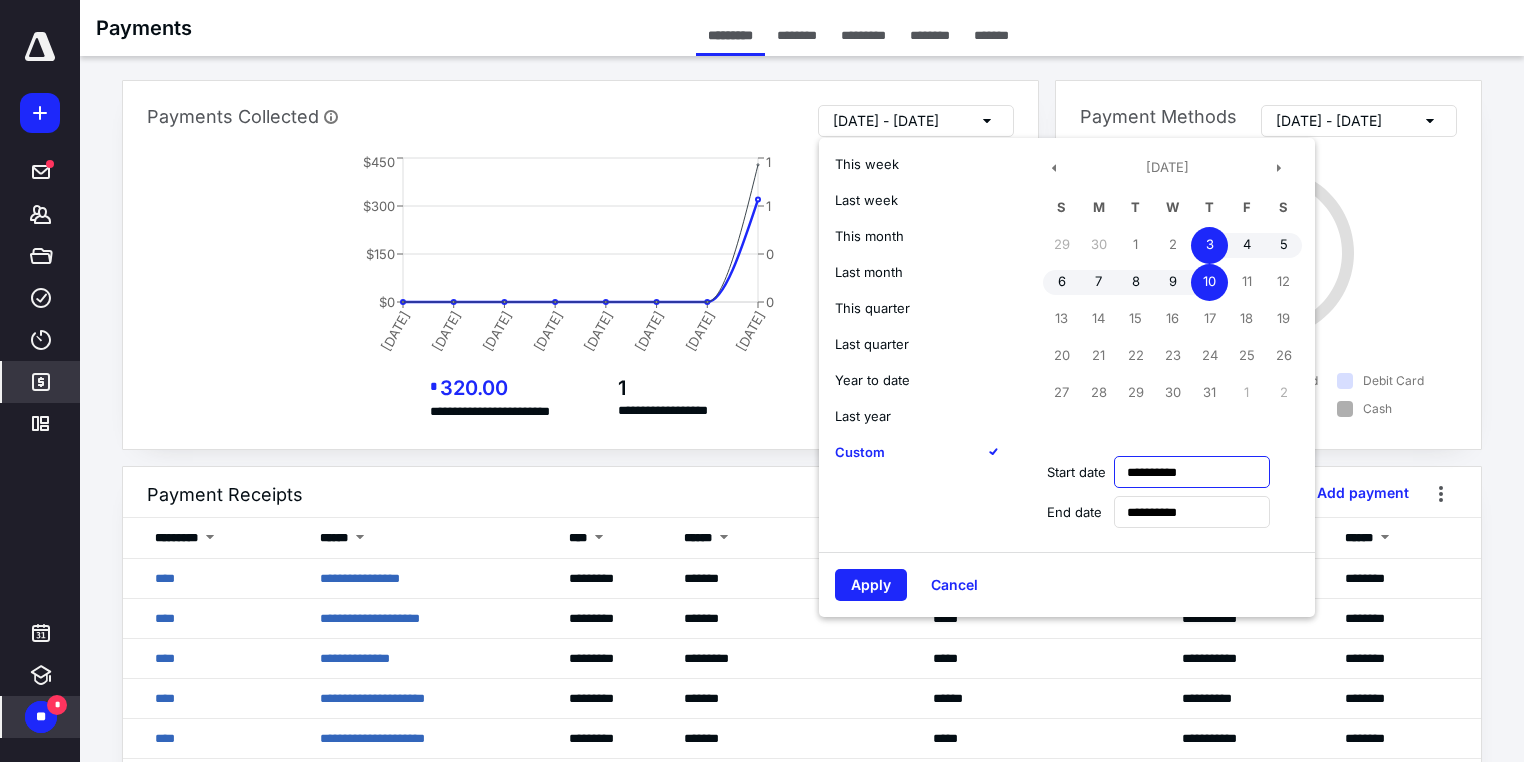 type on "**********" 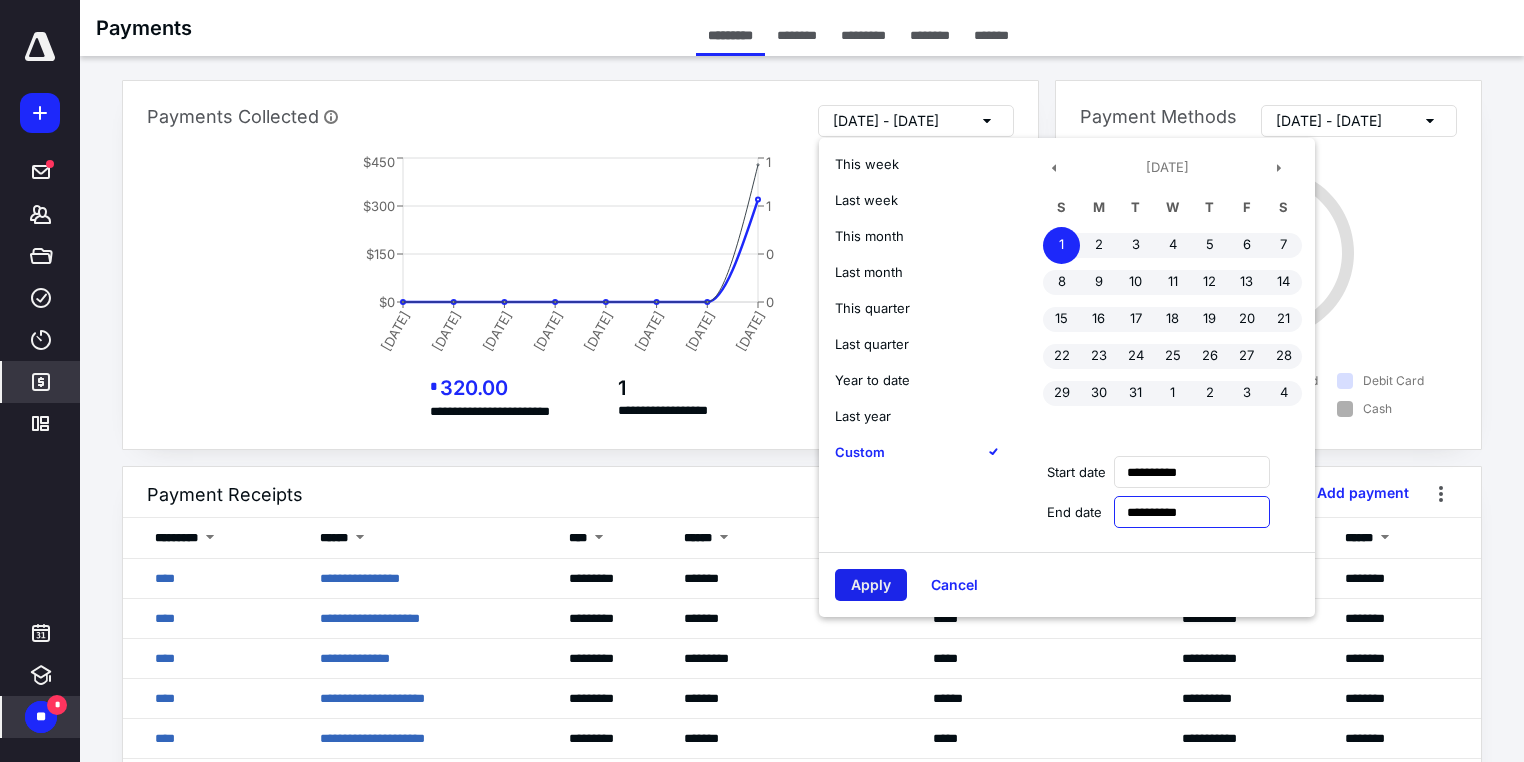 type on "**********" 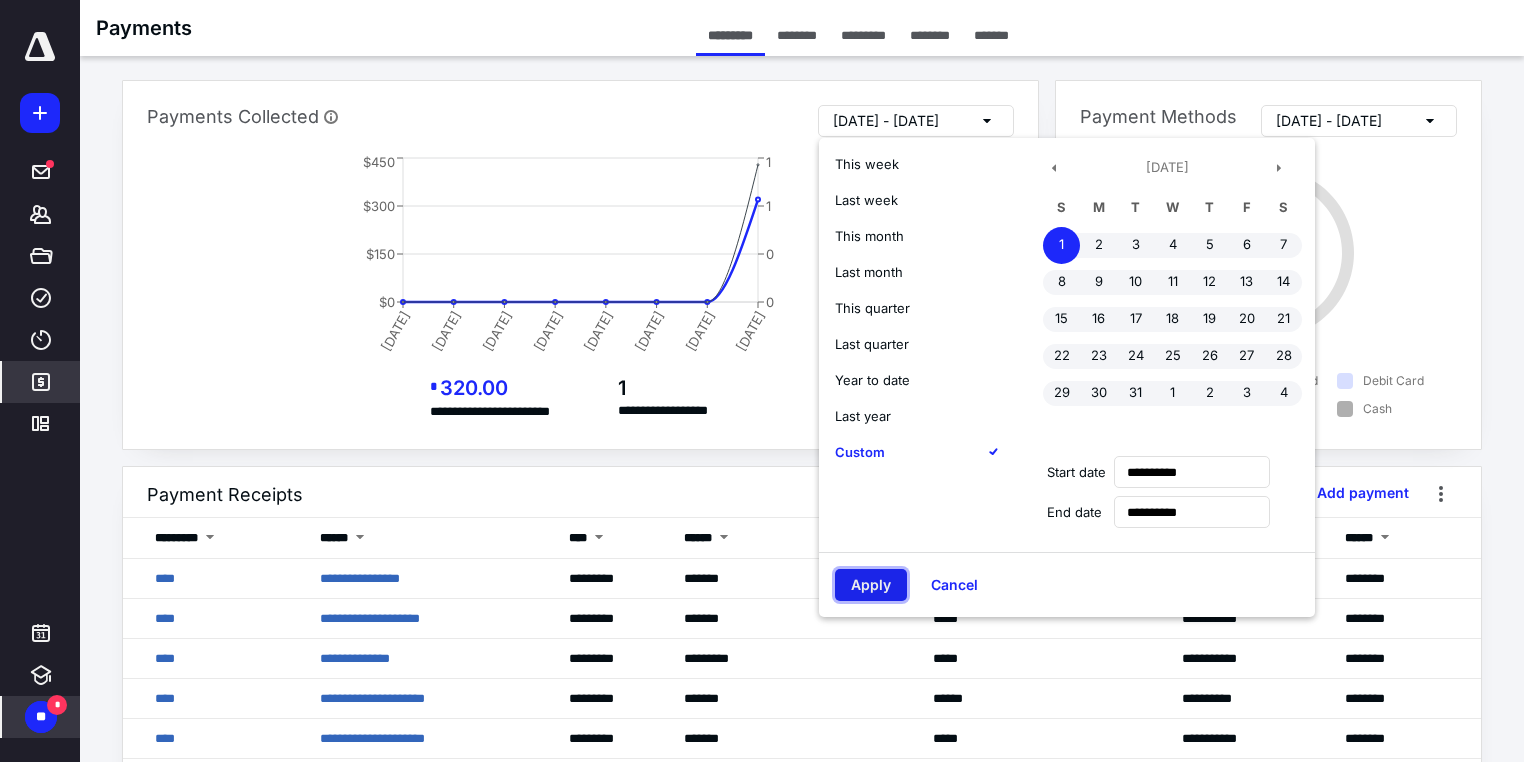 click on "Apply" at bounding box center (871, 585) 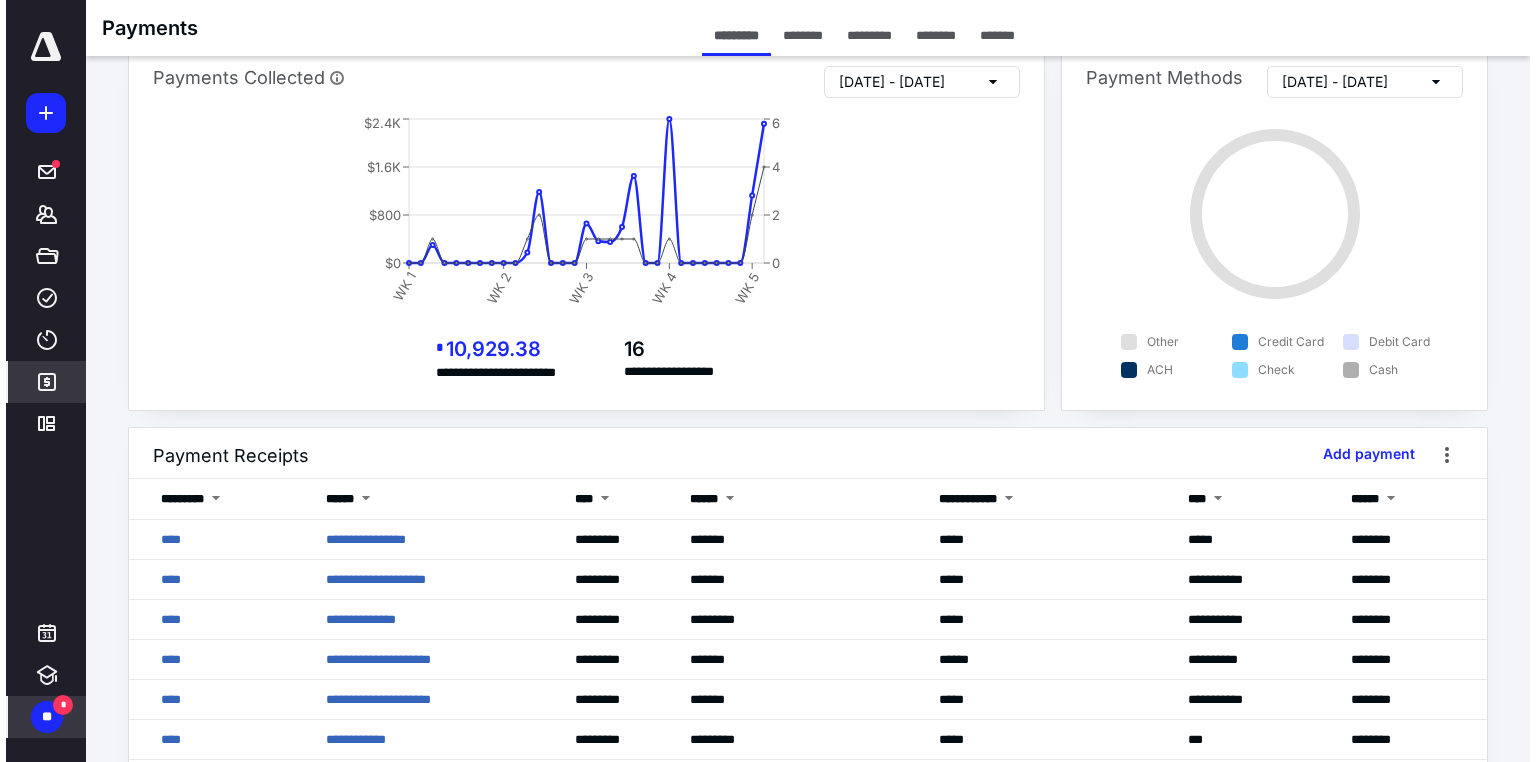 scroll, scrollTop: 0, scrollLeft: 0, axis: both 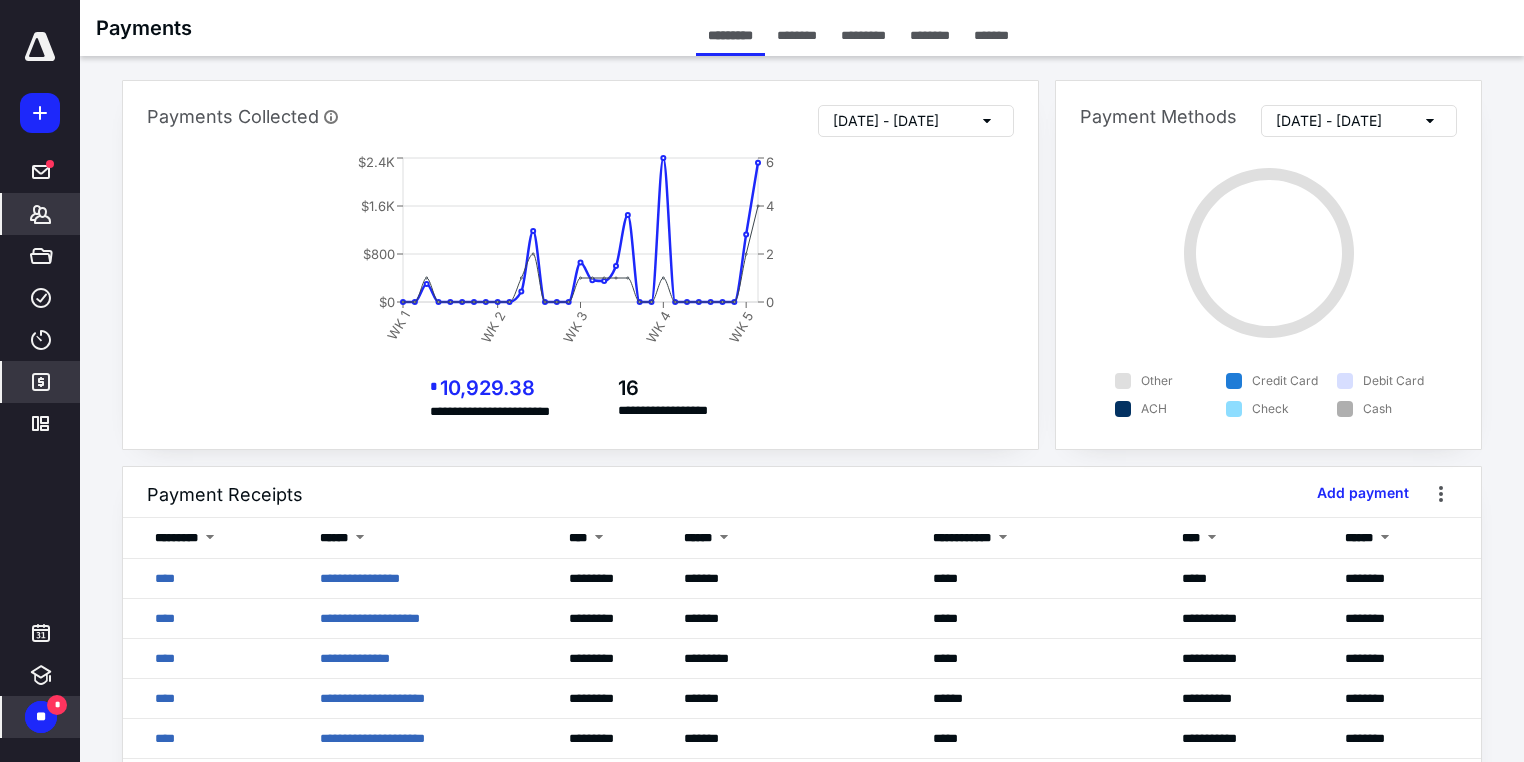 click on "*******" at bounding box center (41, 214) 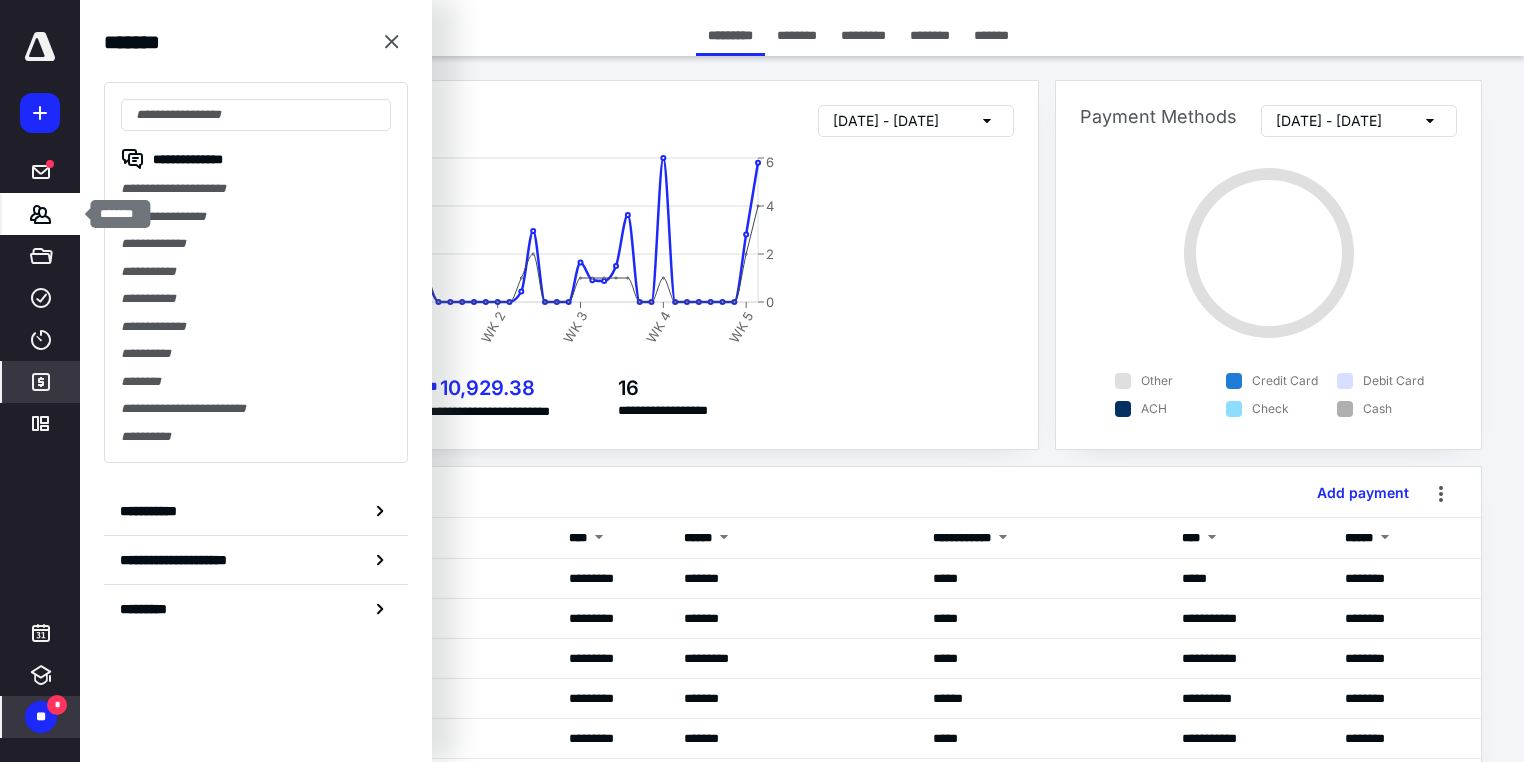 type on "*" 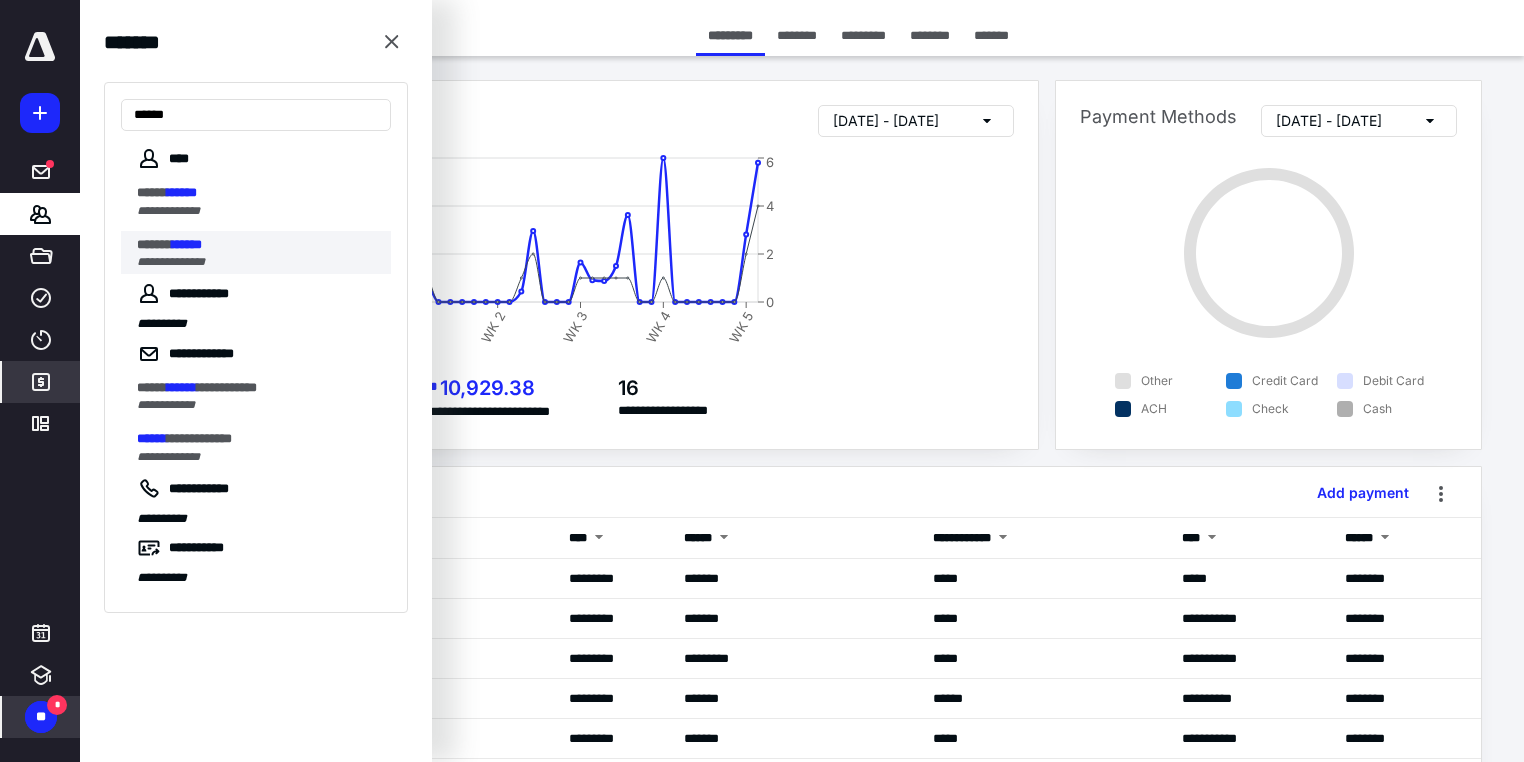 type on "******" 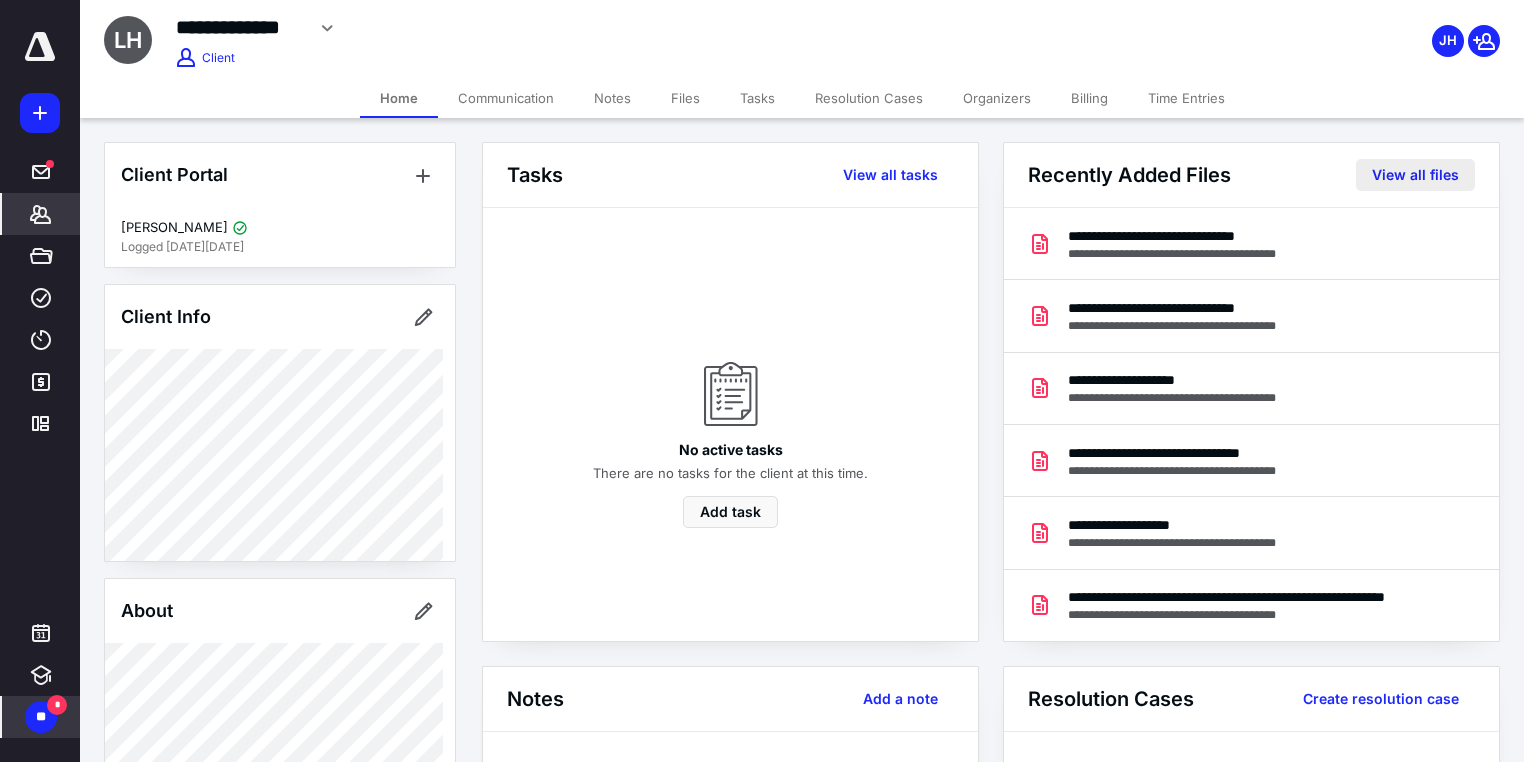 click on "View all files" at bounding box center (1415, 175) 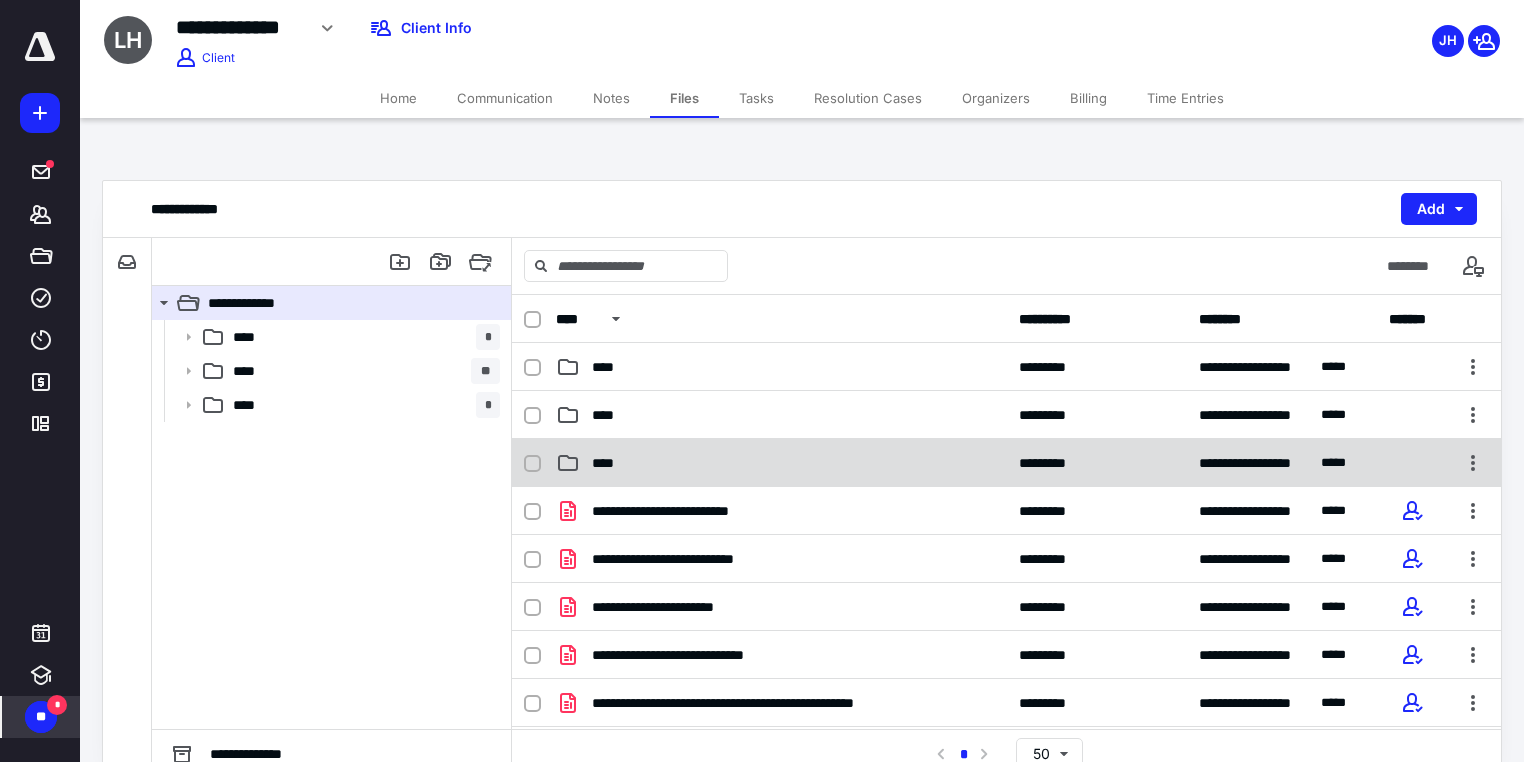 click on "****" at bounding box center [781, 463] 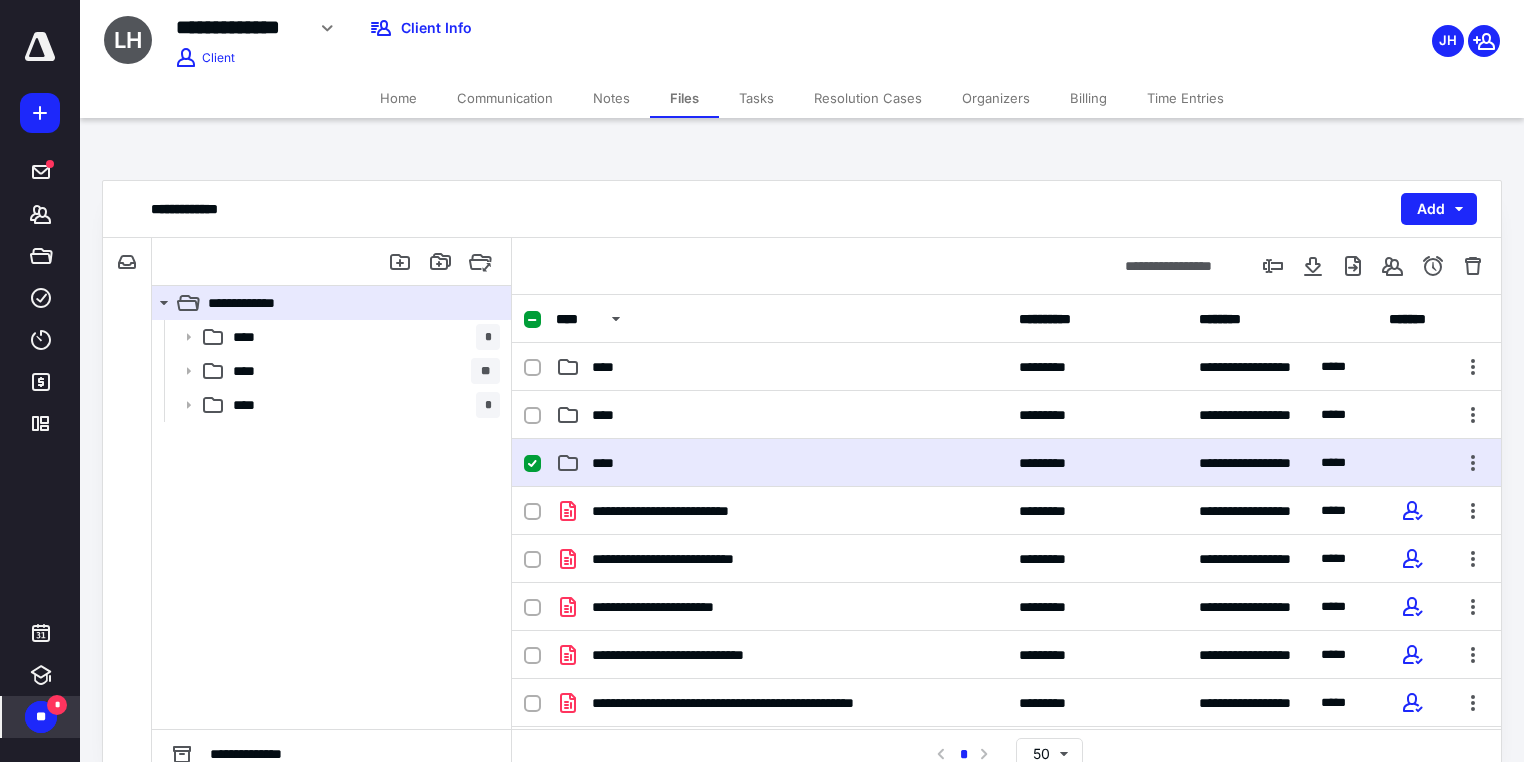 click on "****" at bounding box center [781, 463] 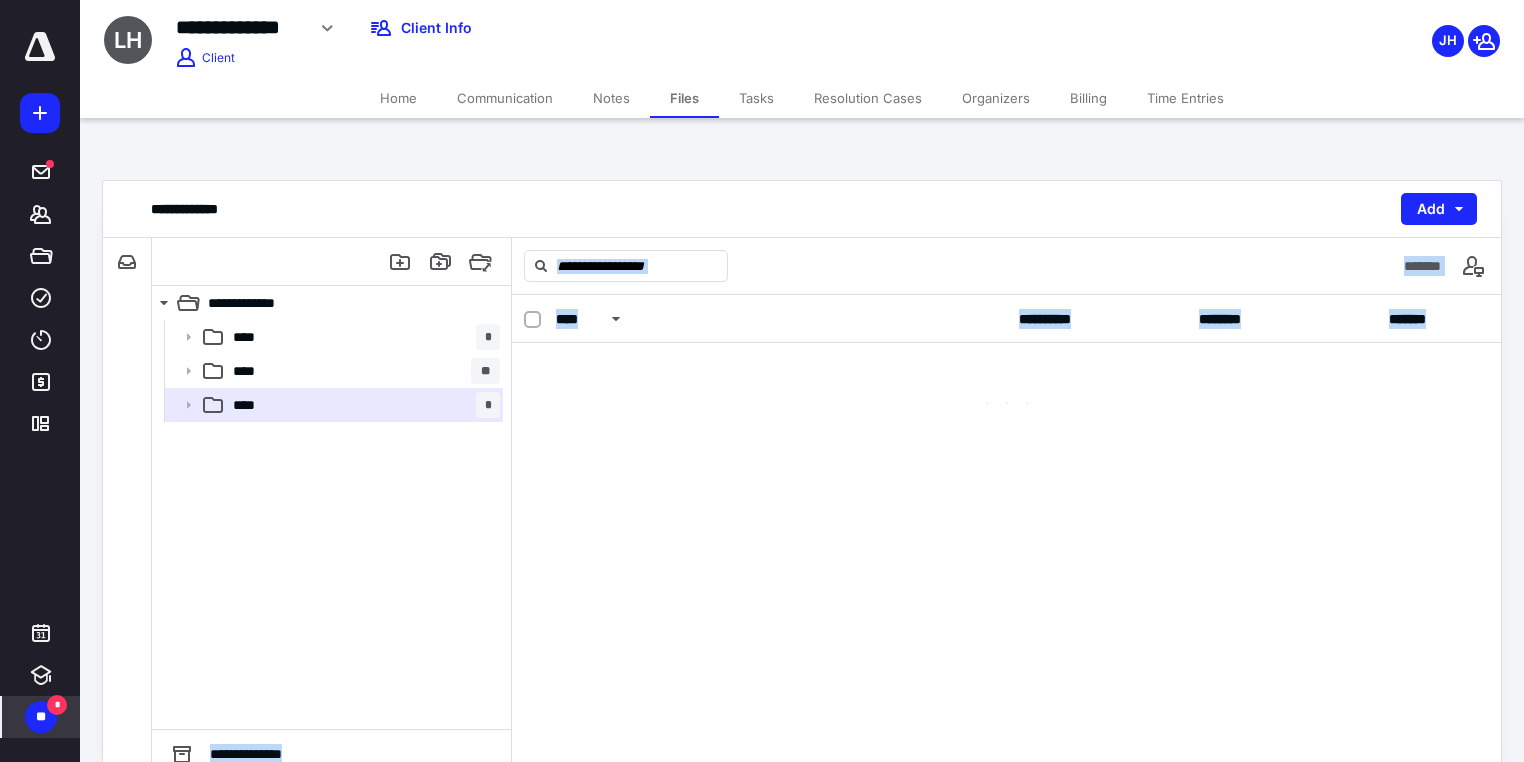 click on "**********" at bounding box center (1006, 536) 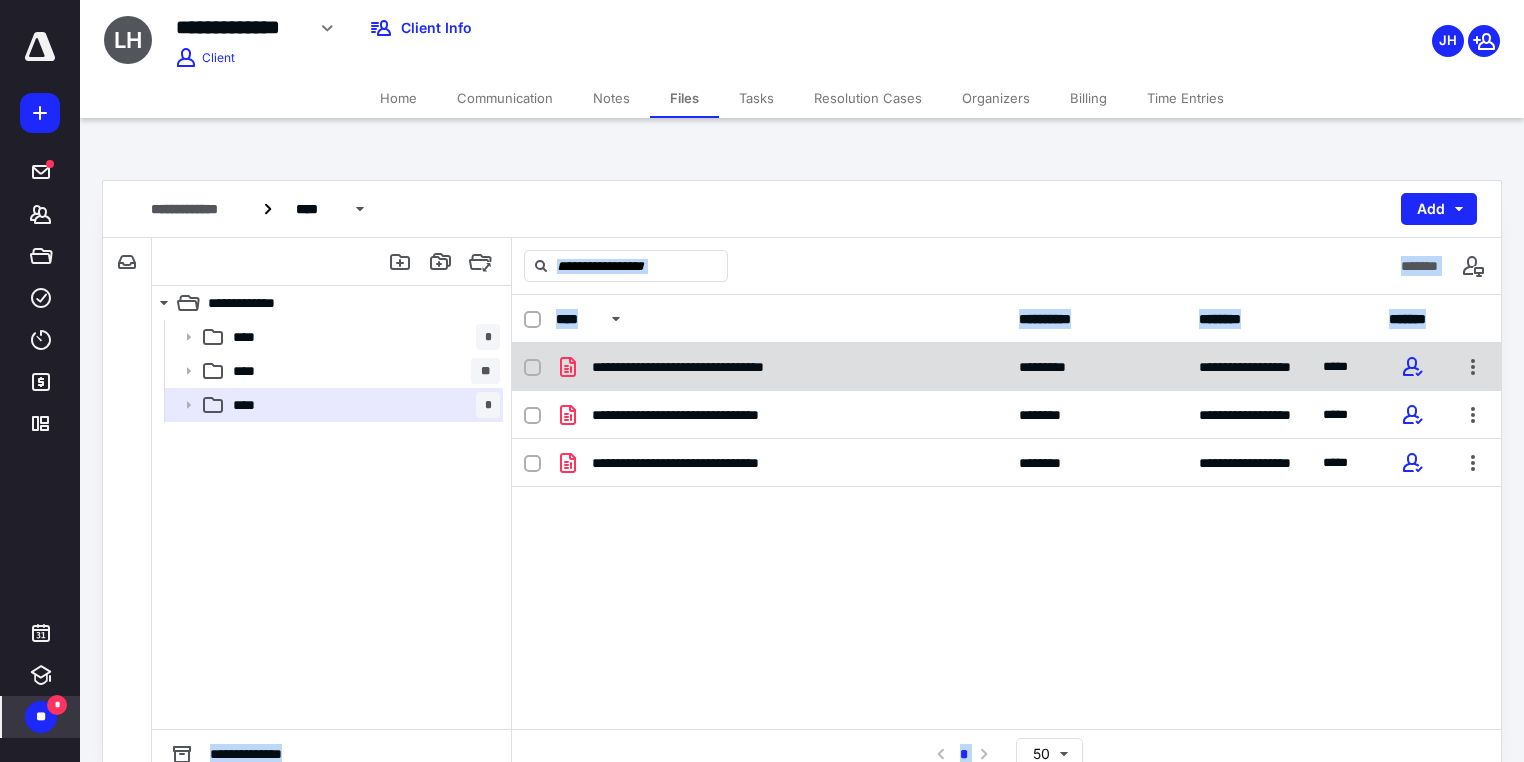 click on "**********" at bounding box center (709, 367) 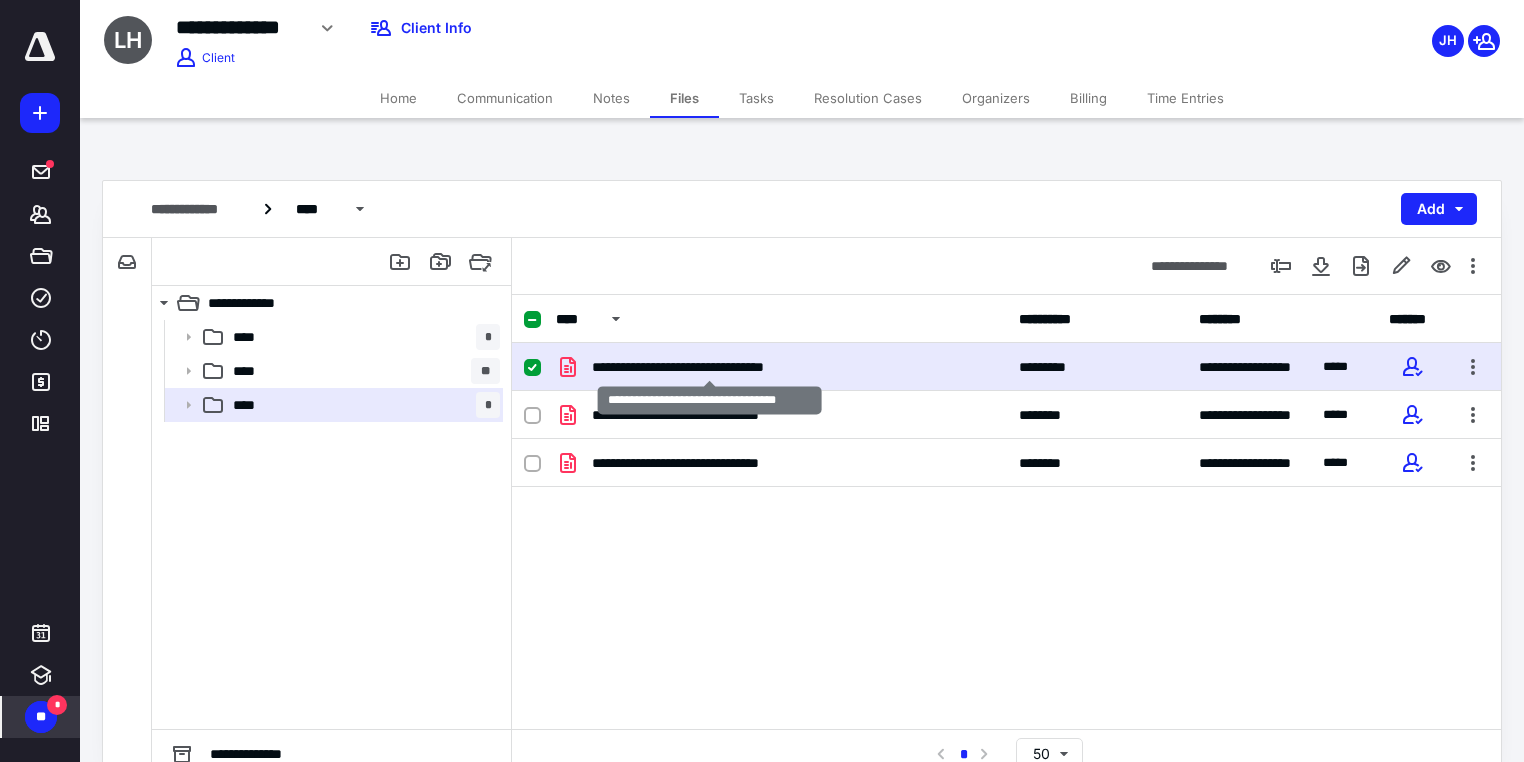 click on "**********" at bounding box center [709, 367] 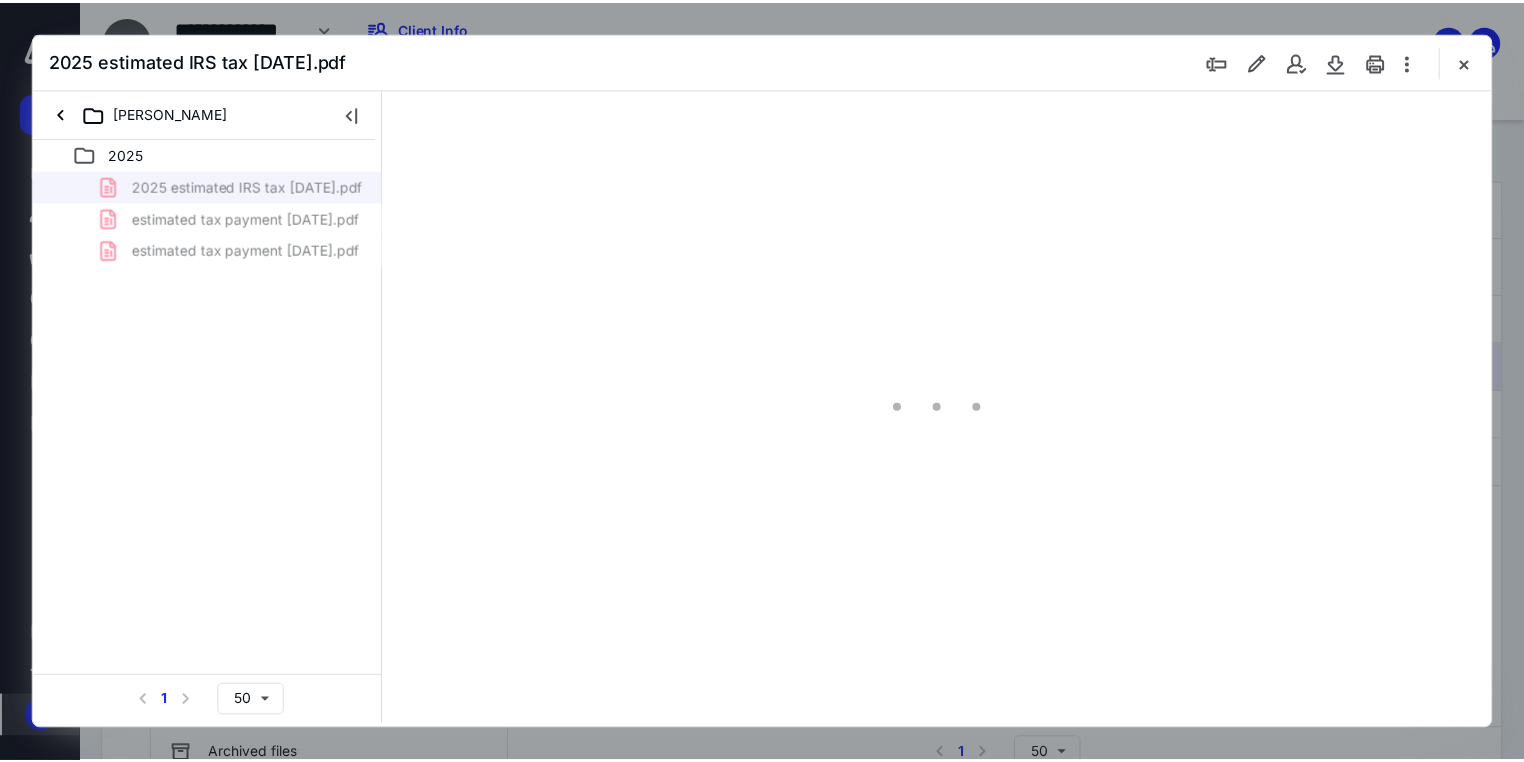 scroll, scrollTop: 0, scrollLeft: 0, axis: both 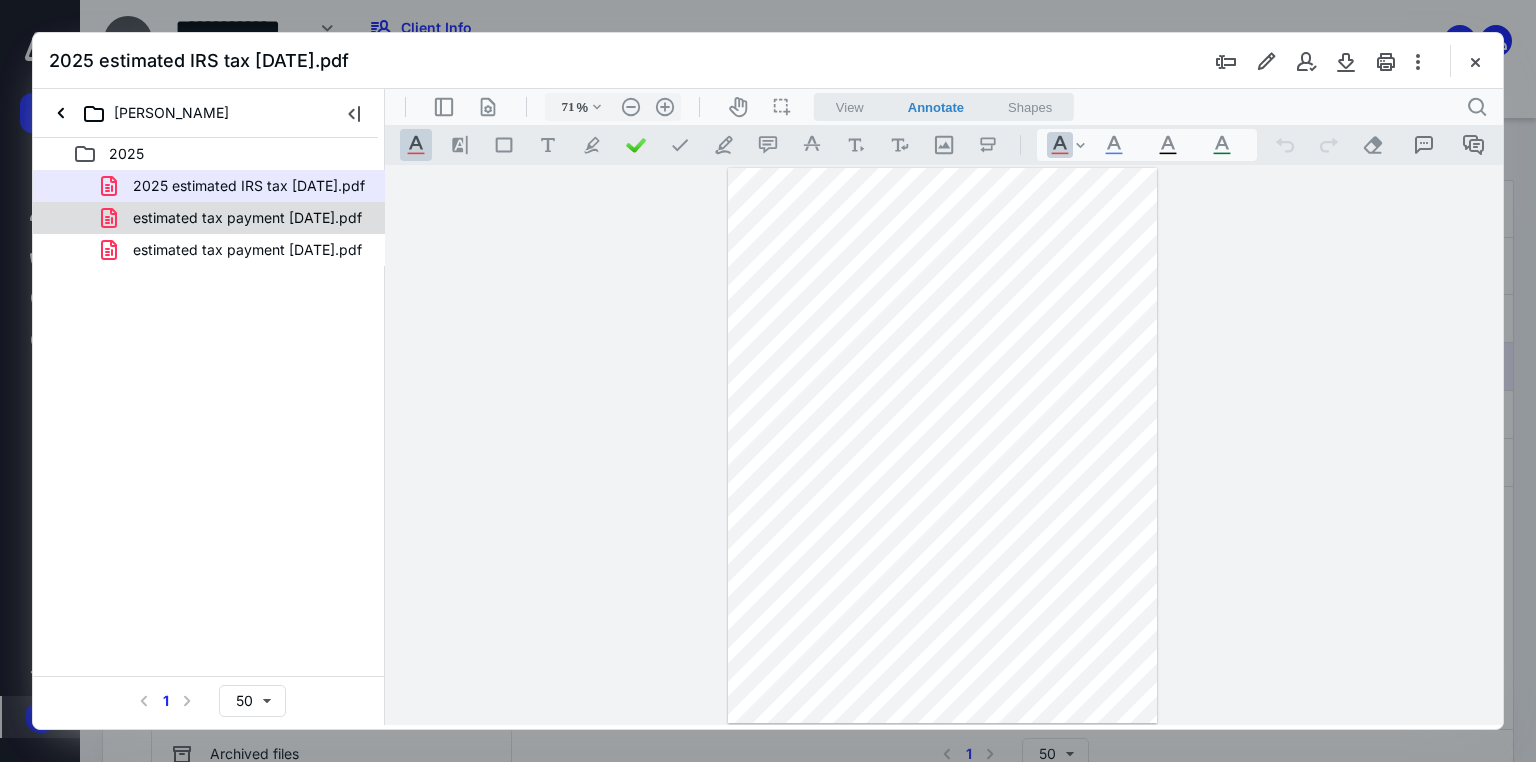 click on "estimated tax payment [DATE].pdf" at bounding box center [235, 218] 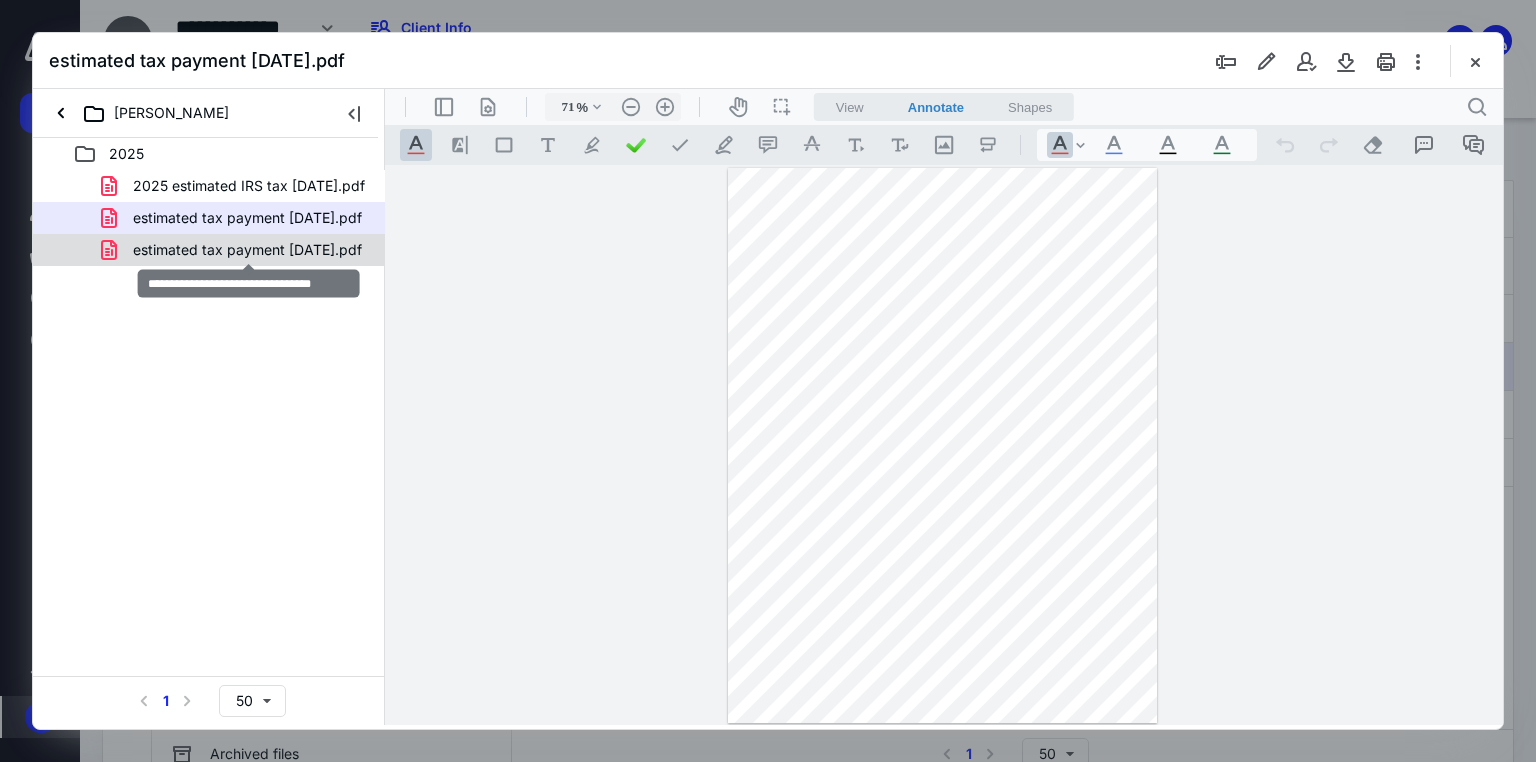 click on "estimated tax payment [DATE].pdf" at bounding box center [247, 250] 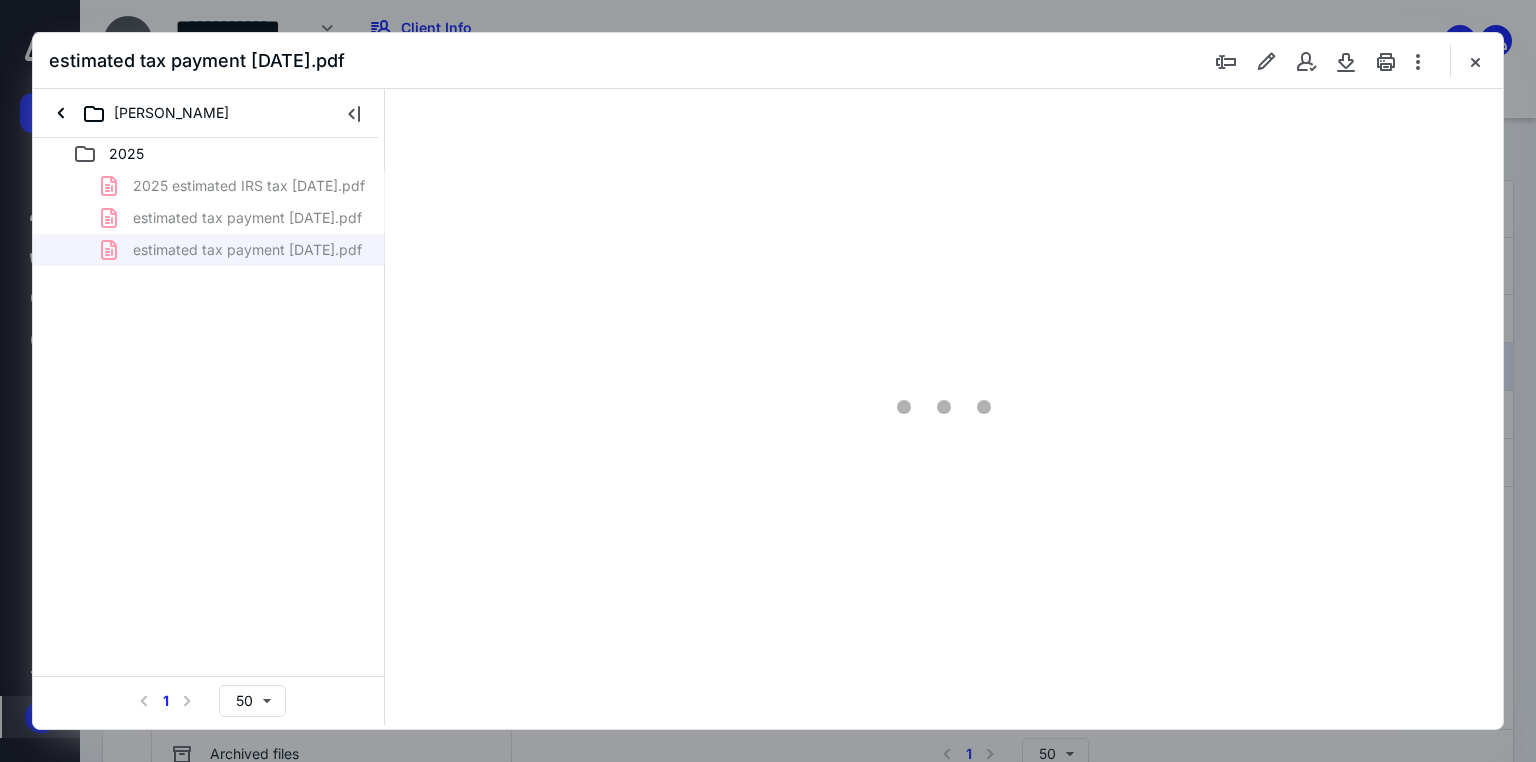 type on "71" 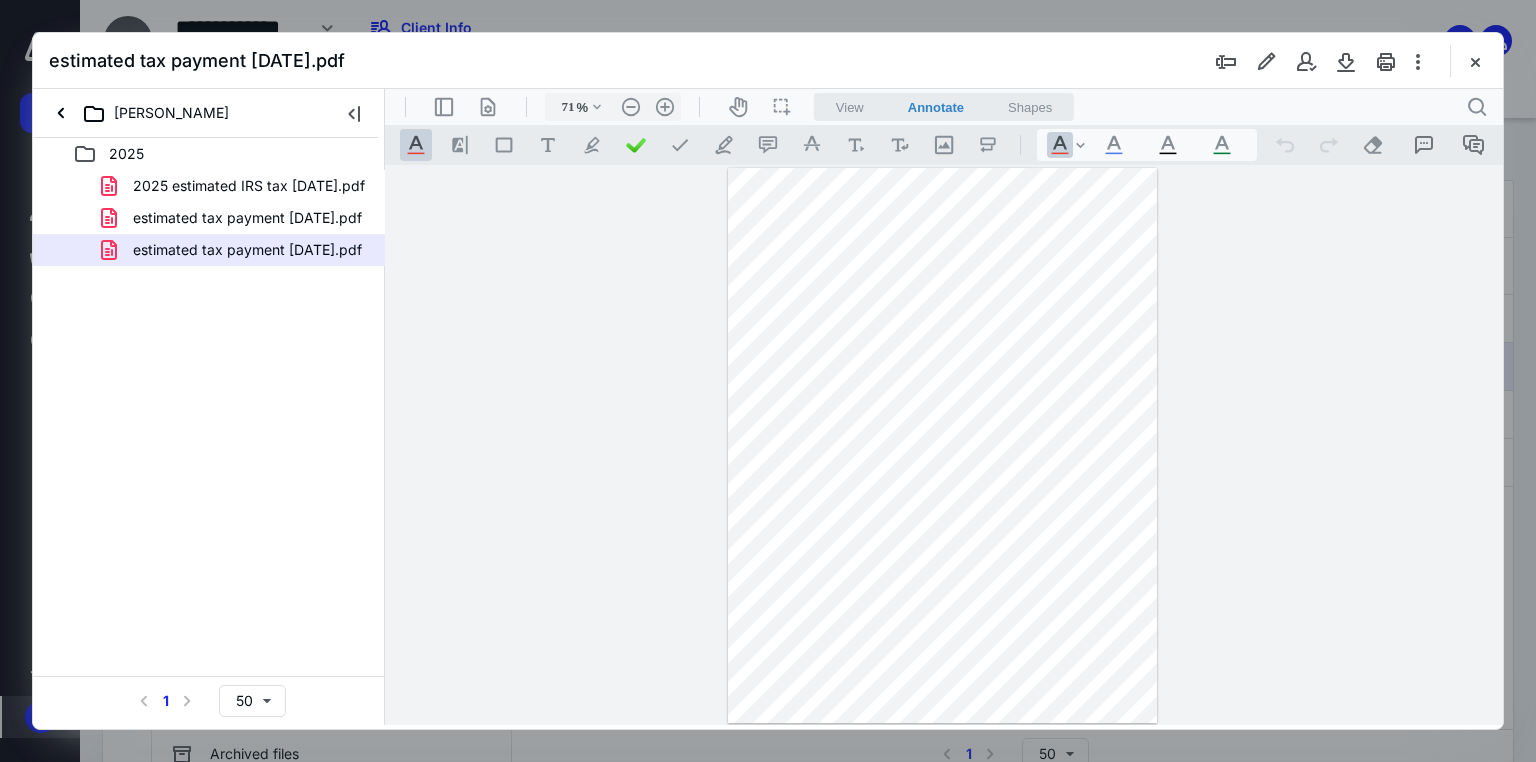 drag, startPoint x: 1472, startPoint y: 61, endPoint x: 1226, endPoint y: 97, distance: 248.6202 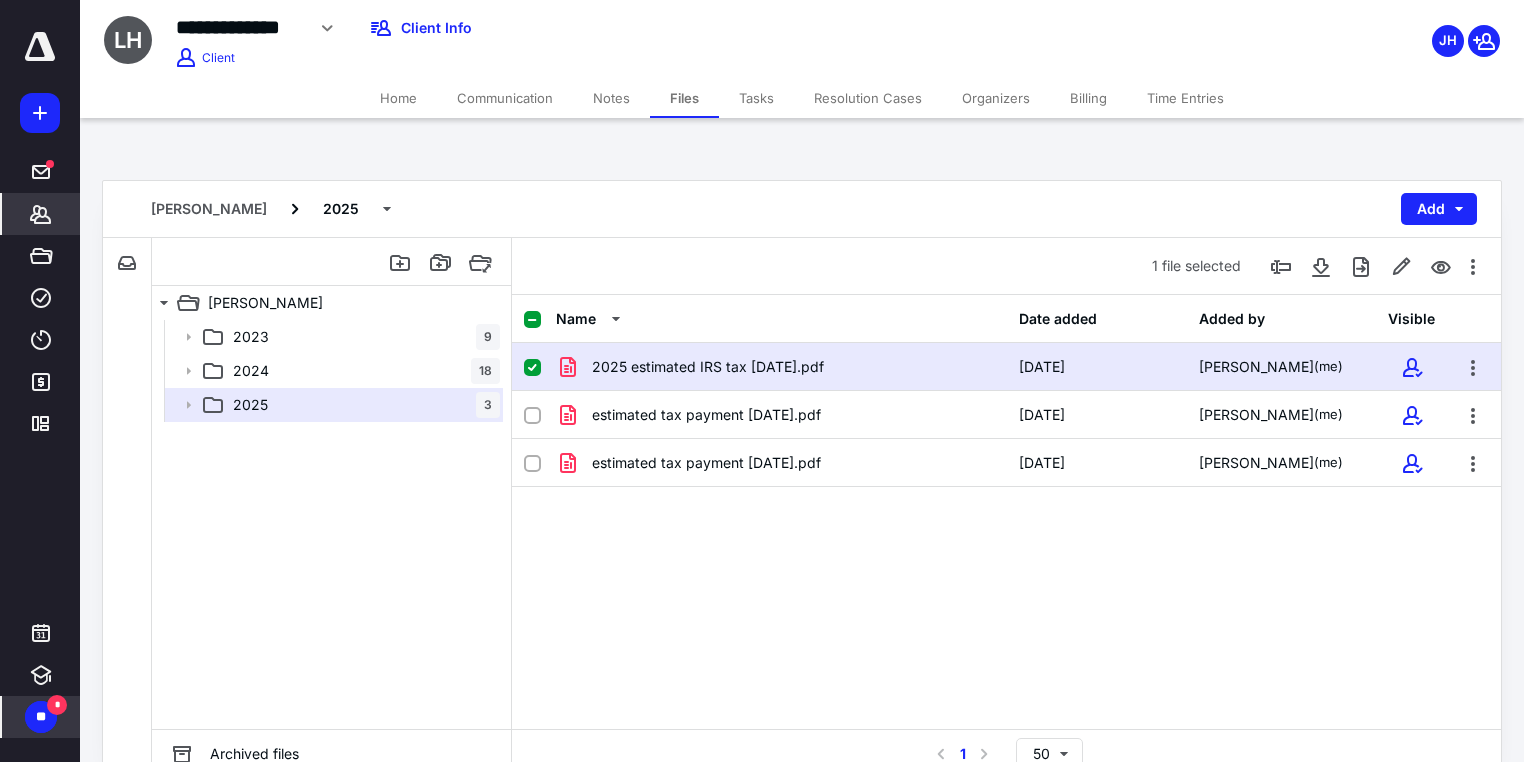 click 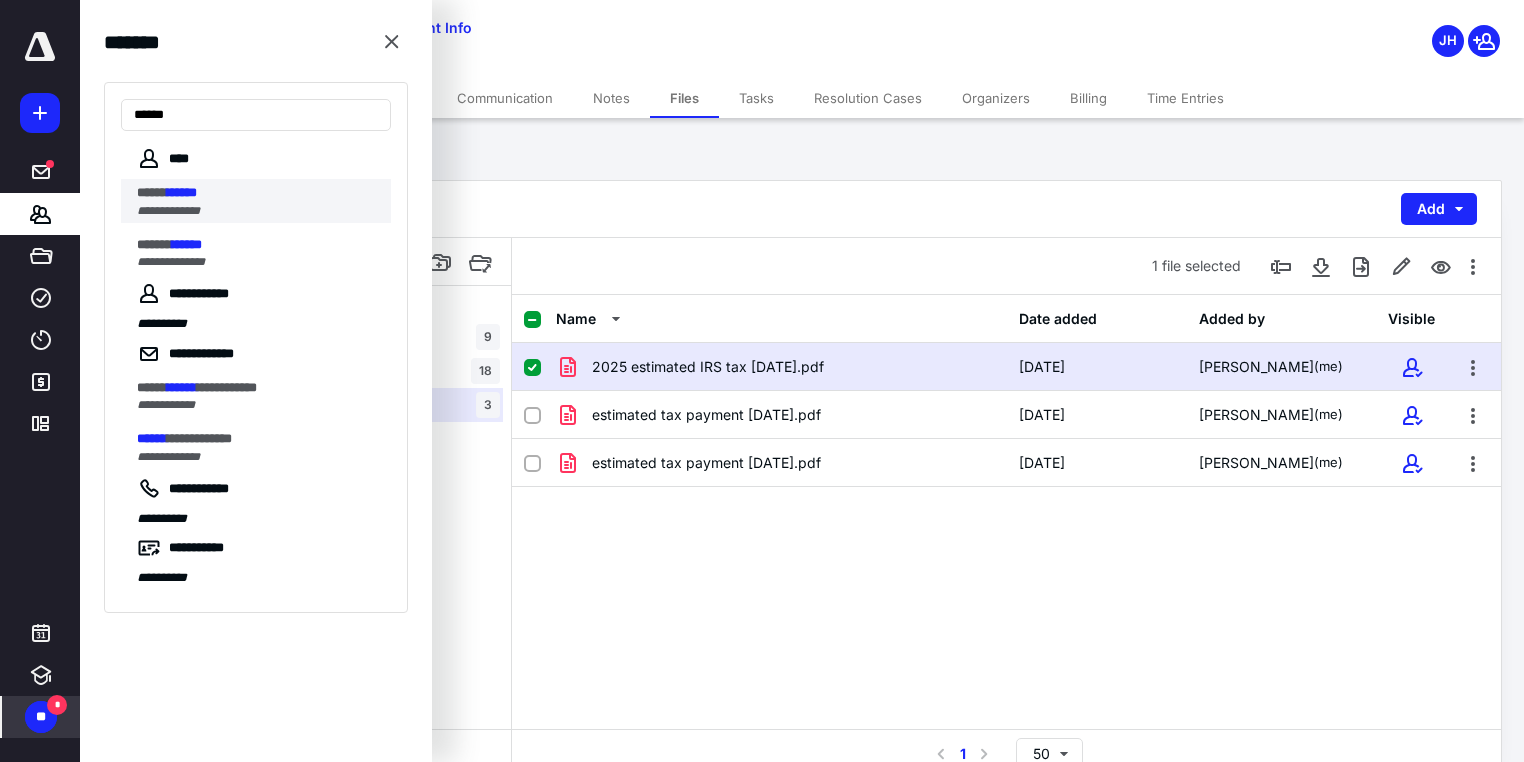 type on "******" 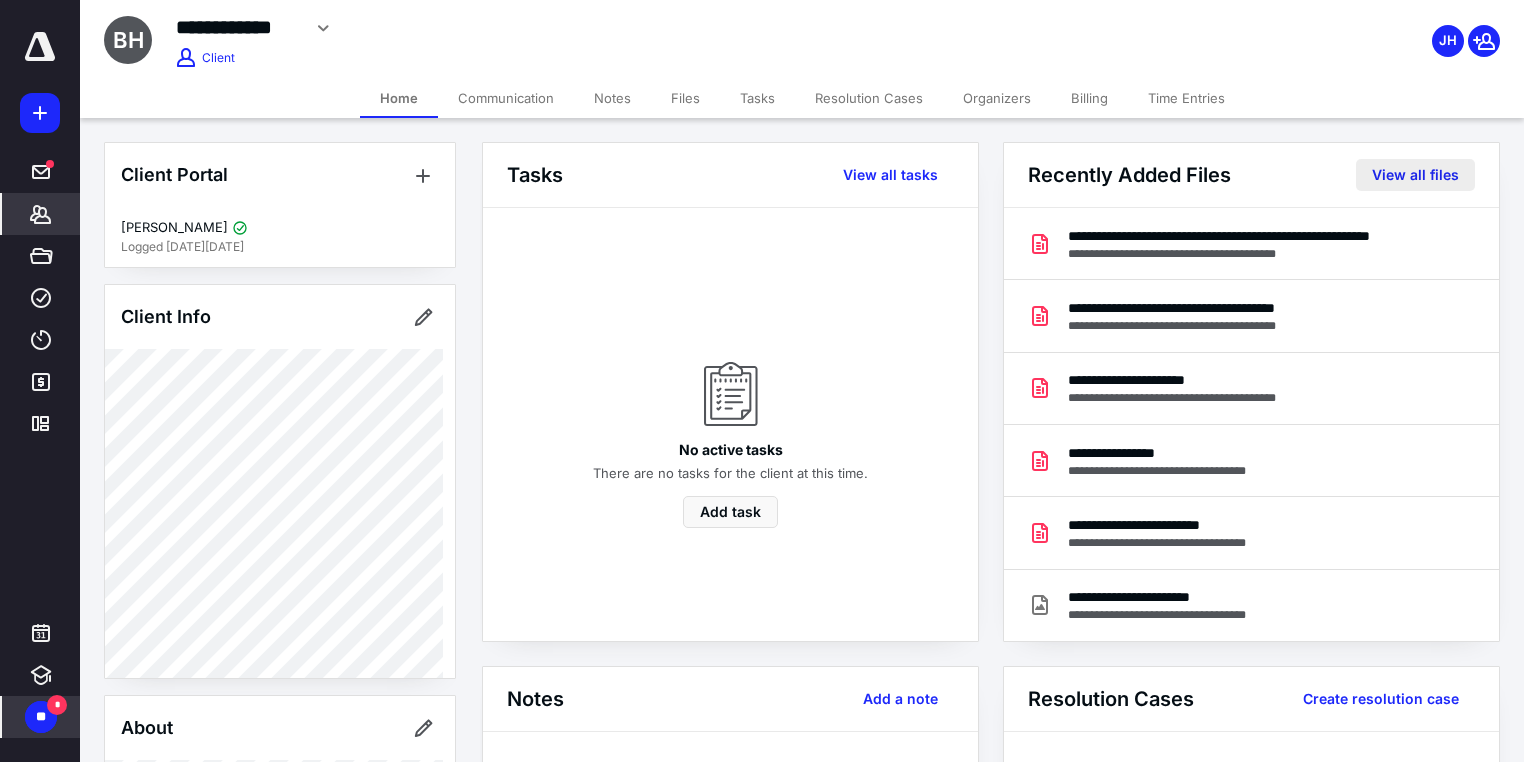 click on "View all files" at bounding box center (1415, 175) 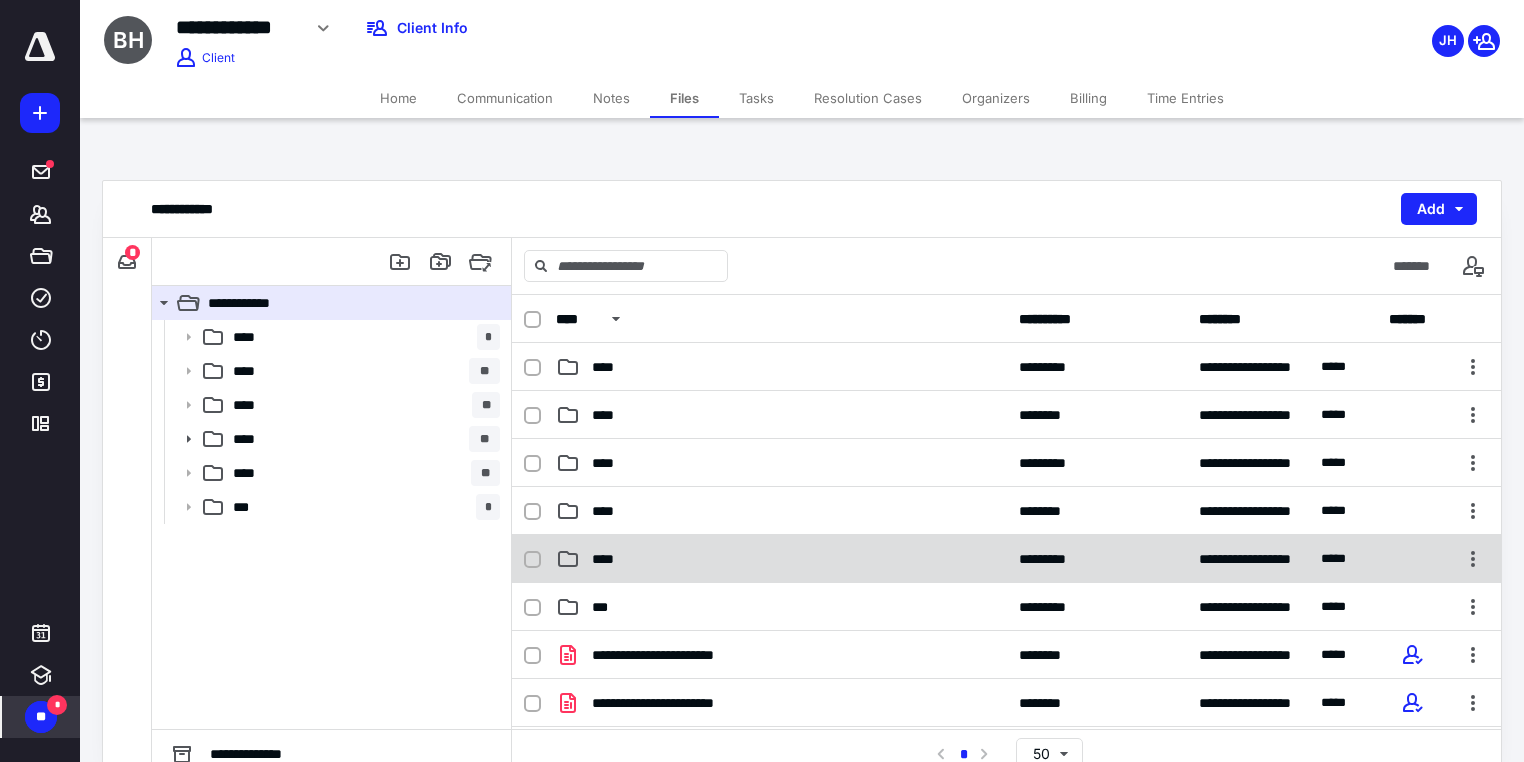 click on "****" at bounding box center (781, 559) 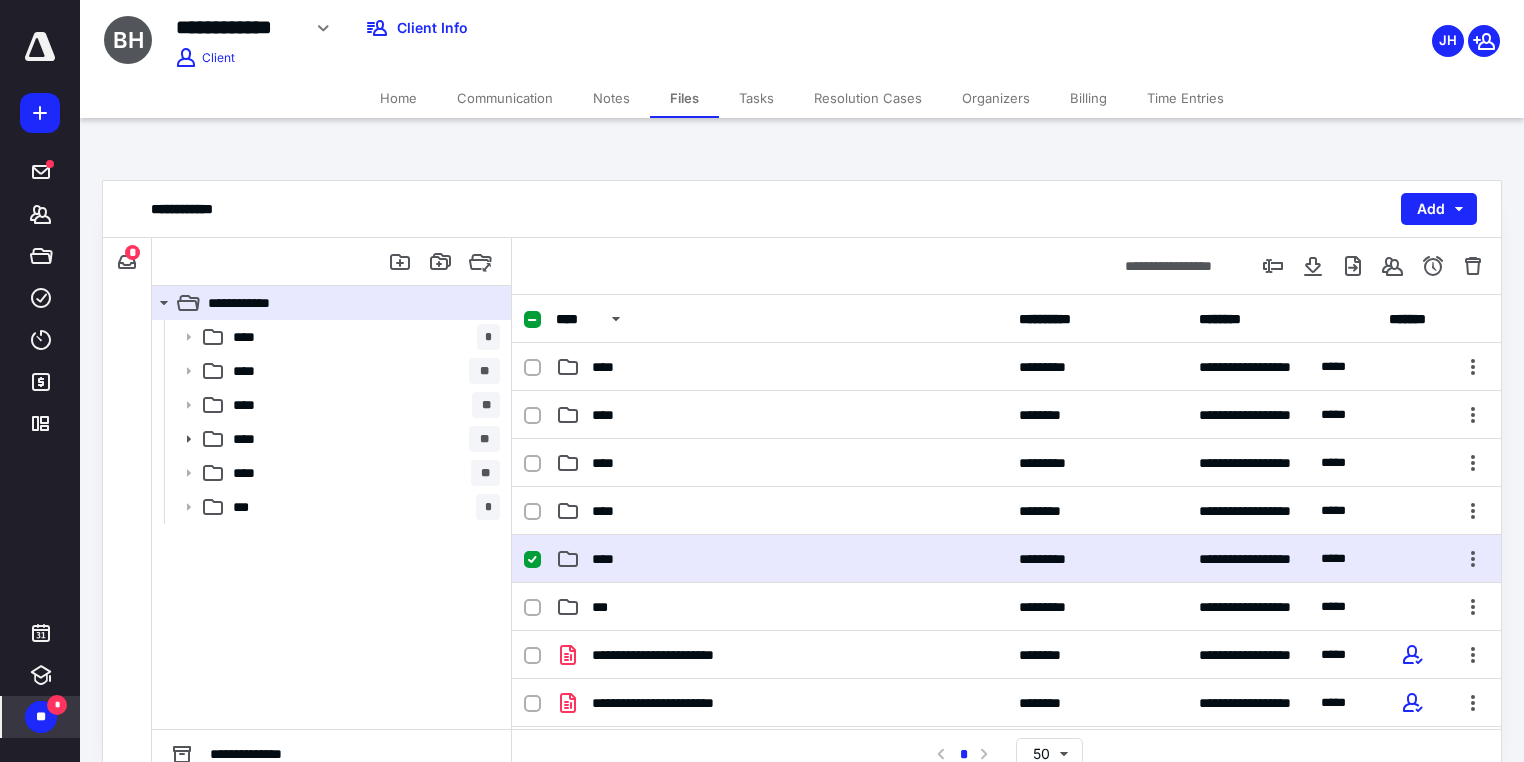 click on "****" at bounding box center (781, 559) 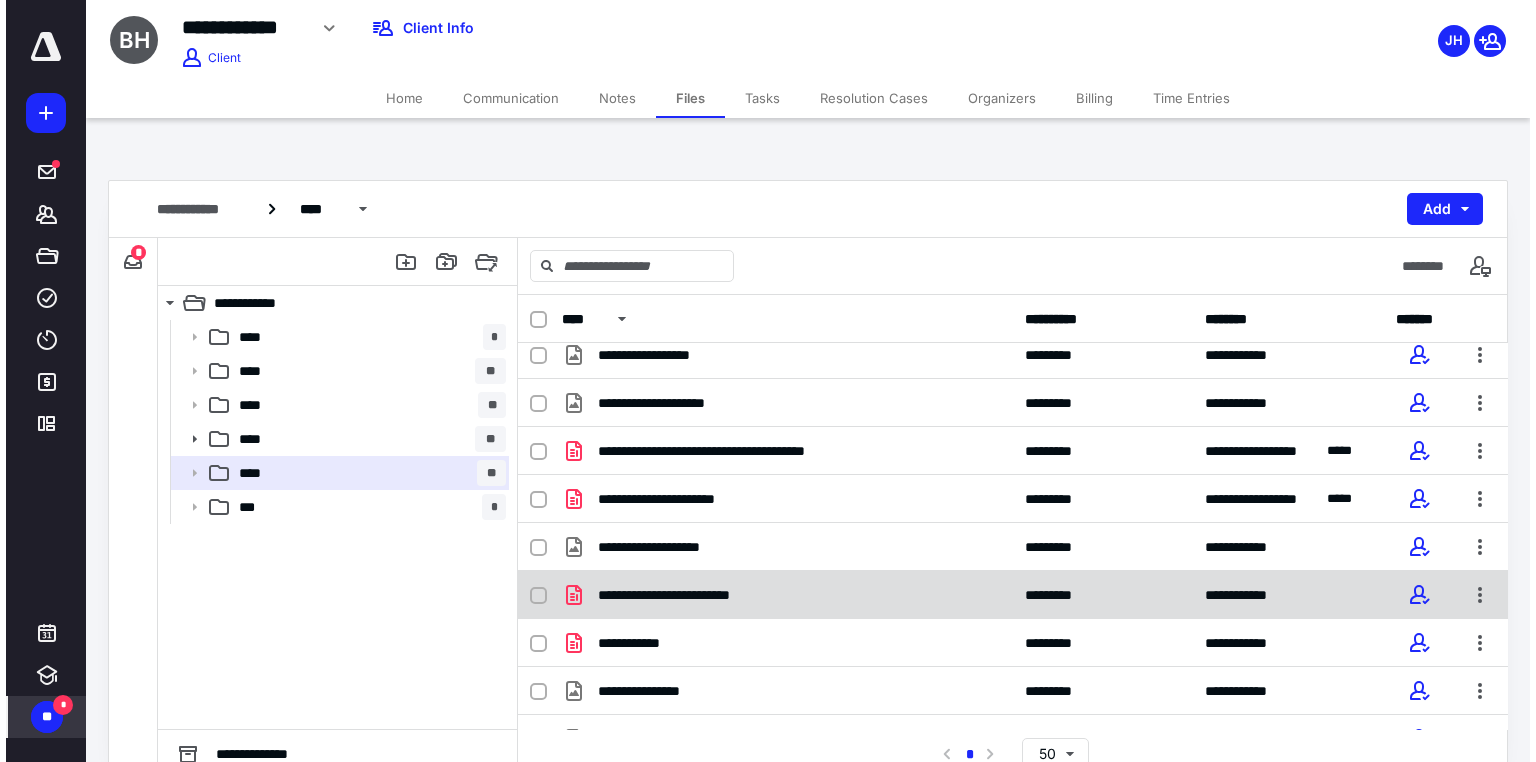 scroll, scrollTop: 160, scrollLeft: 0, axis: vertical 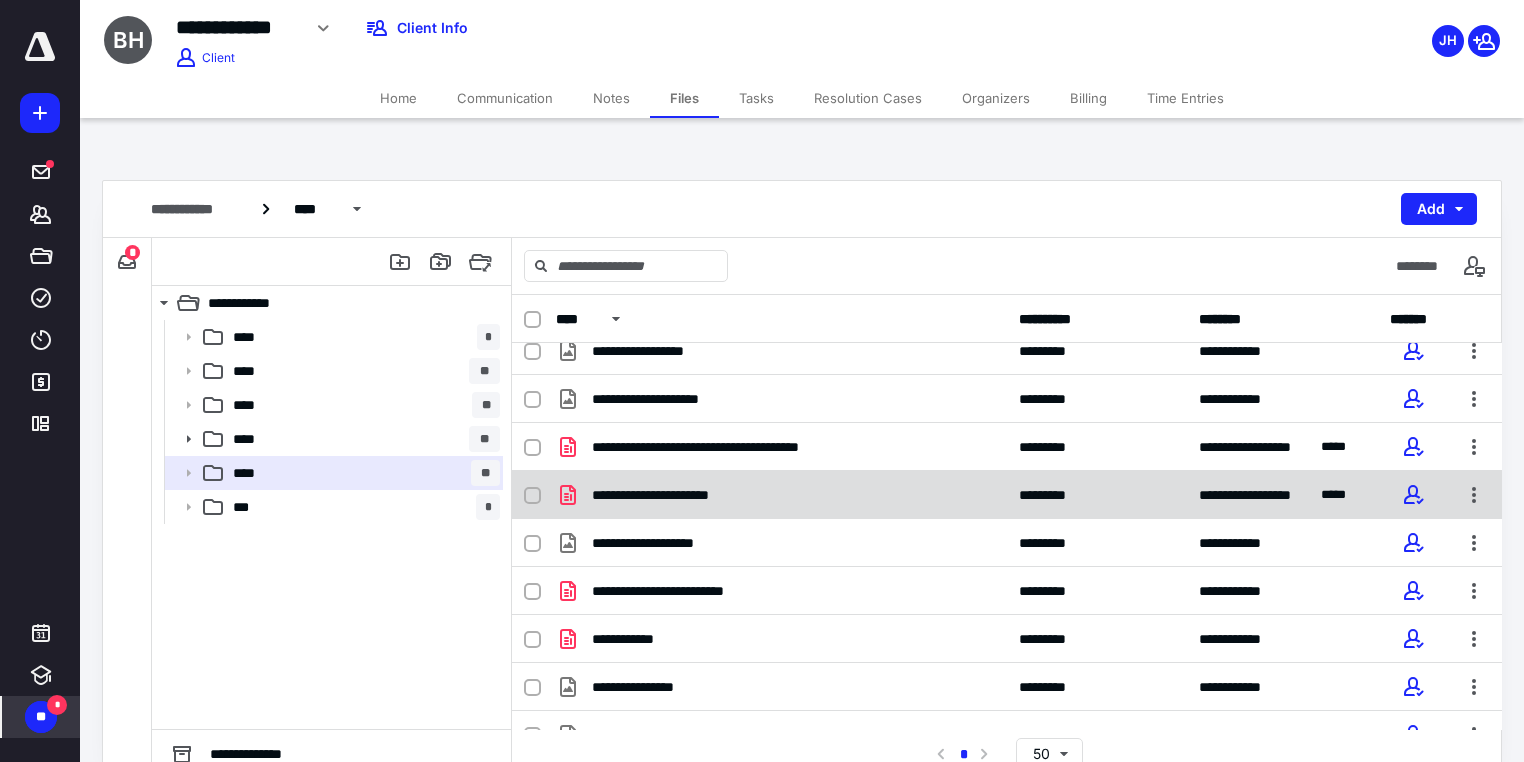 click on "**********" at bounding box center (671, 495) 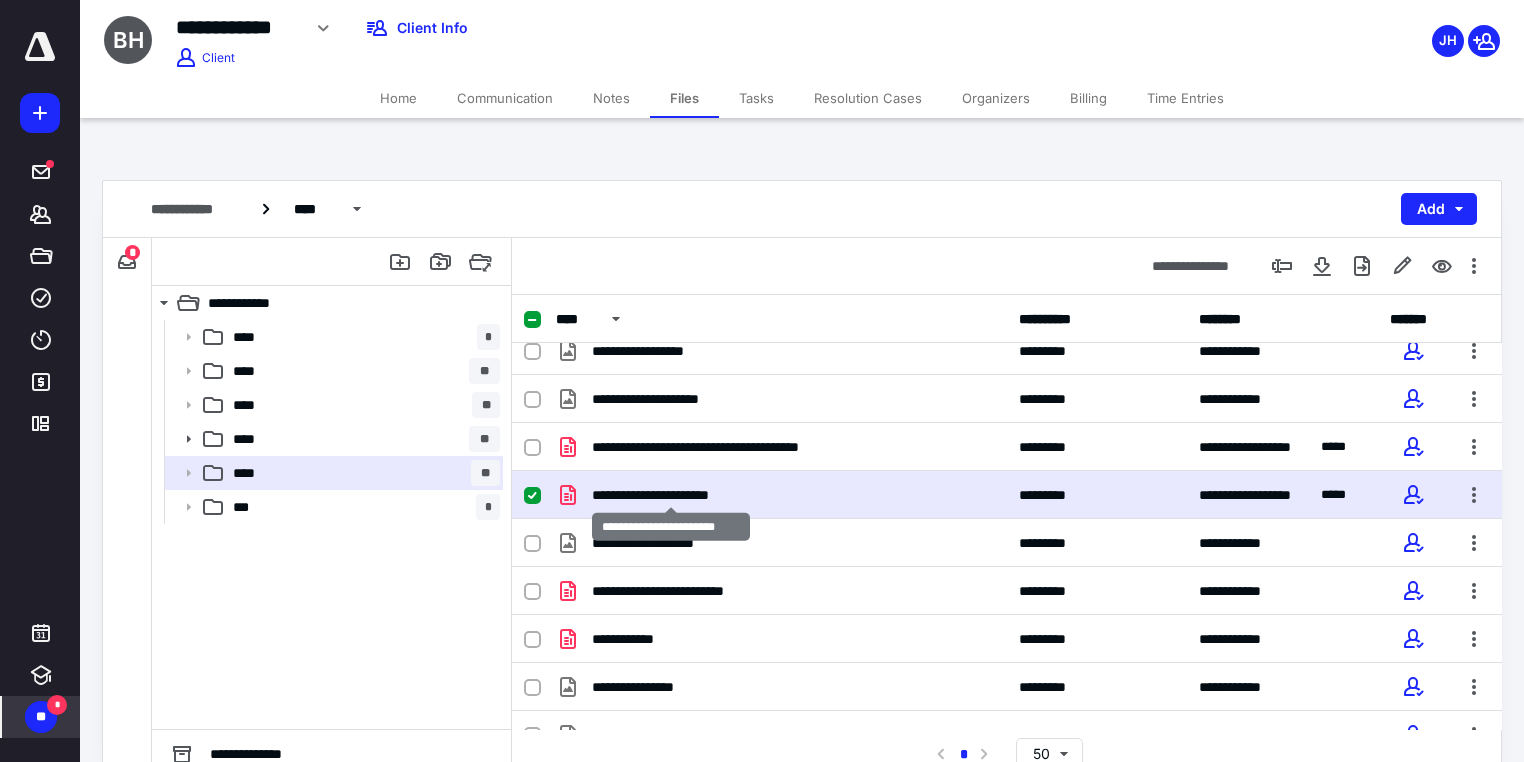 click on "**********" at bounding box center [671, 495] 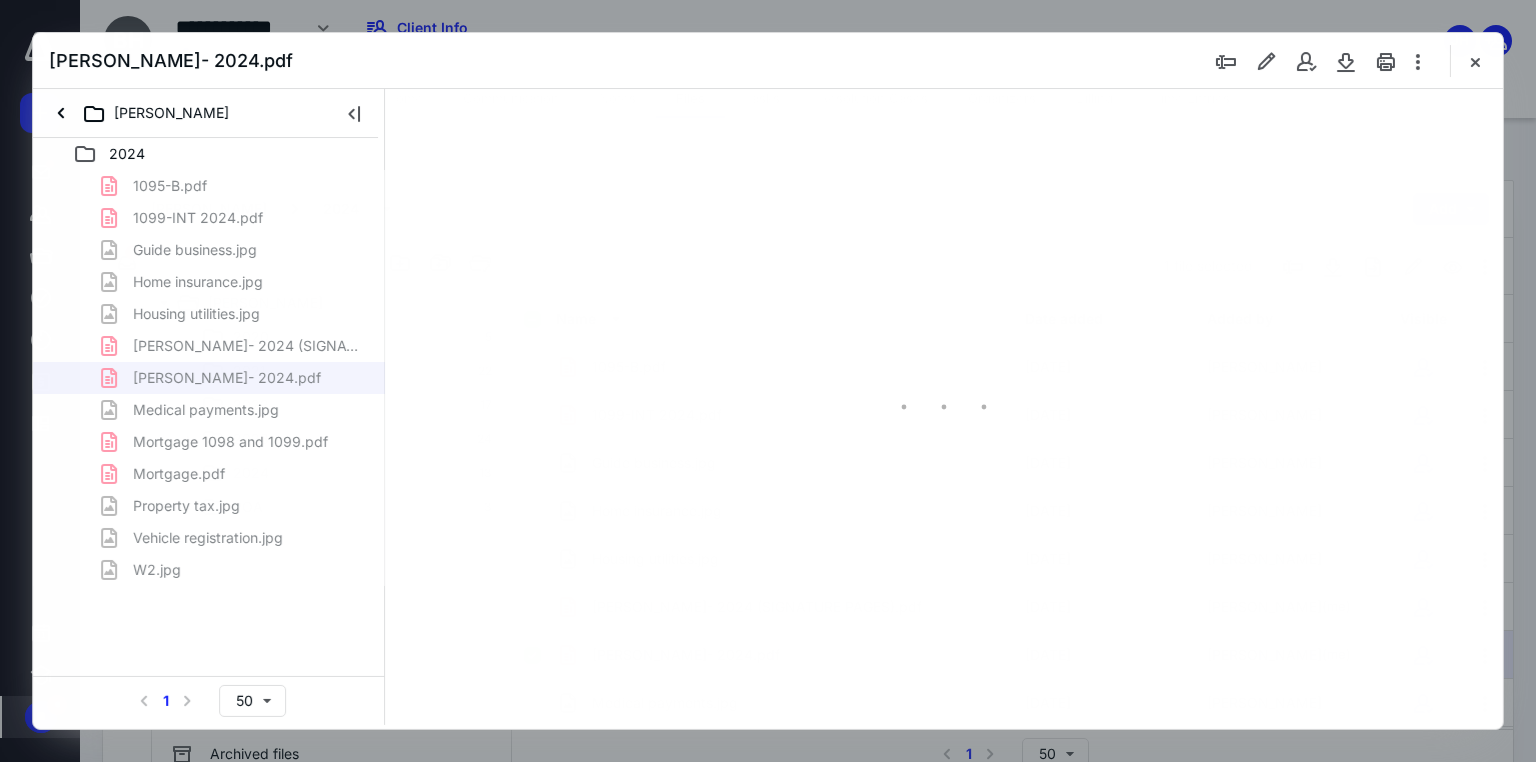 scroll, scrollTop: 160, scrollLeft: 0, axis: vertical 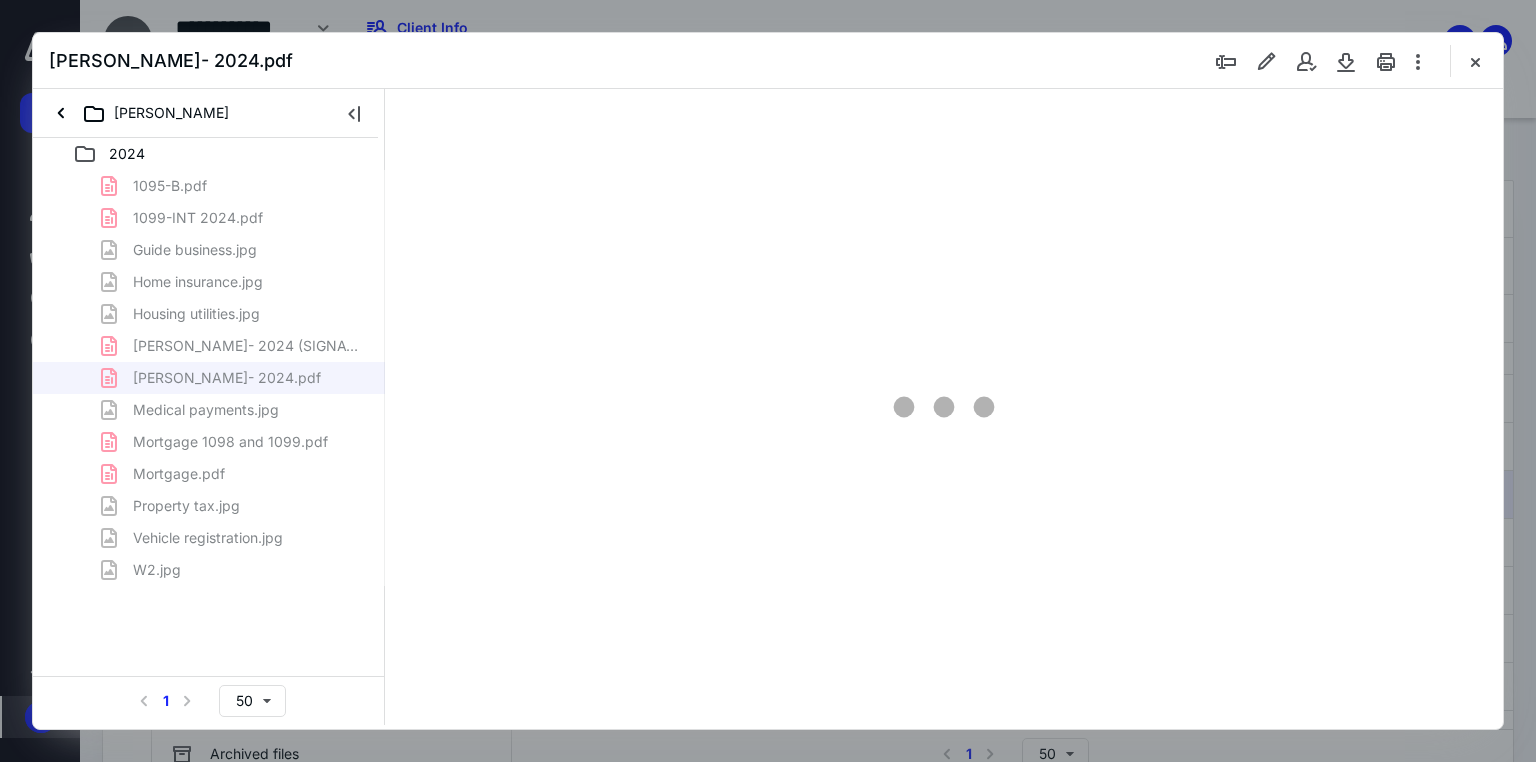 type on "71" 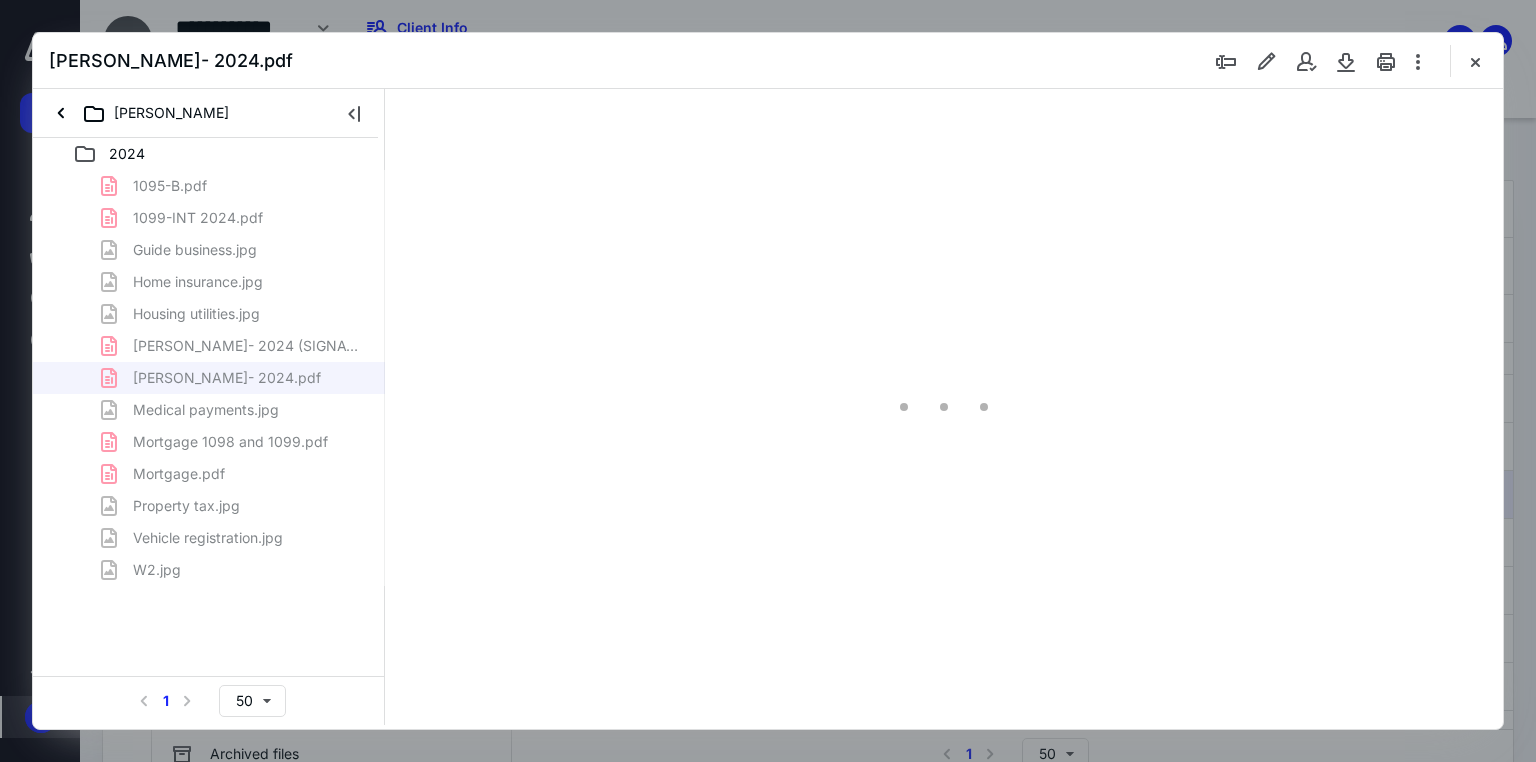 scroll, scrollTop: 79, scrollLeft: 0, axis: vertical 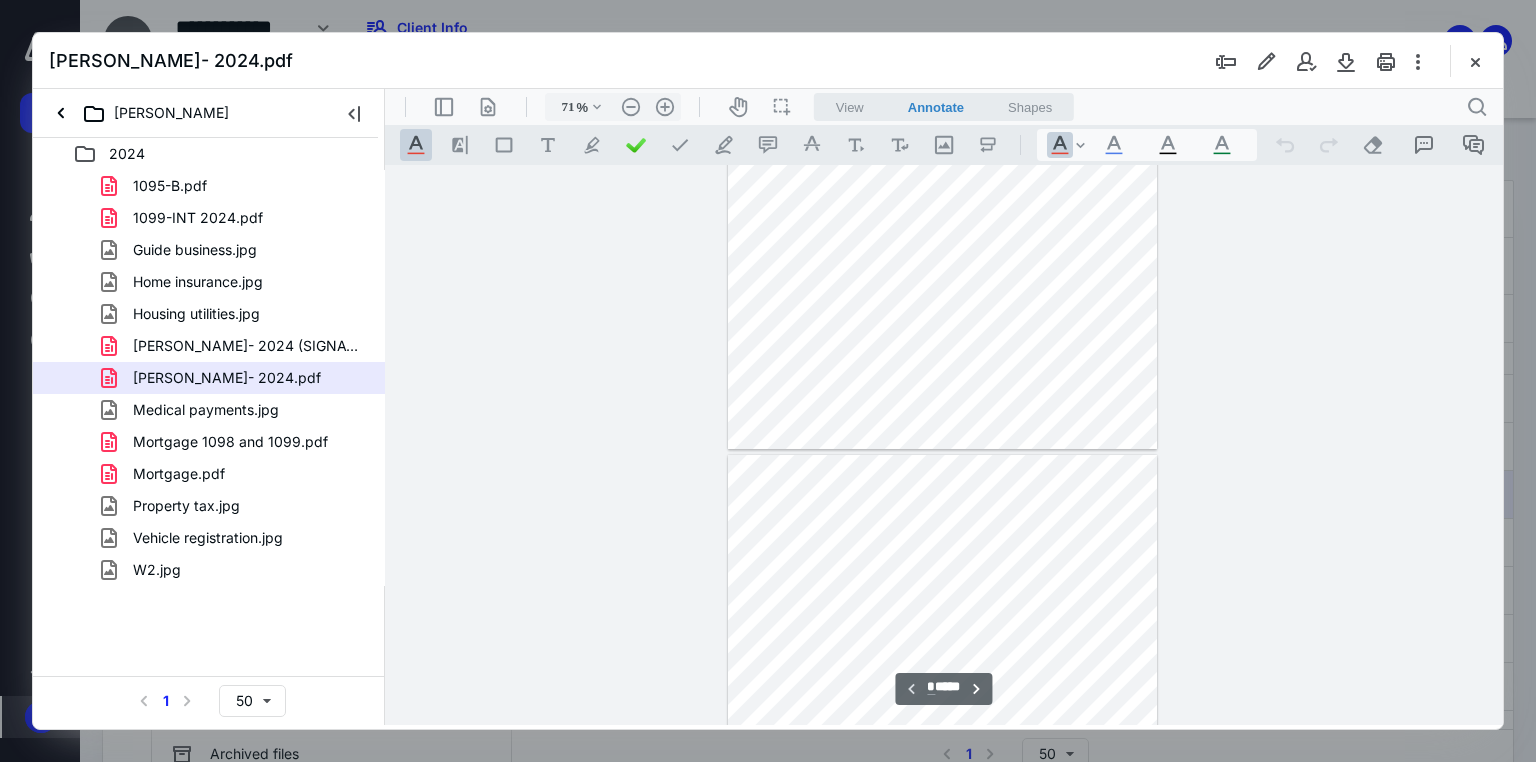 type on "*" 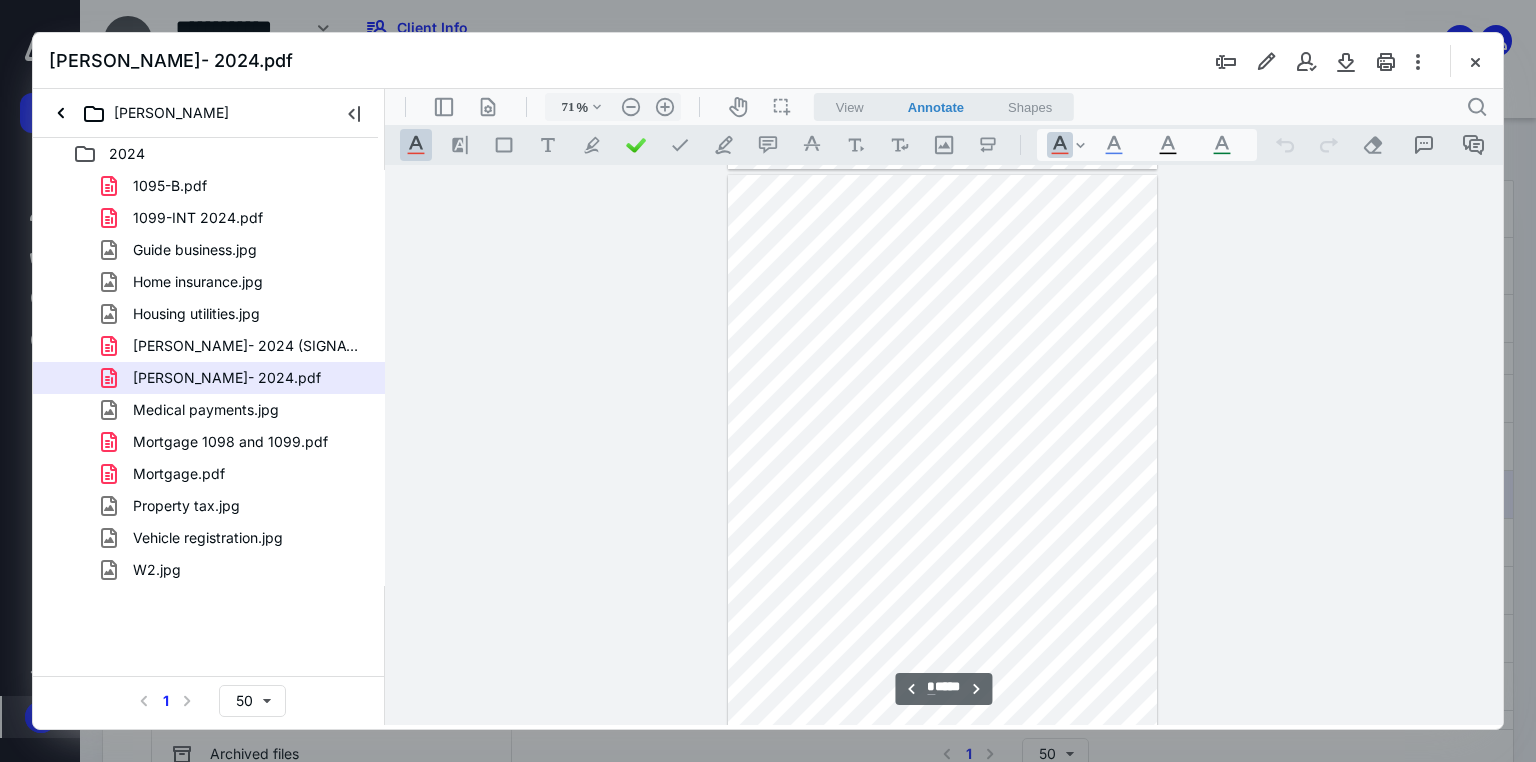 scroll, scrollTop: 559, scrollLeft: 0, axis: vertical 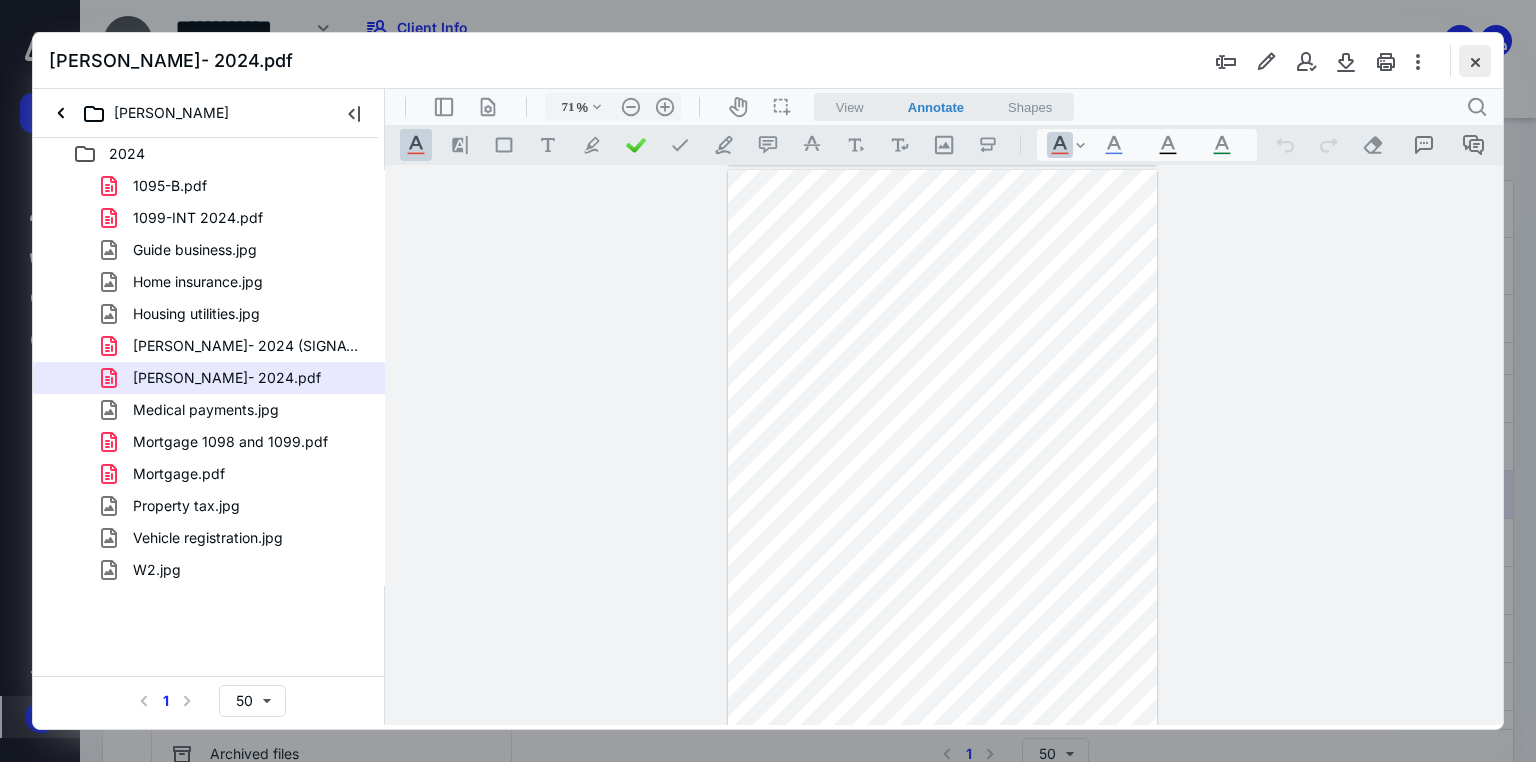 click at bounding box center (1475, 61) 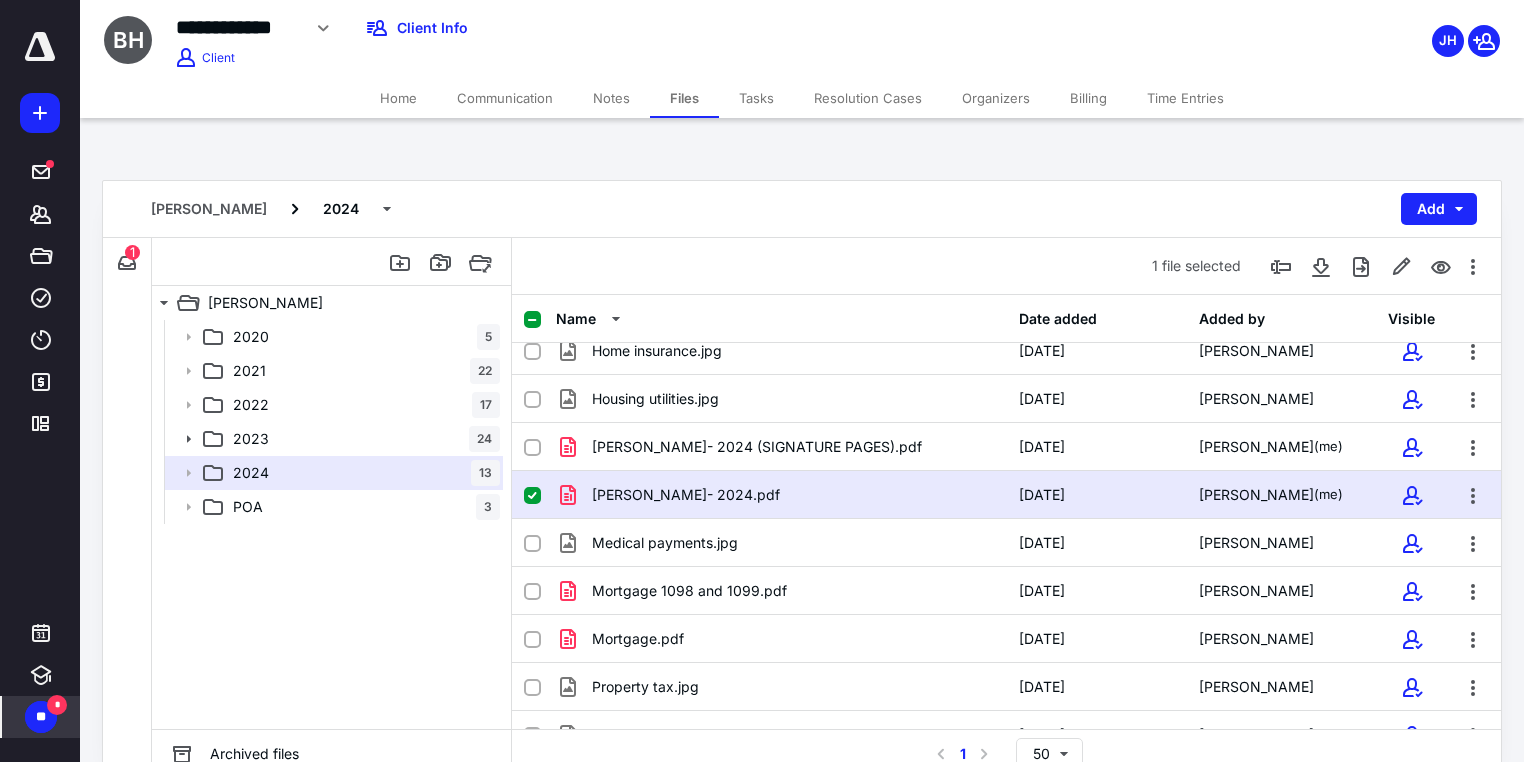 click on "File Inbox: [PERSON_NAME] 1" at bounding box center (127, 262) 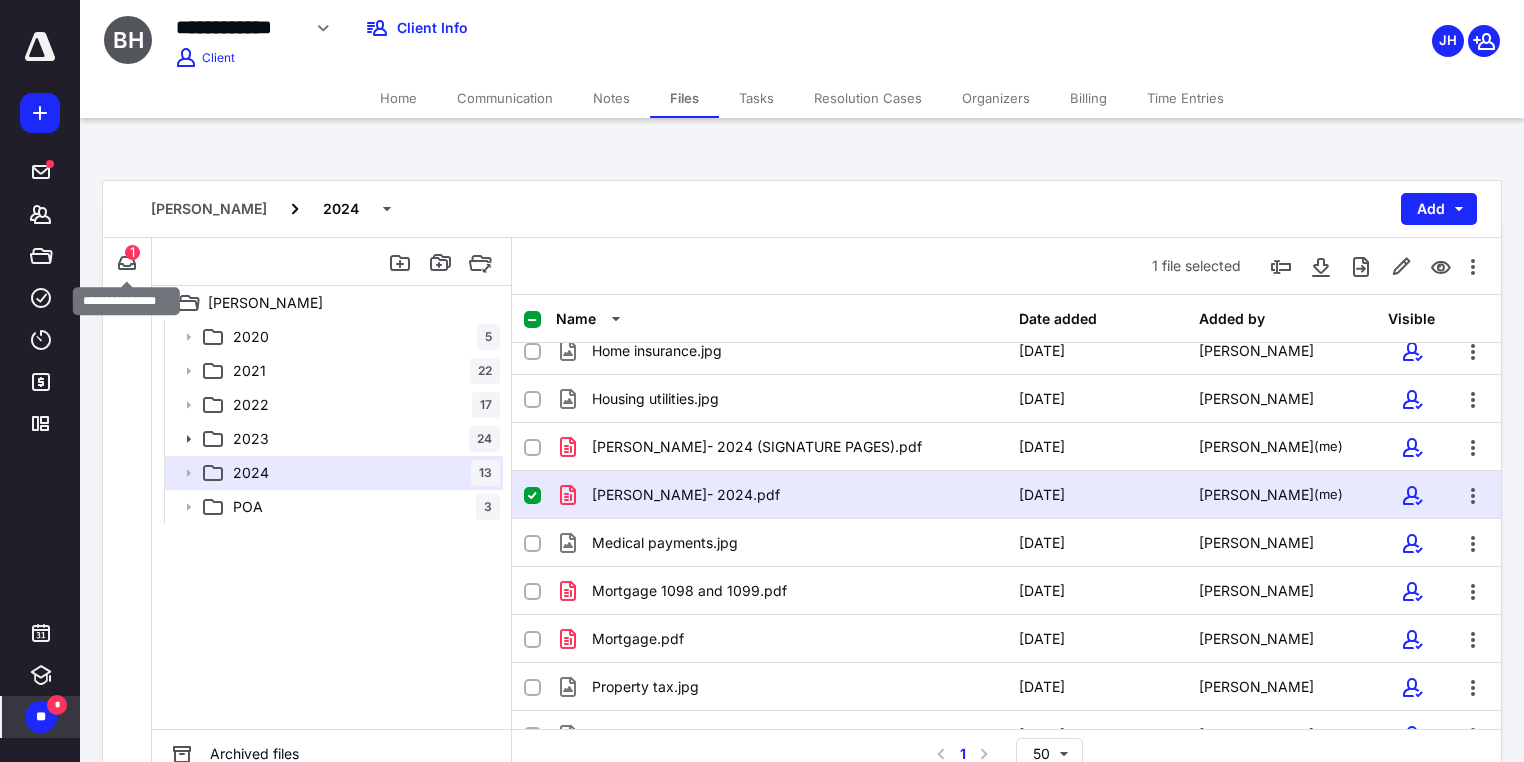 click on "1" at bounding box center [132, 252] 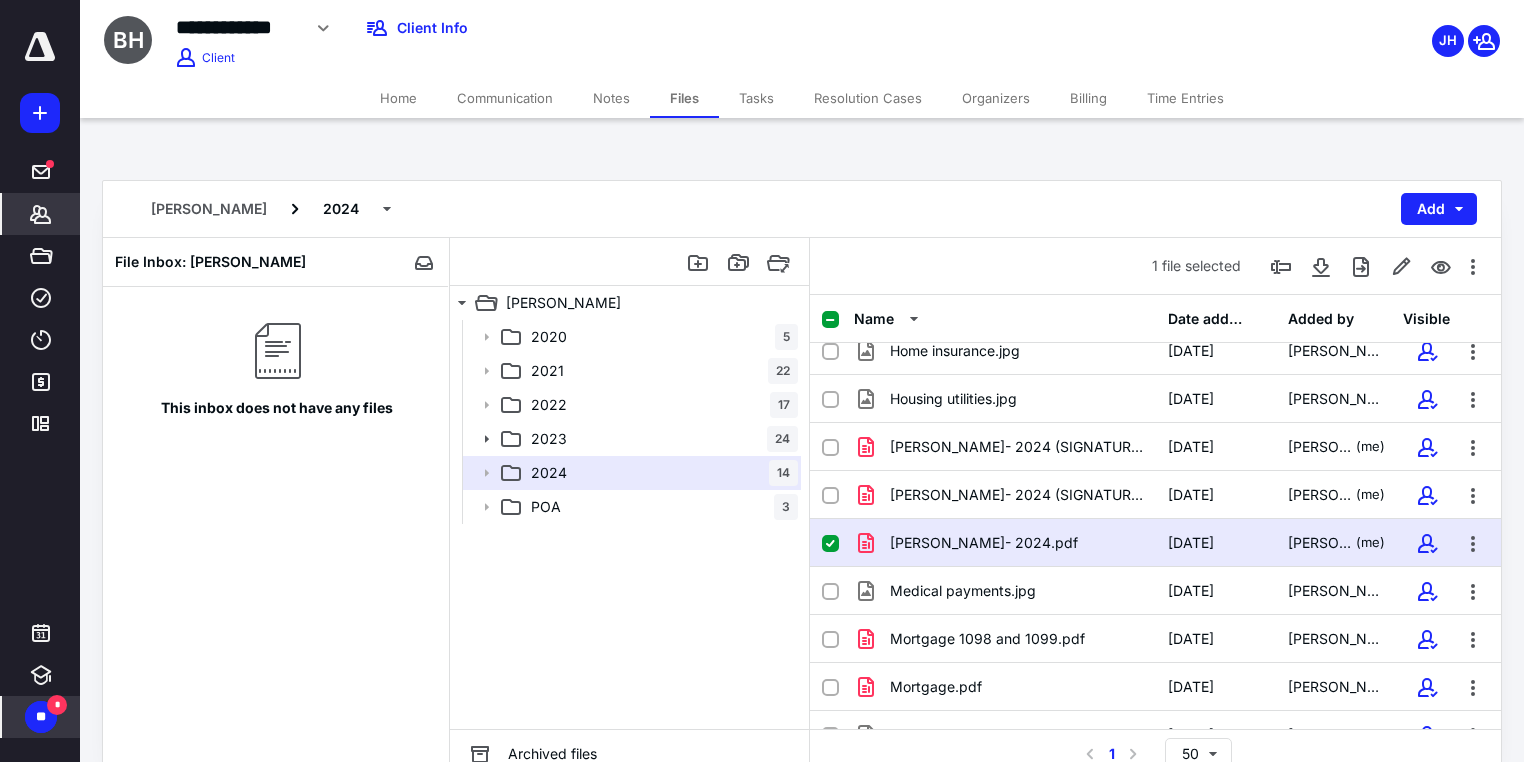 click 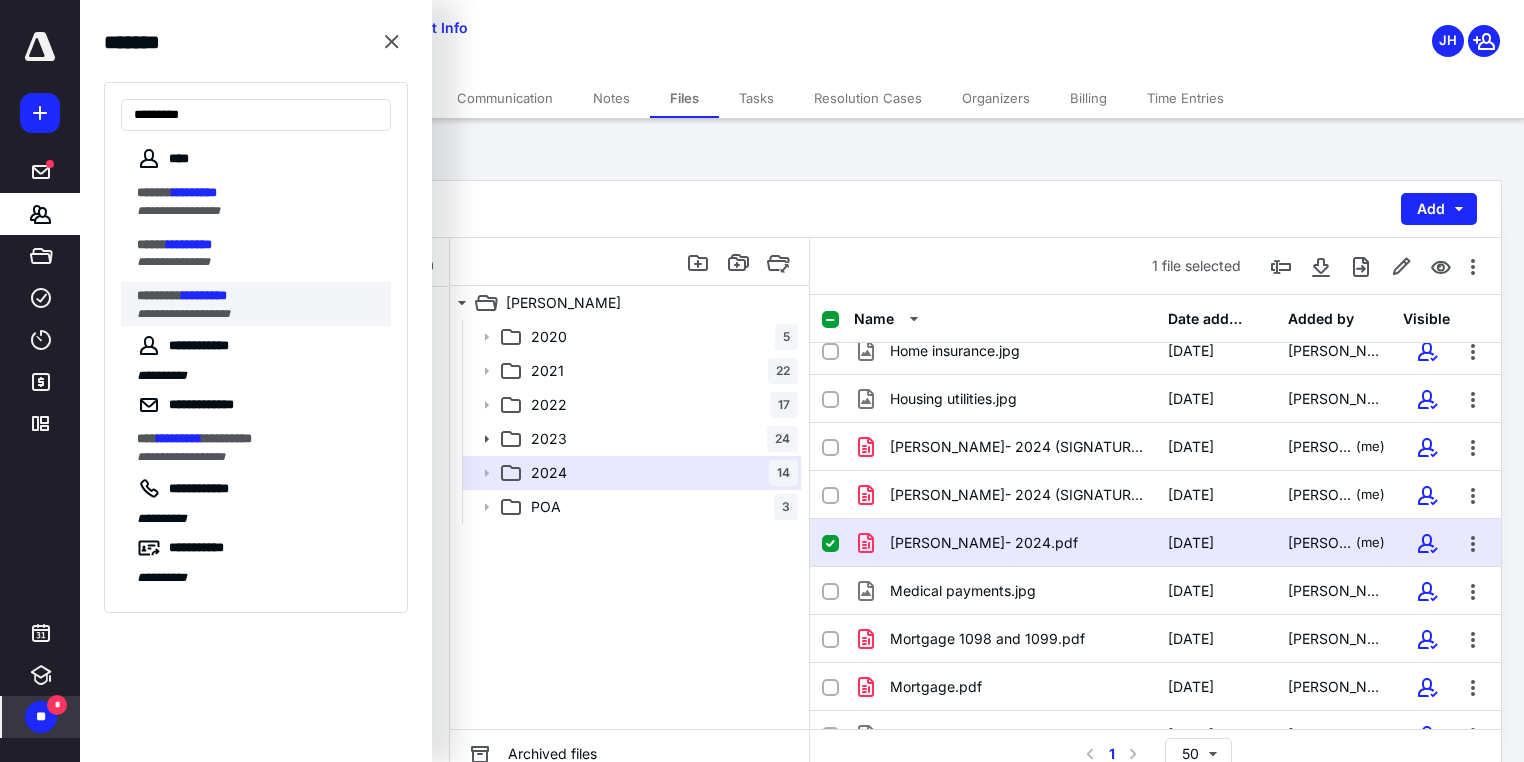 type on "*********" 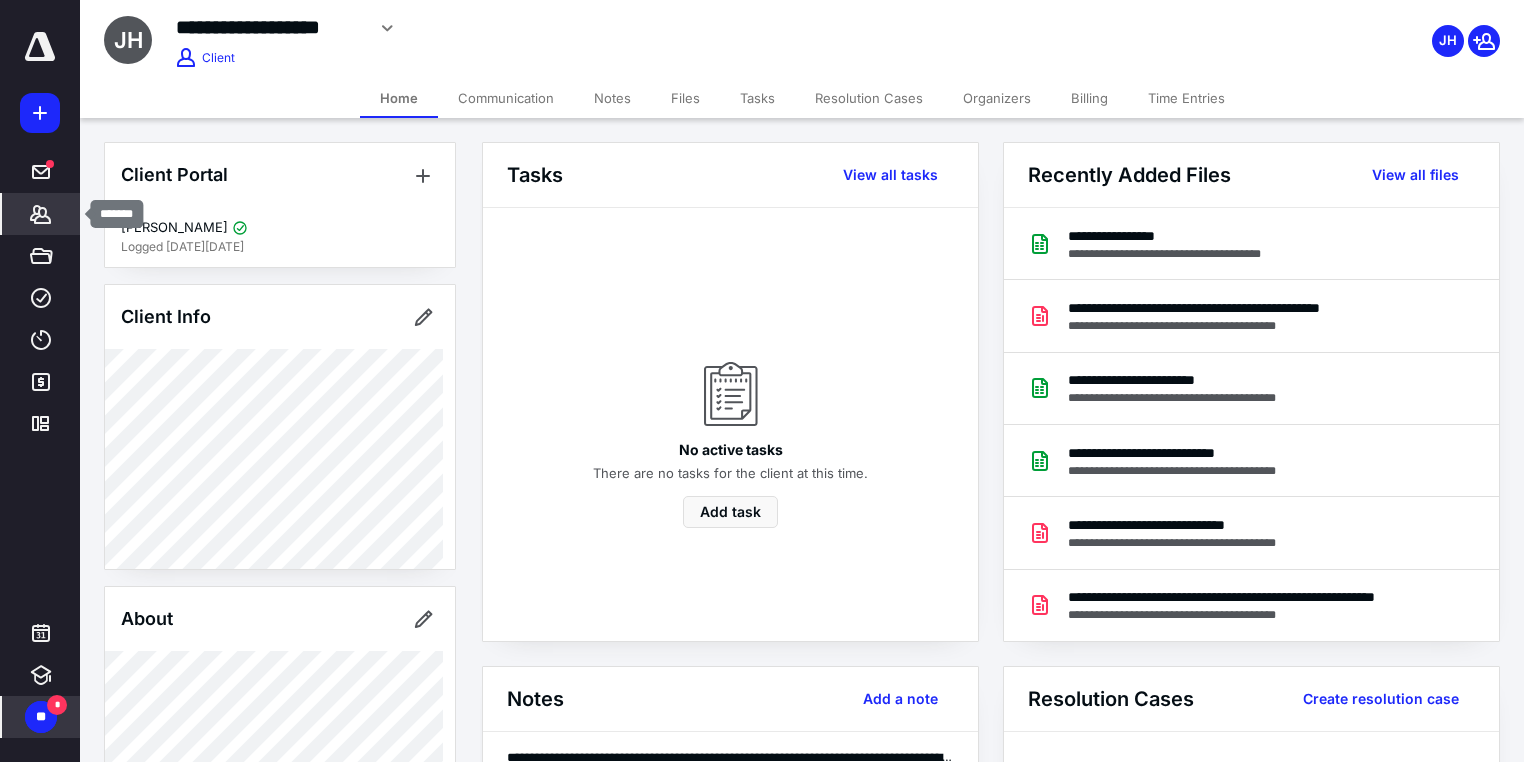 click 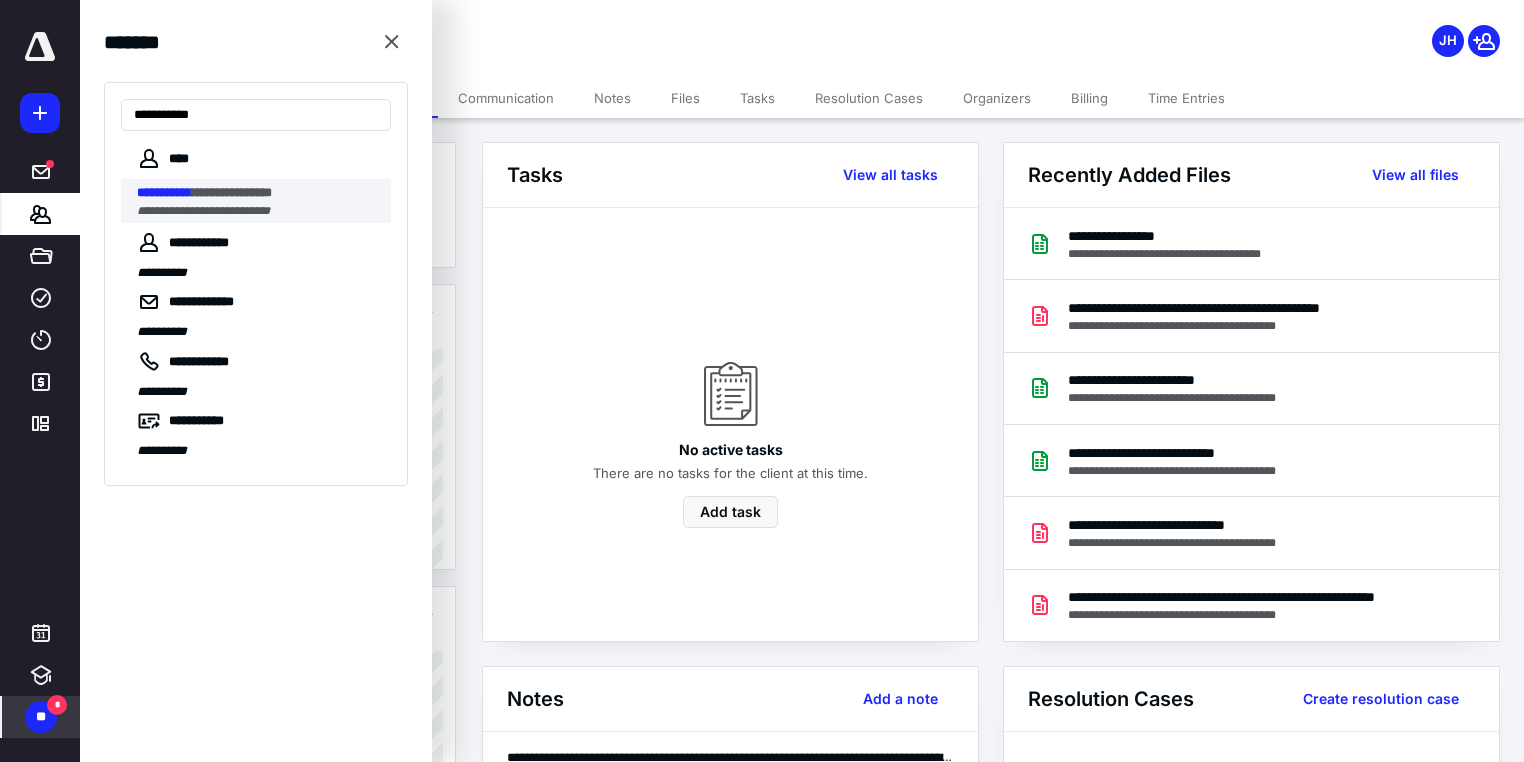 type on "**********" 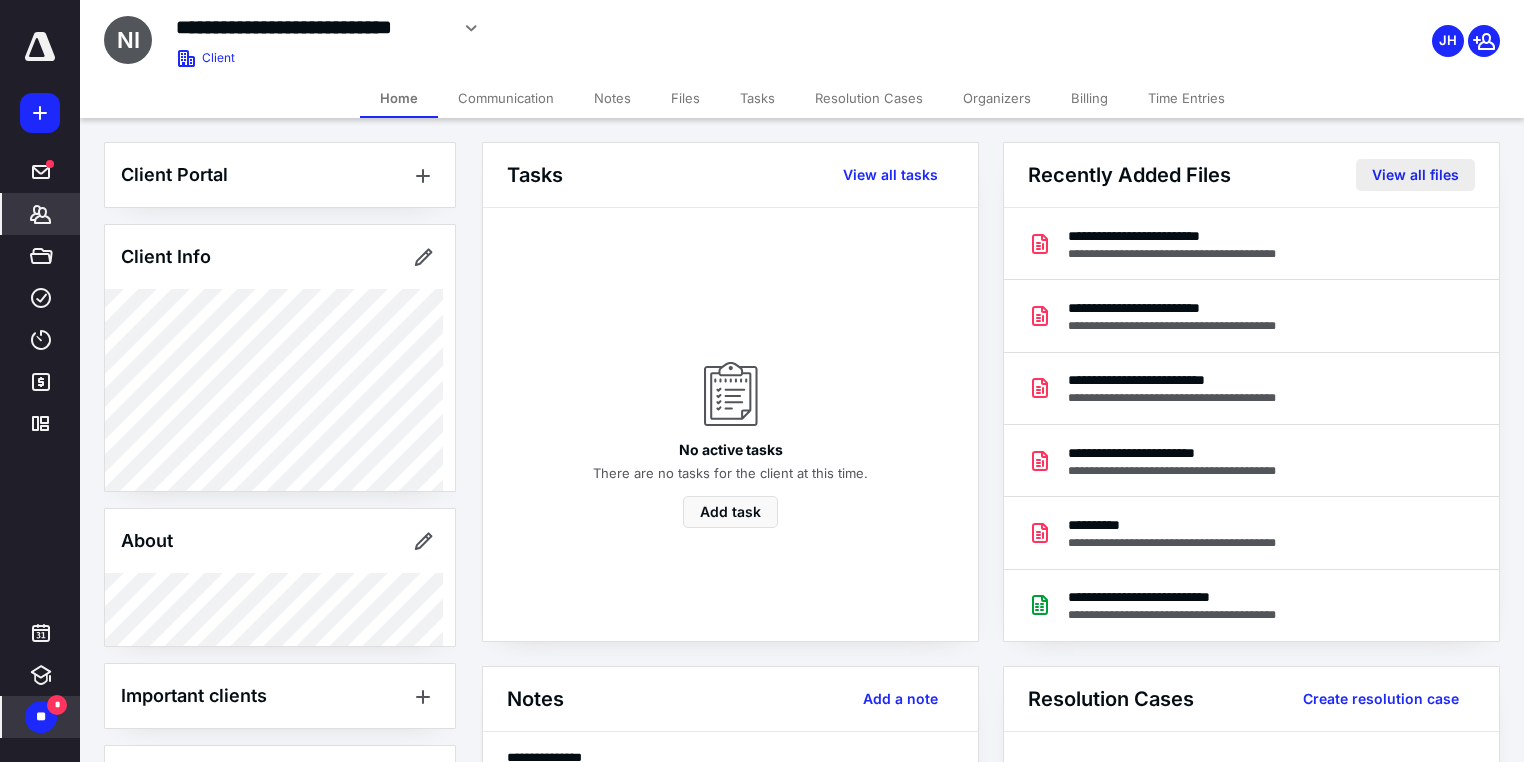click on "View all files" at bounding box center (1415, 175) 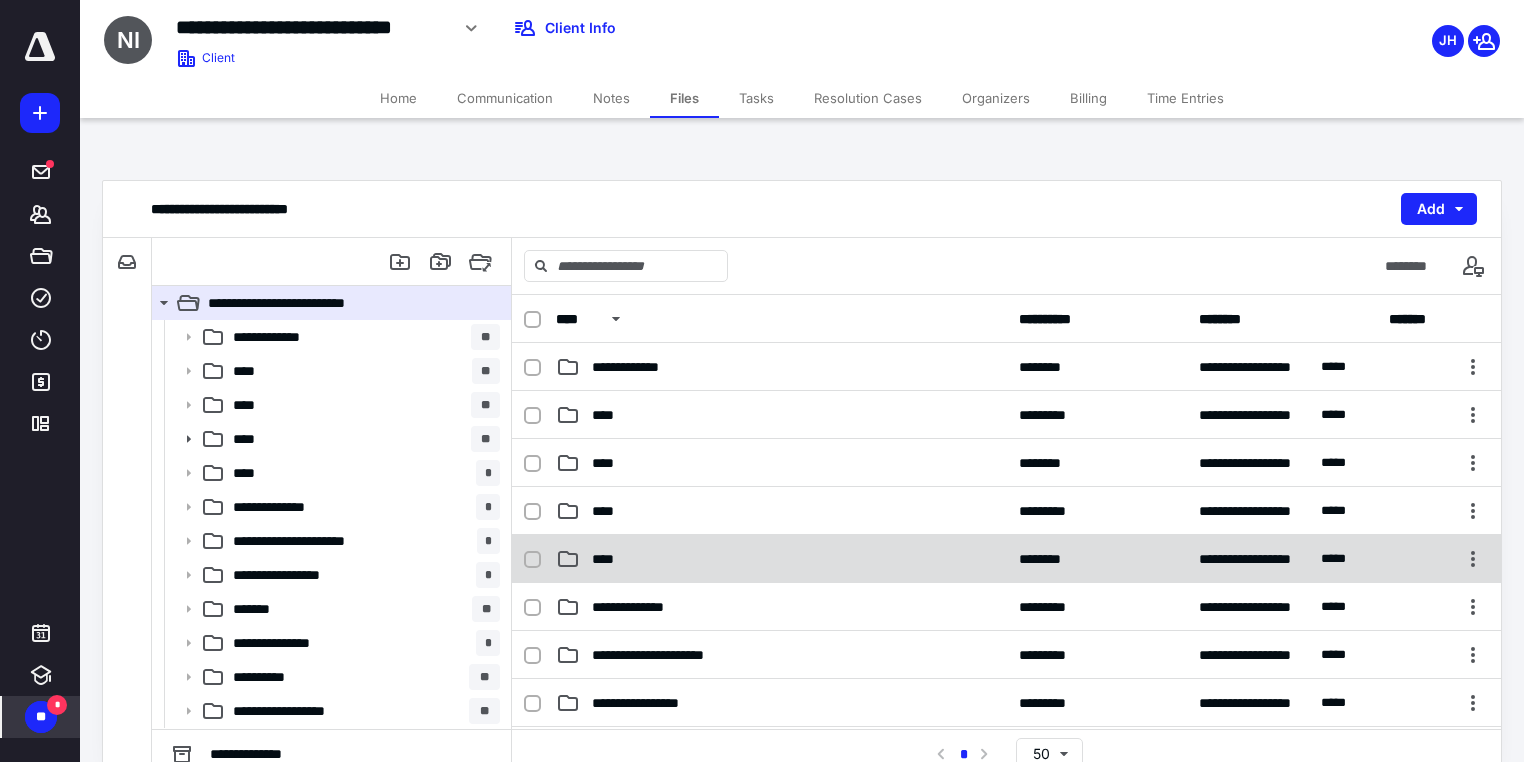 click on "**********" at bounding box center (1006, 559) 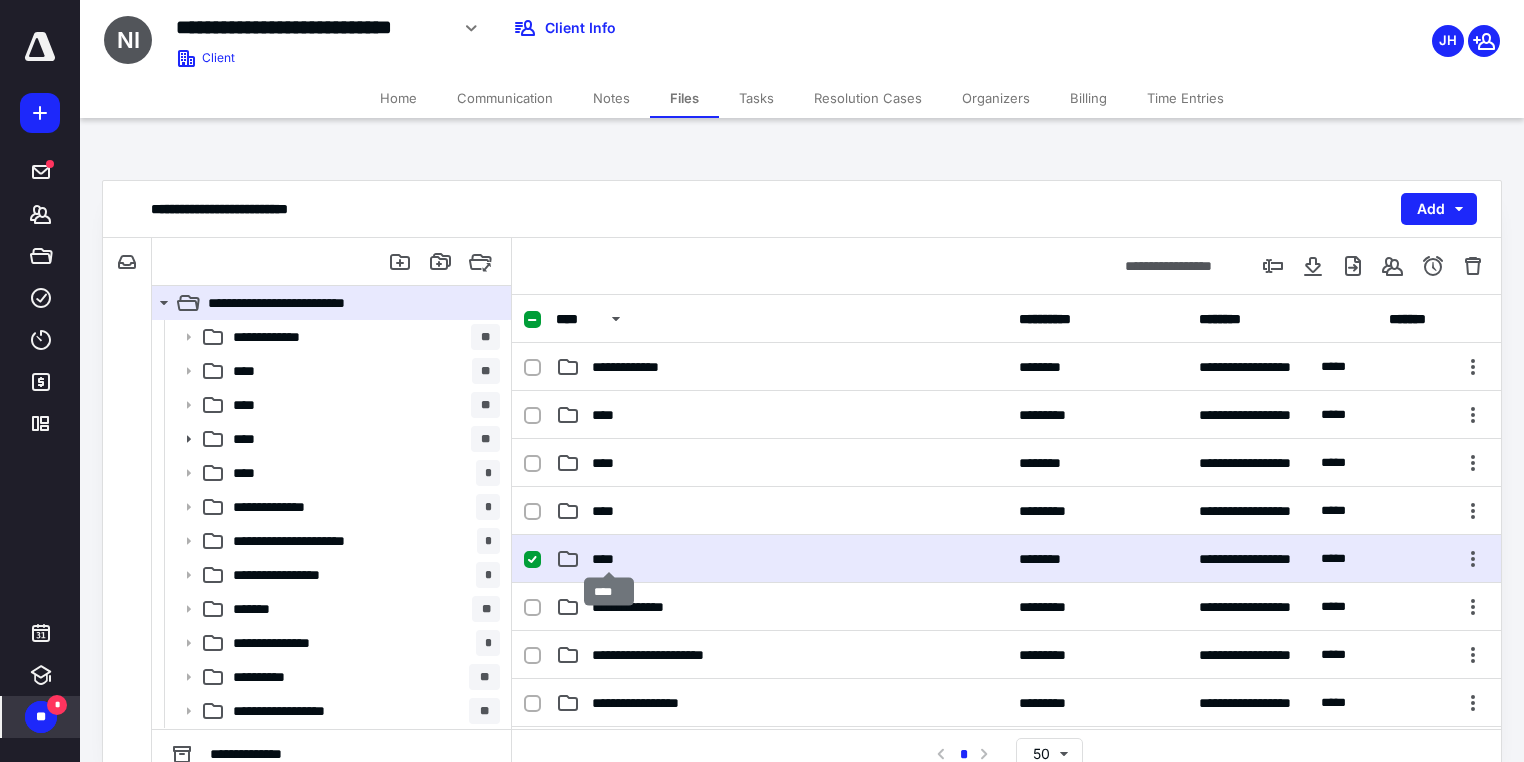 click on "****" at bounding box center [609, 559] 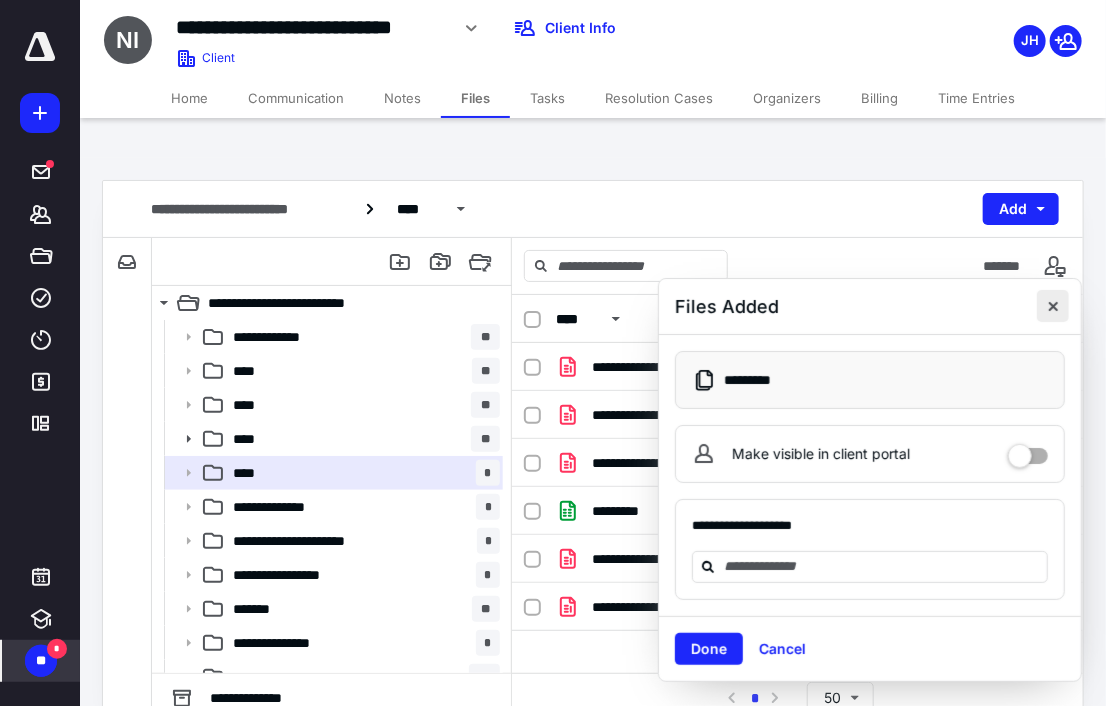 click at bounding box center (1053, 306) 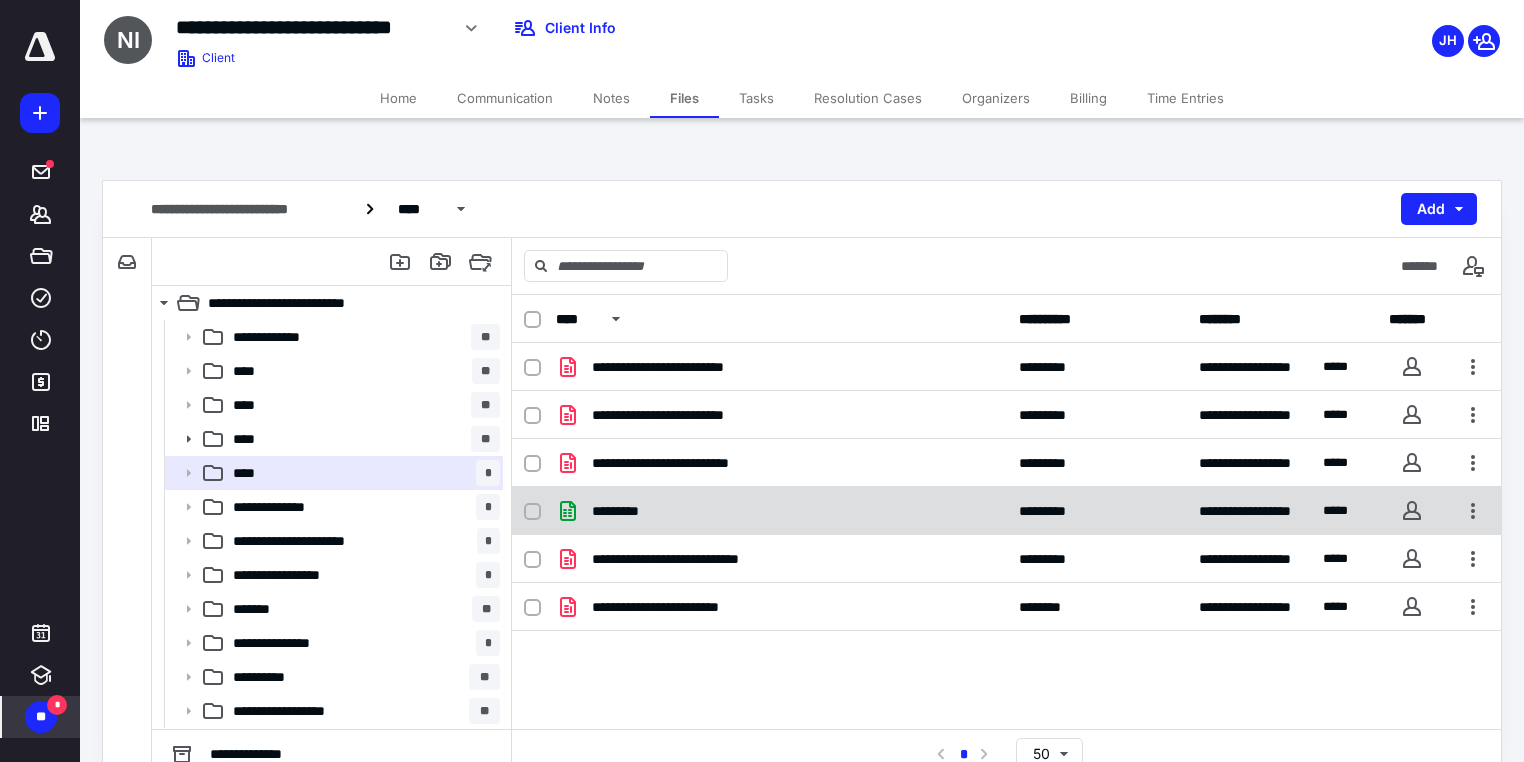 checkbox on "true" 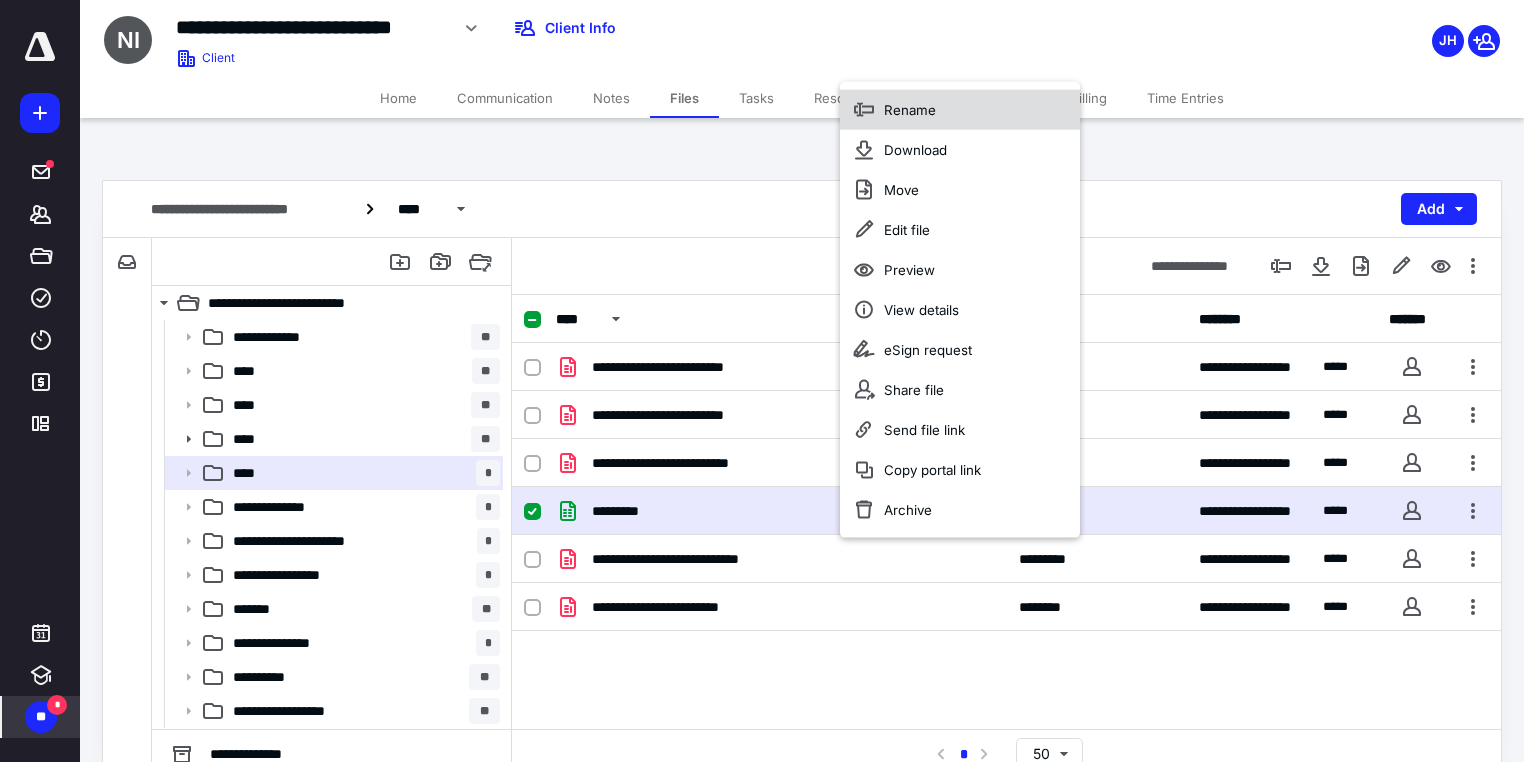 click on "Rename" at bounding box center (960, 109) 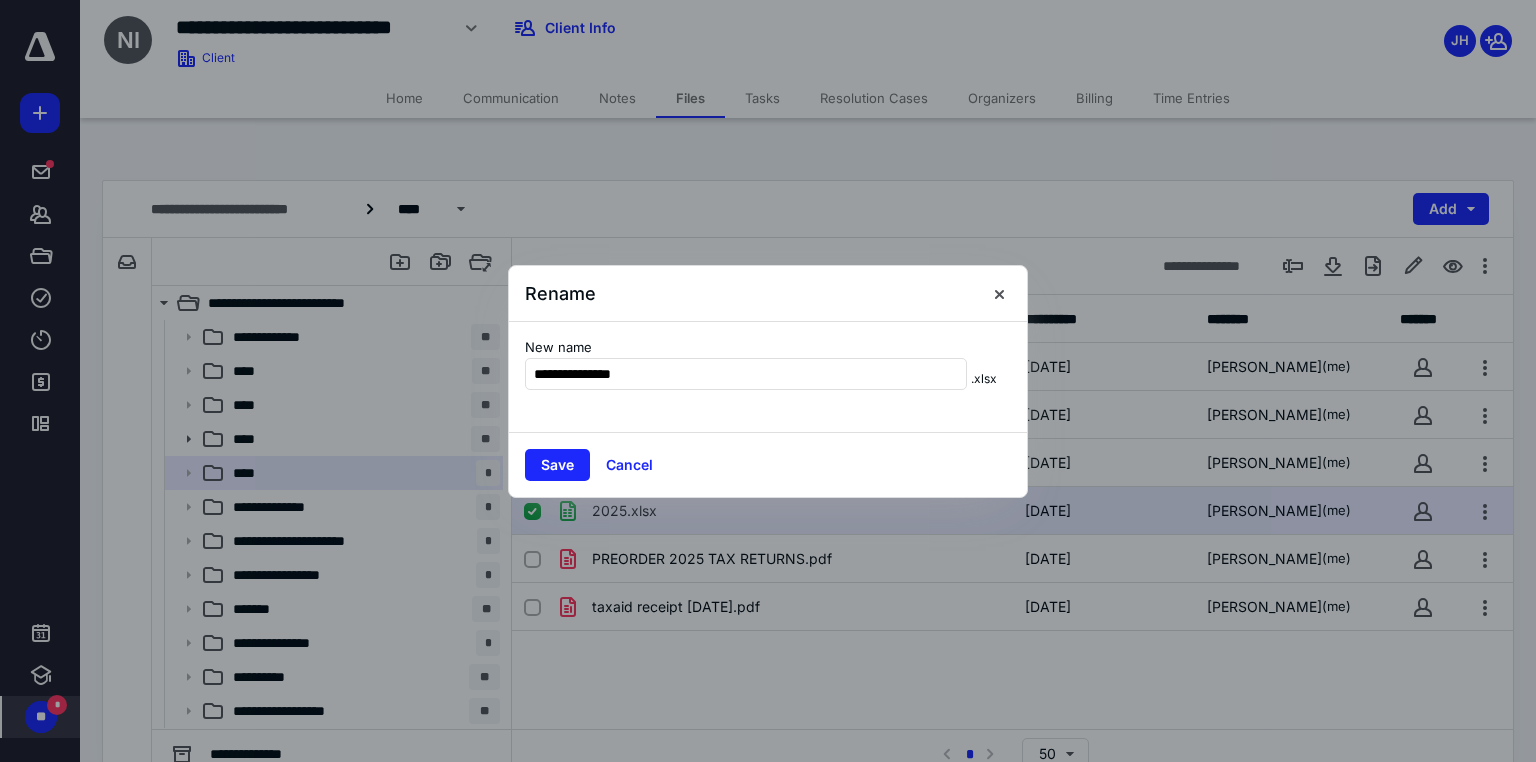 type on "**********" 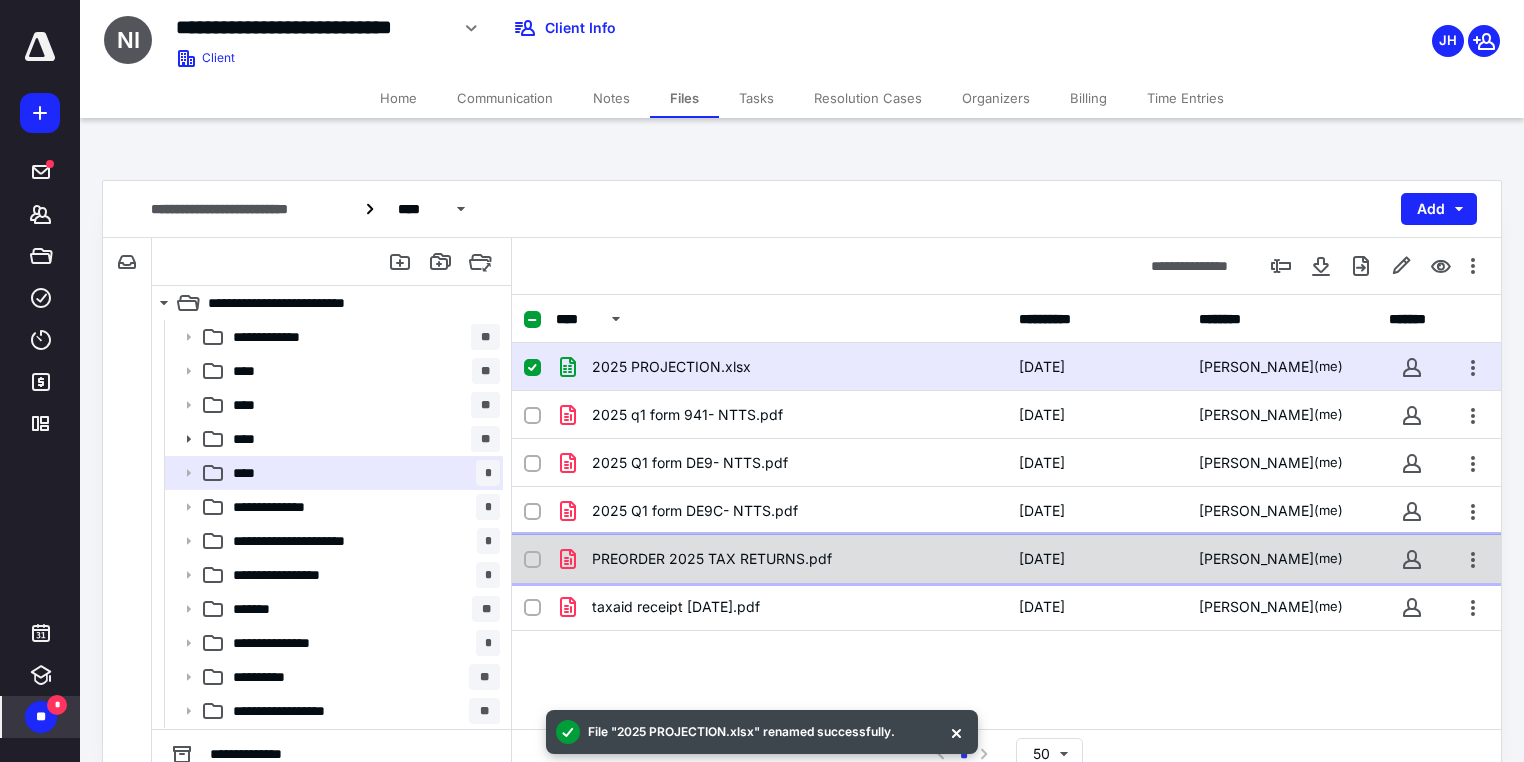 click on "PREORDER 2025 TAX RETURNS.pdf" at bounding box center (781, 559) 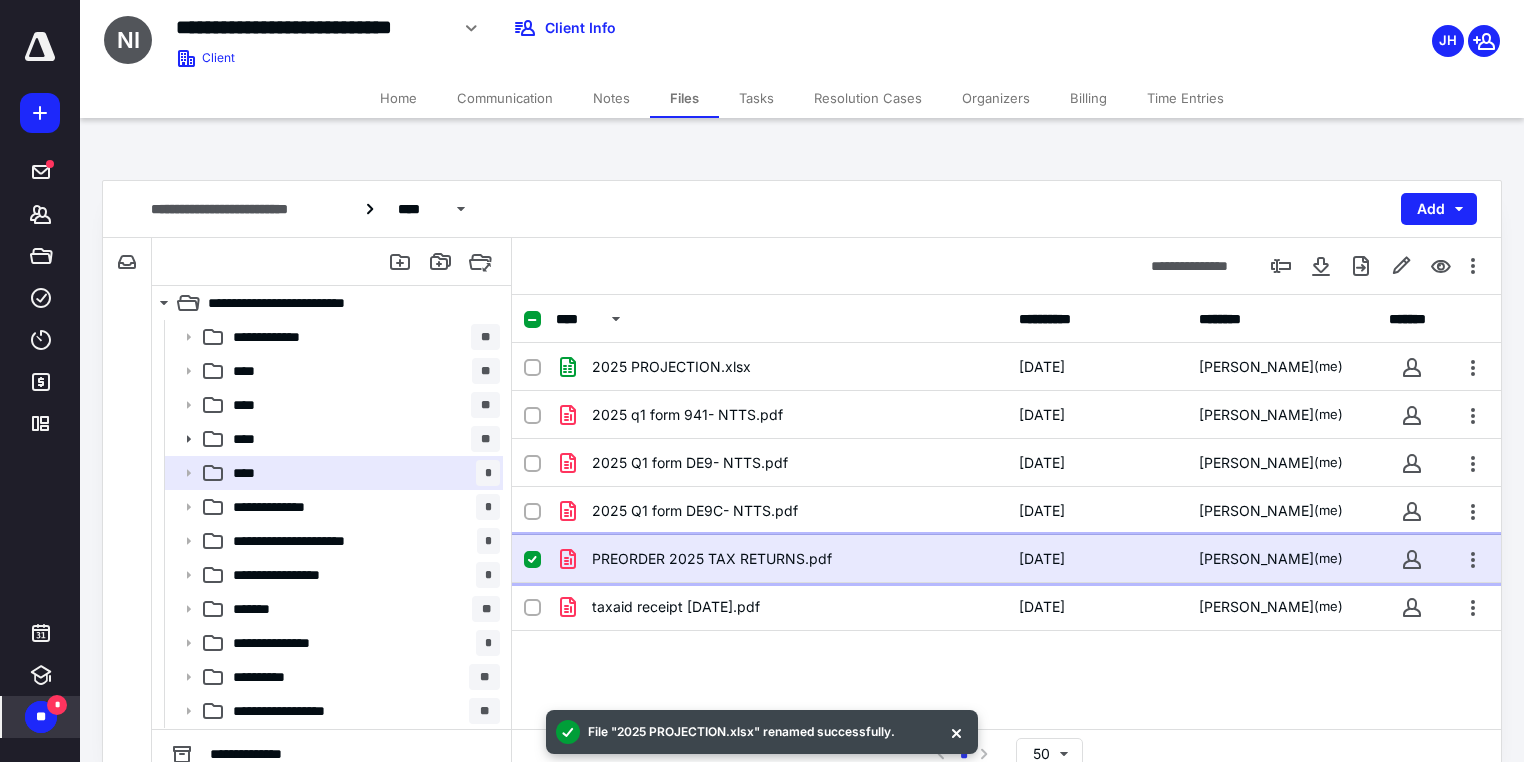 click on "PREORDER 2025 TAX RETURNS.pdf" at bounding box center [781, 559] 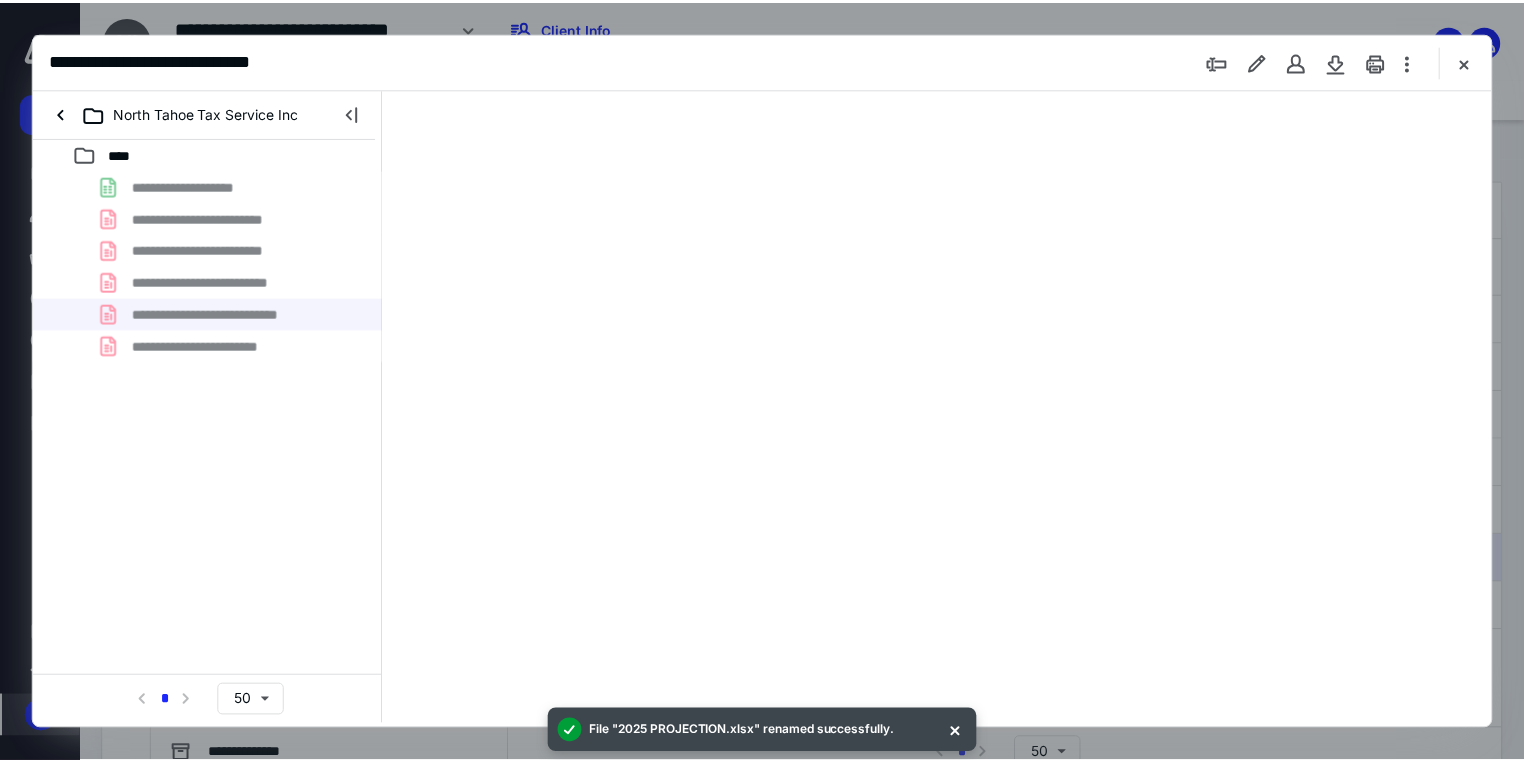scroll, scrollTop: 0, scrollLeft: 0, axis: both 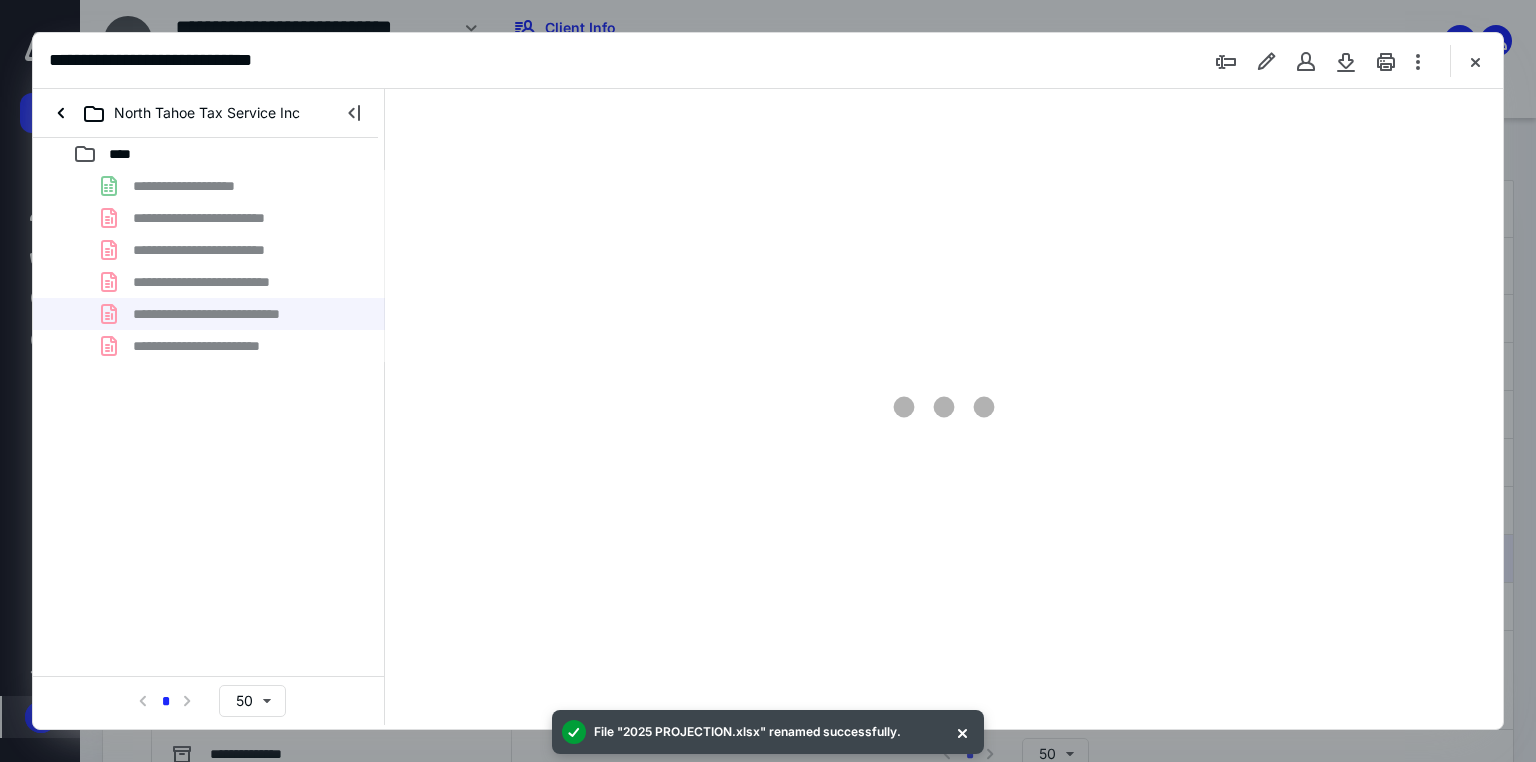 type on "71" 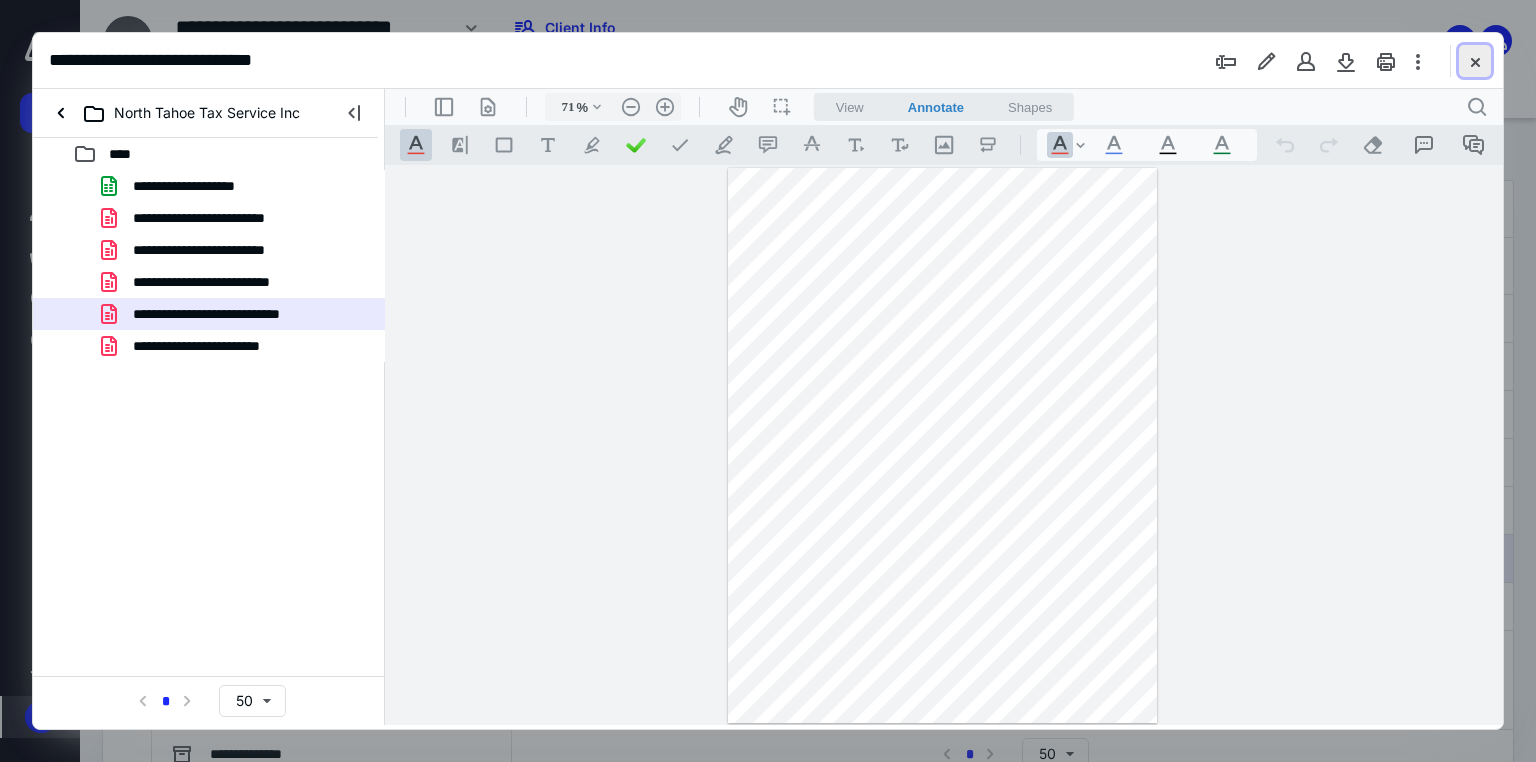 click at bounding box center [1475, 61] 